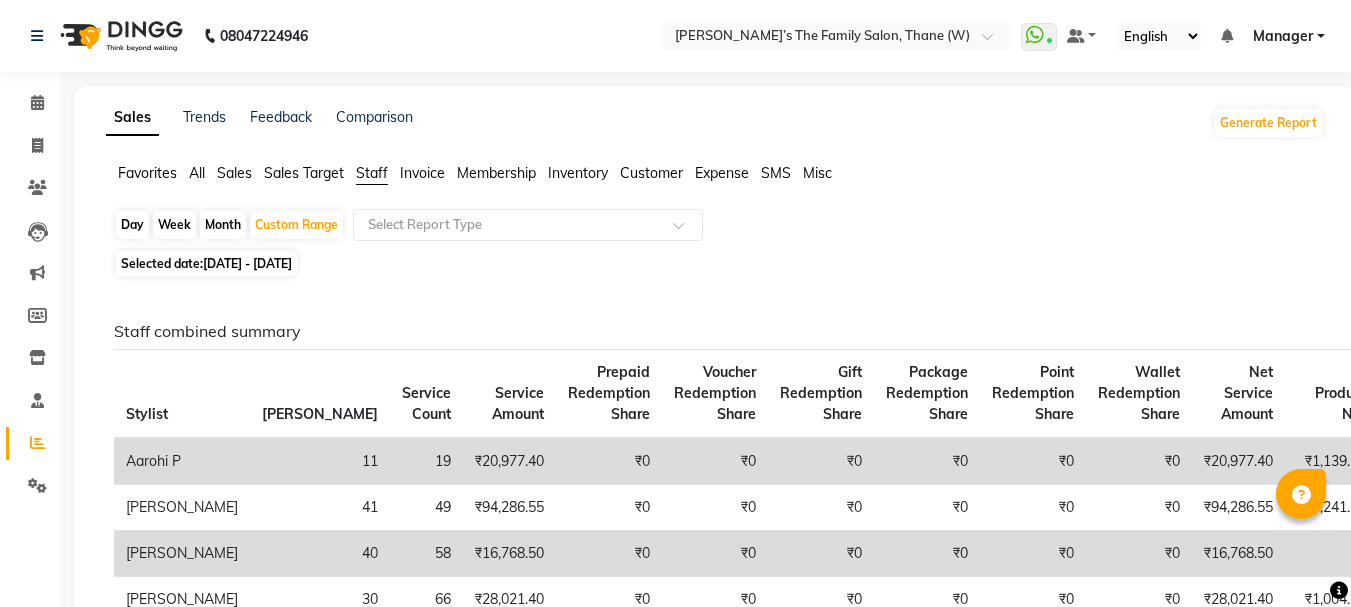 scroll, scrollTop: 1920, scrollLeft: 0, axis: vertical 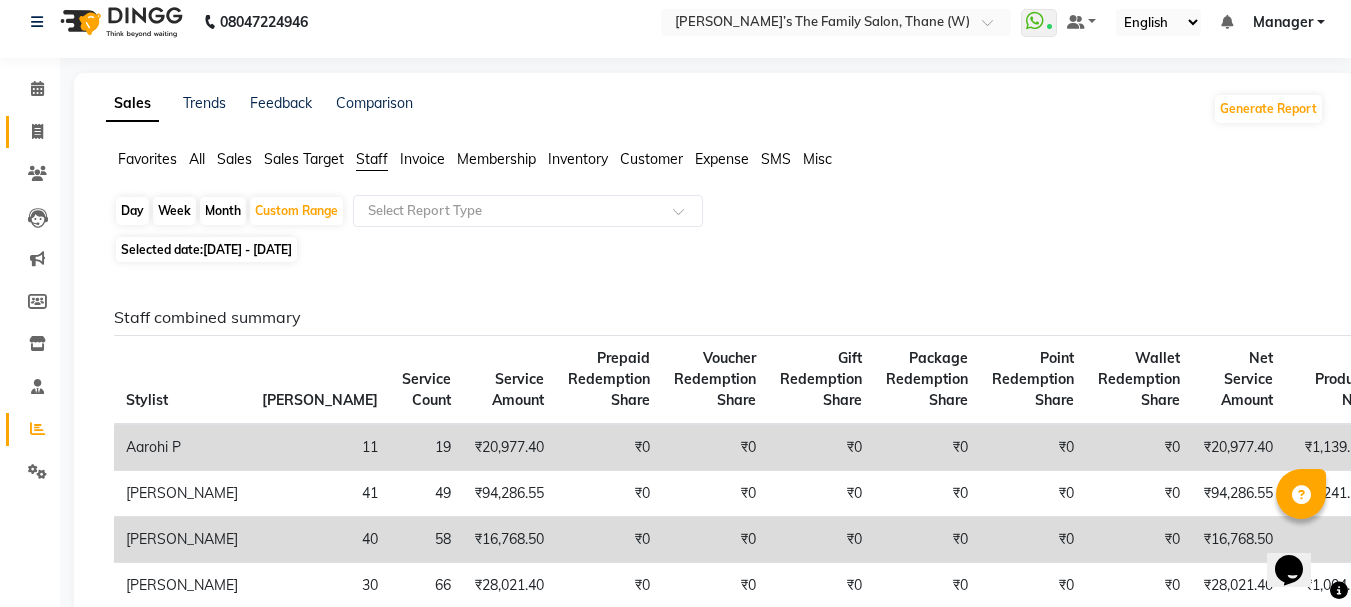click on "Invoice" 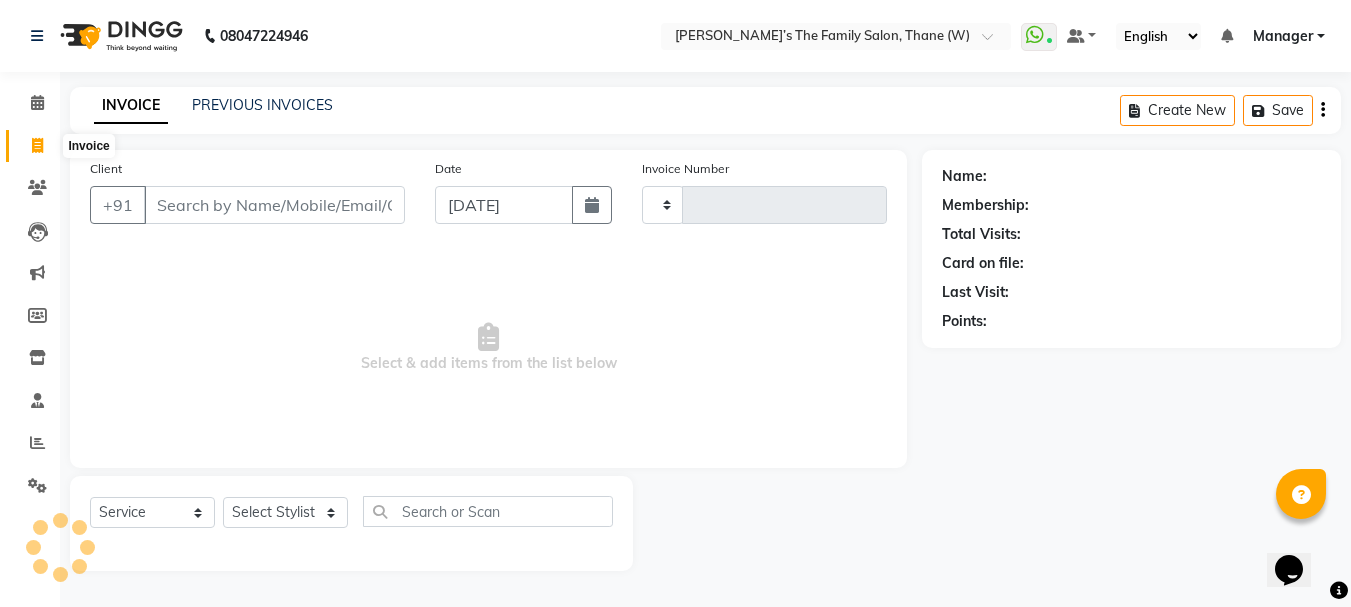 type on "2121" 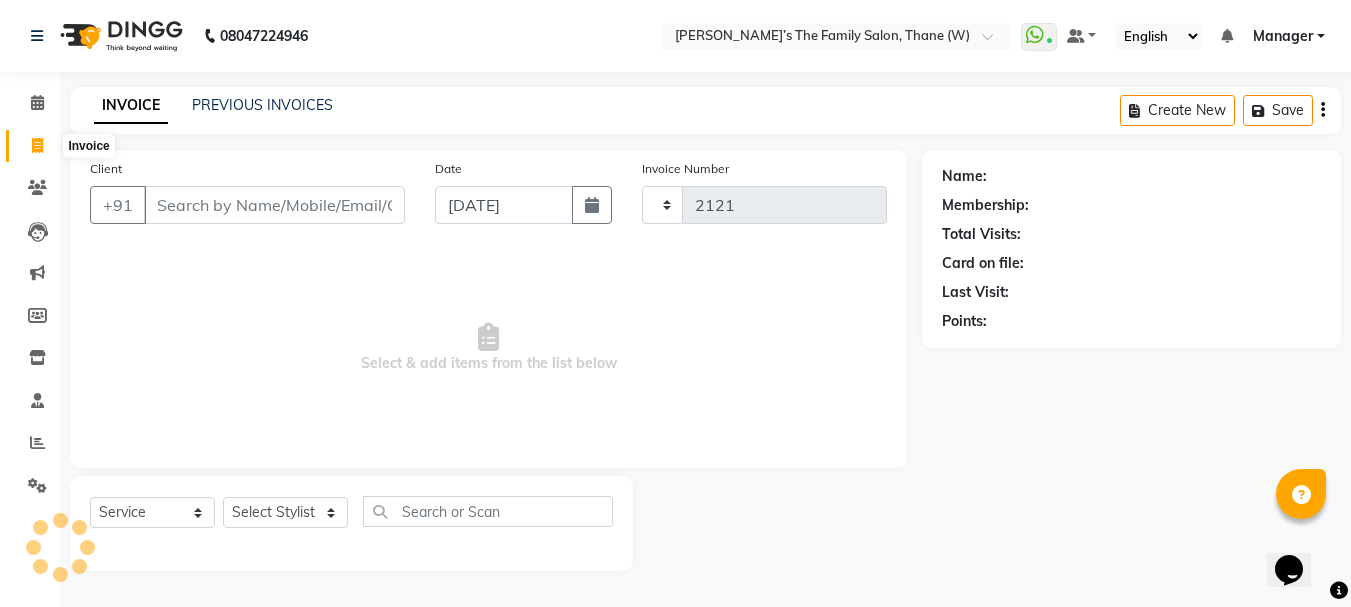 scroll, scrollTop: 0, scrollLeft: 0, axis: both 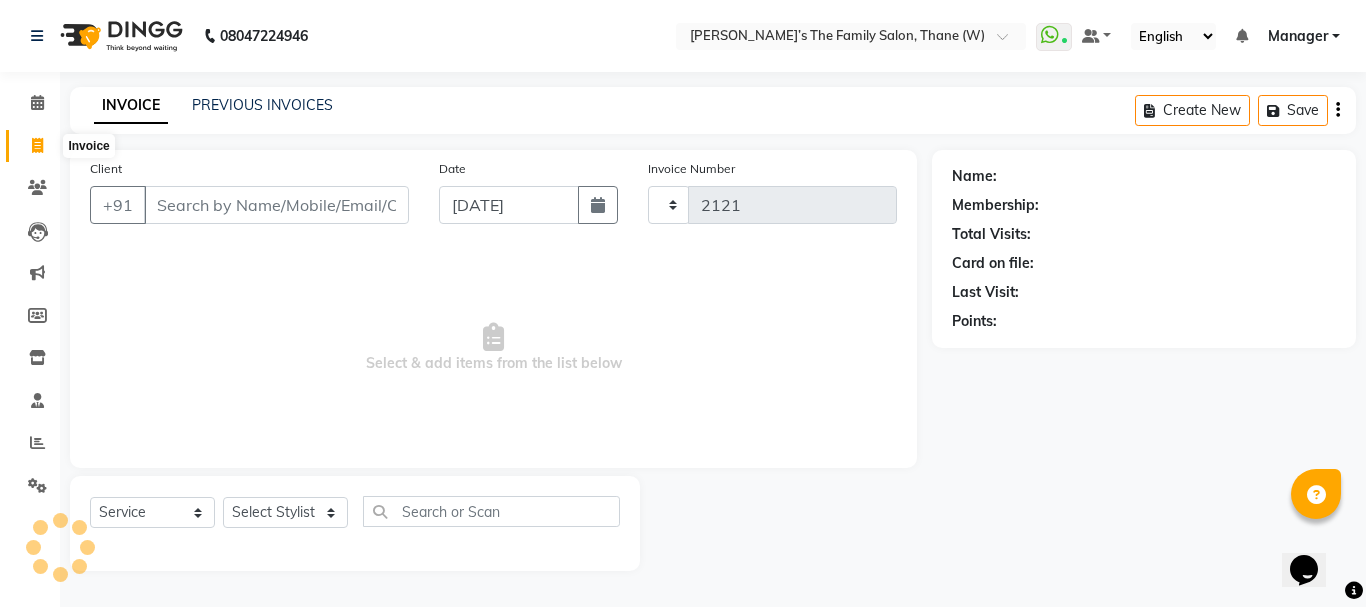 select on "8004" 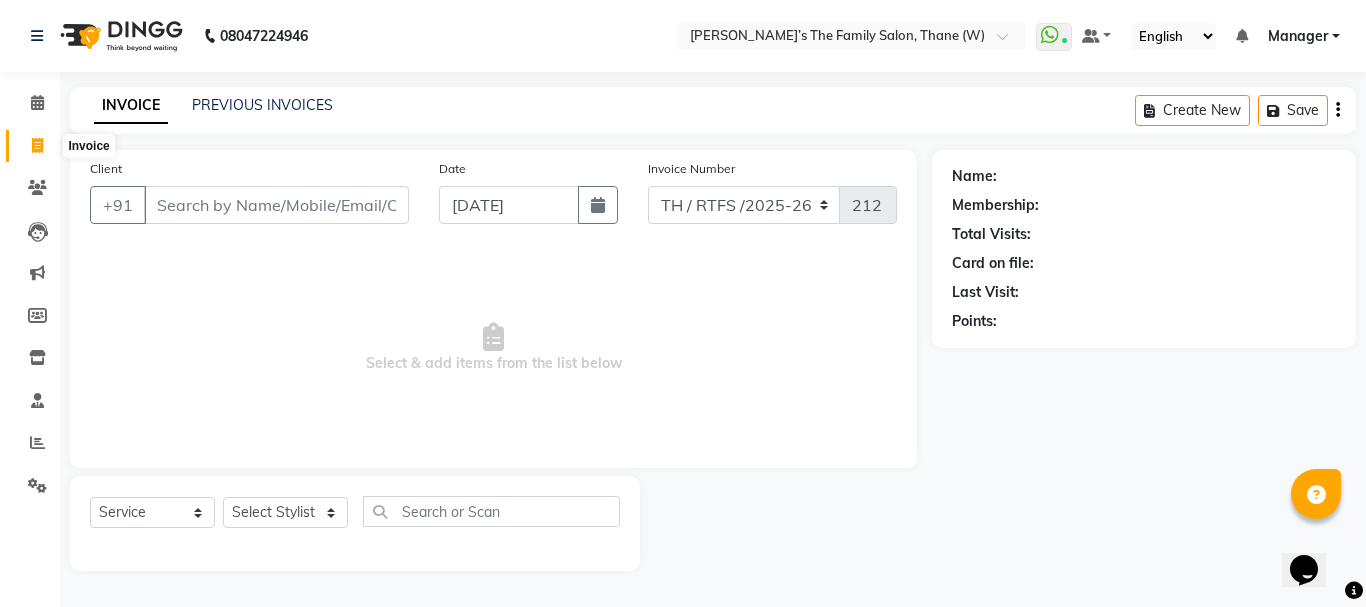 click 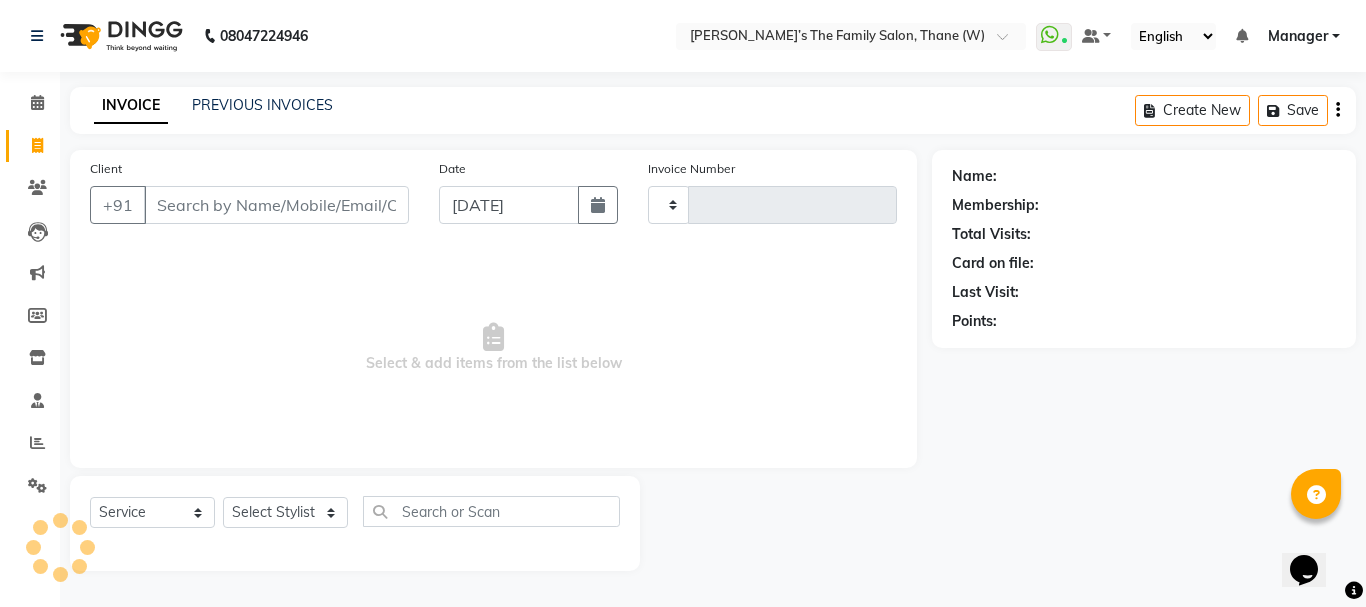 type on "2121" 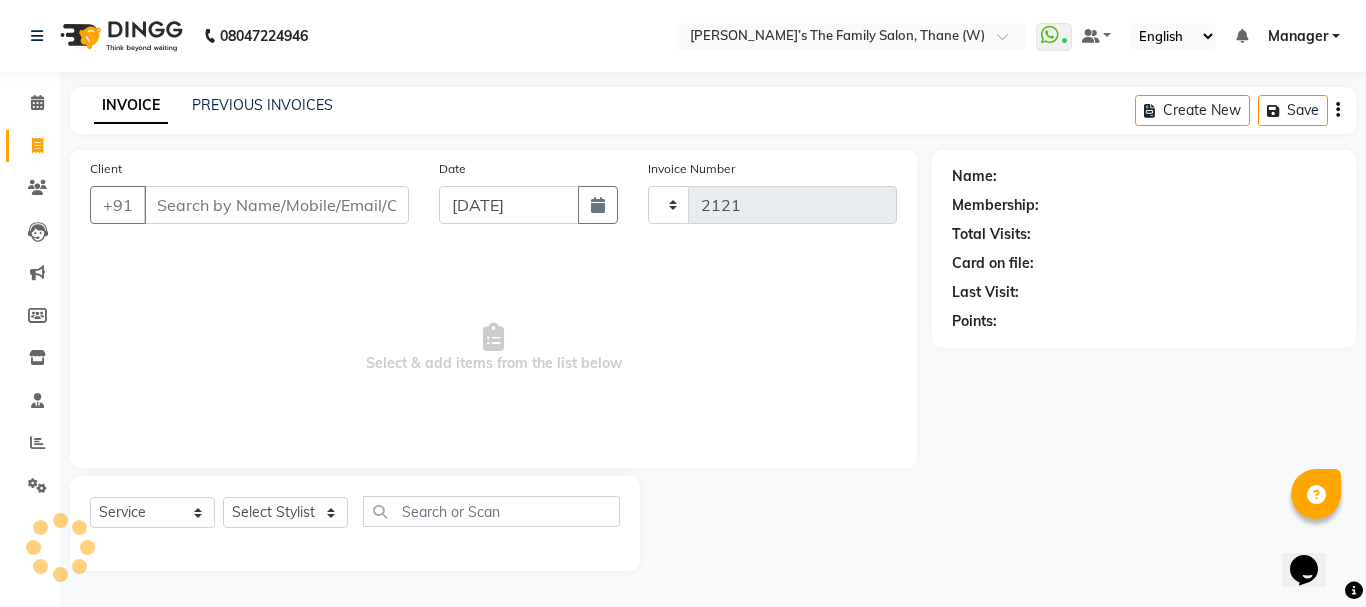 select on "8004" 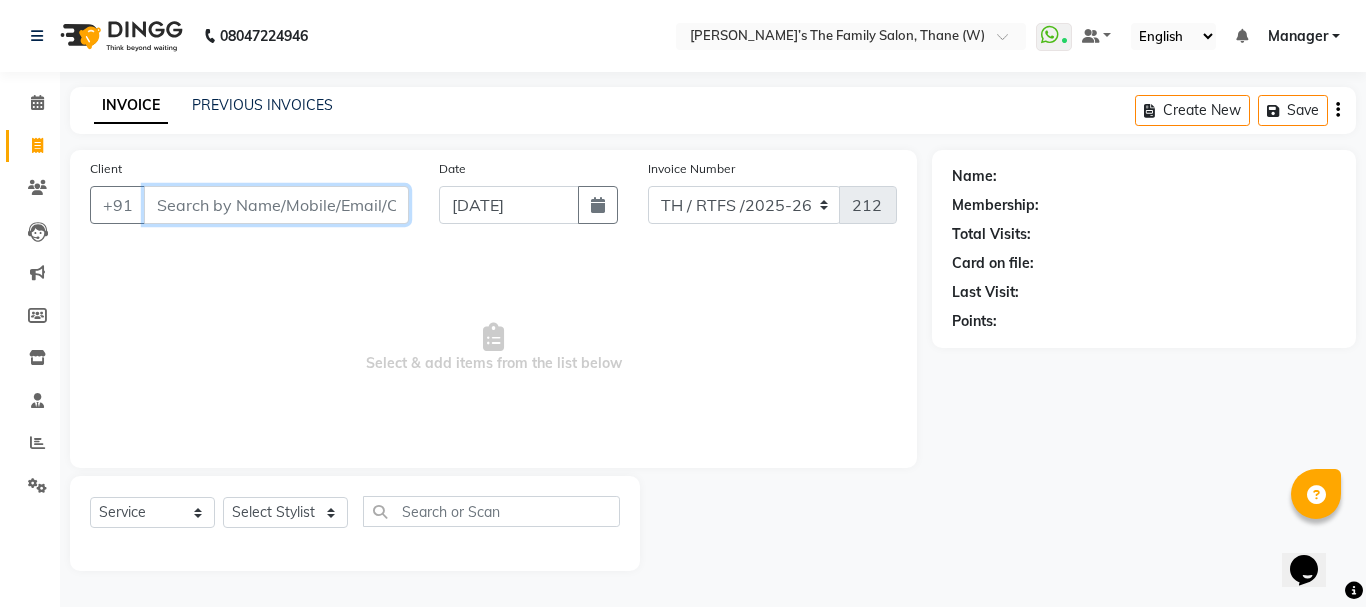 click on "Client" at bounding box center [276, 205] 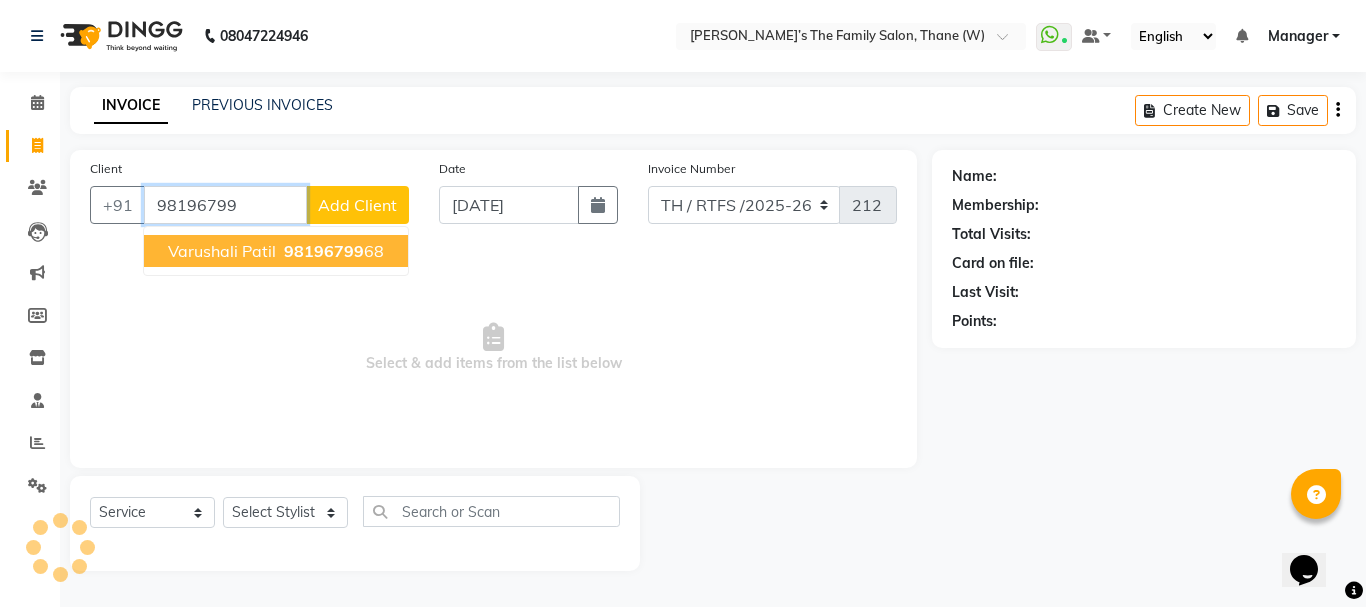 click on "98196799" at bounding box center [324, 251] 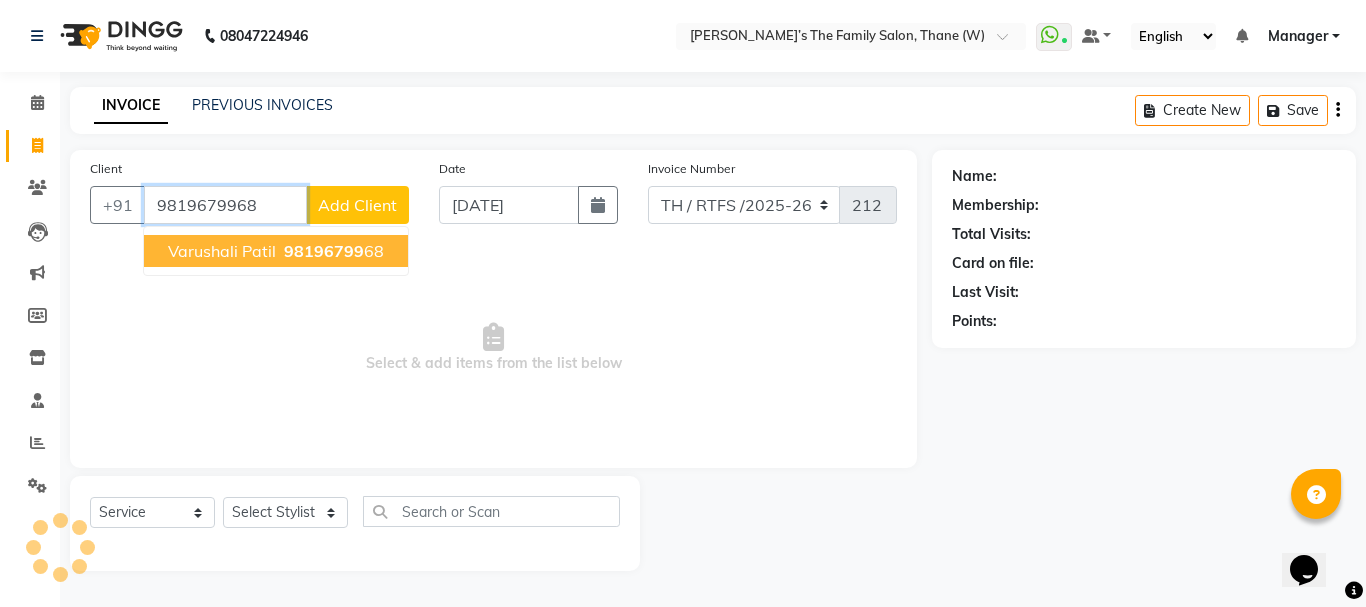 type on "9819679968" 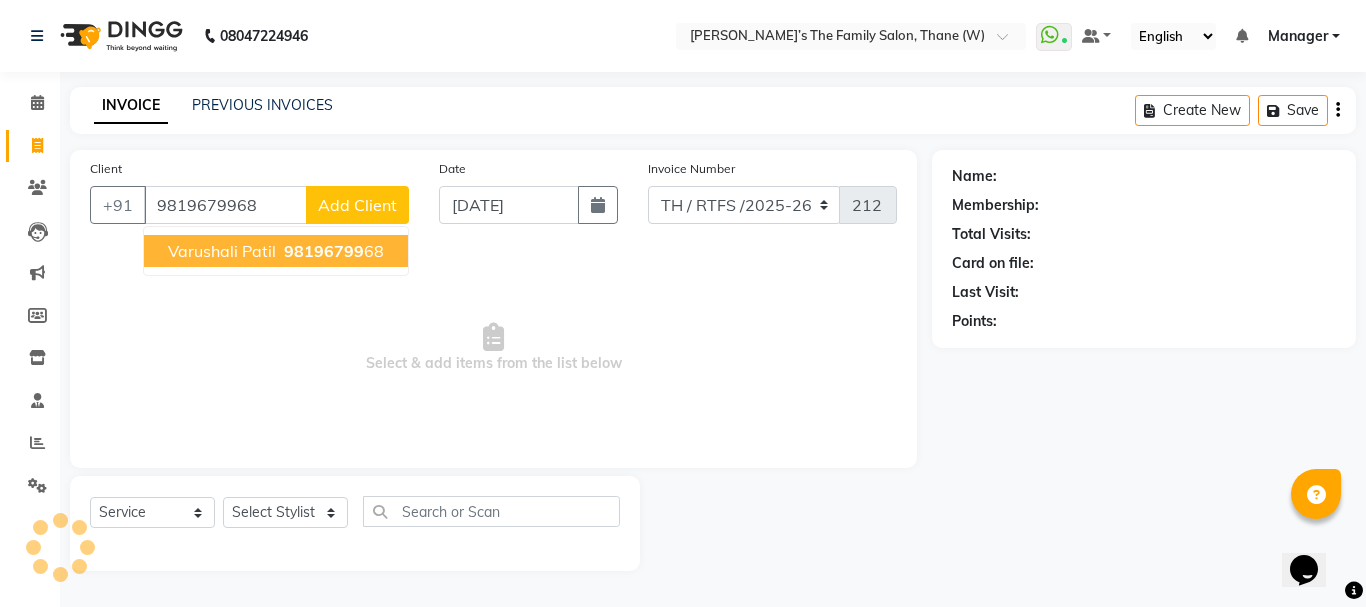select on "1: Object" 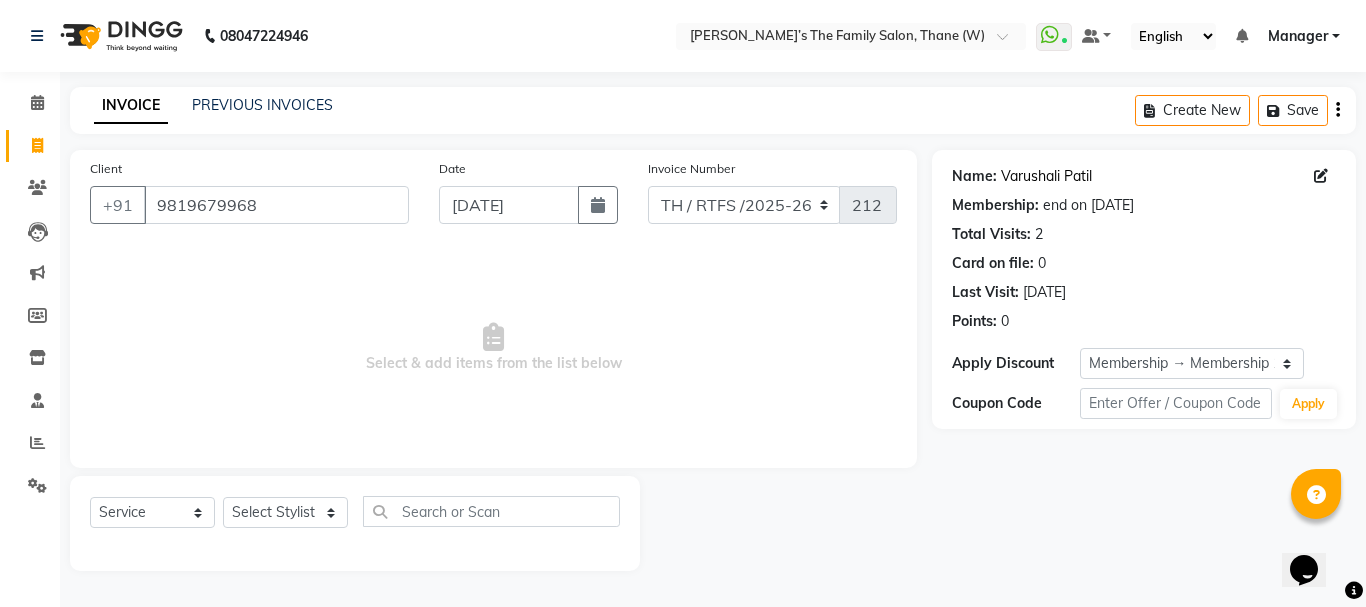 click on "Varushali Patil" 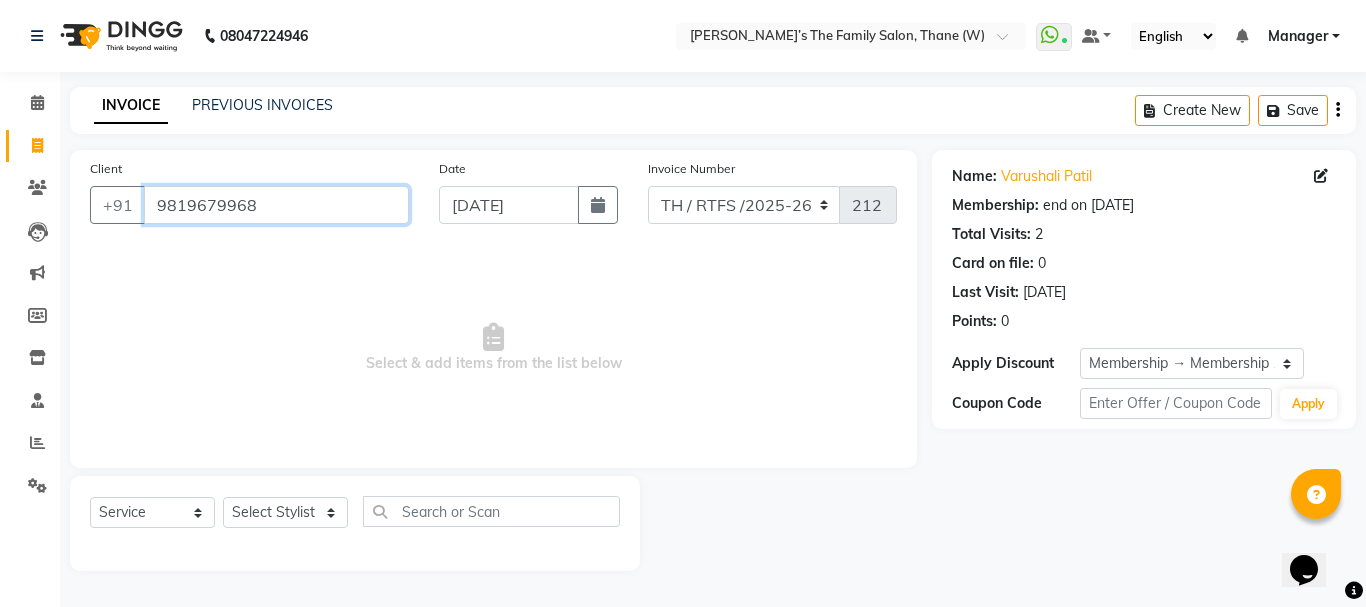 click on "9819679968" at bounding box center [276, 205] 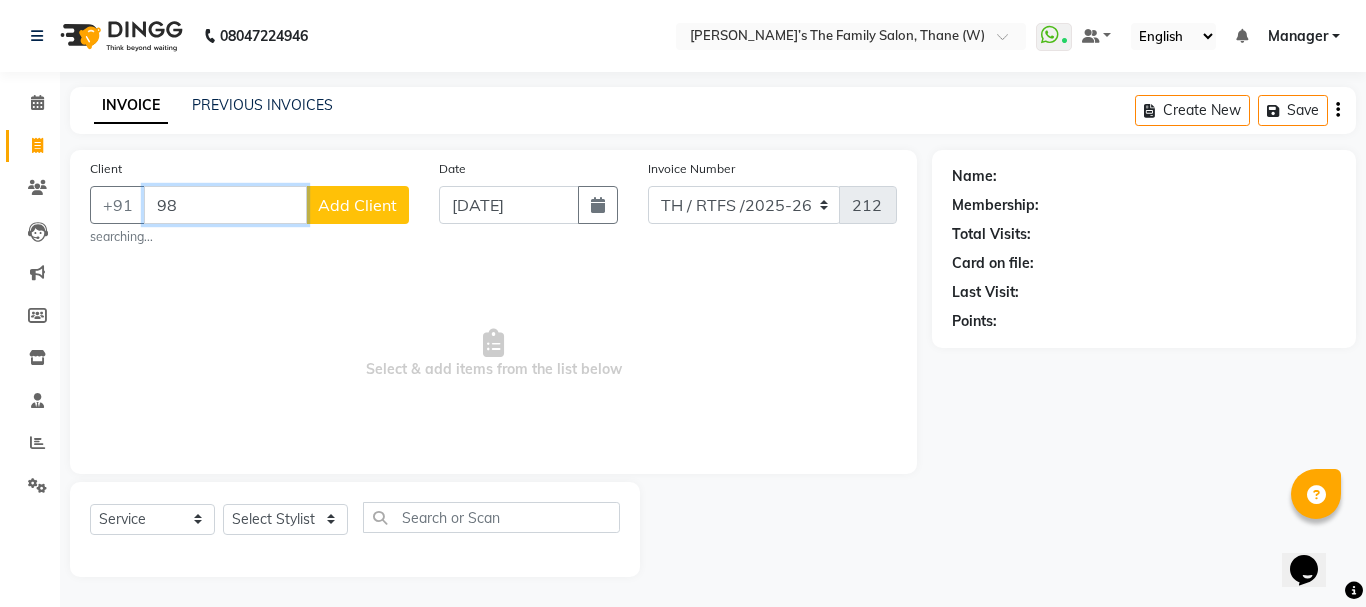 type on "9" 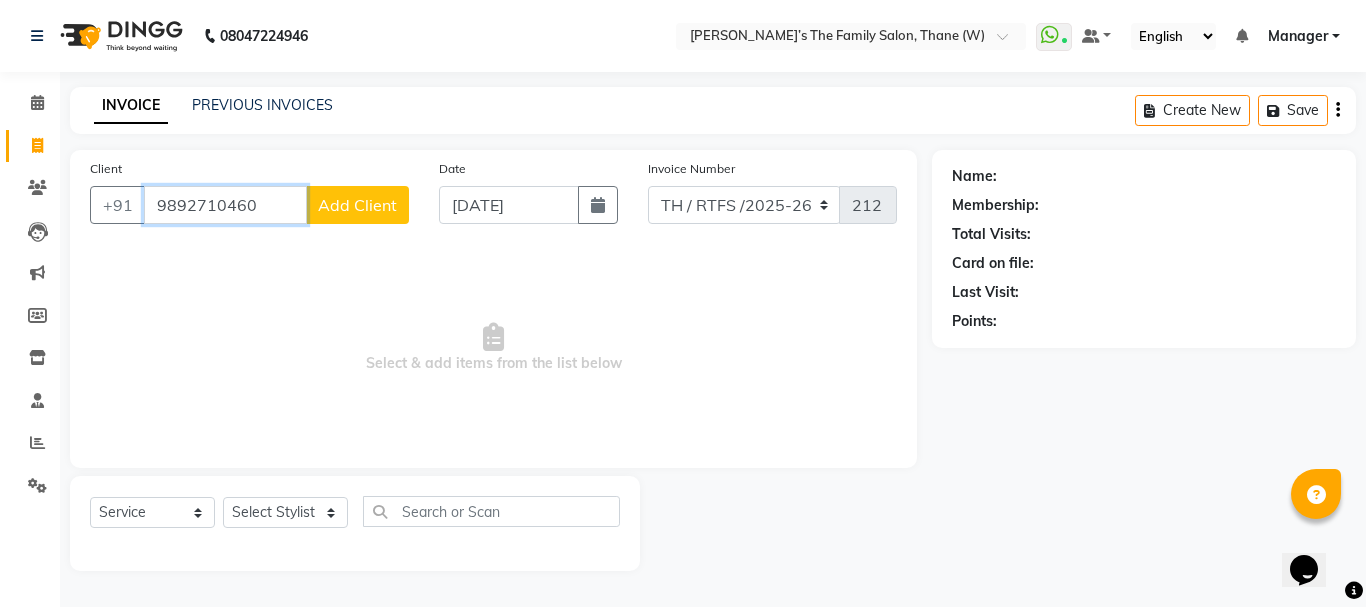 click on "9892710460" at bounding box center (225, 205) 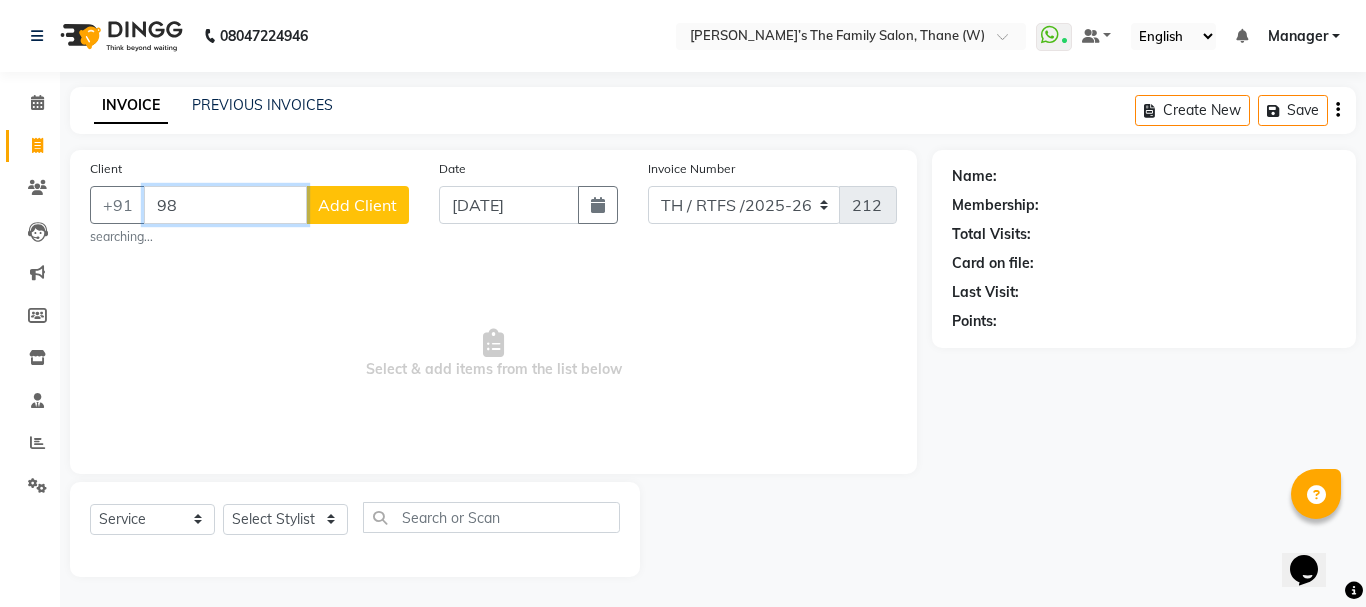 type on "9" 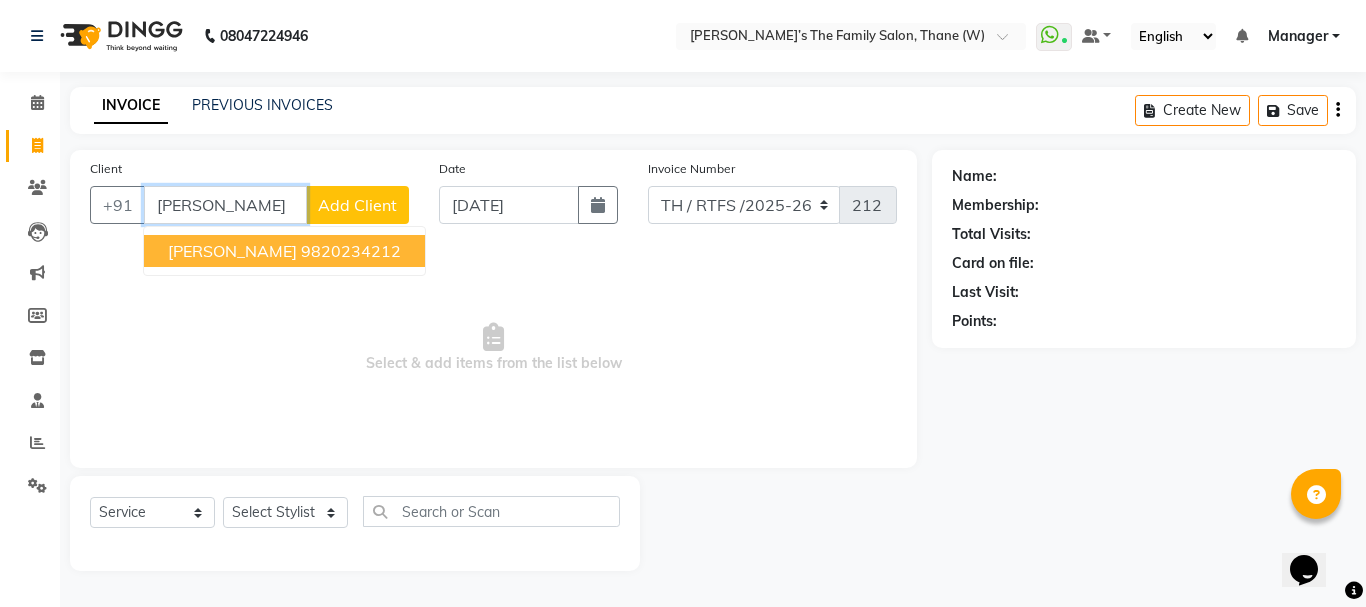 click on "Abhishek Rane" at bounding box center (232, 251) 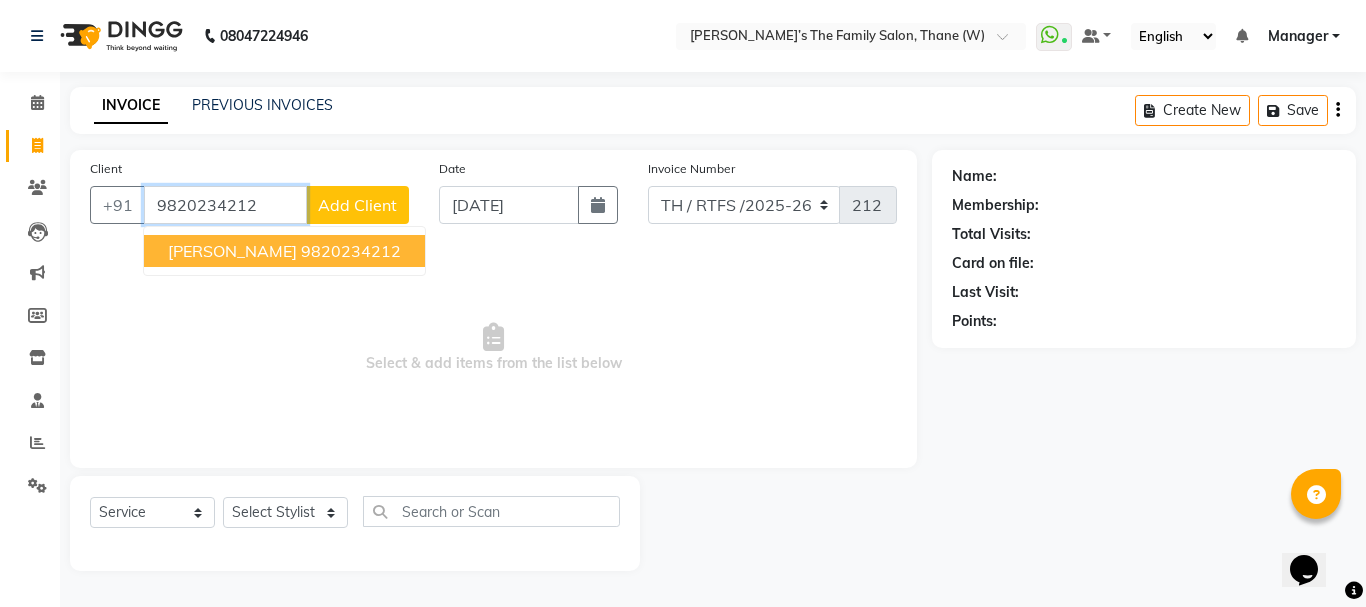 type on "9820234212" 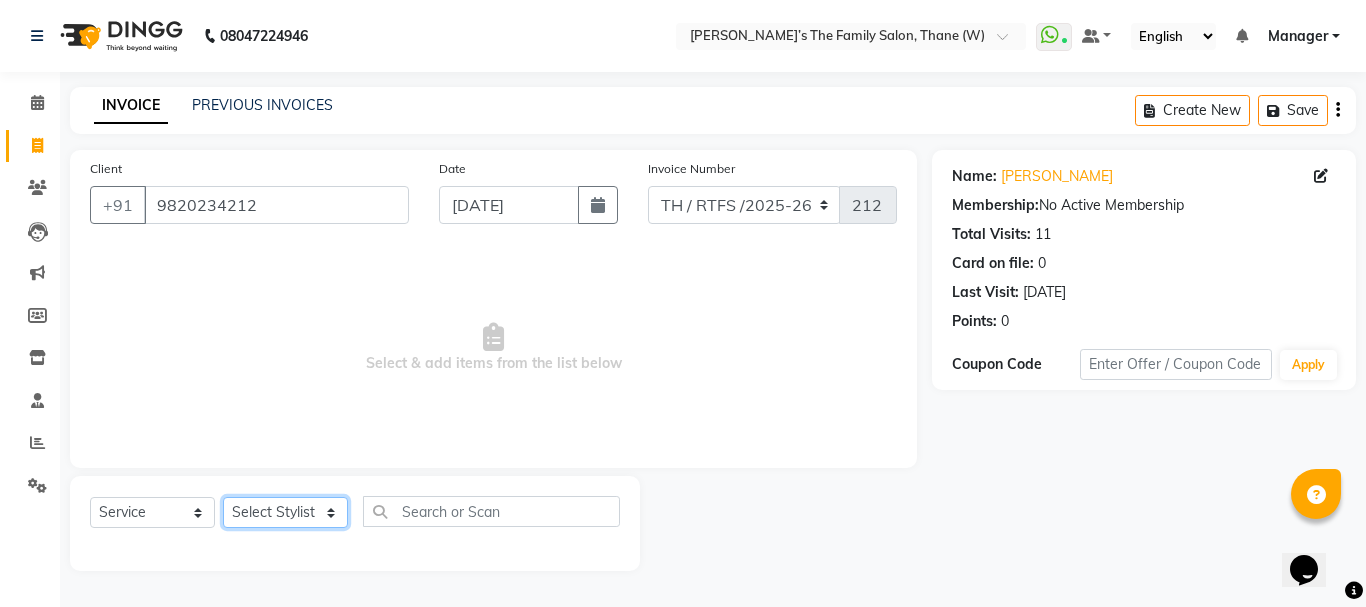 click on "Select Stylist Aarohi P   Aksahy auty Ali  Aniket A  Anuradha arvind Divya gautam .kasrade House sale Komal Waghmare  Laxmi   Manager Moin salmani Prashant   Ravindra Samrat Kumar Sangita Dighe Sanjana Kharat  Shreepad M  shrishti  jaiwala  vaibhavi  gudekar  Vikas H" 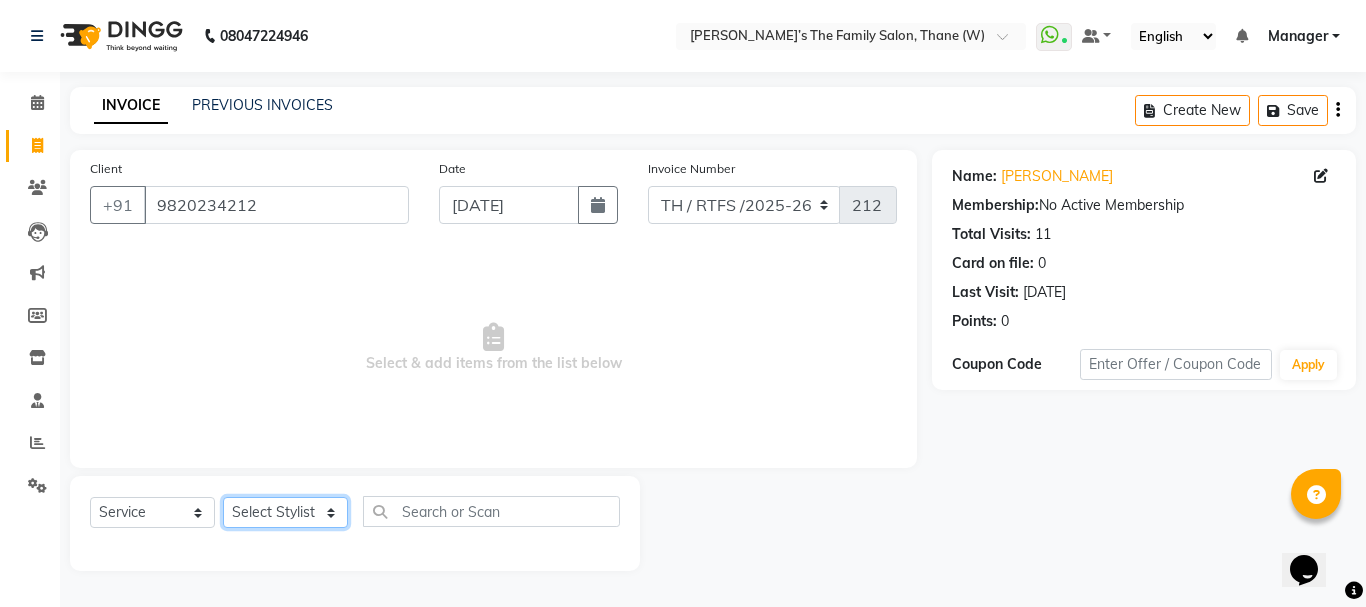 select on "76784" 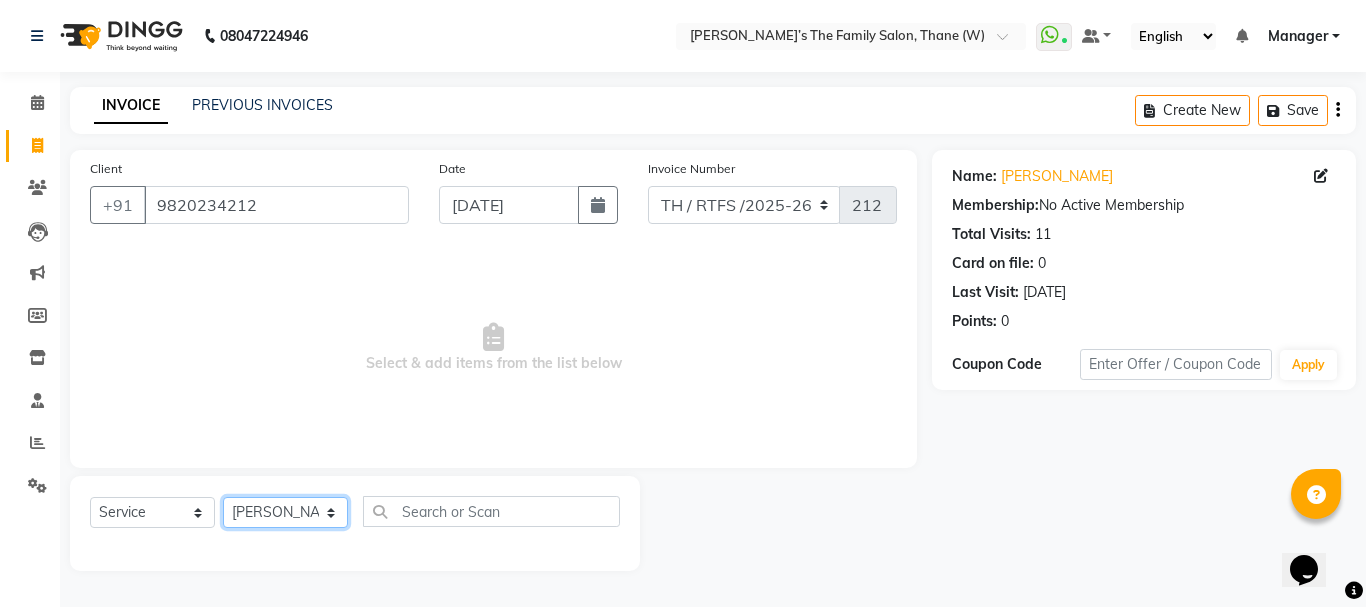click on "Select Stylist Aarohi P   Aksahy auty Ali  Aniket A  Anuradha arvind Divya gautam .kasrade House sale Komal Waghmare  Laxmi   Manager Moin salmani Prashant   Ravindra Samrat Kumar Sangita Dighe Sanjana Kharat  Shreepad M  shrishti  jaiwala  vaibhavi  gudekar  Vikas H" 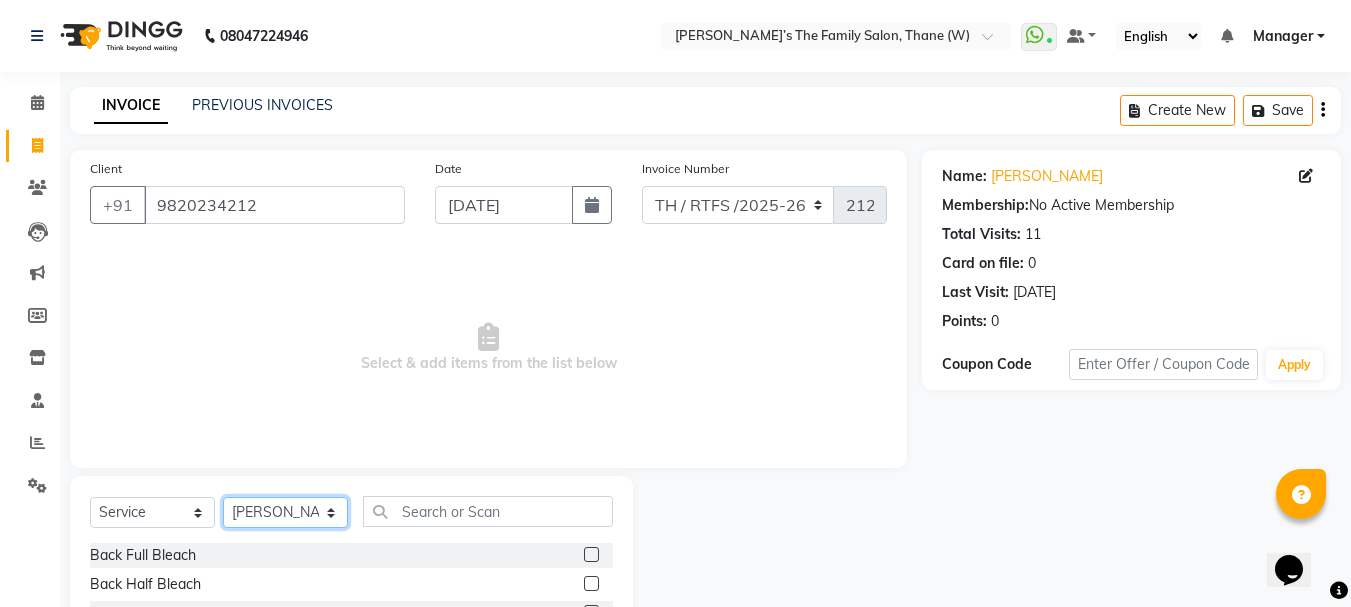 scroll, scrollTop: 194, scrollLeft: 0, axis: vertical 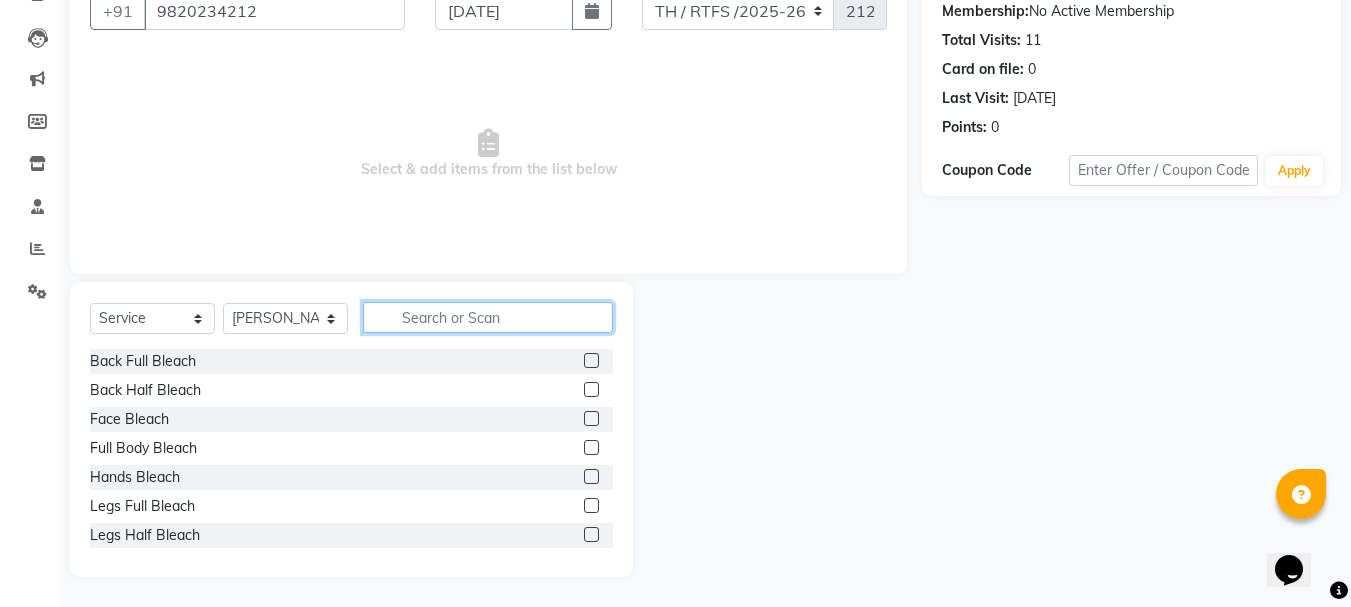 click 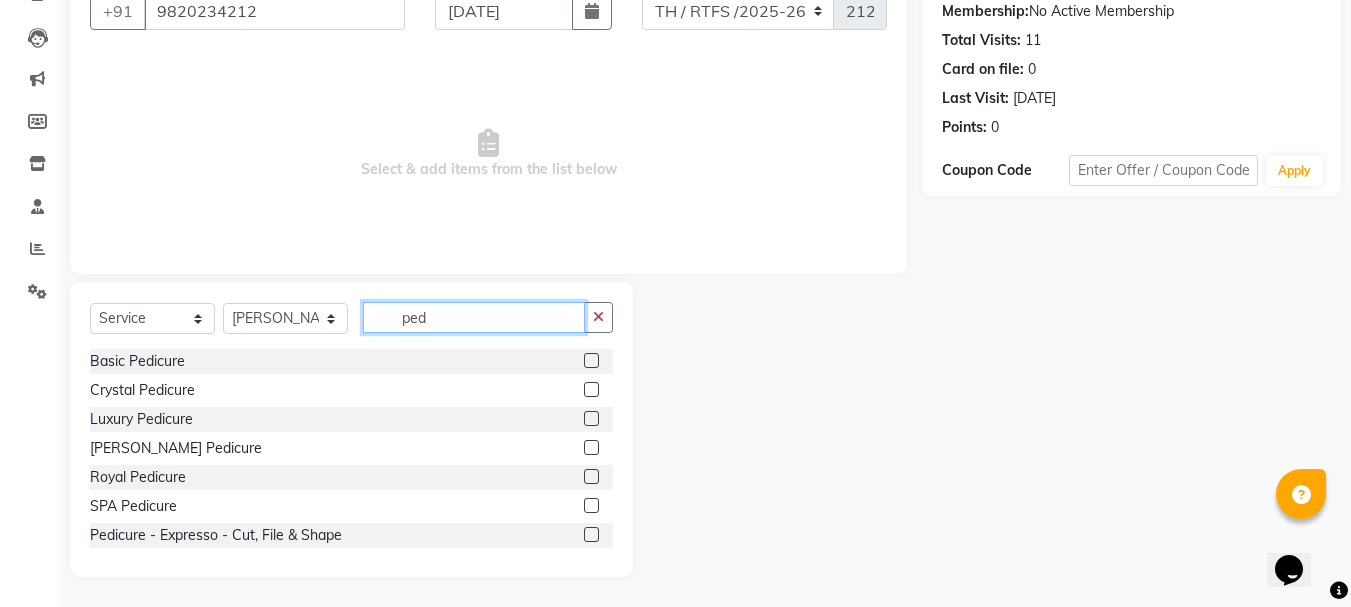 type on "ped" 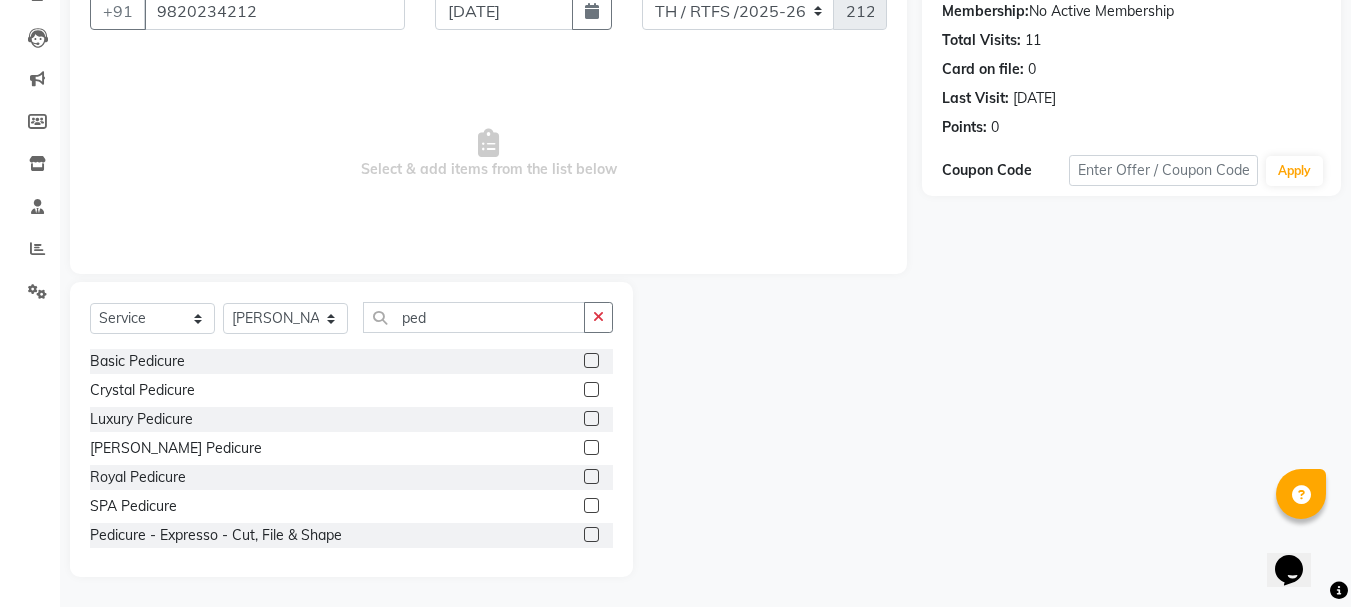click 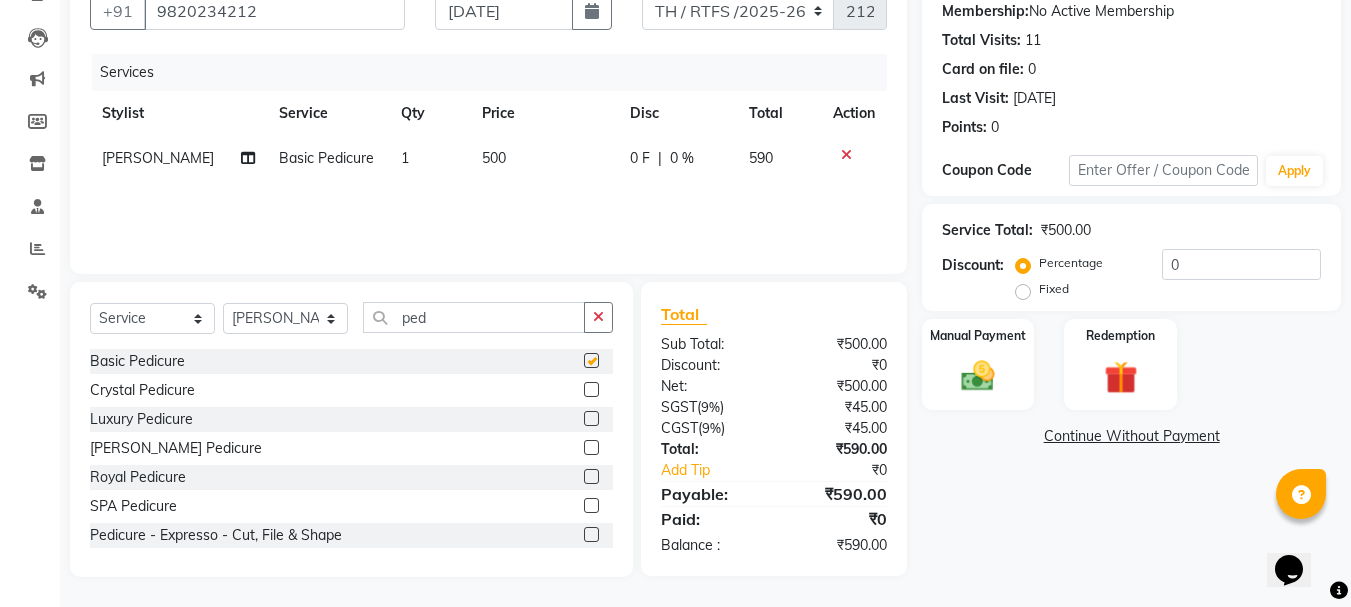 checkbox on "false" 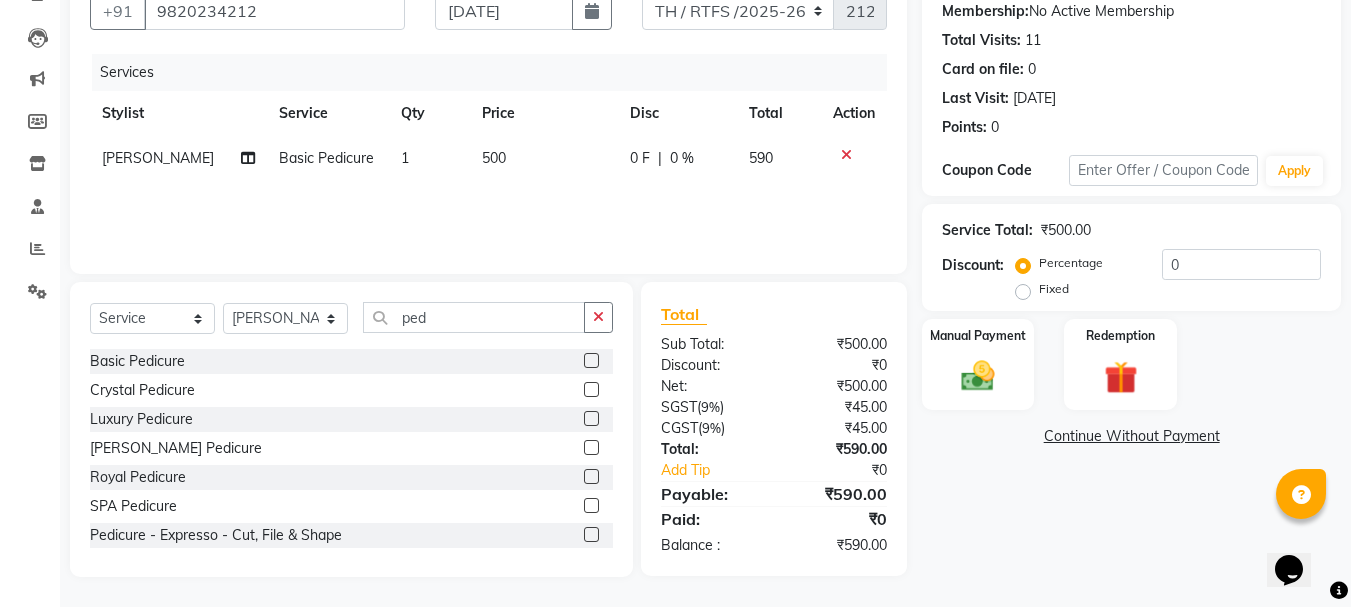 click on "500" 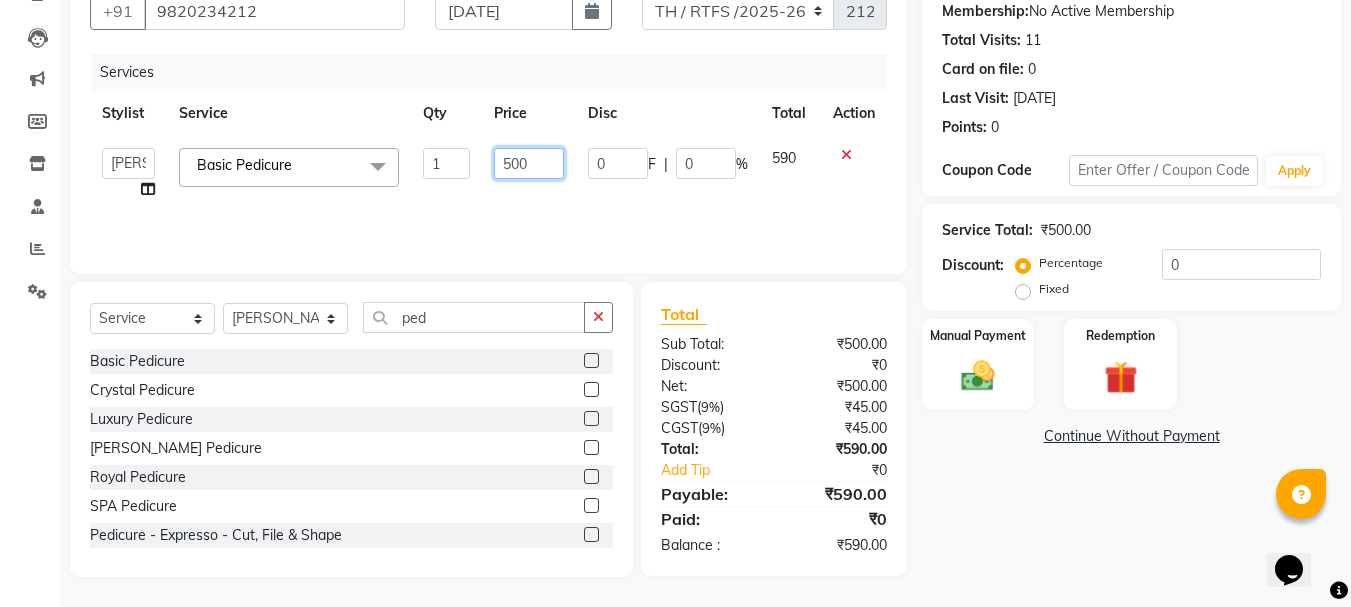 click on "500" 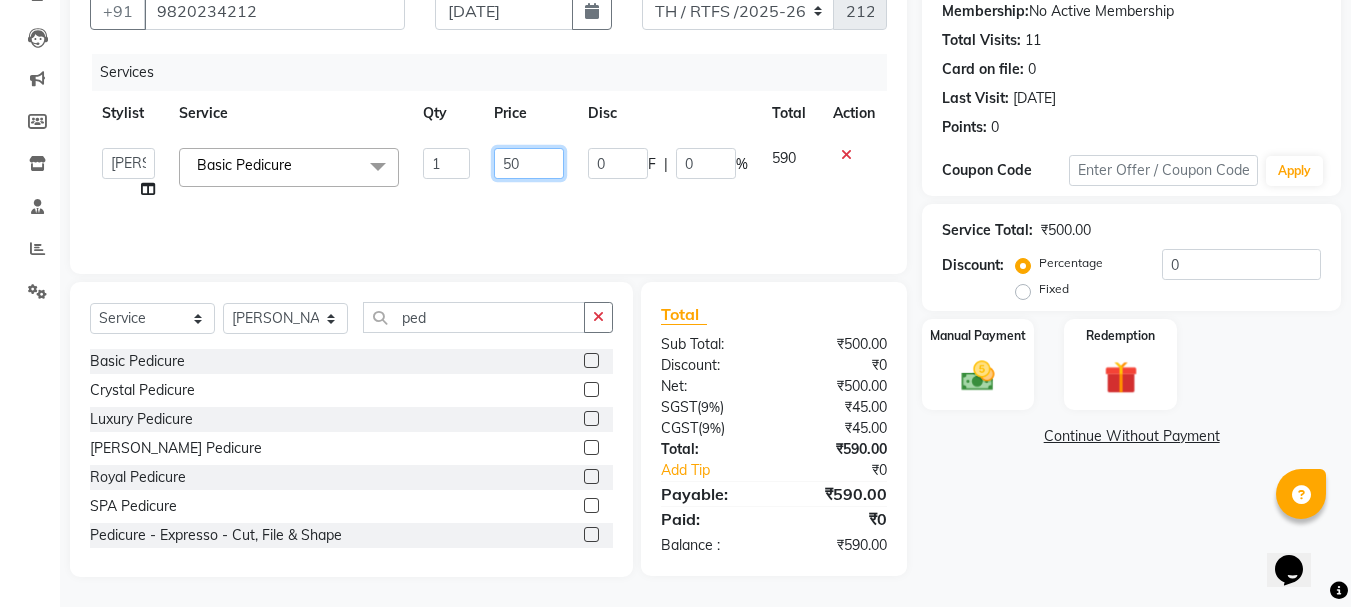 type on "5" 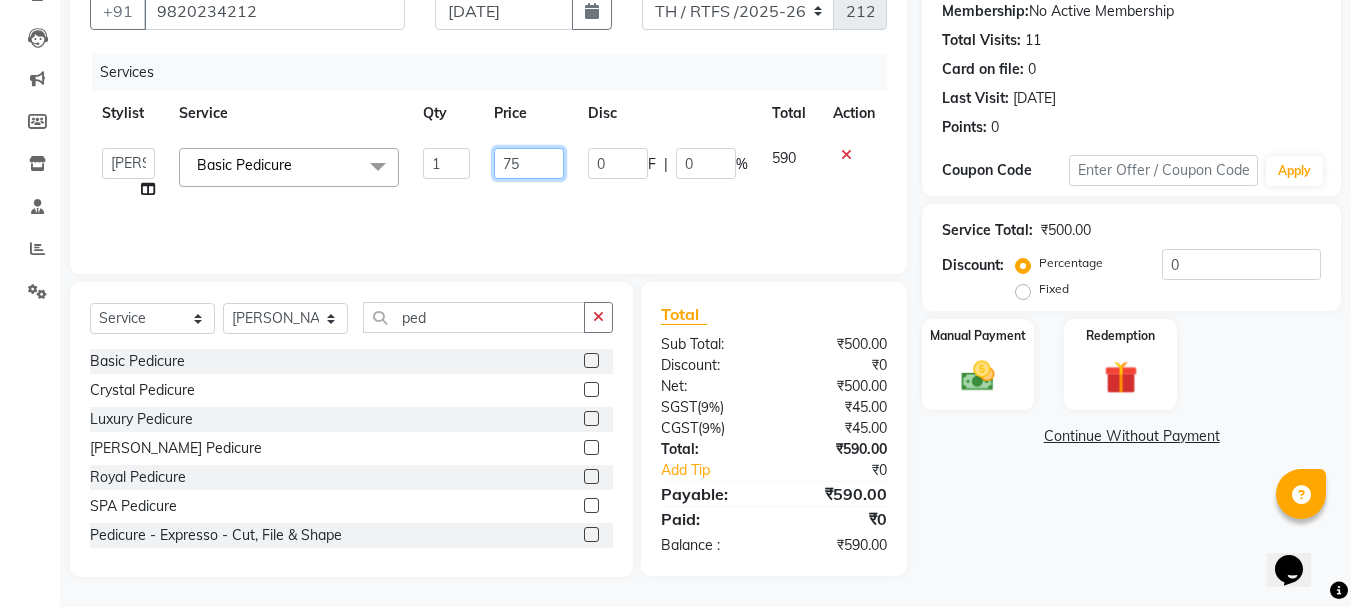 type on "750" 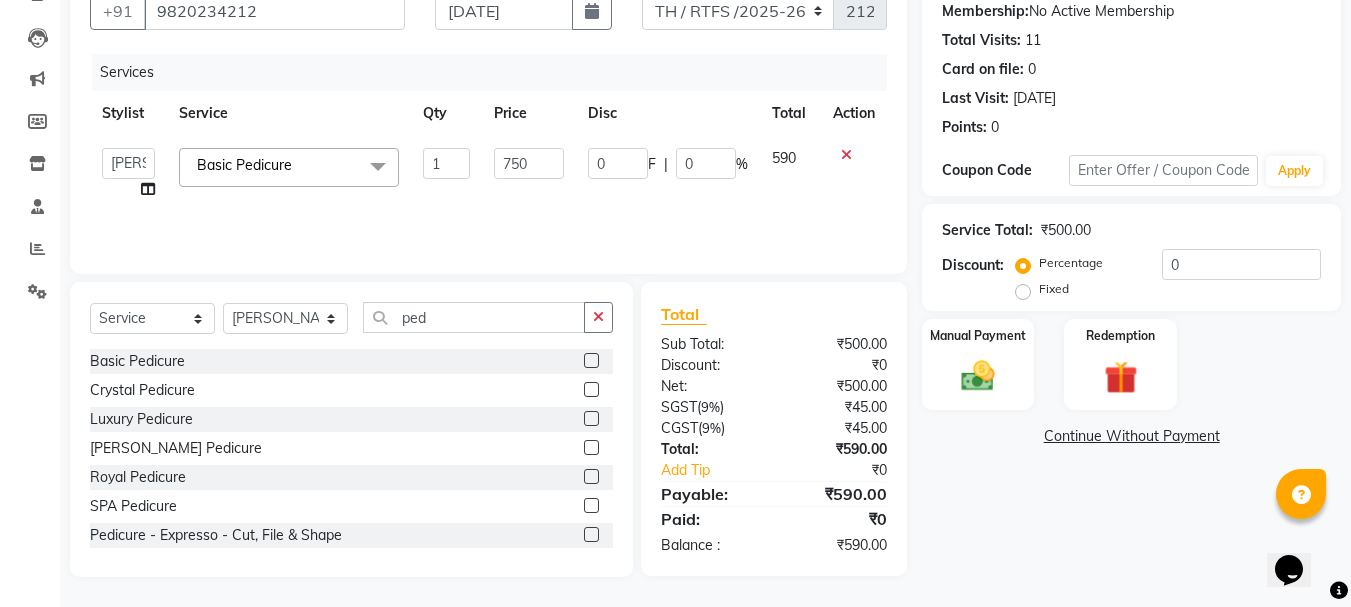 click on "Name: Abhishek Rane Membership:  No Active Membership  Total Visits:  11 Card on file:  0 Last Visit:   25-05-2025 Points:   0  Coupon Code Apply Service Total:  ₹500.00  Discount:  Percentage   Fixed  0 Manual Payment Redemption  Continue Without Payment" 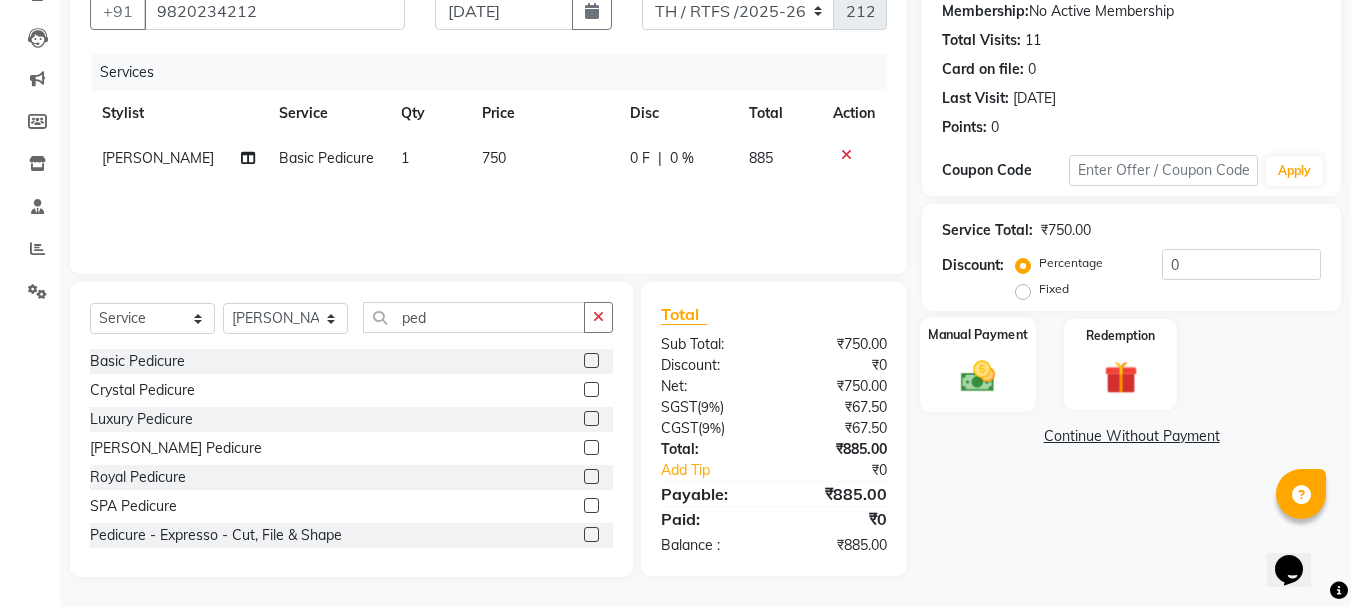 click 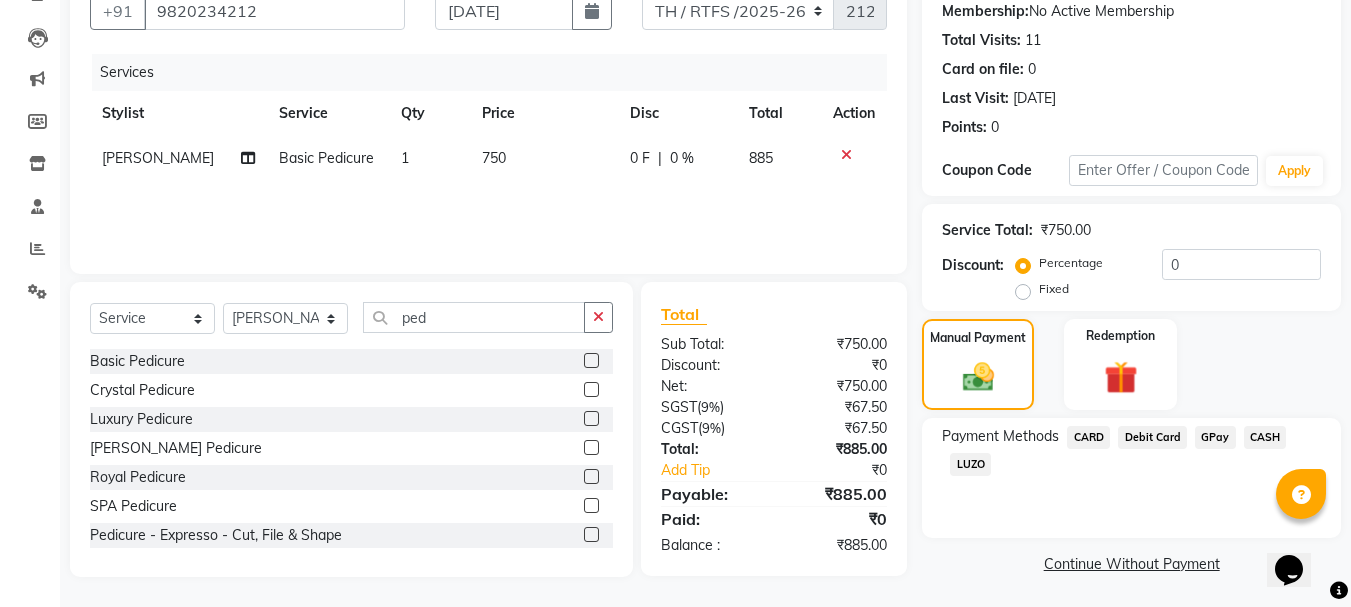 click on "GPay" 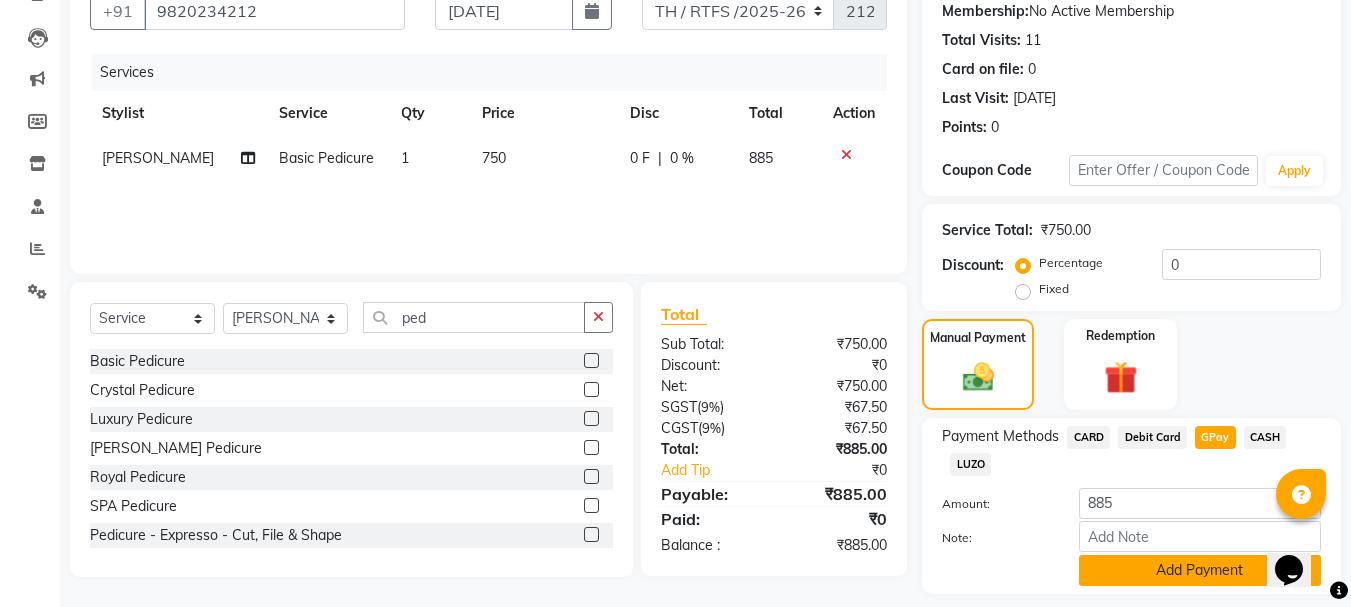 click on "Add Payment" 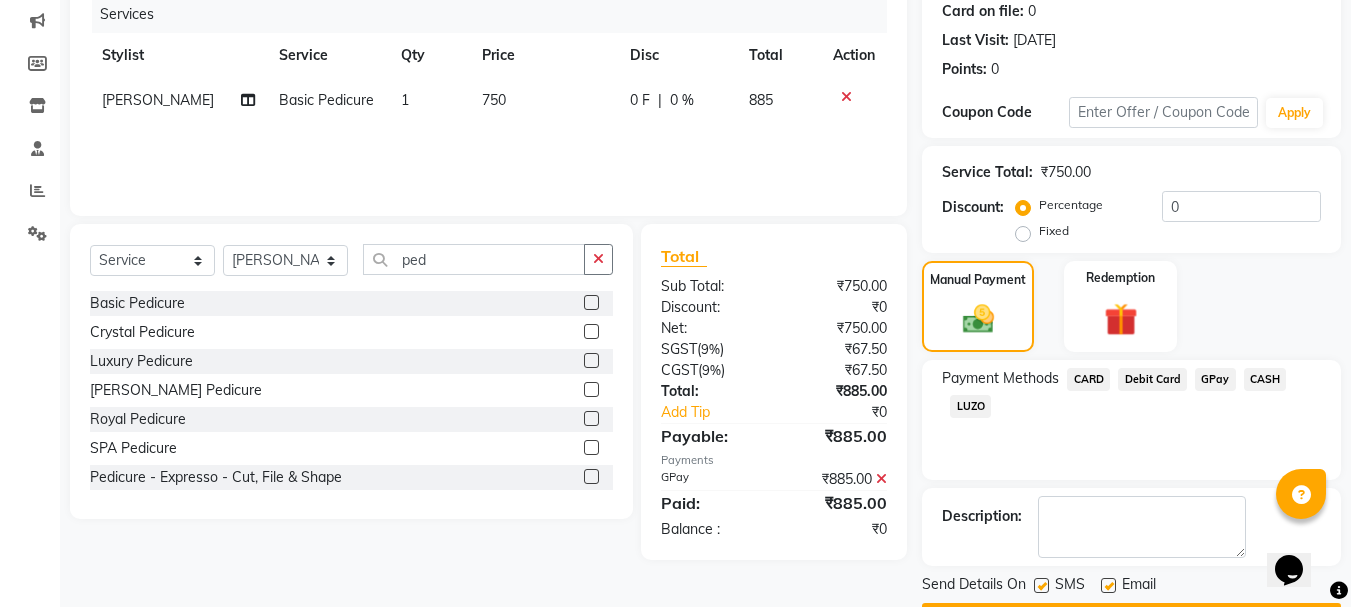 scroll, scrollTop: 309, scrollLeft: 0, axis: vertical 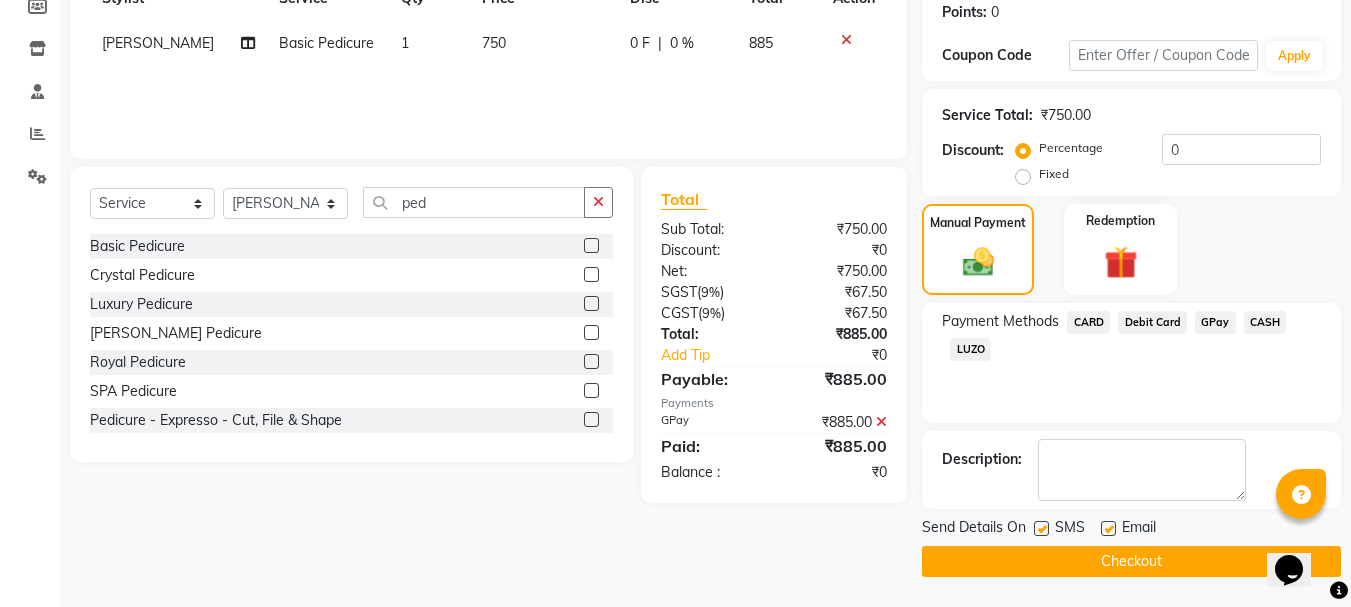 click on "Checkout" 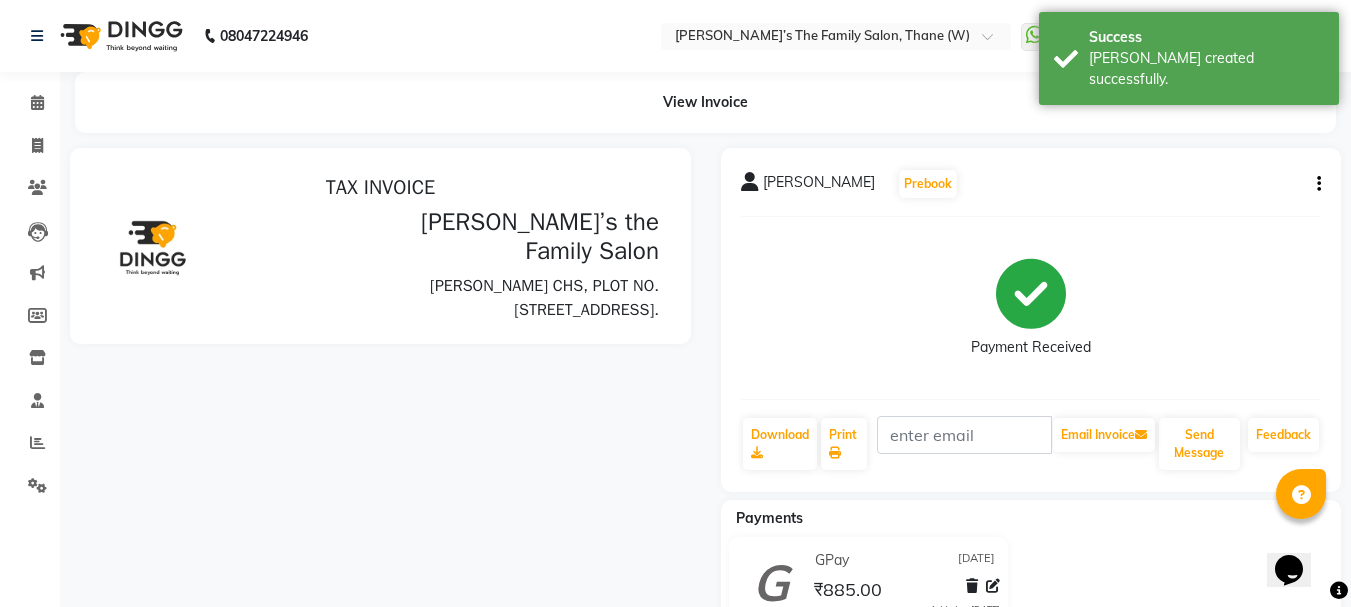 scroll, scrollTop: 0, scrollLeft: 0, axis: both 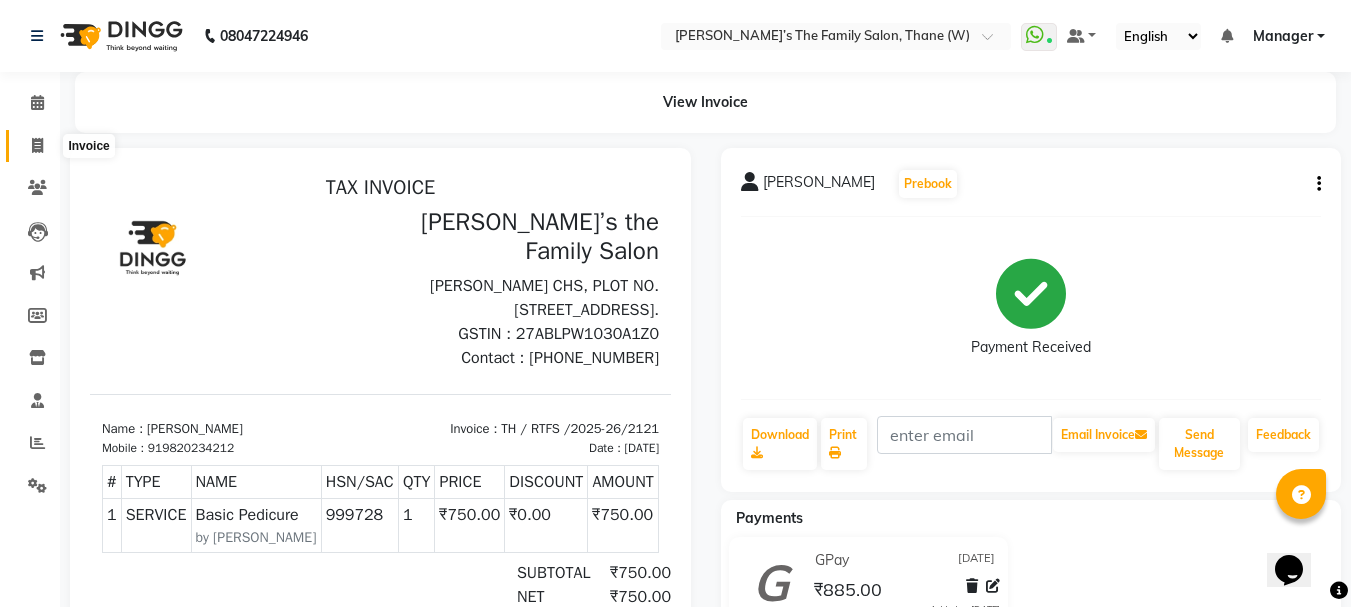 click 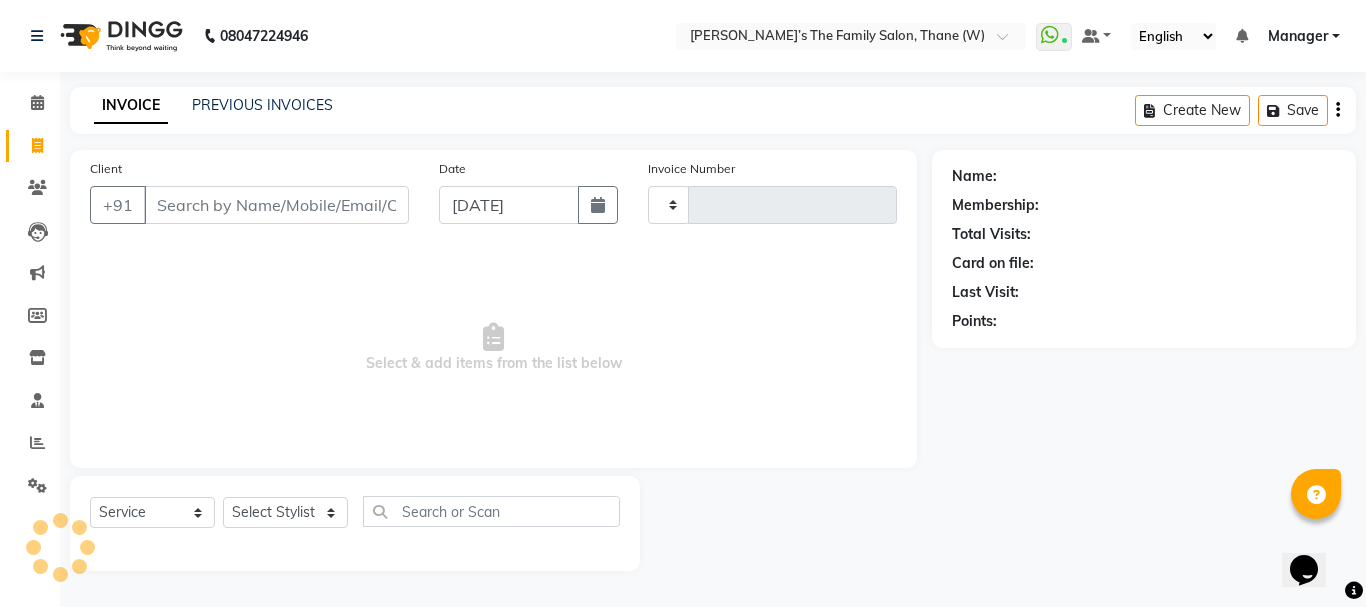 type on "2122" 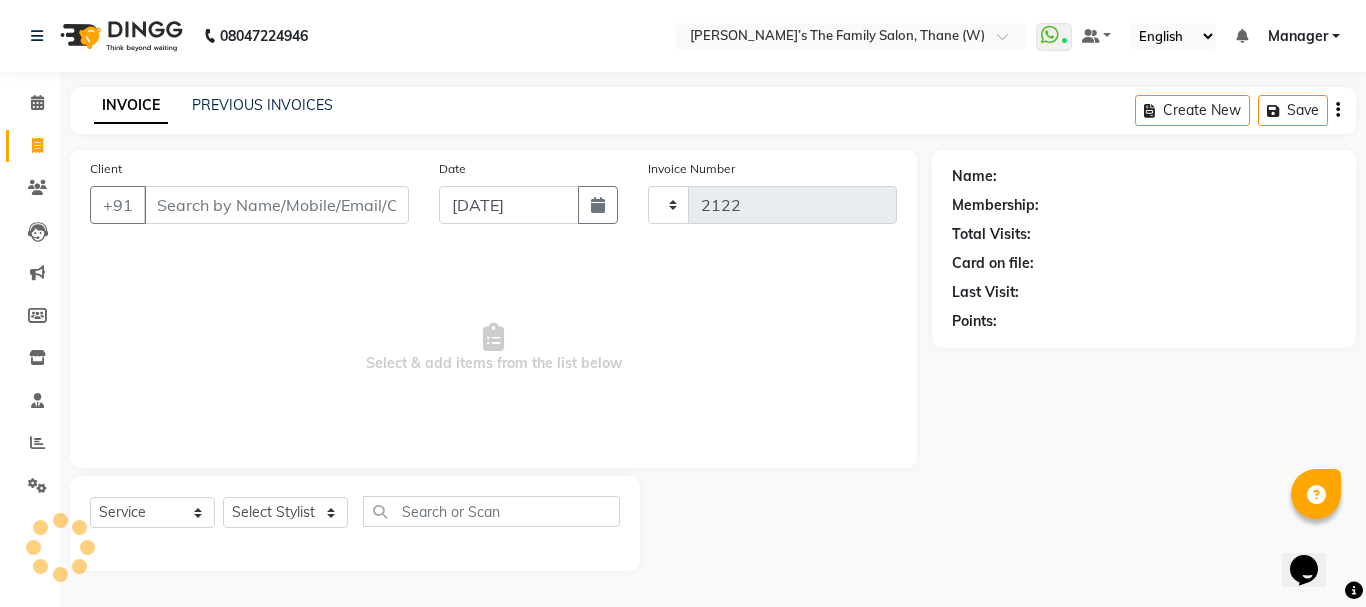select on "8004" 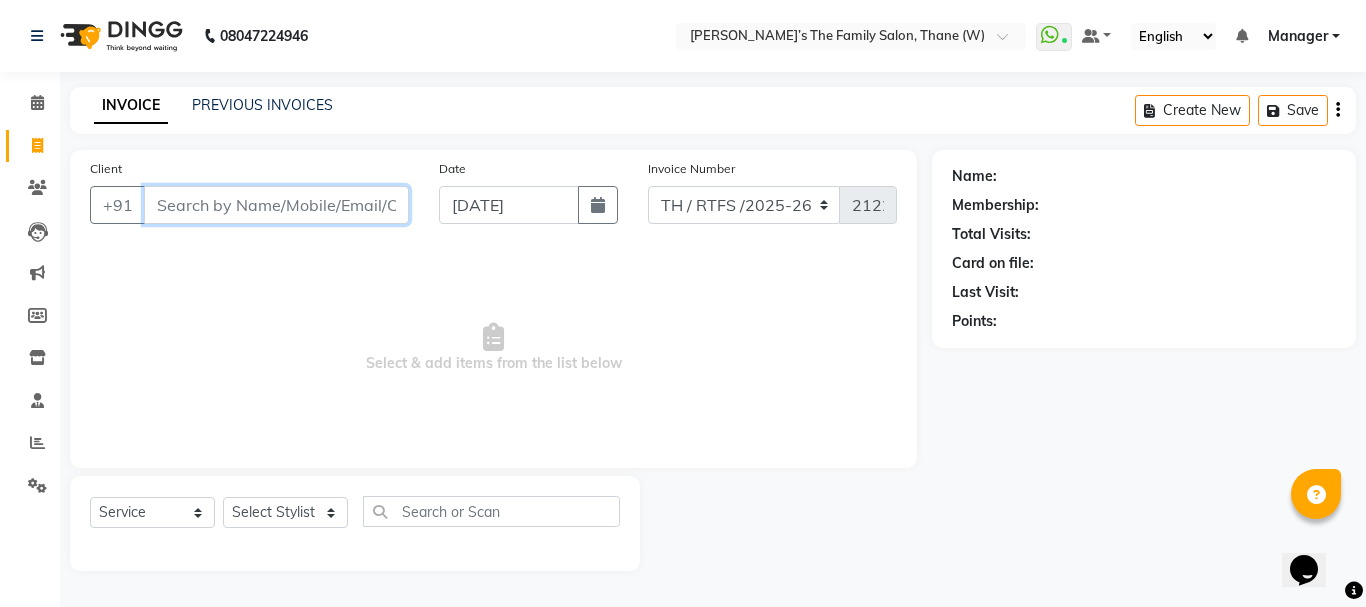 click on "Client" at bounding box center [276, 205] 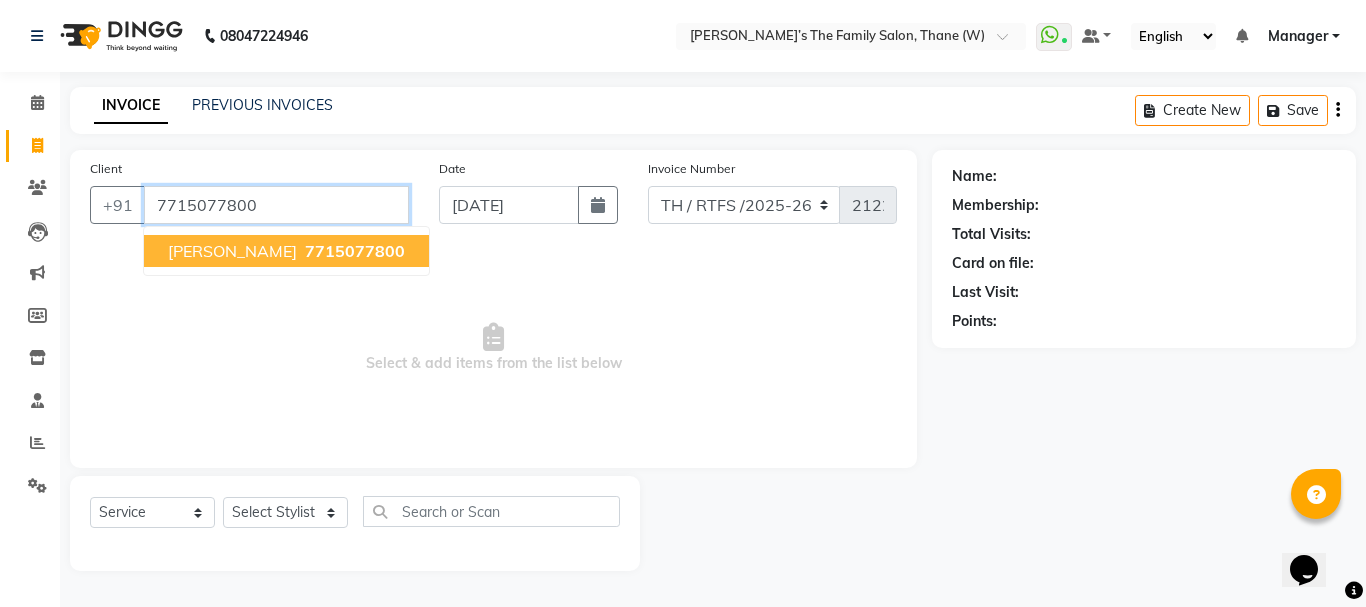 type on "7715077800" 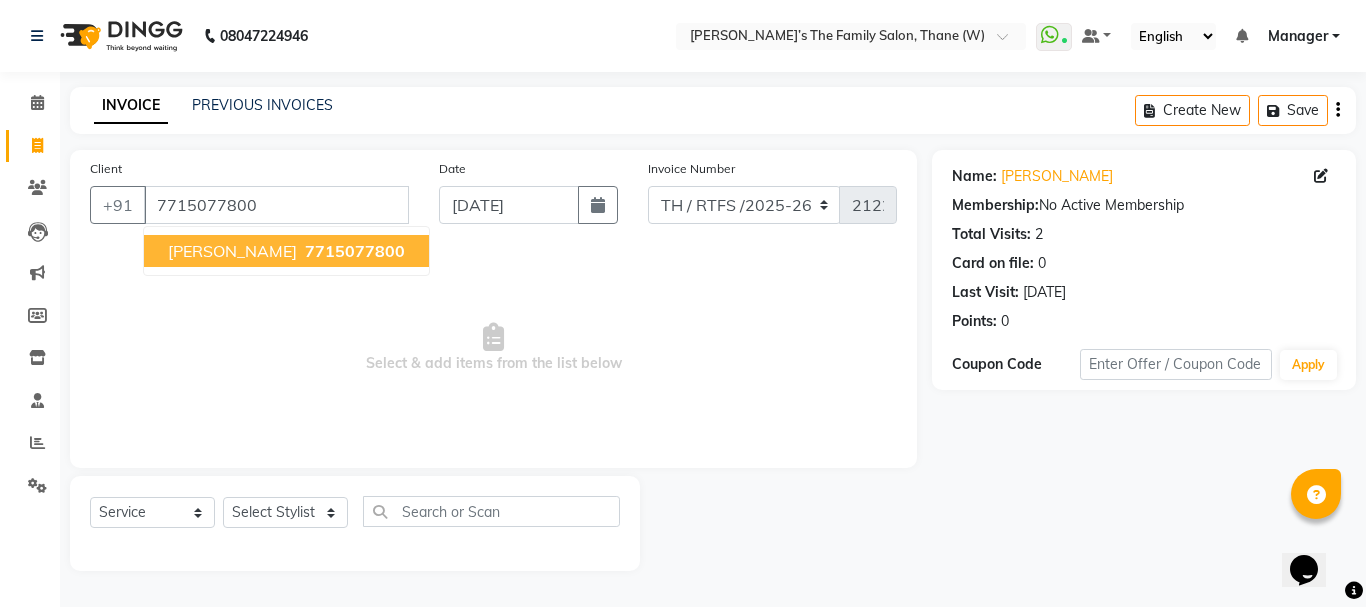 click on "vivek jadhav" at bounding box center [232, 251] 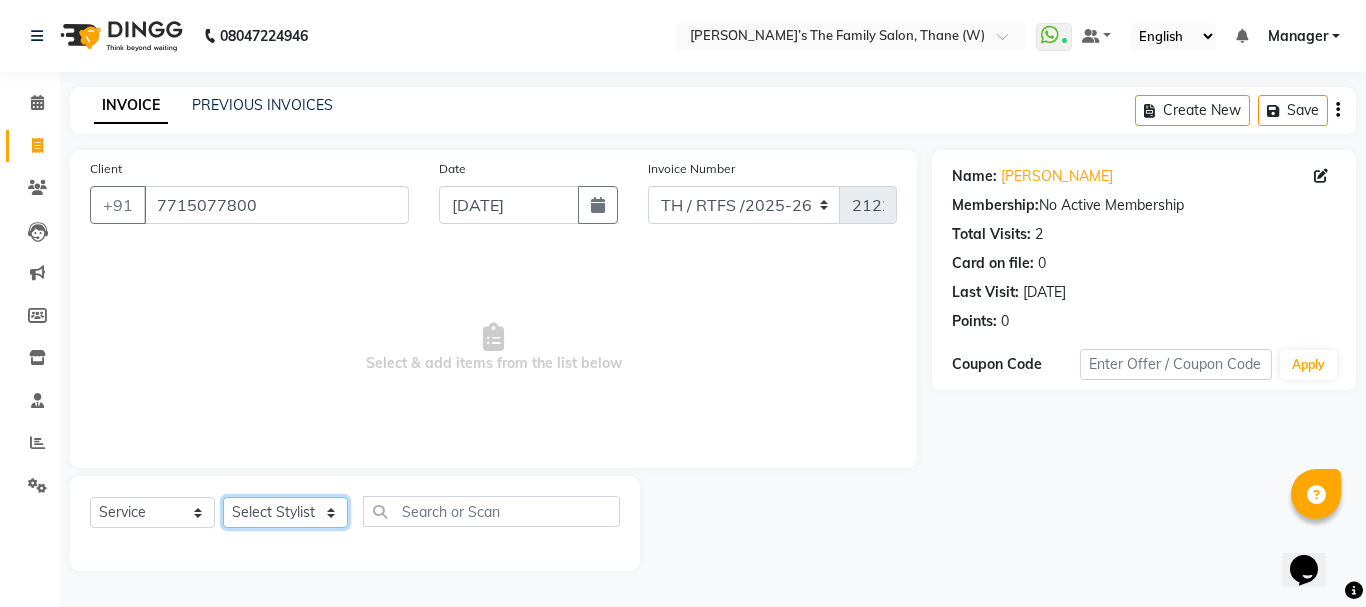 click on "Select Stylist Aarohi P   Aksahy auty Ali  Aniket A  Anuradha arvind Divya gautam .kasrade House sale Komal Waghmare  Laxmi   Manager Moin salmani Prashant   Ravindra Samrat Kumar Sangita Dighe Sanjana Kharat  Shreepad M  shrishti  jaiwala  vaibhavi  gudekar  Vikas H" 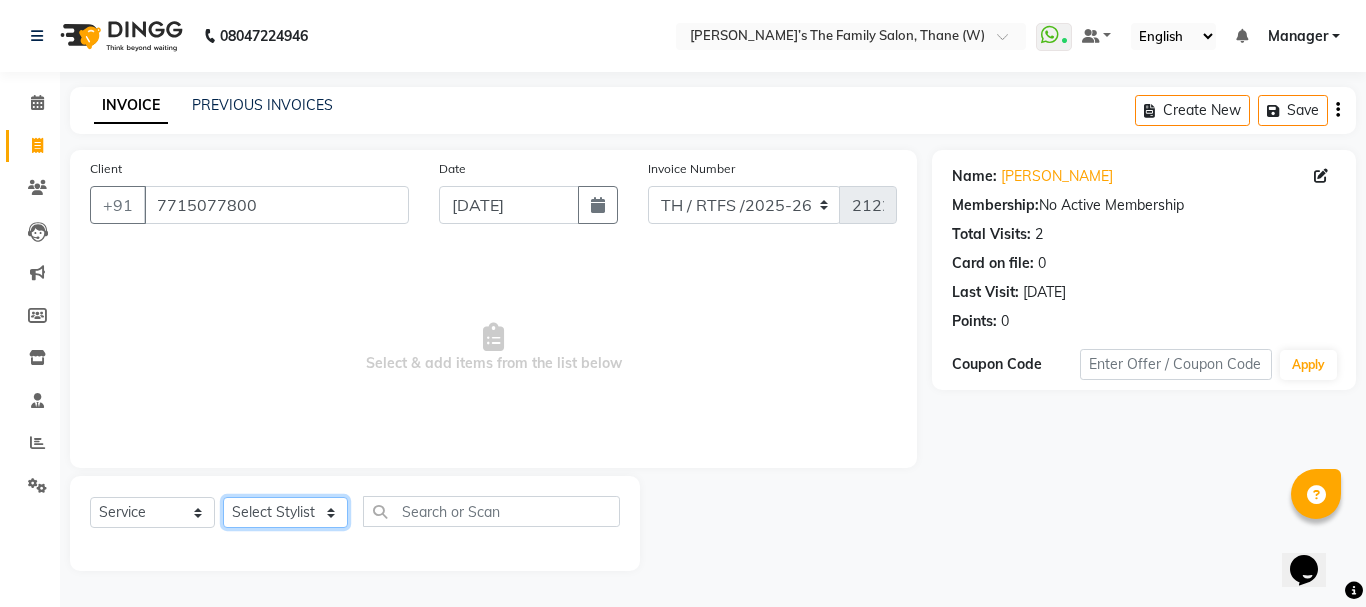 select on "78217" 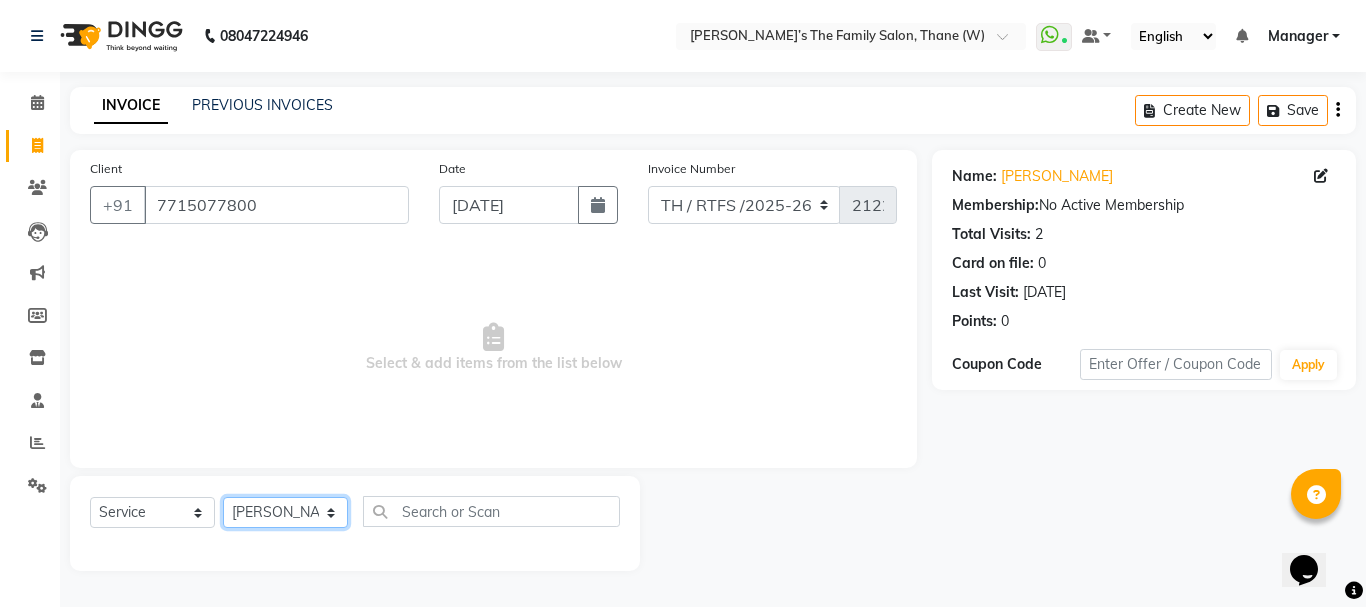 click on "Select Stylist Aarohi P   Aksahy auty Ali  Aniket A  Anuradha arvind Divya gautam .kasrade House sale Komal Waghmare  Laxmi   Manager Moin salmani Prashant   Ravindra Samrat Kumar Sangita Dighe Sanjana Kharat  Shreepad M  shrishti  jaiwala  vaibhavi  gudekar  Vikas H" 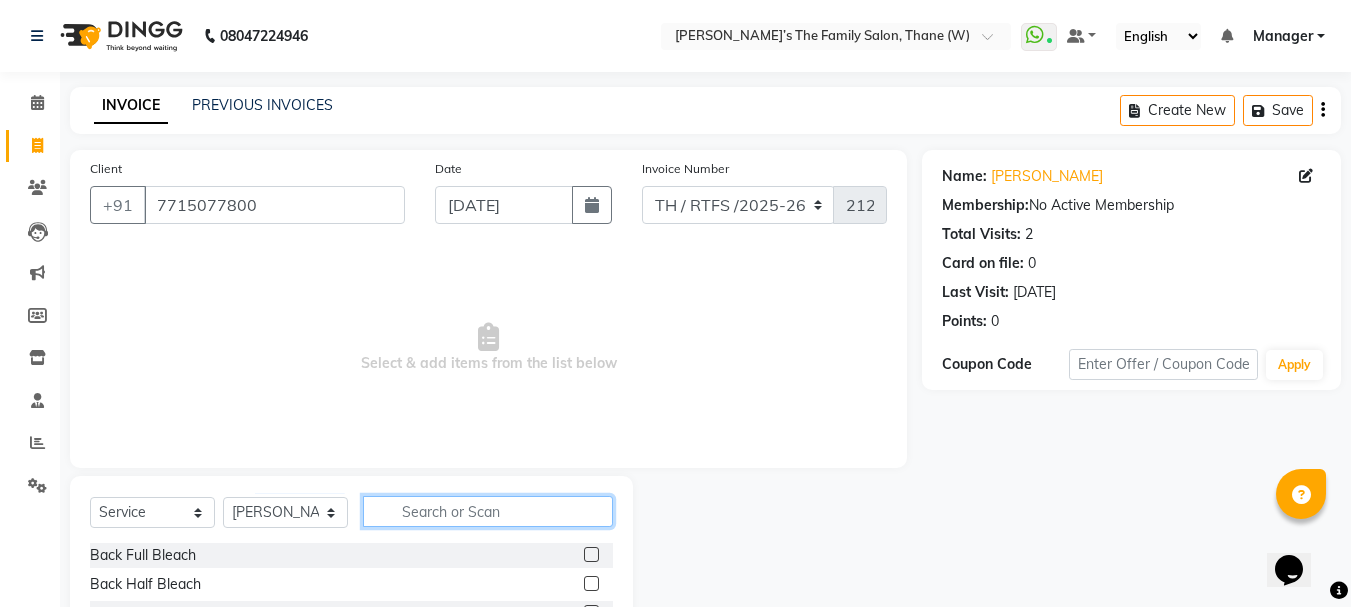 click 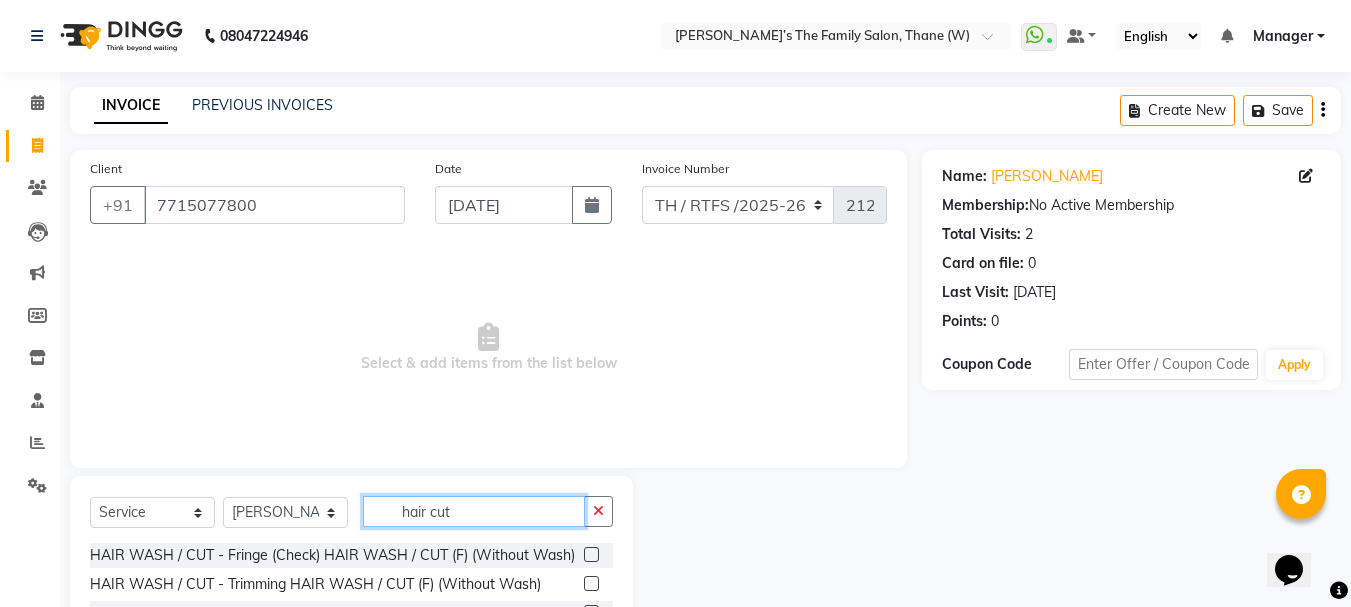 scroll, scrollTop: 194, scrollLeft: 0, axis: vertical 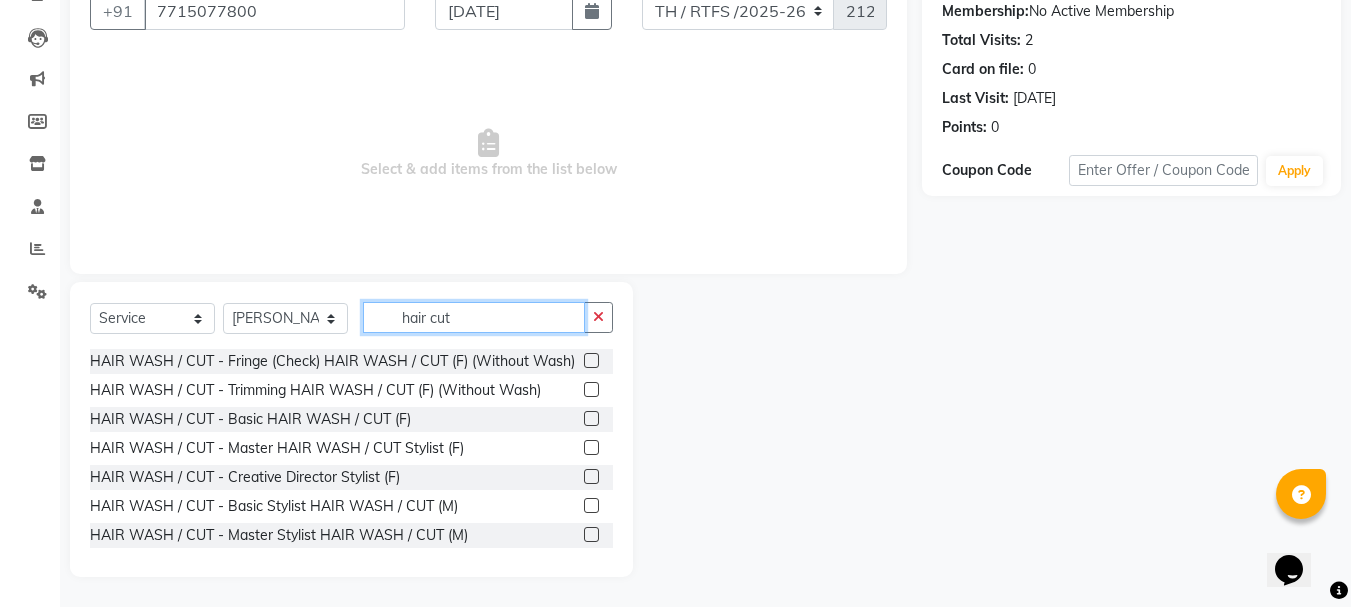 type on "hair cut" 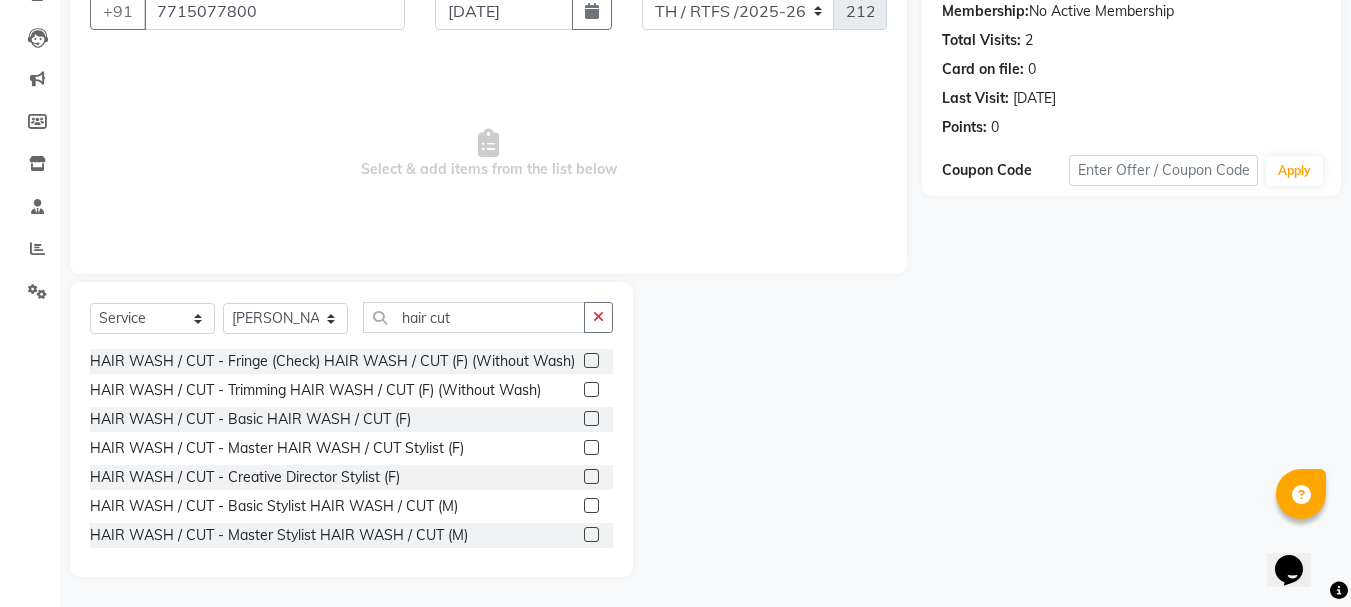 click 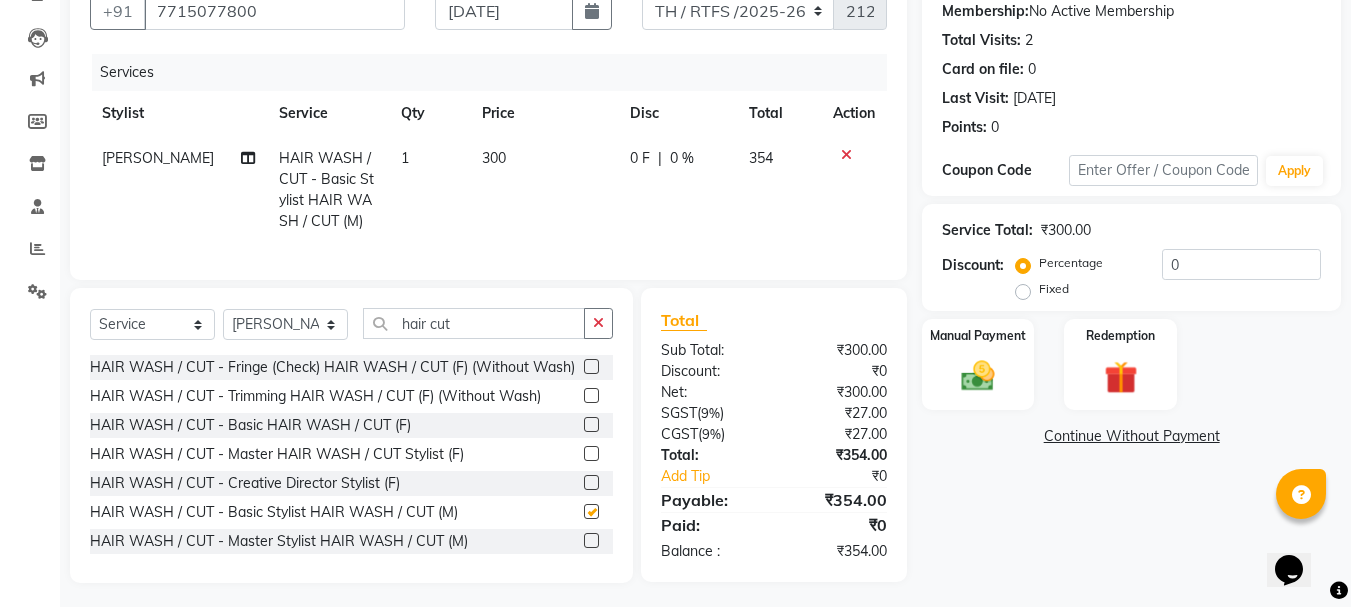 checkbox on "false" 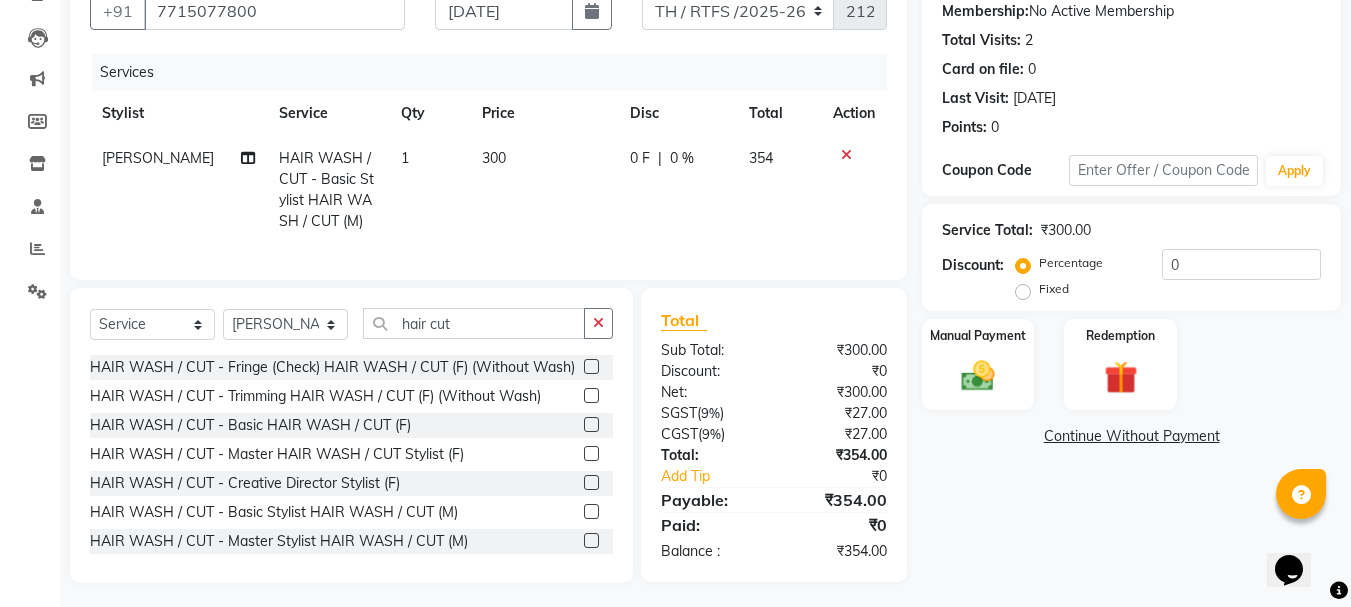 click on "300" 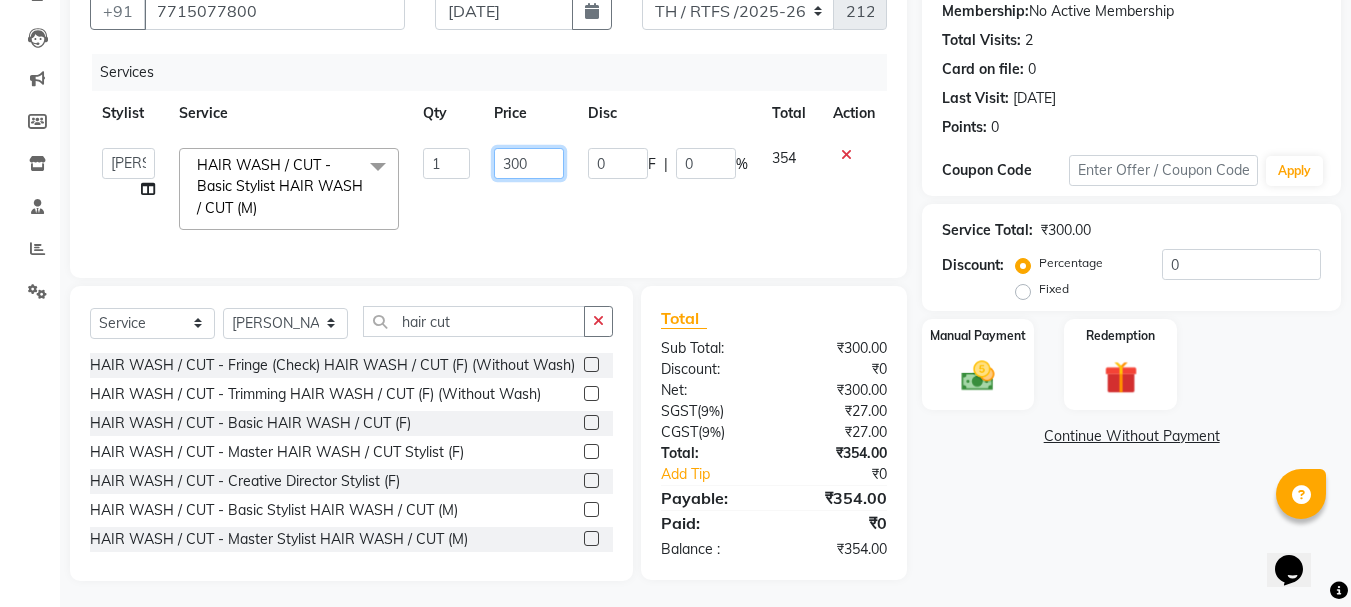 click on "300" 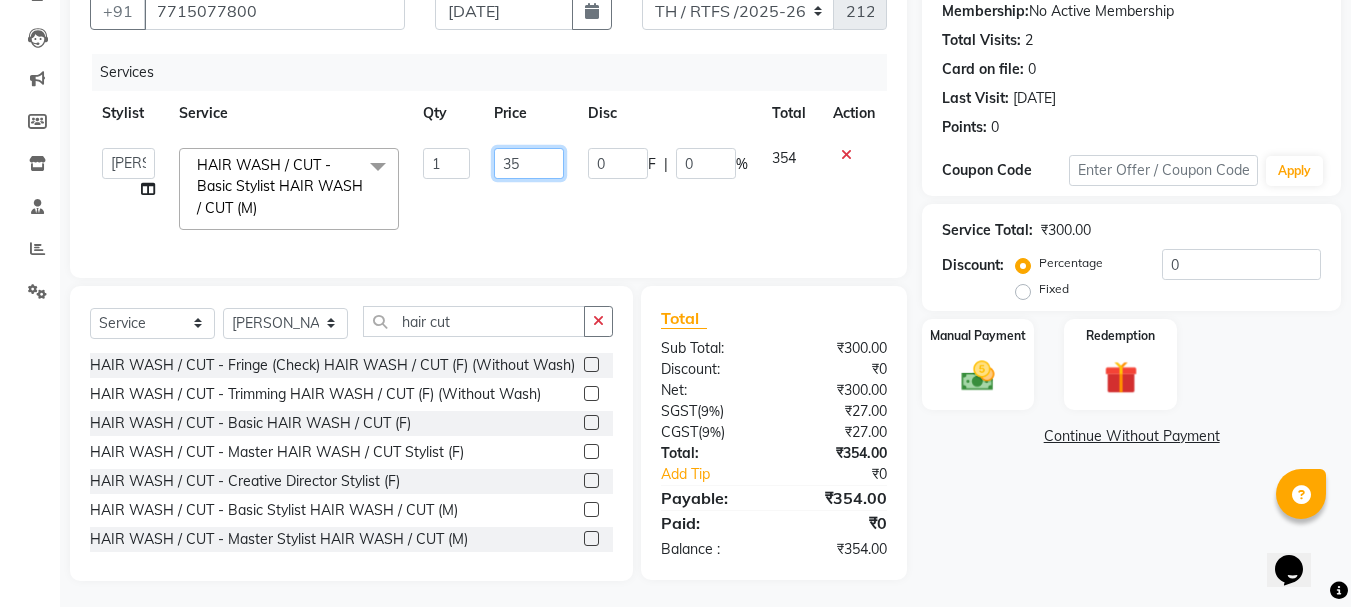 type on "350" 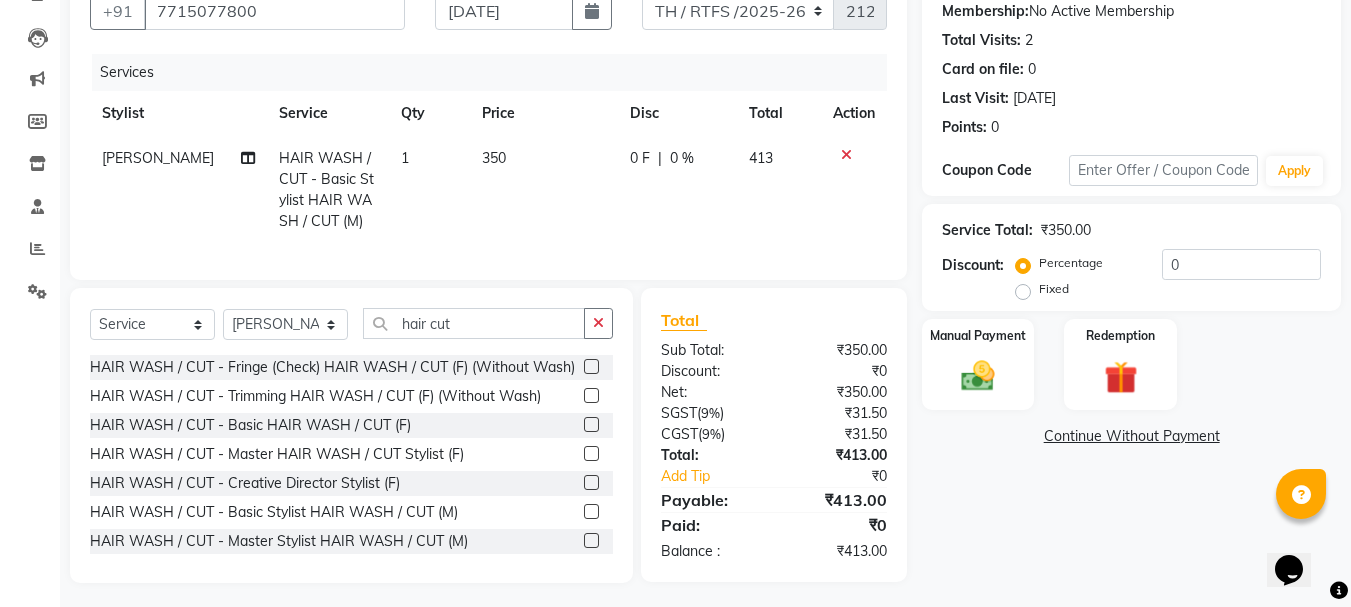 click on "Name: Vivek Jadhav Membership:  No Active Membership  Total Visits:  2 Card on file:  0 Last Visit:   09-05-2025 Points:   0  Coupon Code Apply Service Total:  ₹350.00  Discount:  Percentage   Fixed  0 Manual Payment Redemption  Continue Without Payment" 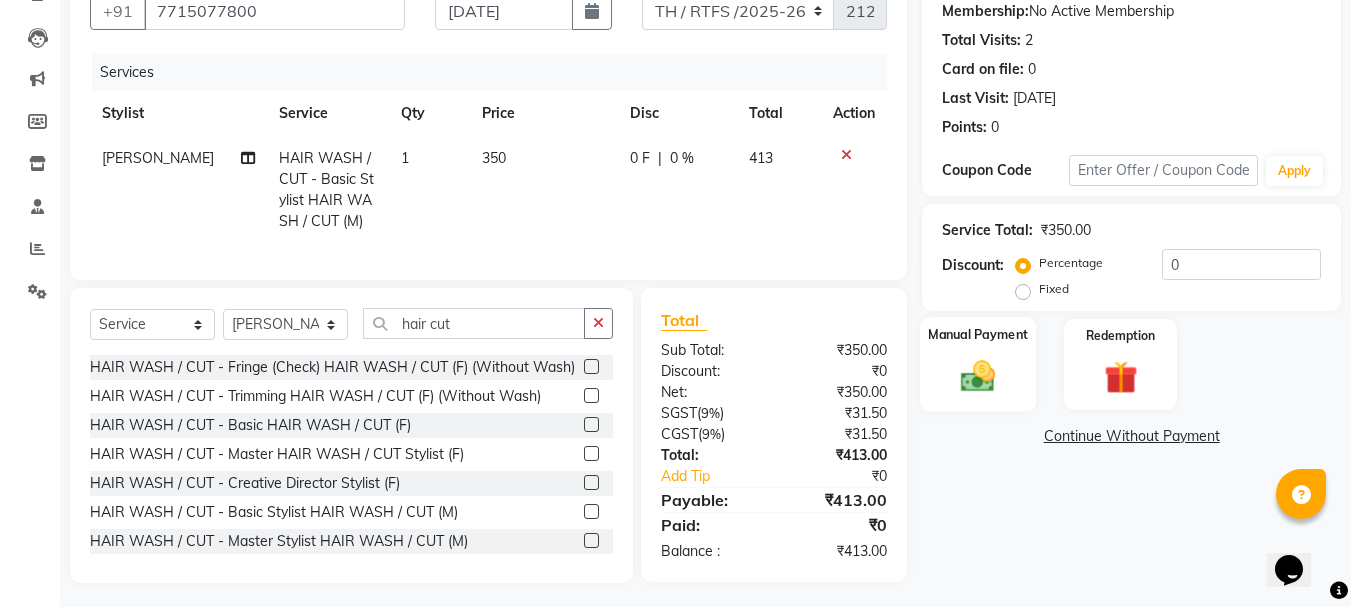 click 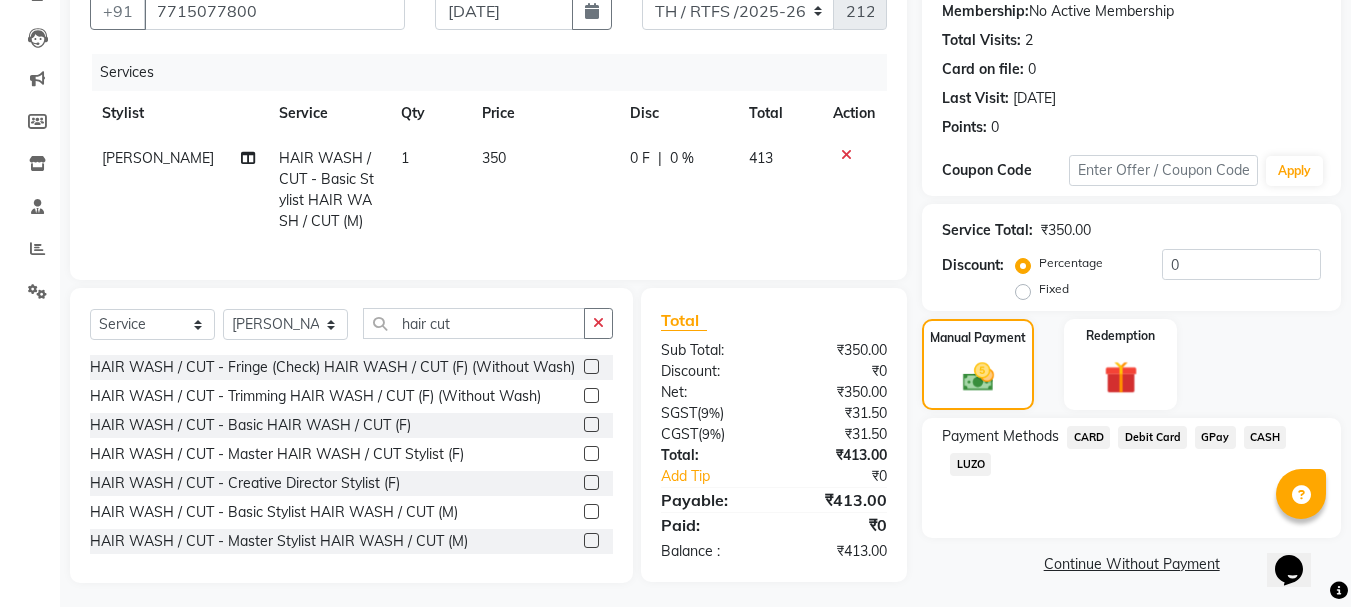 click on "GPay" 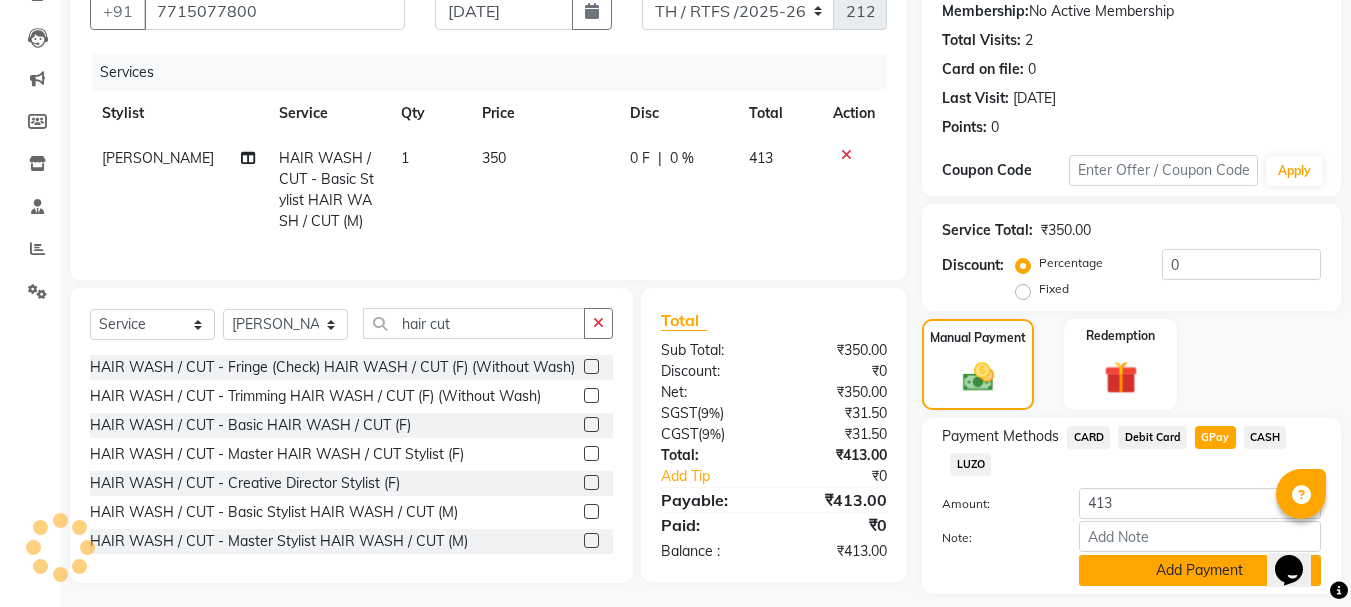click on "Add Payment" 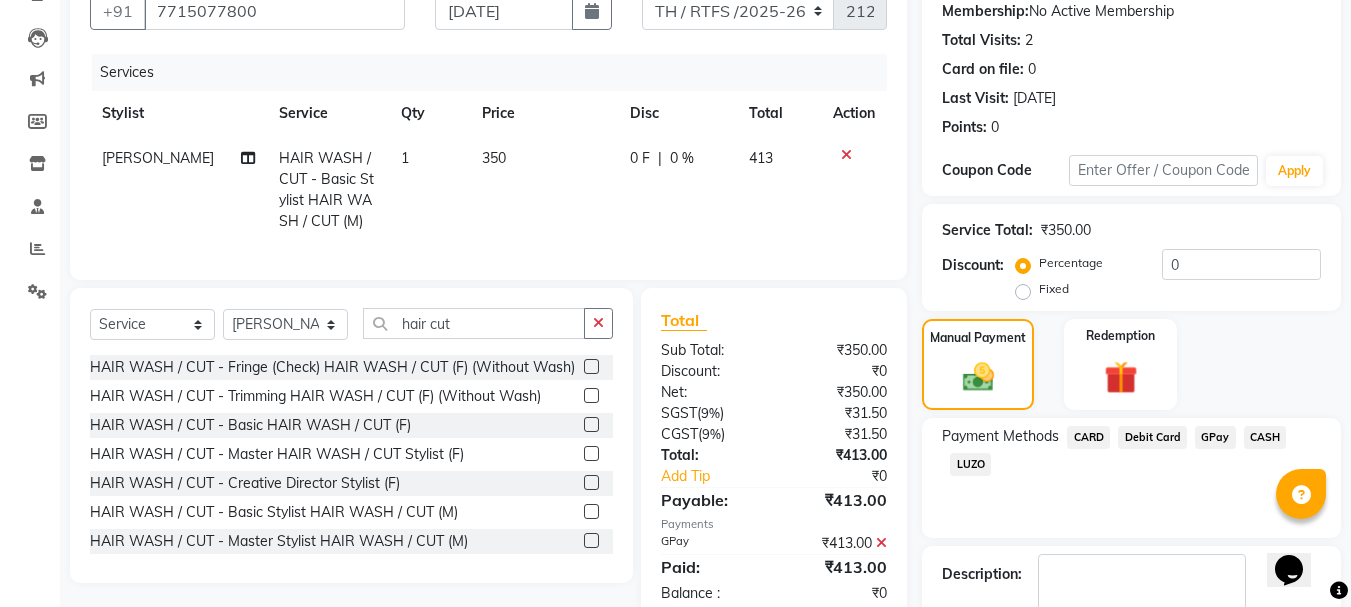 scroll, scrollTop: 309, scrollLeft: 0, axis: vertical 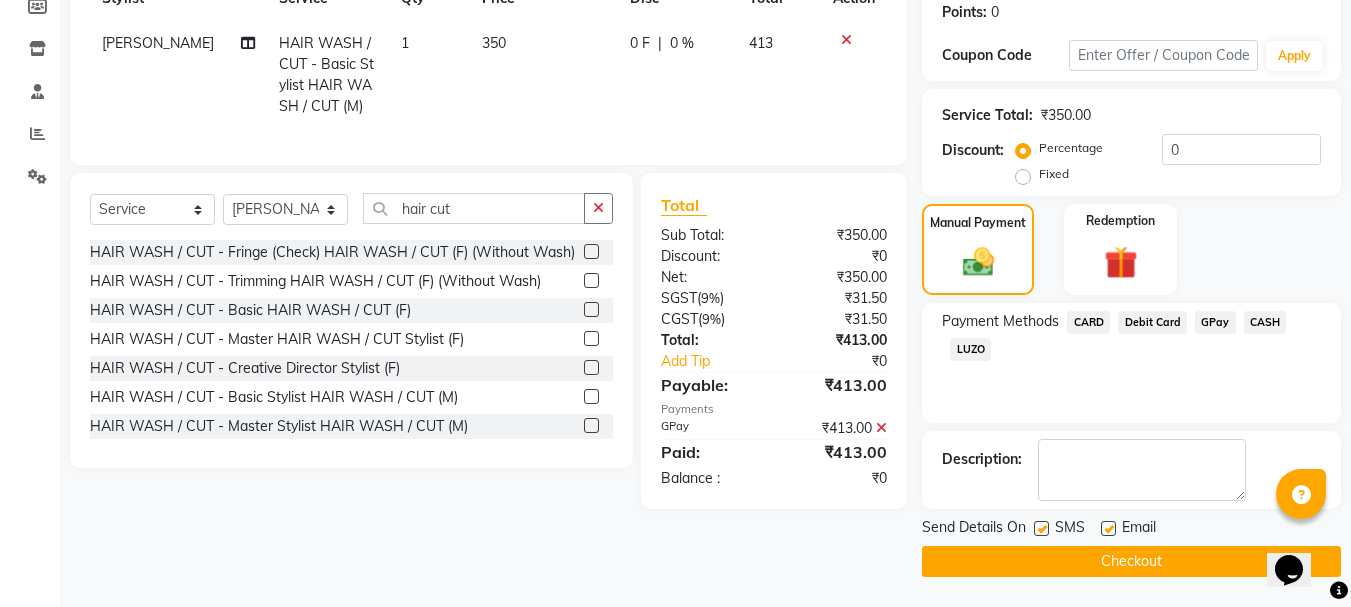 click on "Checkout" 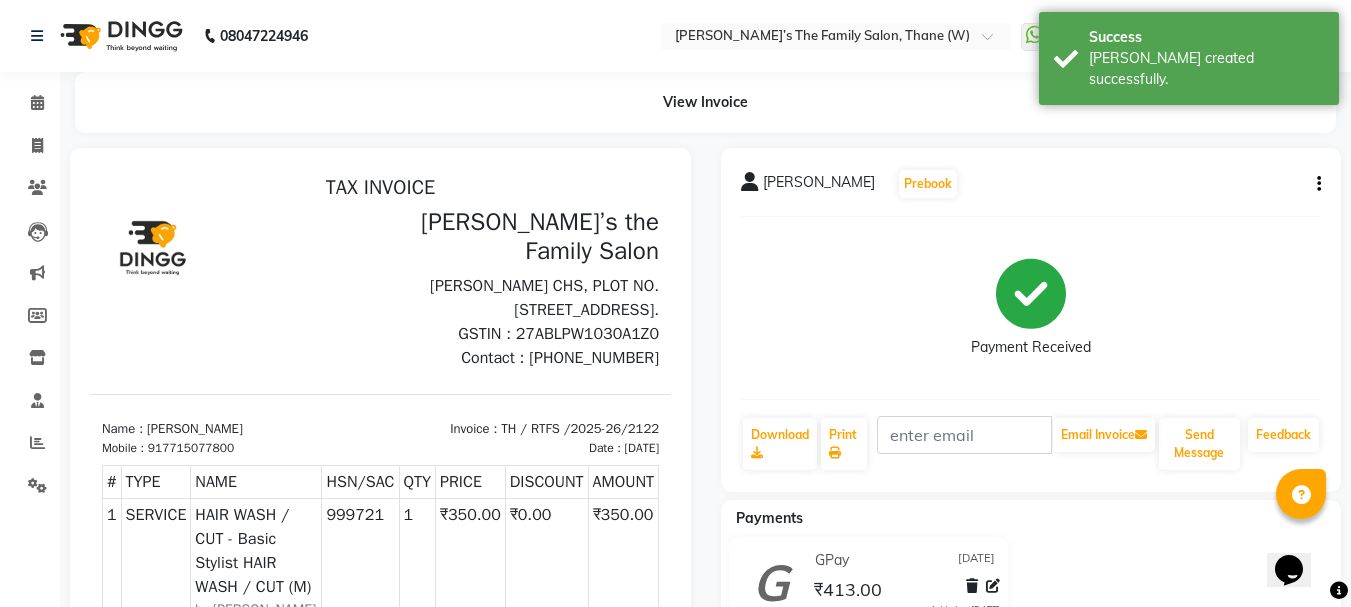 scroll, scrollTop: 0, scrollLeft: 0, axis: both 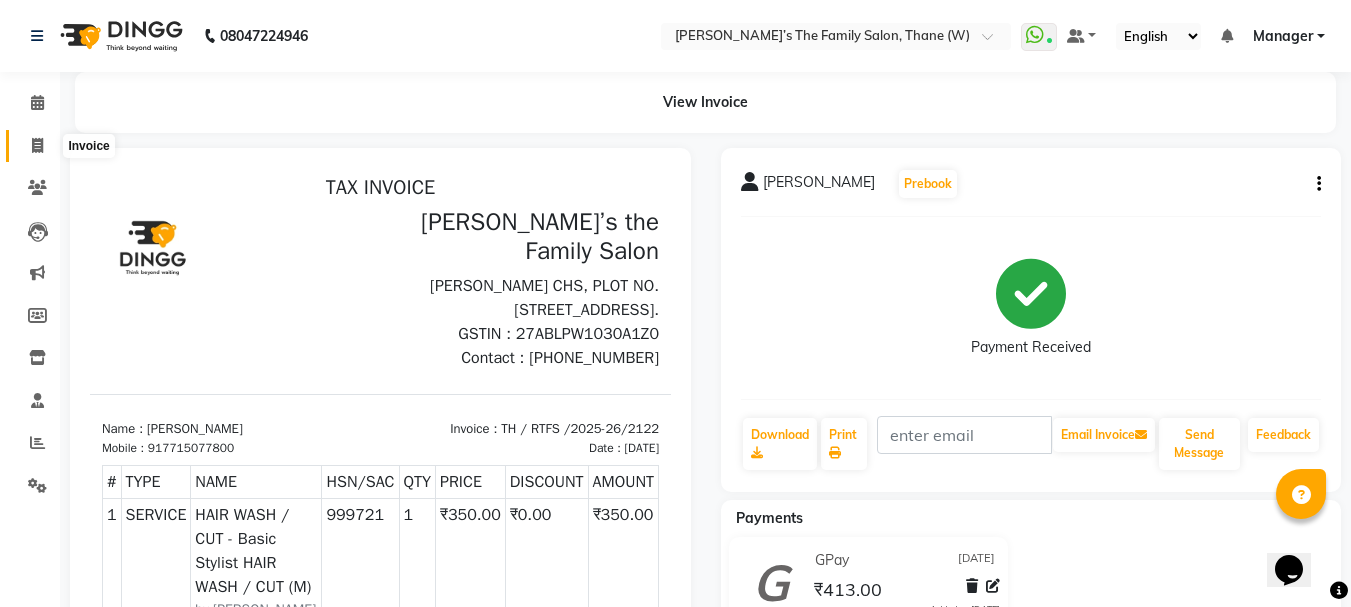 click 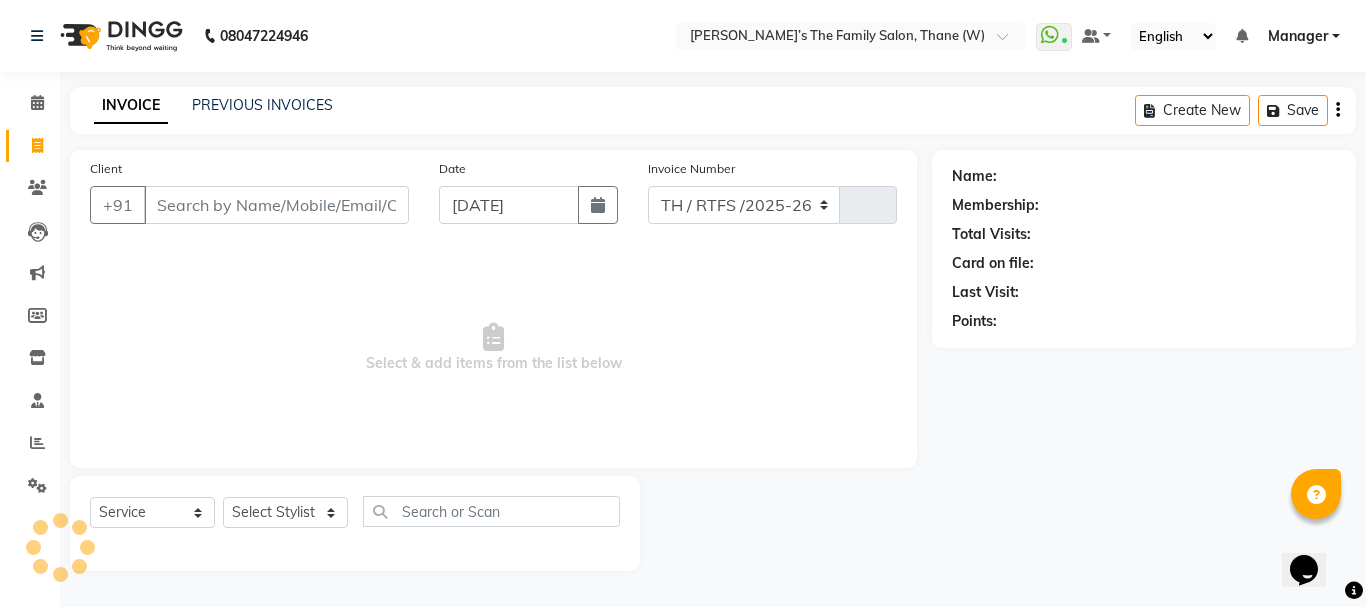 select on "8004" 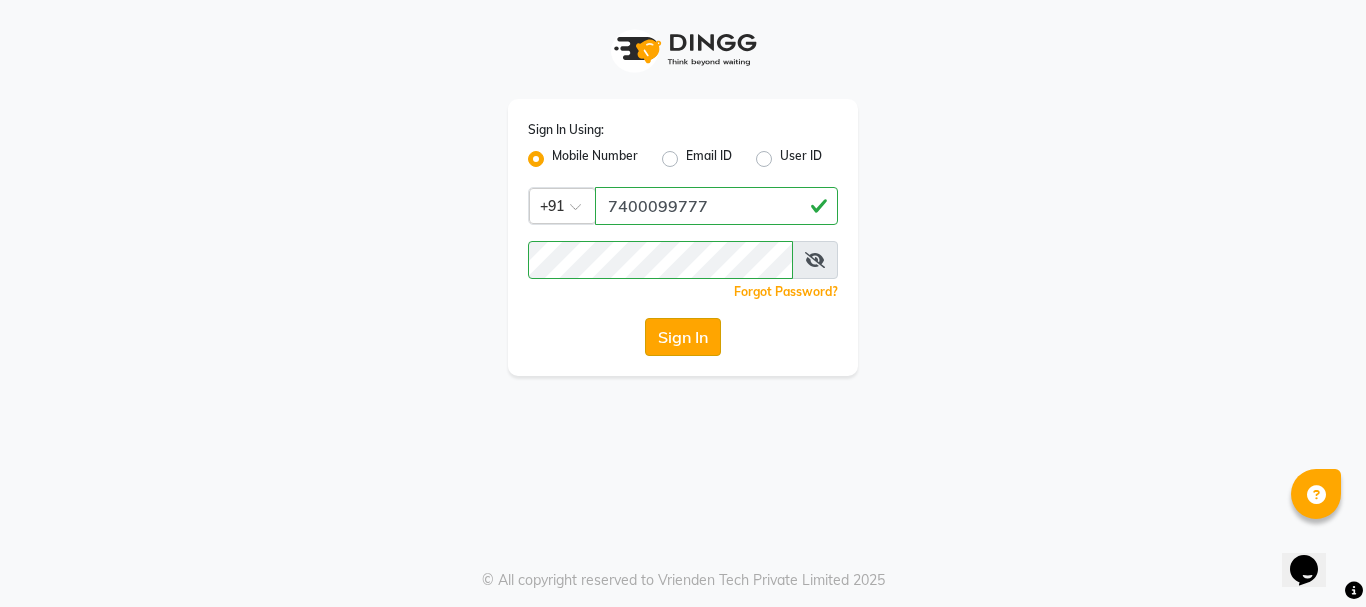 click on "Sign In" 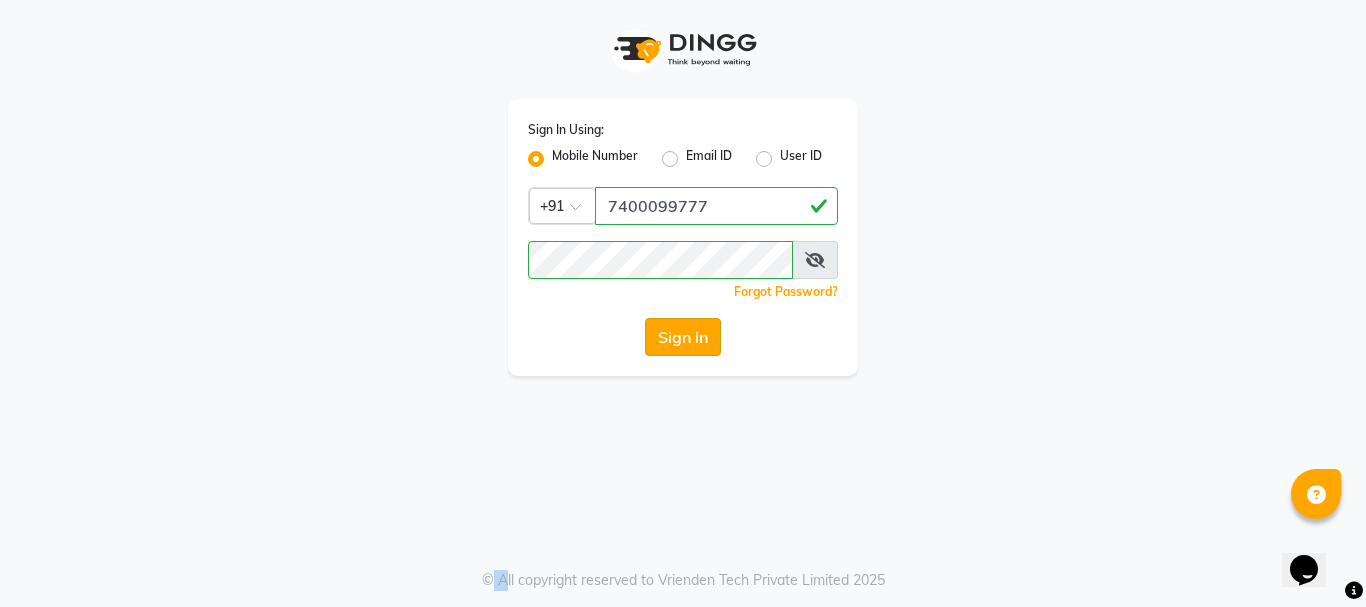 click on "Sign In" 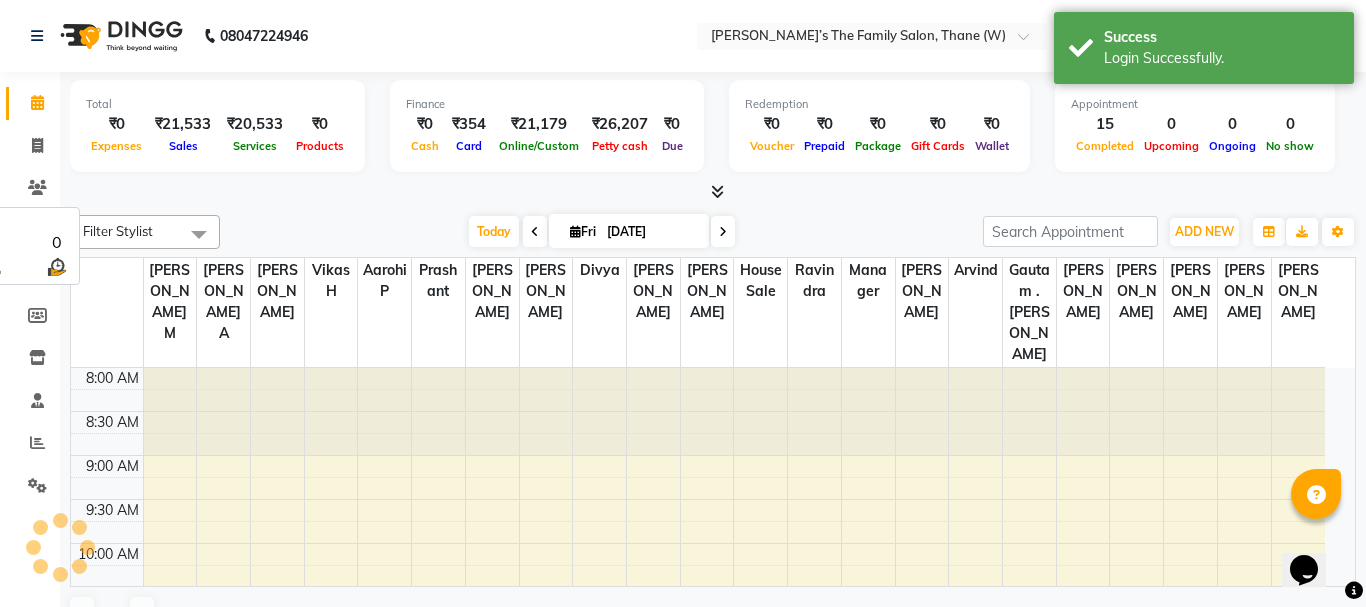 select on "en" 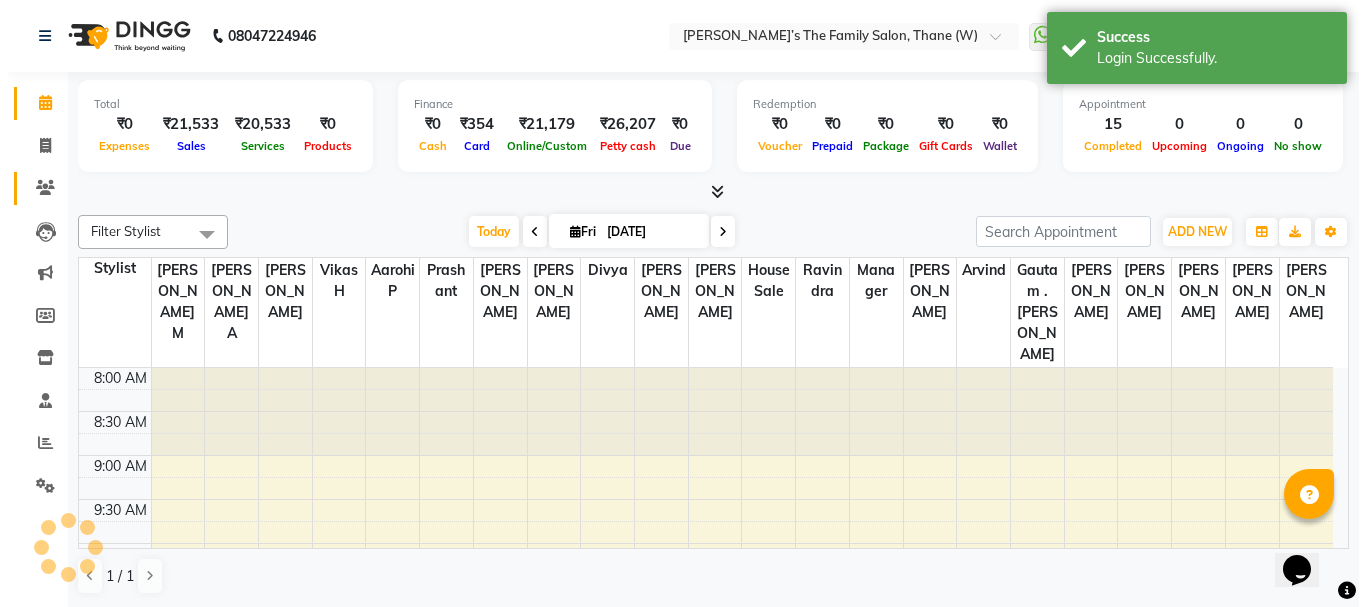 scroll, scrollTop: 0, scrollLeft: 0, axis: both 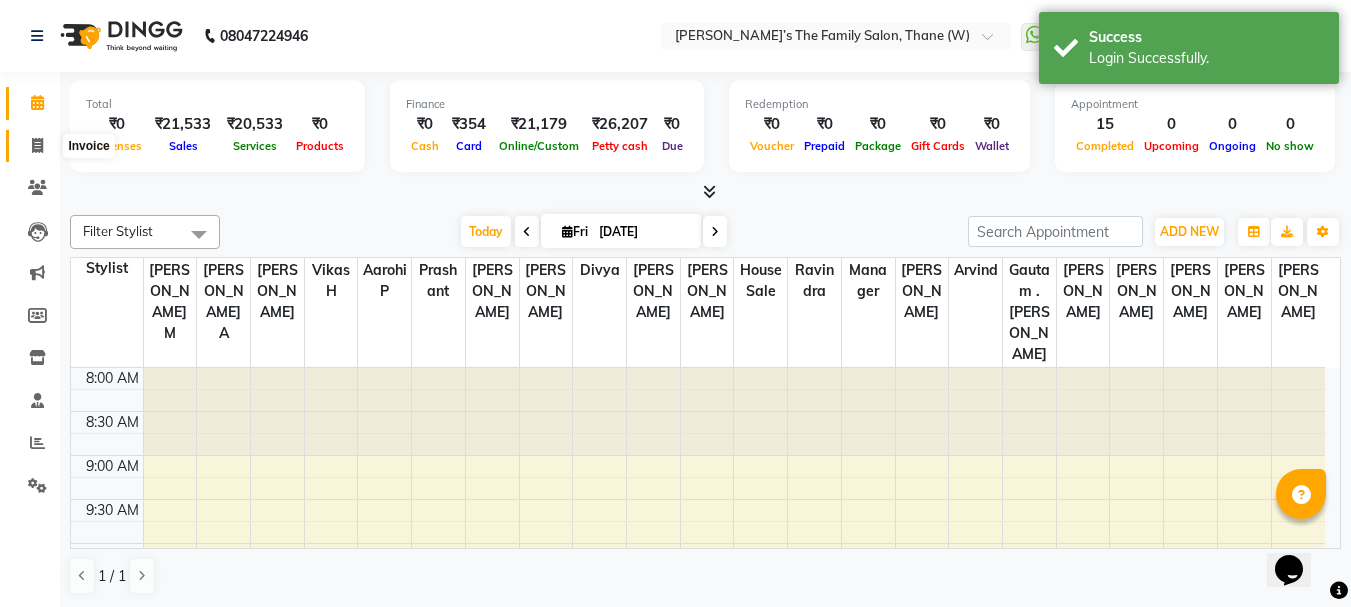 click 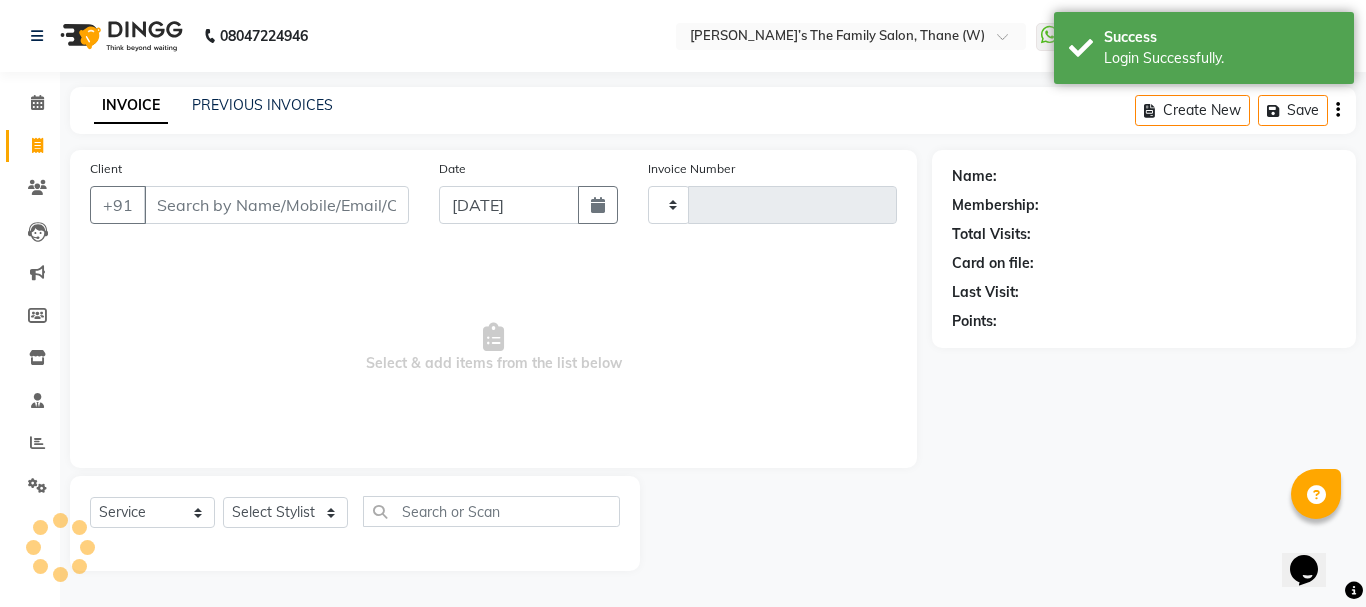 type on "2123" 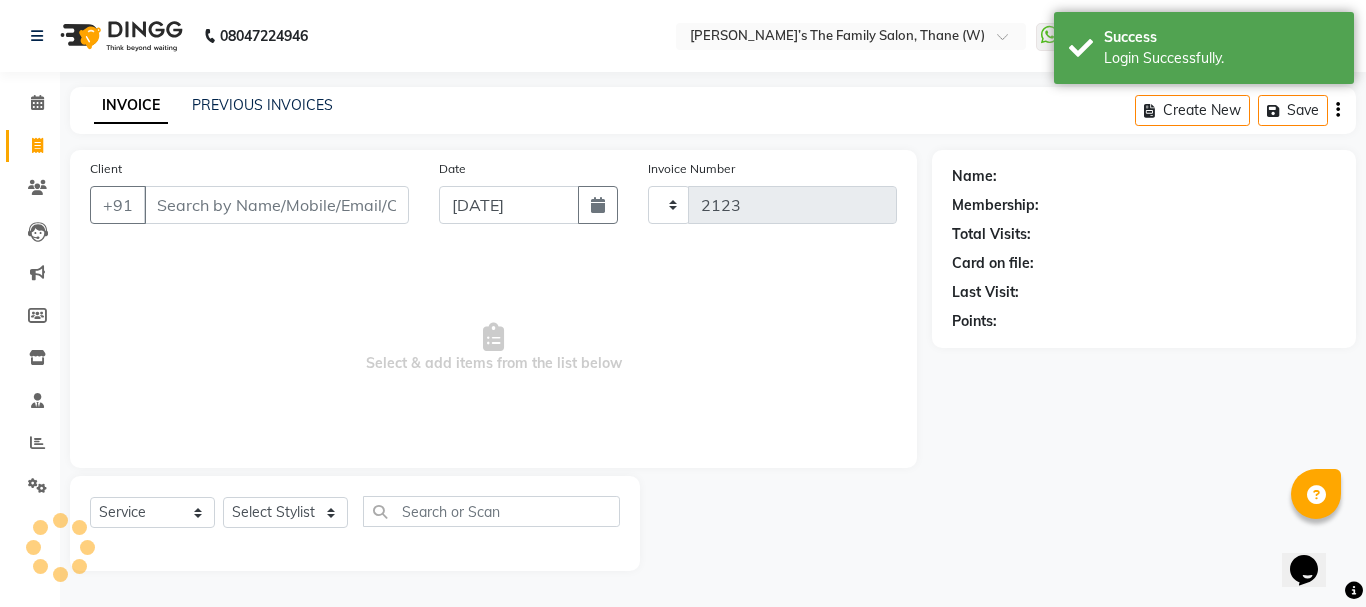 select on "8004" 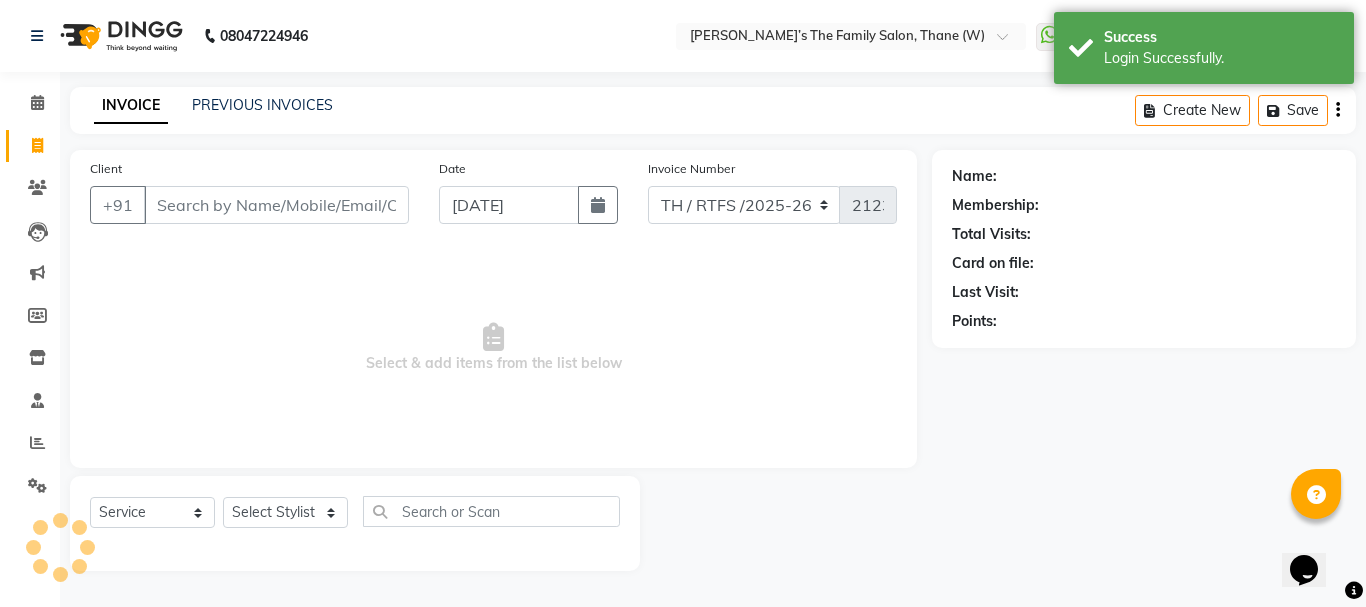 click on "Client" at bounding box center (276, 205) 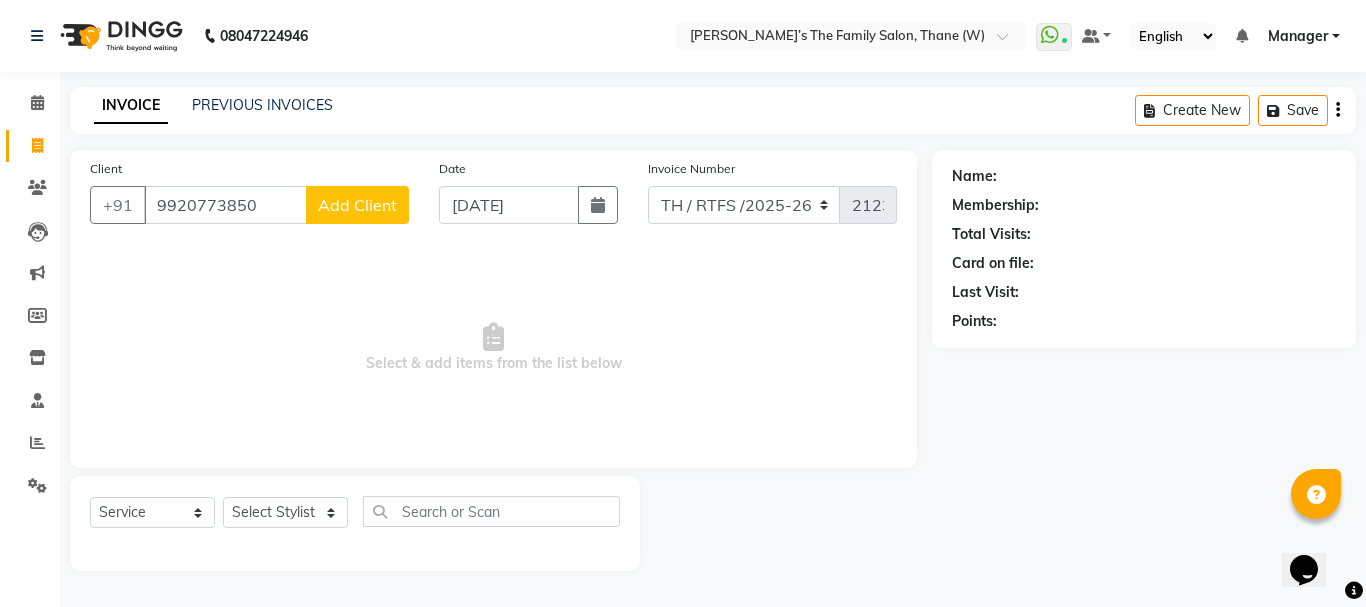 type on "9920773850" 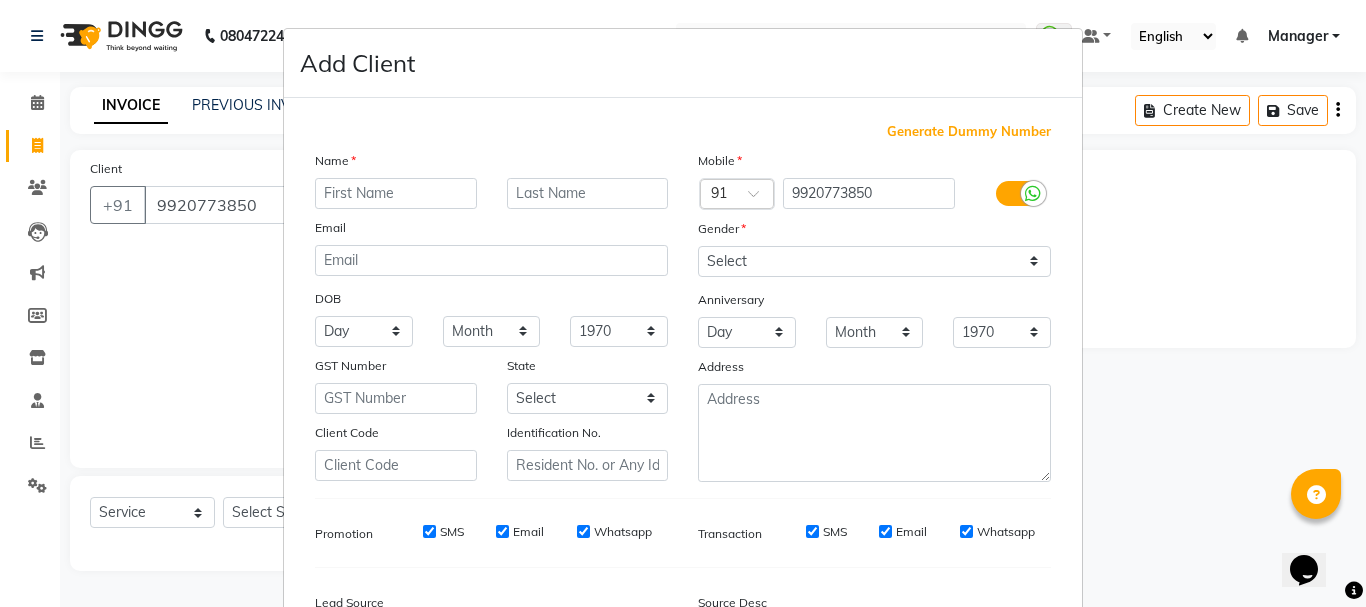 click at bounding box center [396, 193] 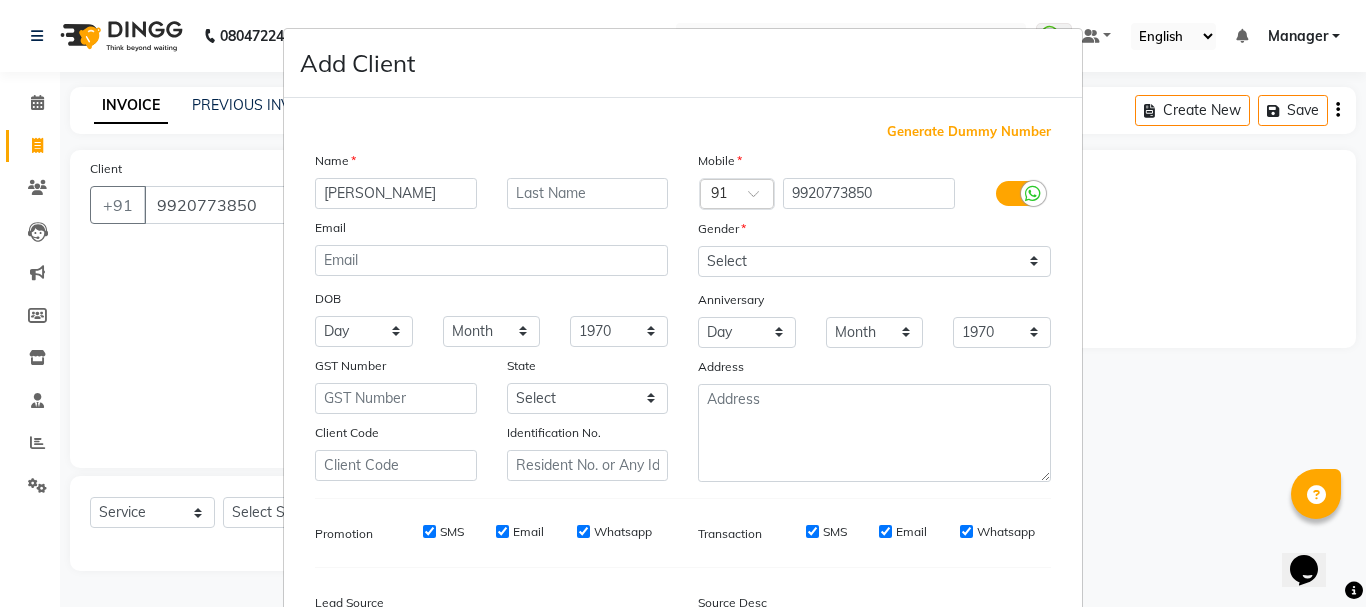 type on "saroj" 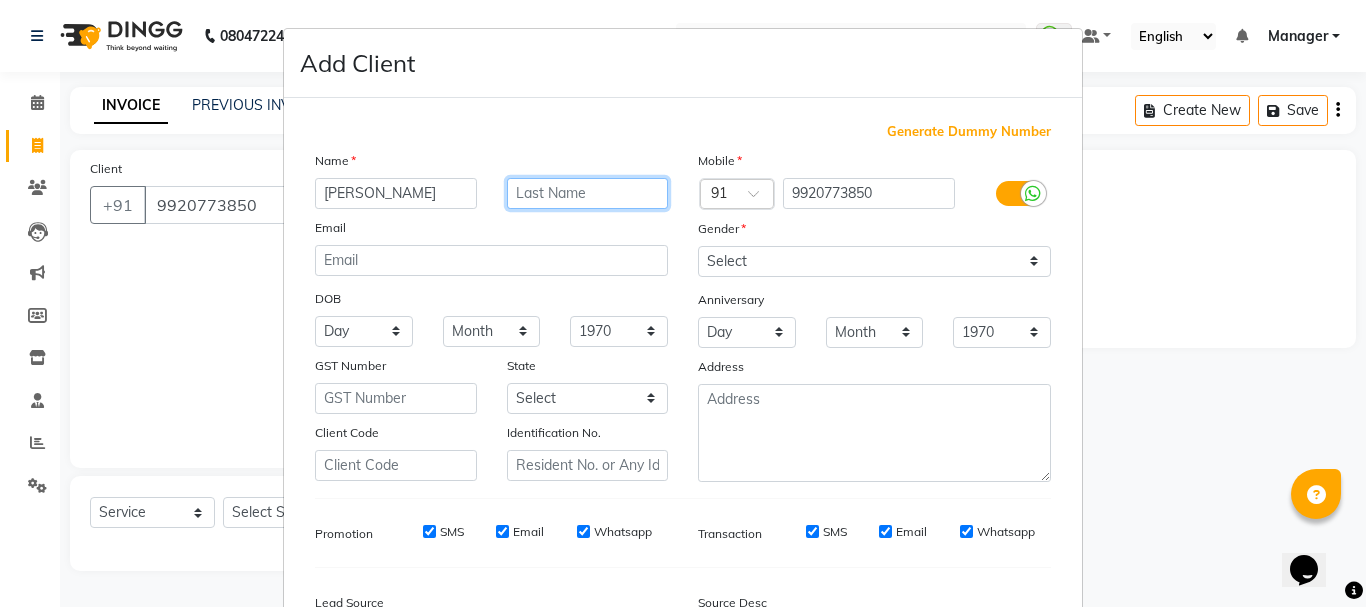 click at bounding box center (588, 193) 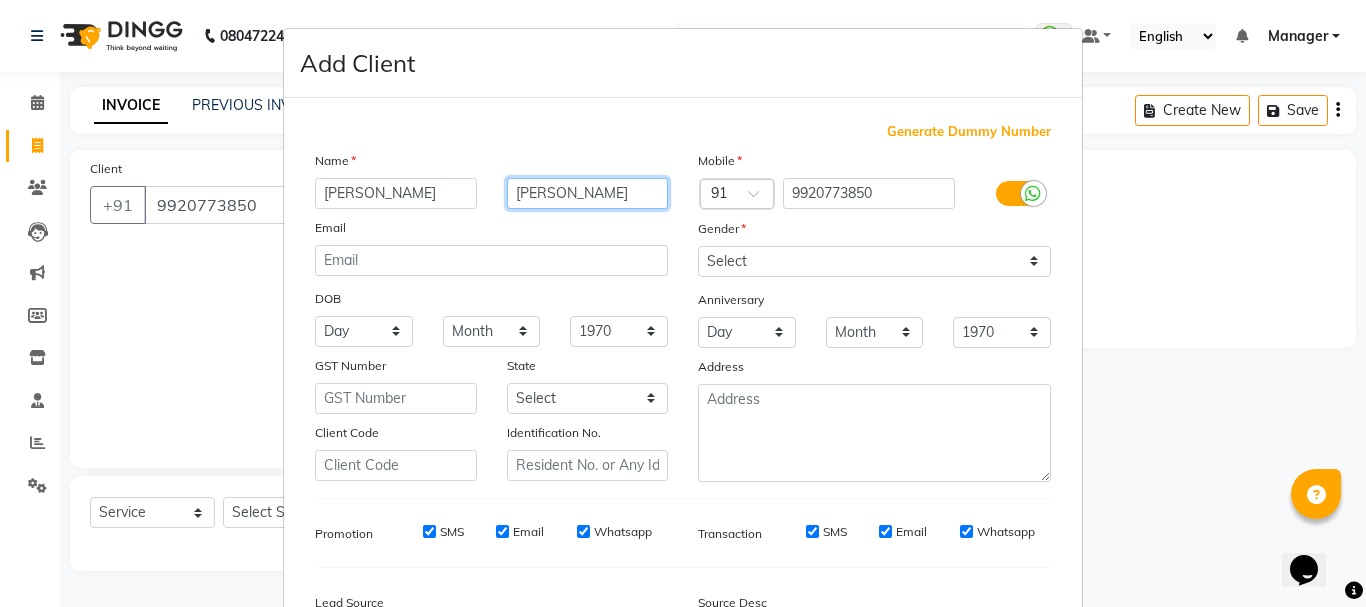 type on "vishwkarma" 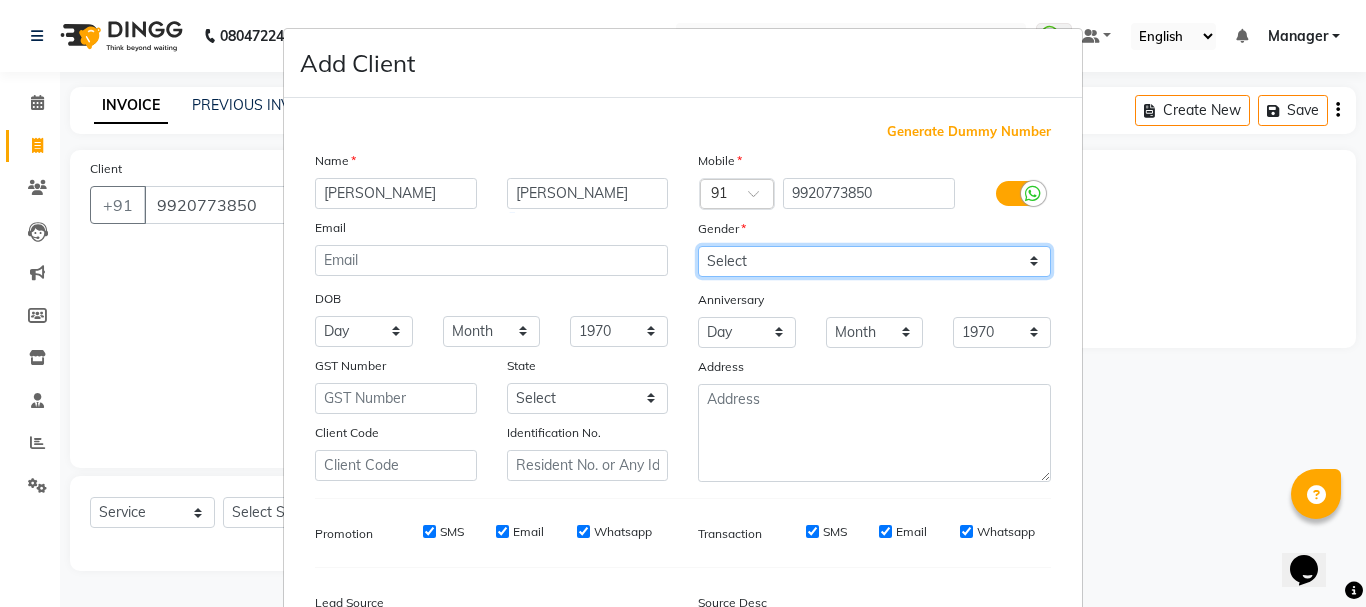 click on "Select Male Female Other Prefer Not To Say" at bounding box center (874, 261) 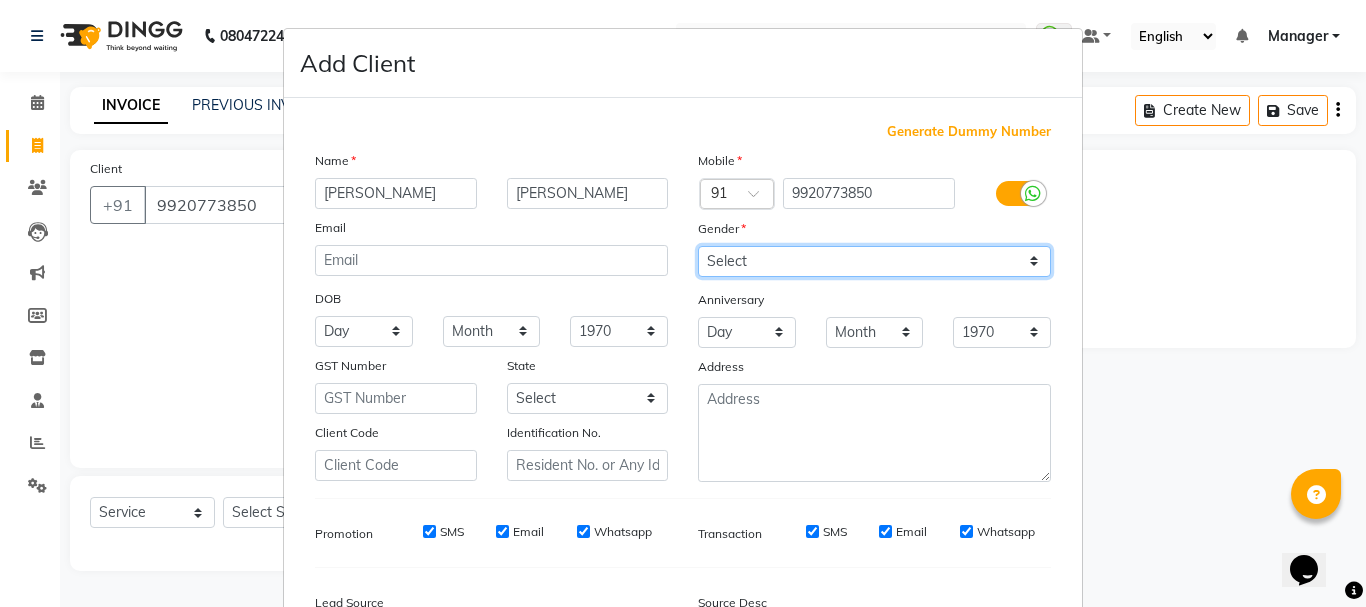 select on "[DEMOGRAPHIC_DATA]" 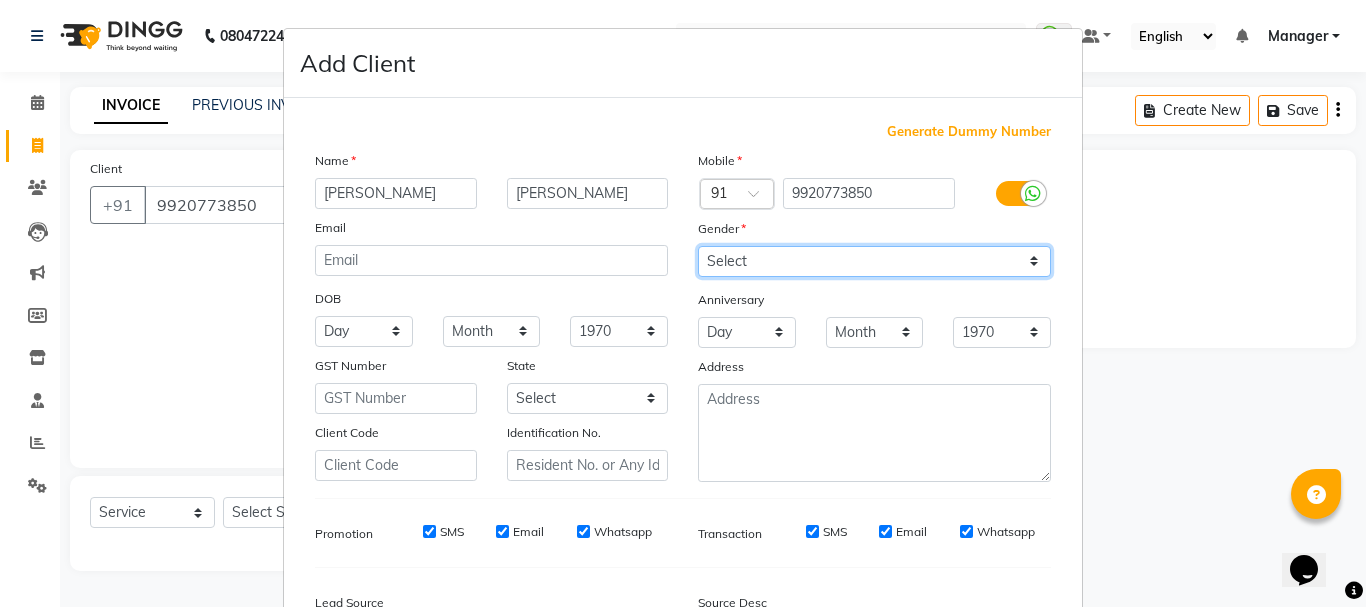 click on "Select Male Female Other Prefer Not To Say" at bounding box center [874, 261] 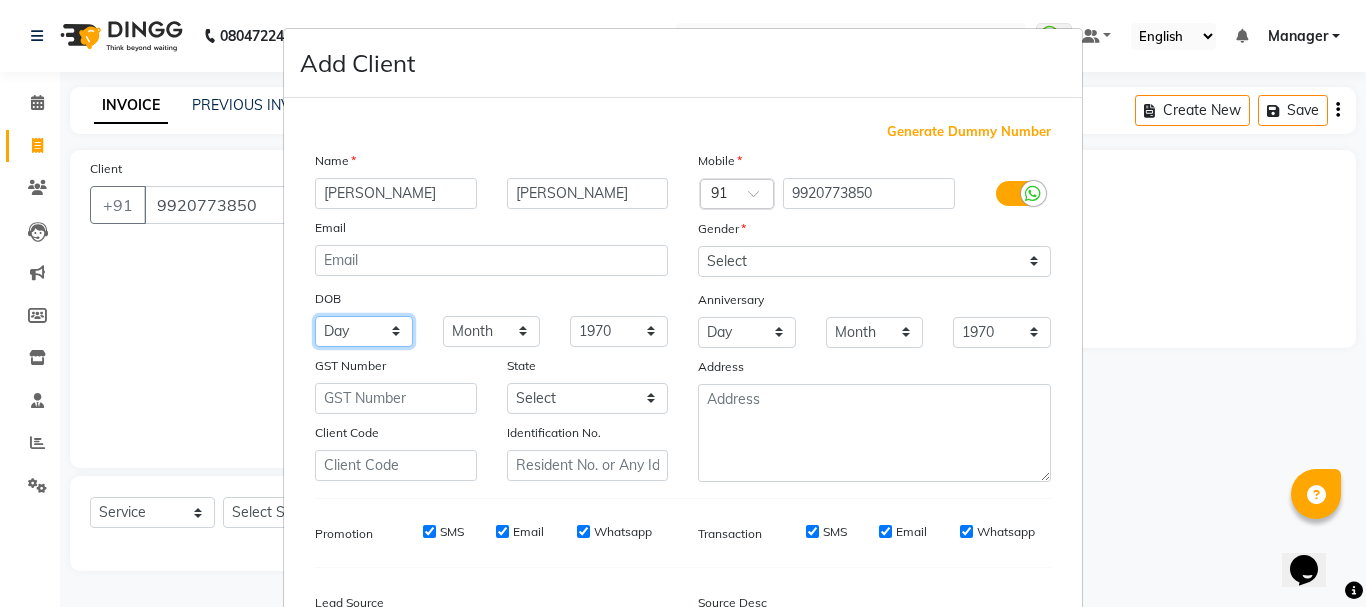 click on "Day 01 02 03 04 05 06 07 08 09 10 11 12 13 14 15 16 17 18 19 20 21 22 23 24 25 26 27 28 29 30 31" at bounding box center [364, 331] 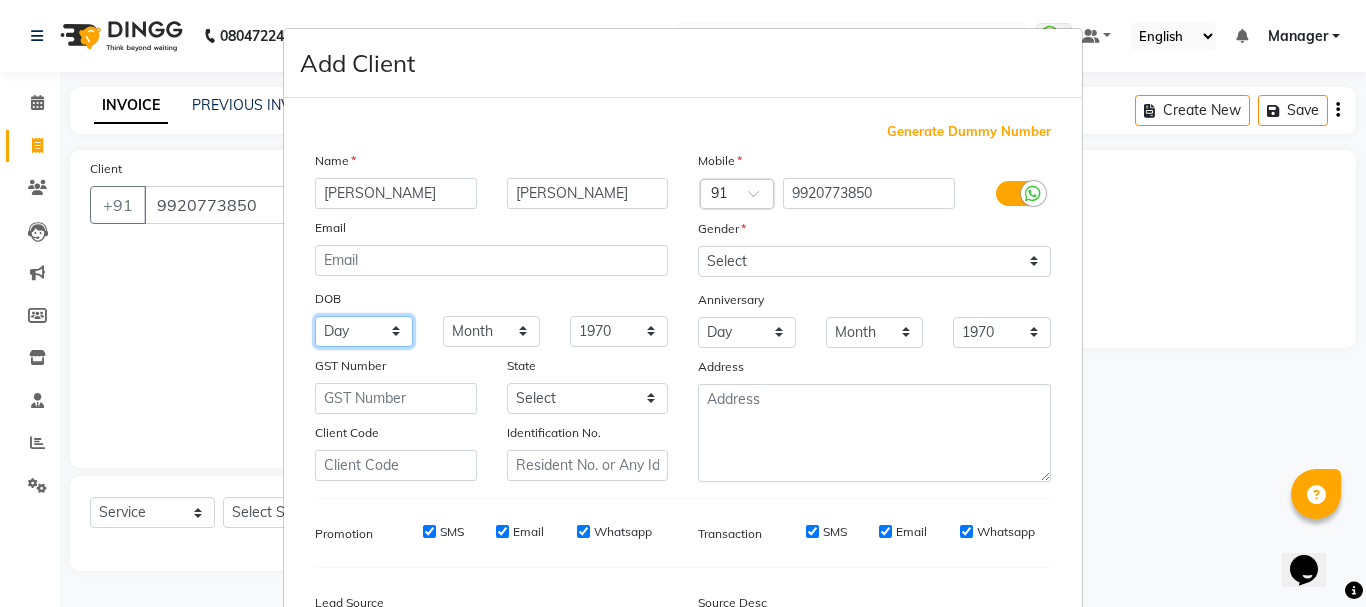 select on "18" 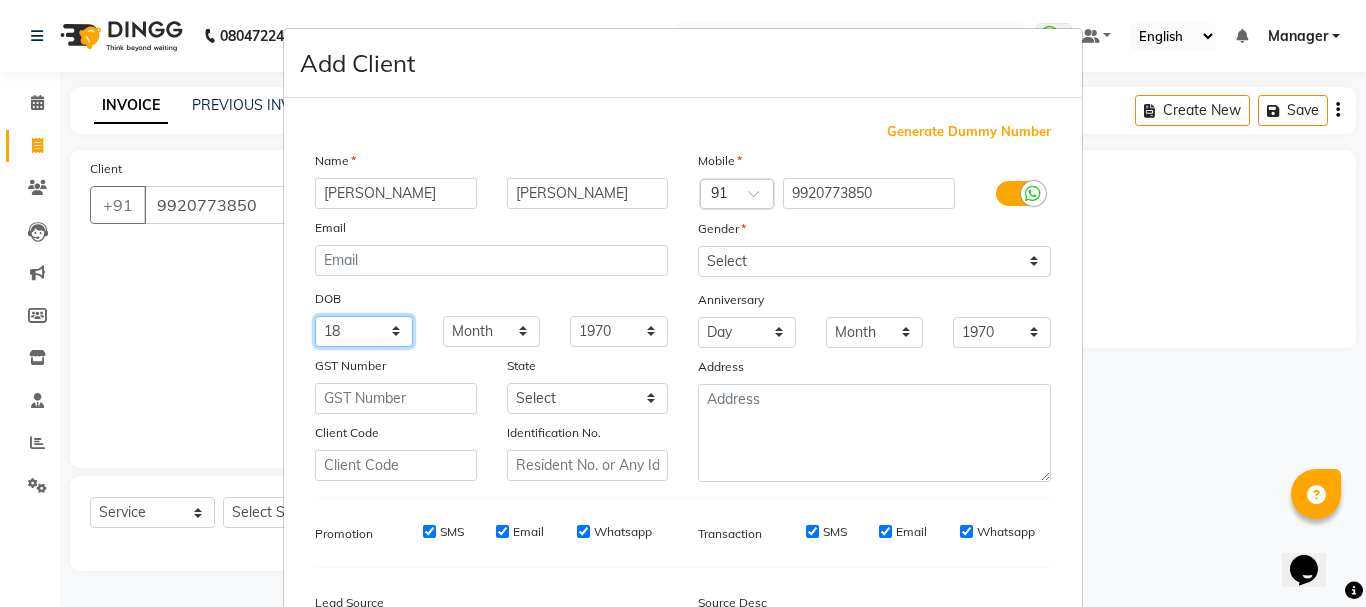 click on "Day 01 02 03 04 05 06 07 08 09 10 11 12 13 14 15 16 17 18 19 20 21 22 23 24 25 26 27 28 29 30 31" at bounding box center [364, 331] 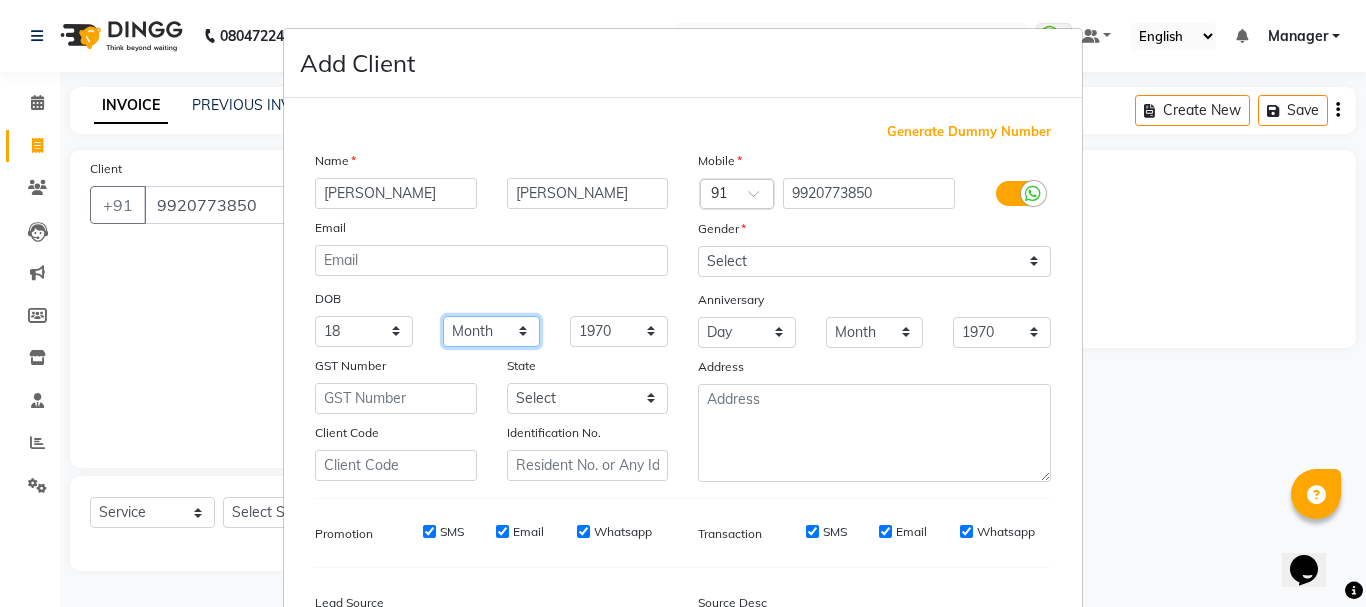 click on "Month January February March April May June July August September October November December" at bounding box center (492, 331) 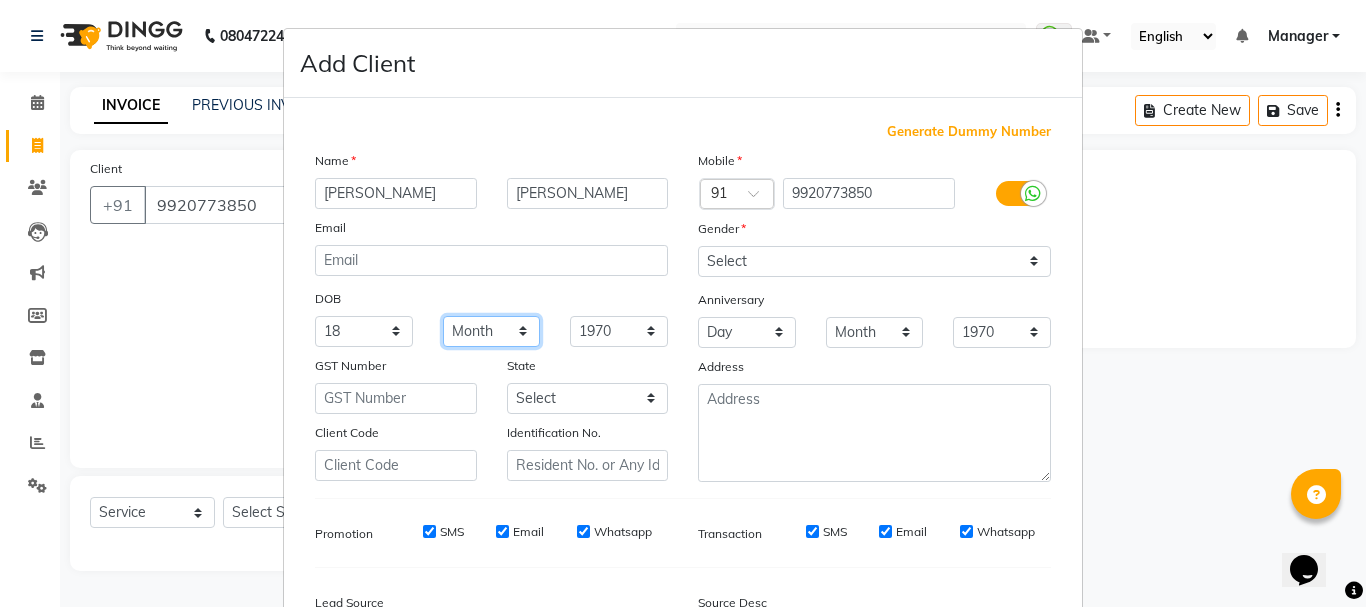 select on "03" 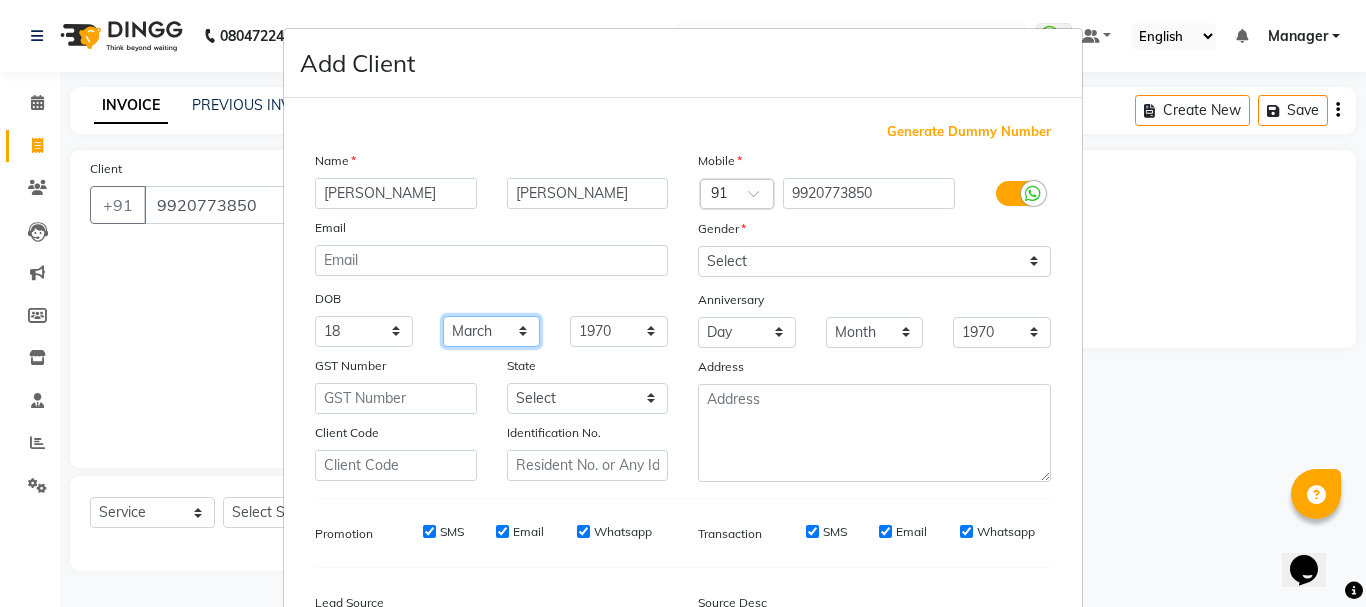 click on "Month January February March April May June July August September October November December" at bounding box center [492, 331] 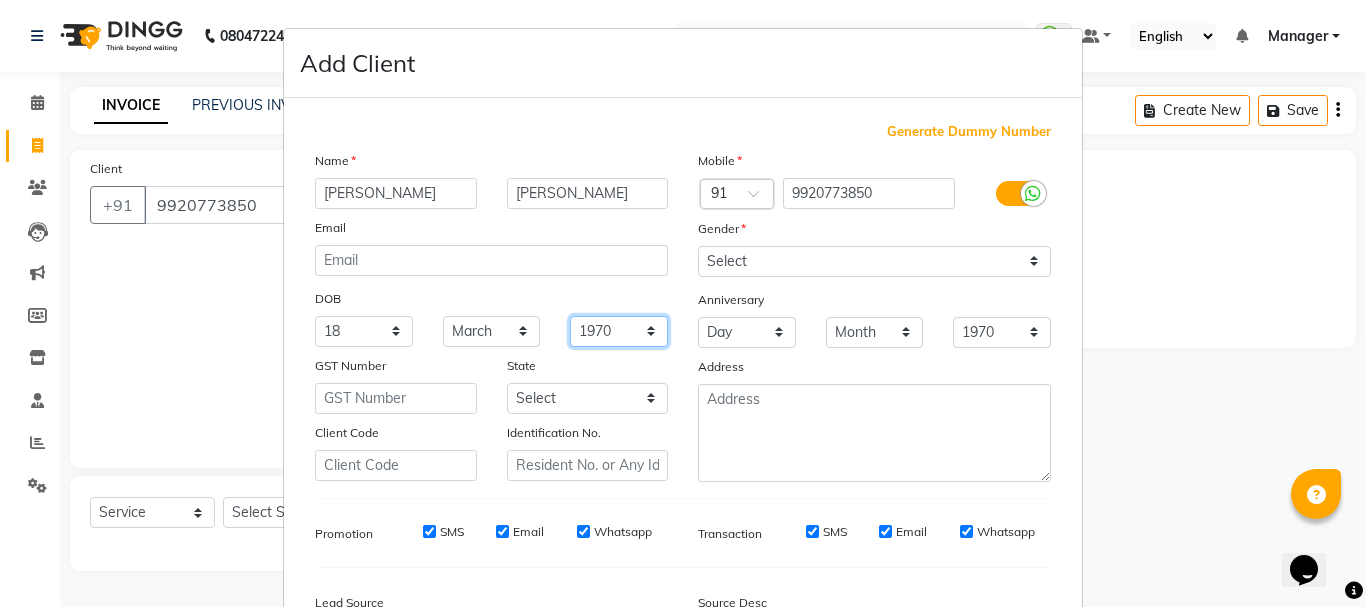 click on "1940 1941 1942 1943 1944 1945 1946 1947 1948 1949 1950 1951 1952 1953 1954 1955 1956 1957 1958 1959 1960 1961 1962 1963 1964 1965 1966 1967 1968 1969 1970 1971 1972 1973 1974 1975 1976 1977 1978 1979 1980 1981 1982 1983 1984 1985 1986 1987 1988 1989 1990 1991 1992 1993 1994 1995 1996 1997 1998 1999 2000 2001 2002 2003 2004 2005 2006 2007 2008 2009 2010 2011 2012 2013 2014 2015 2016 2017 2018 2019 2020 2021 2022 2023 2024" at bounding box center [619, 331] 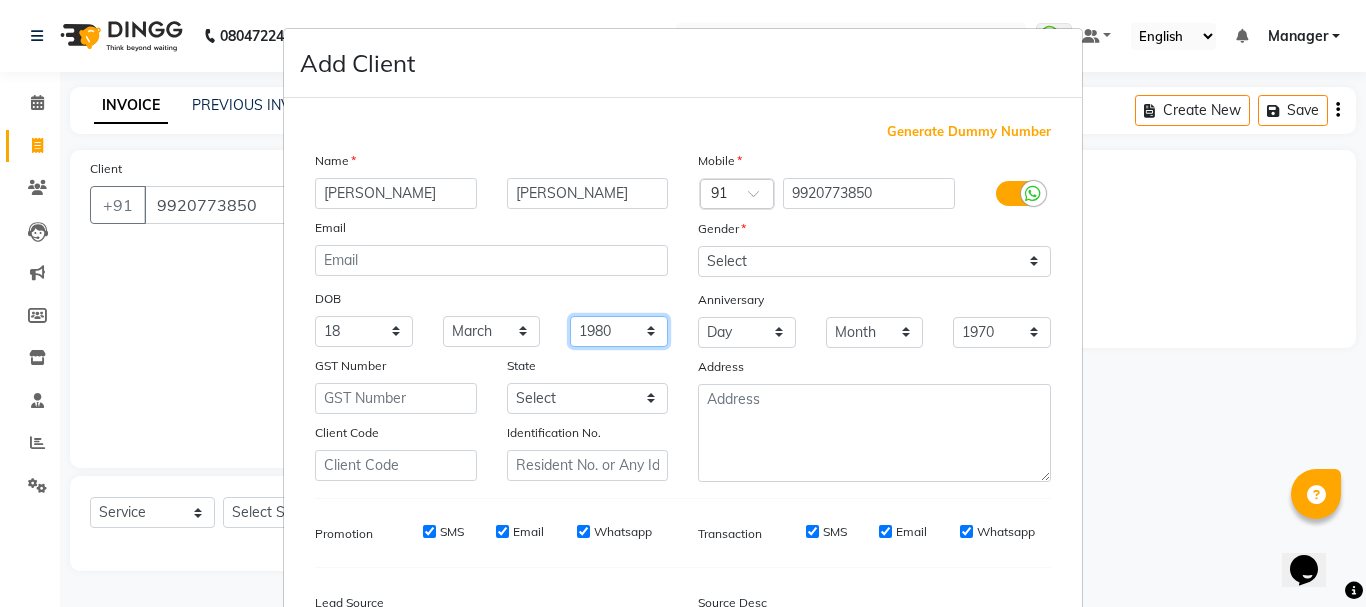 click on "1940 1941 1942 1943 1944 1945 1946 1947 1948 1949 1950 1951 1952 1953 1954 1955 1956 1957 1958 1959 1960 1961 1962 1963 1964 1965 1966 1967 1968 1969 1970 1971 1972 1973 1974 1975 1976 1977 1978 1979 1980 1981 1982 1983 1984 1985 1986 1987 1988 1989 1990 1991 1992 1993 1994 1995 1996 1997 1998 1999 2000 2001 2002 2003 2004 2005 2006 2007 2008 2009 2010 2011 2012 2013 2014 2015 2016 2017 2018 2019 2020 2021 2022 2023 2024" at bounding box center (619, 331) 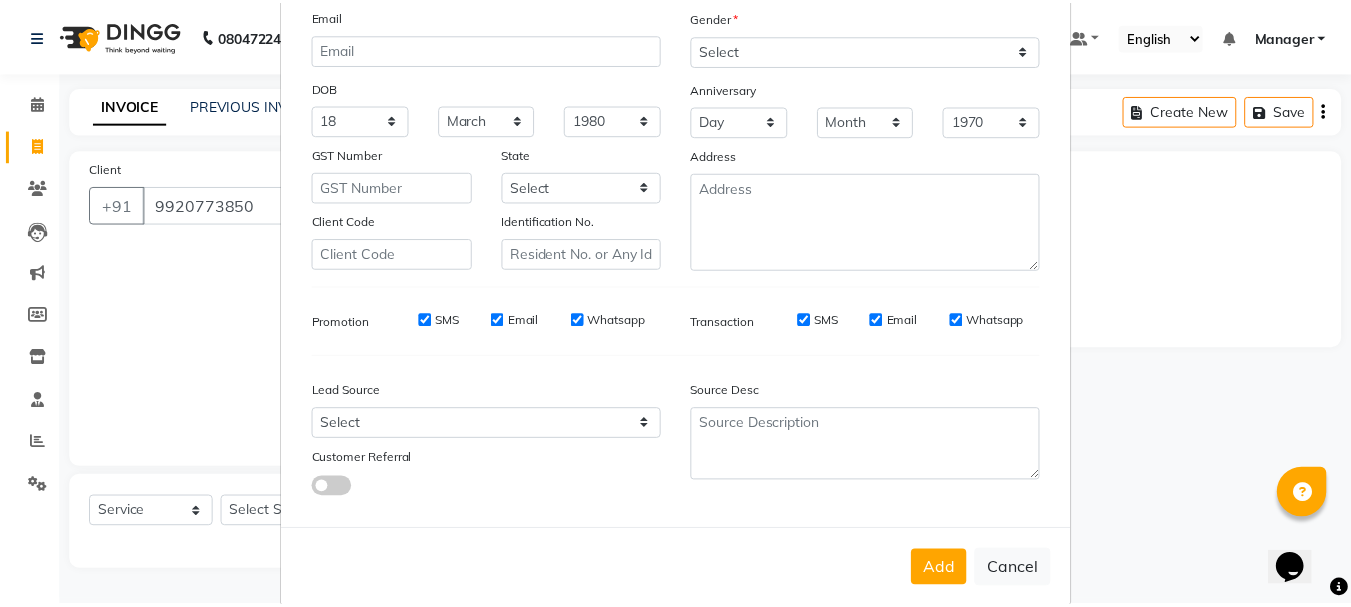 scroll, scrollTop: 242, scrollLeft: 0, axis: vertical 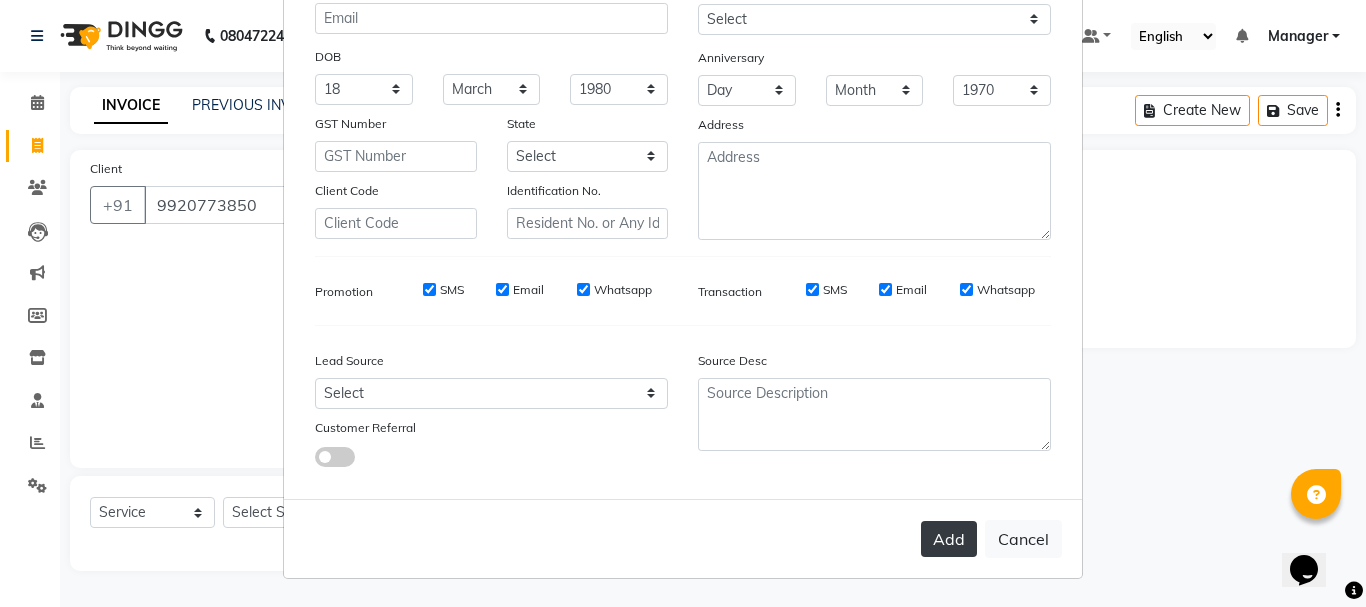 click on "Add" at bounding box center [949, 539] 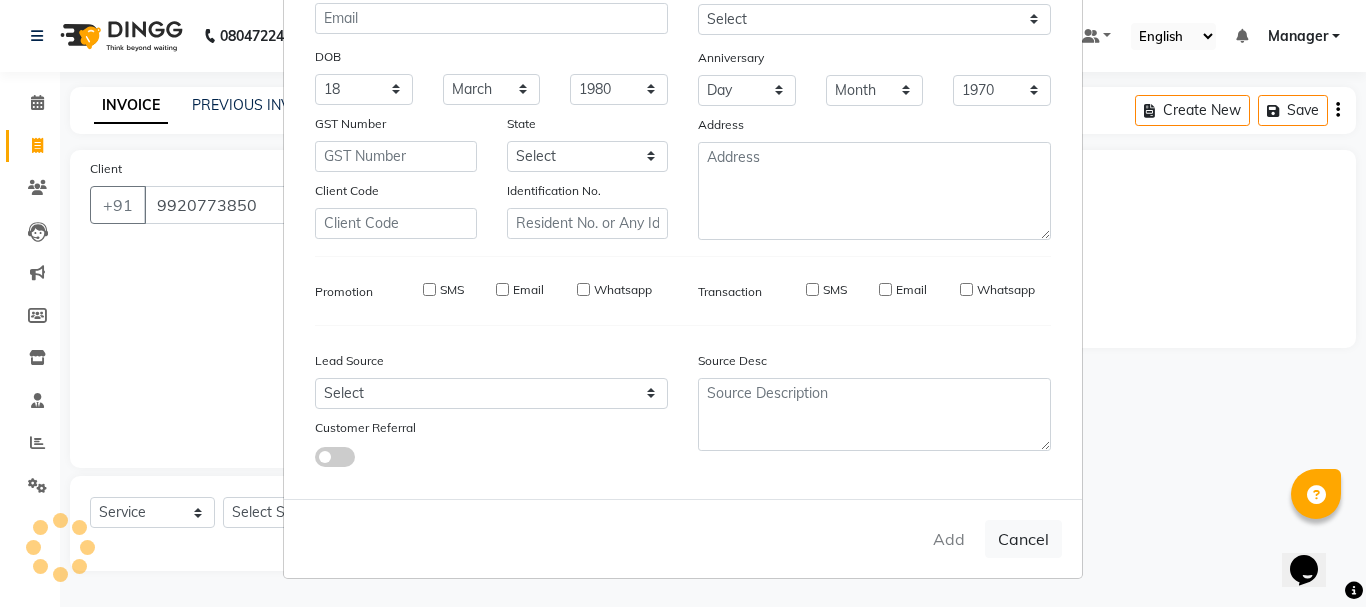 type 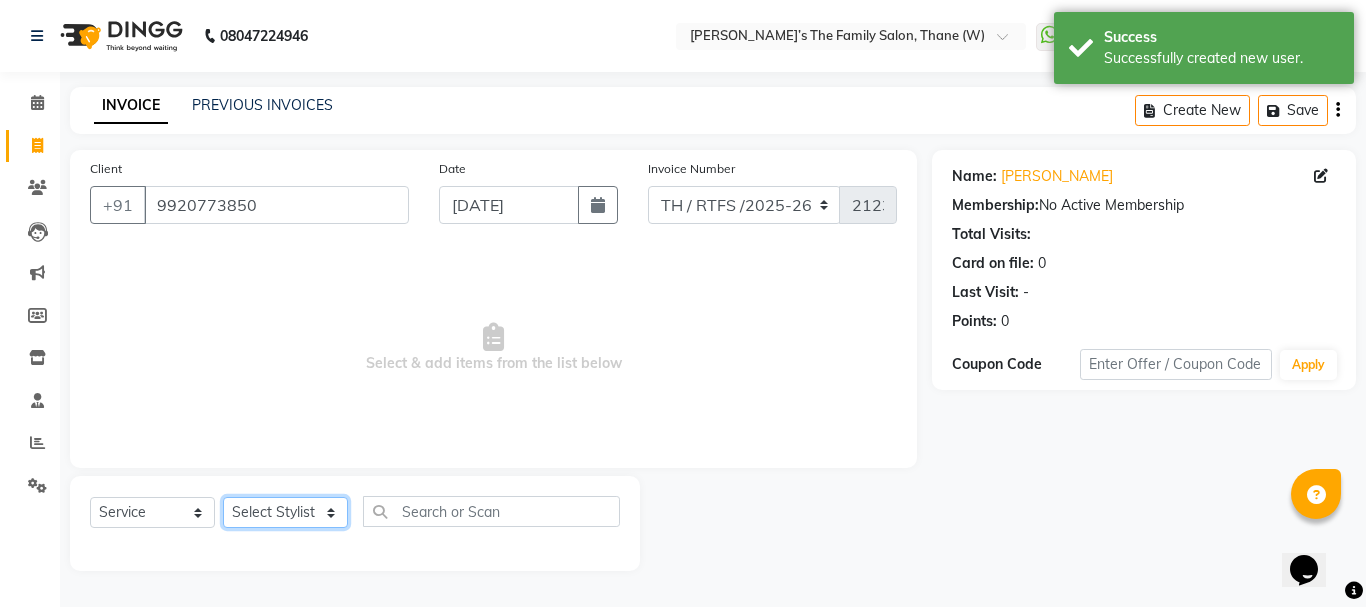 click on "Select Stylist Aarohi P   Aksahy auty Ali  Aniket A  Anuradha arvind Divya gautam .kasrade House sale Komal Waghmare  Laxmi   Manager Moin salmani Prashant   Ravindra Samrat Kumar Sangita Dighe Sanjana Kharat  Shreepad M  shrishti  jaiwala  vaibhavi  gudekar  Vikas H" 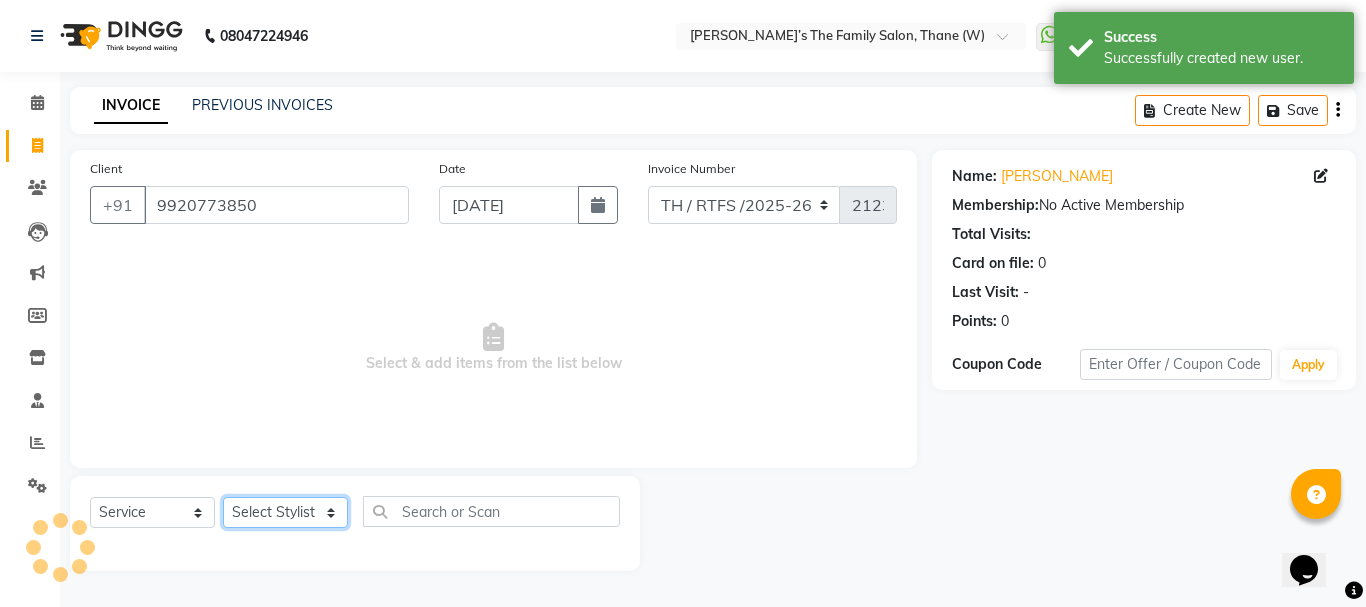 select on "35597" 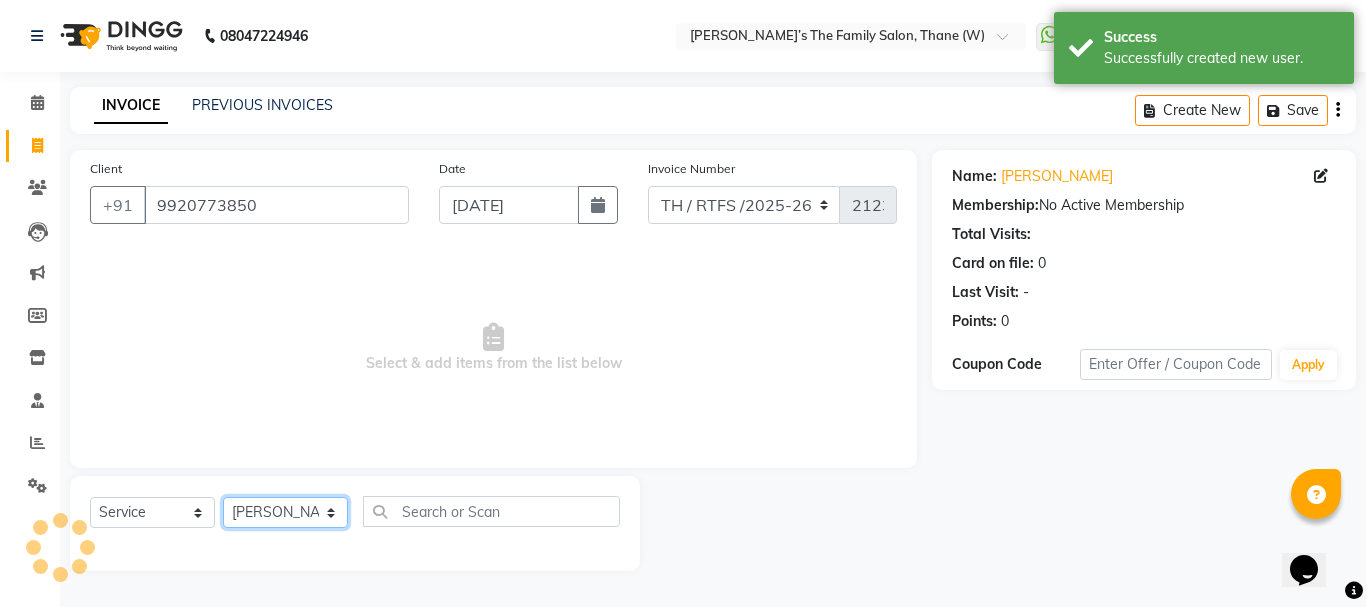 click on "Select Stylist Aarohi P   Aksahy auty Ali  Aniket A  Anuradha arvind Divya gautam .kasrade House sale Komal Waghmare  Laxmi   Manager Moin salmani Prashant   Ravindra Samrat Kumar Sangita Dighe Sanjana Kharat  Shreepad M  shrishti  jaiwala  vaibhavi  gudekar  Vikas H" 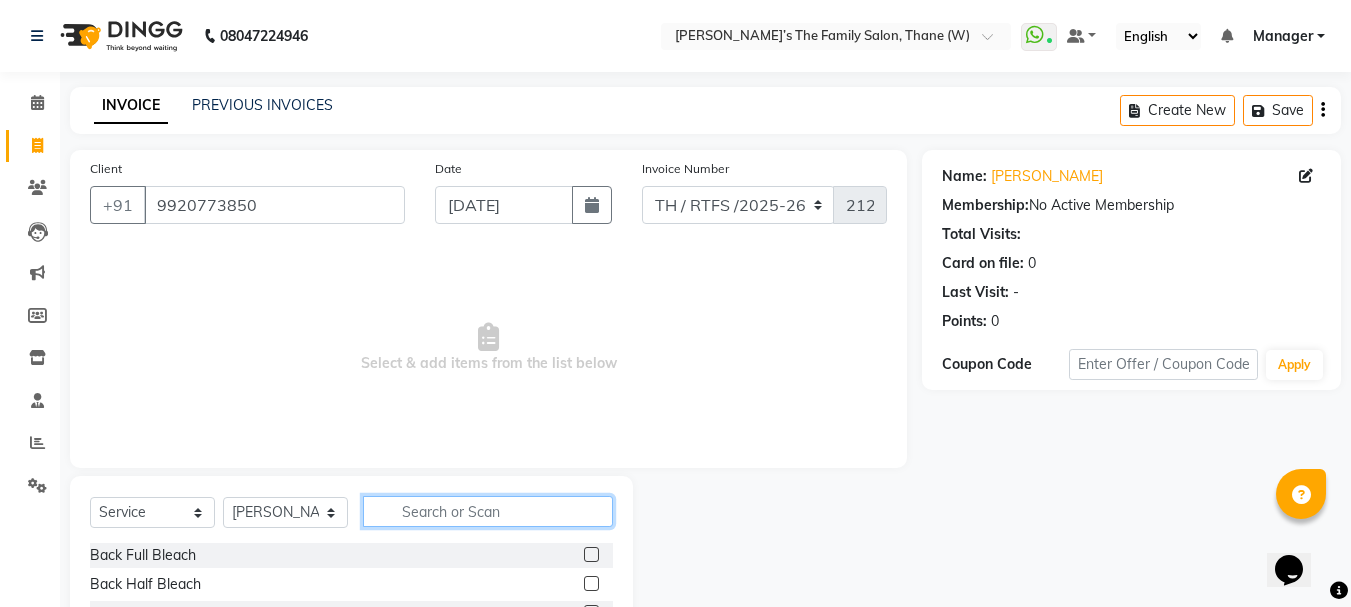 click 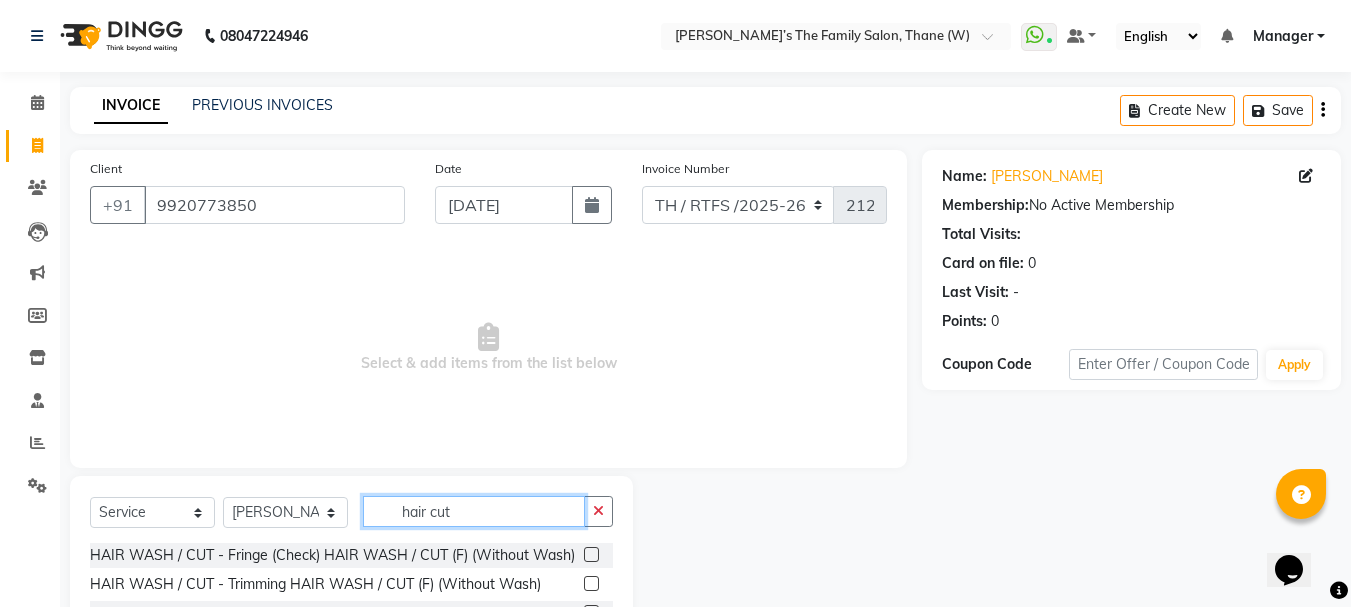 scroll, scrollTop: 194, scrollLeft: 0, axis: vertical 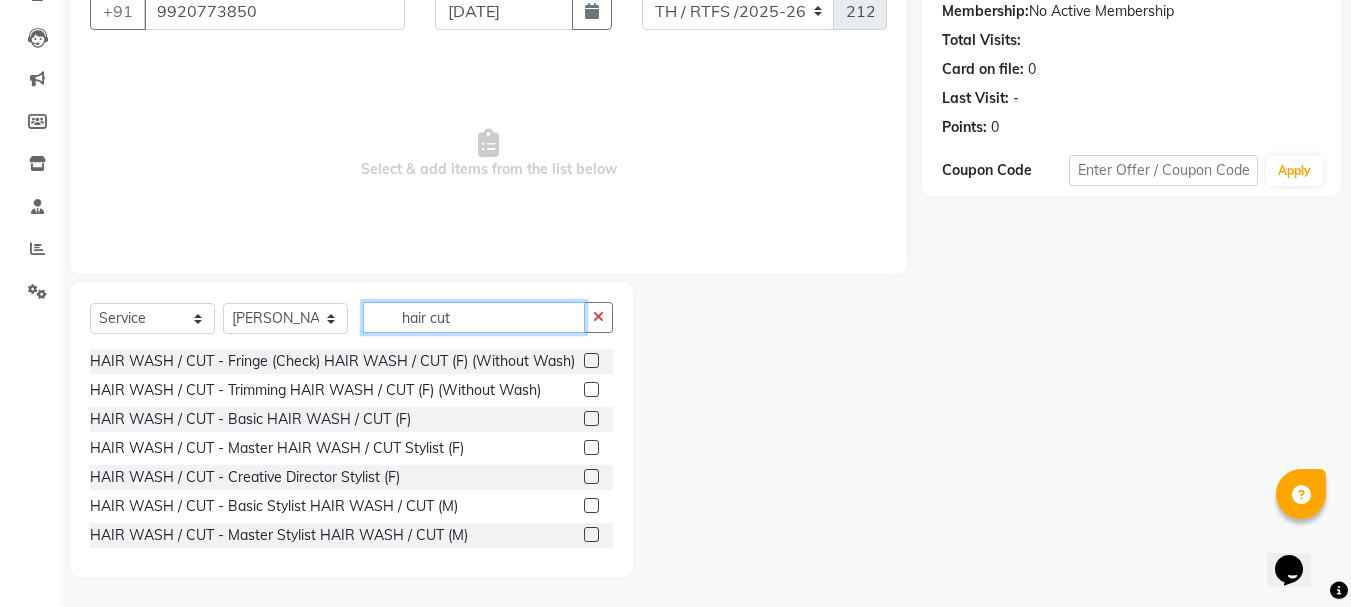 type on "hair cut" 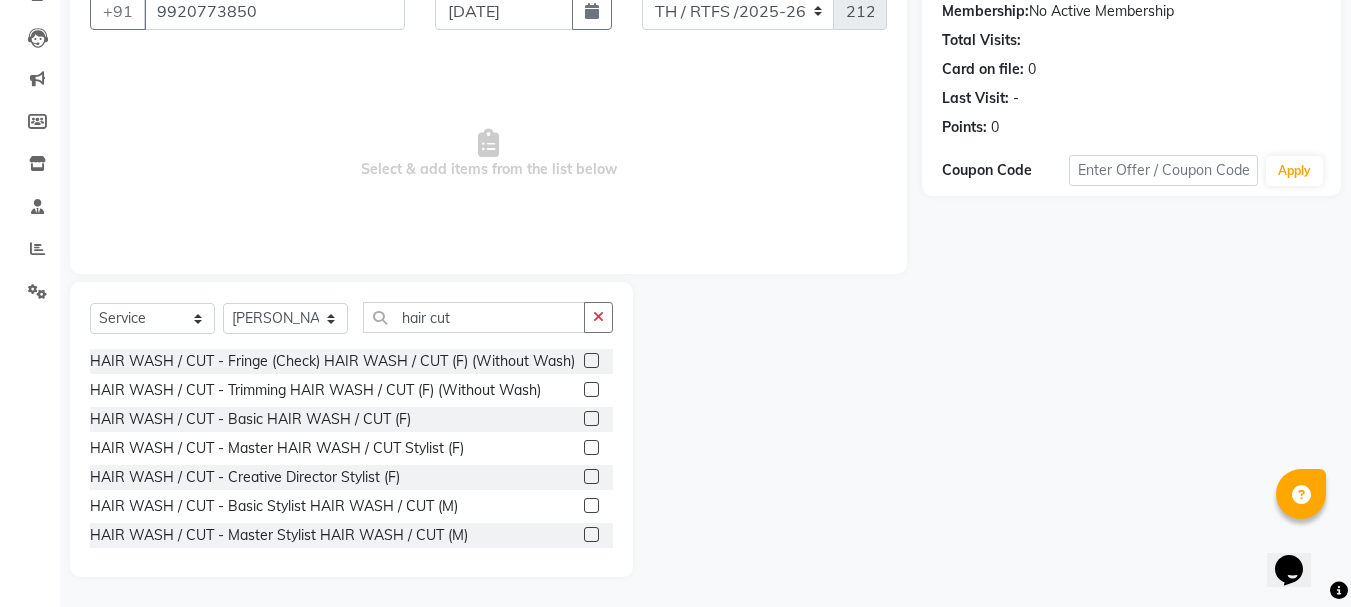 click 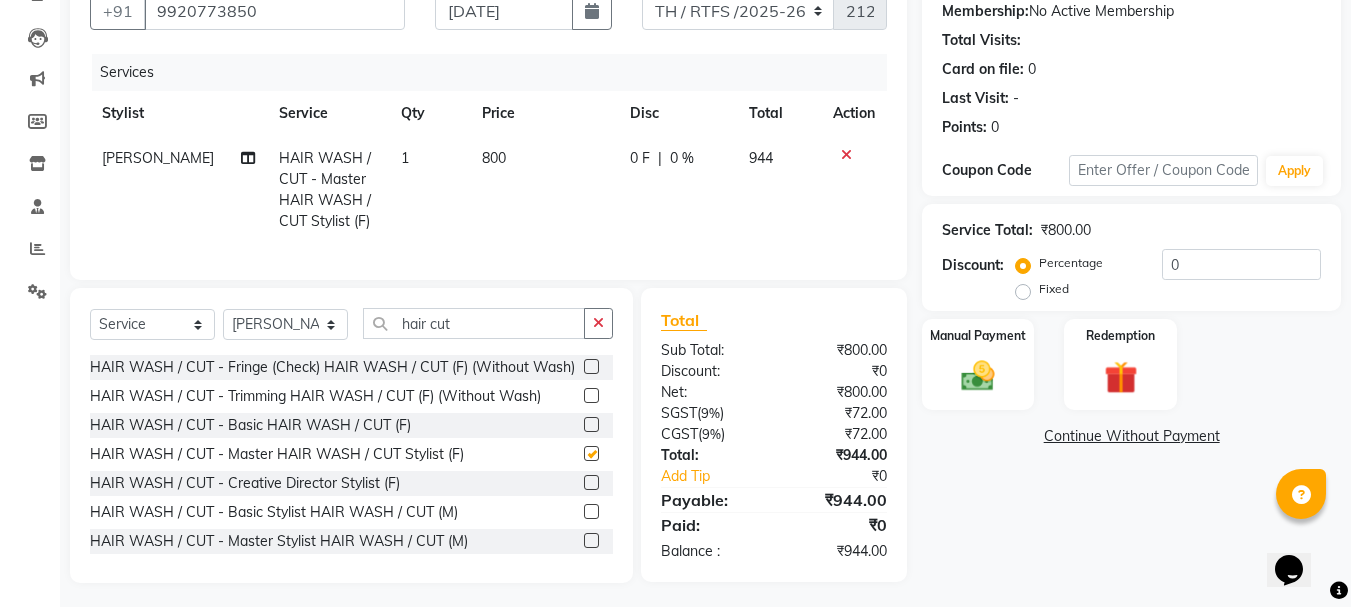 checkbox on "false" 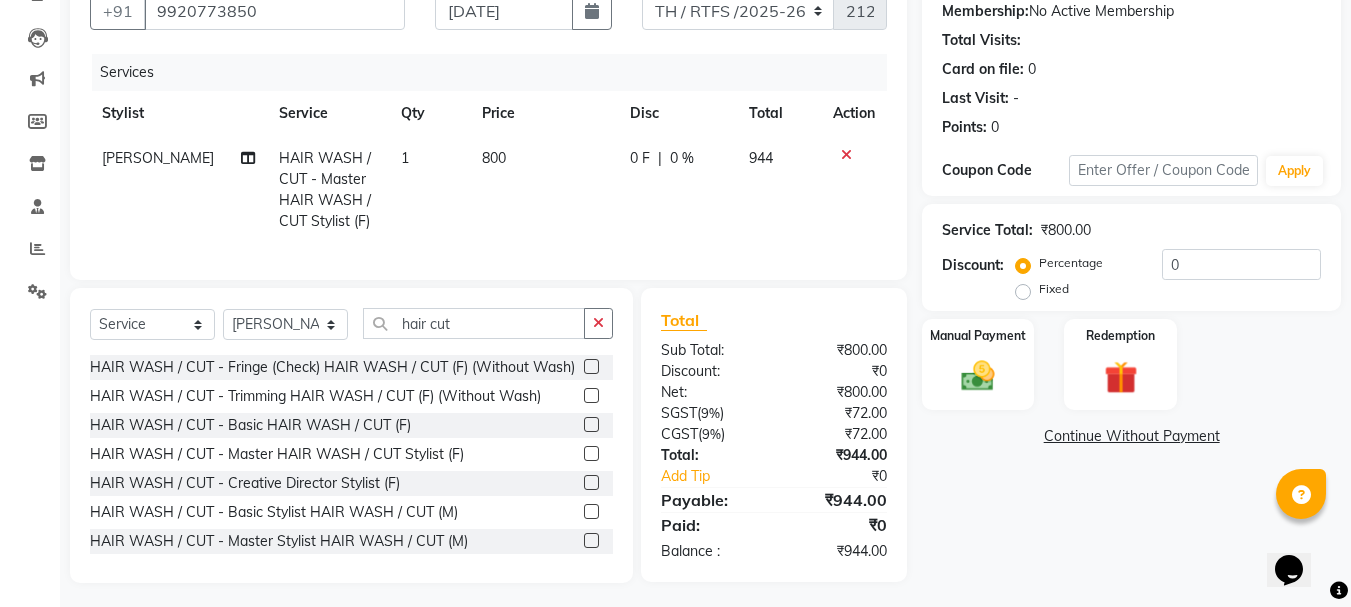 click on "800" 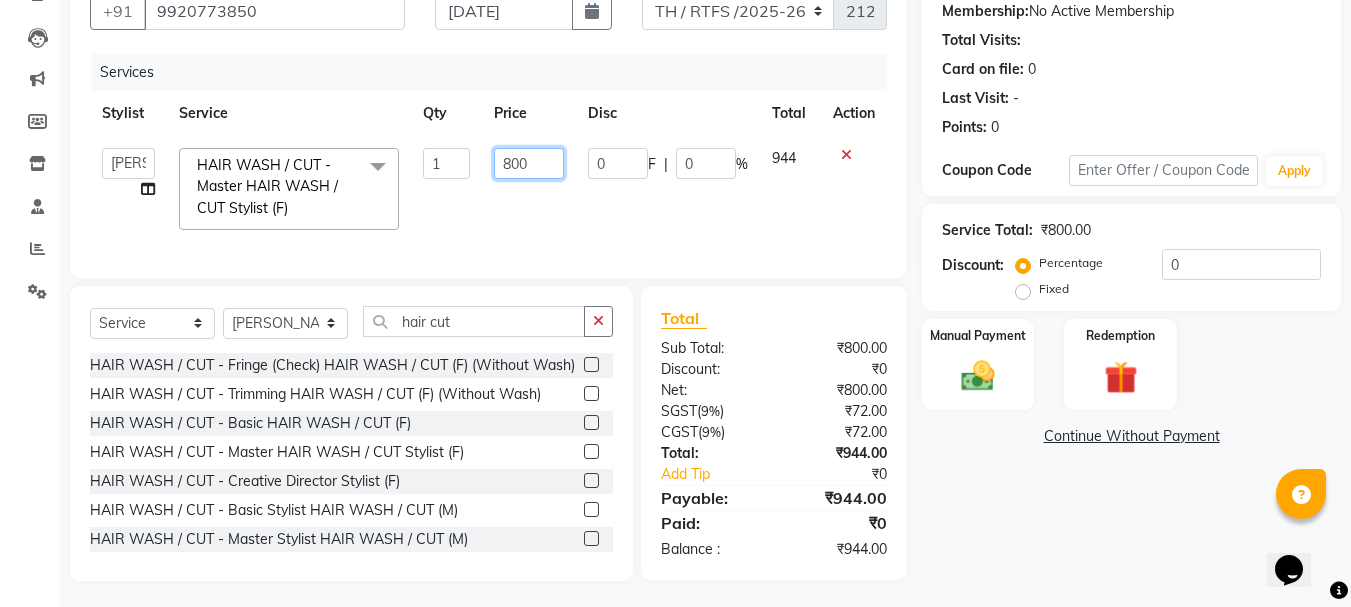 click on "800" 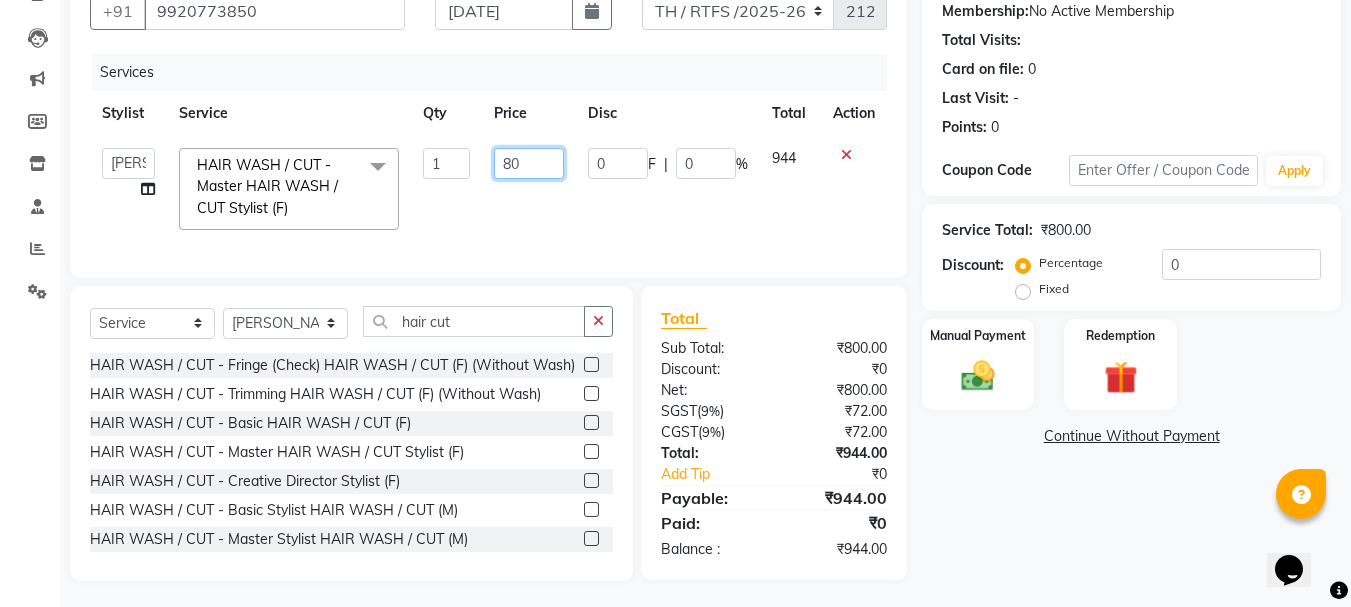 type on "8" 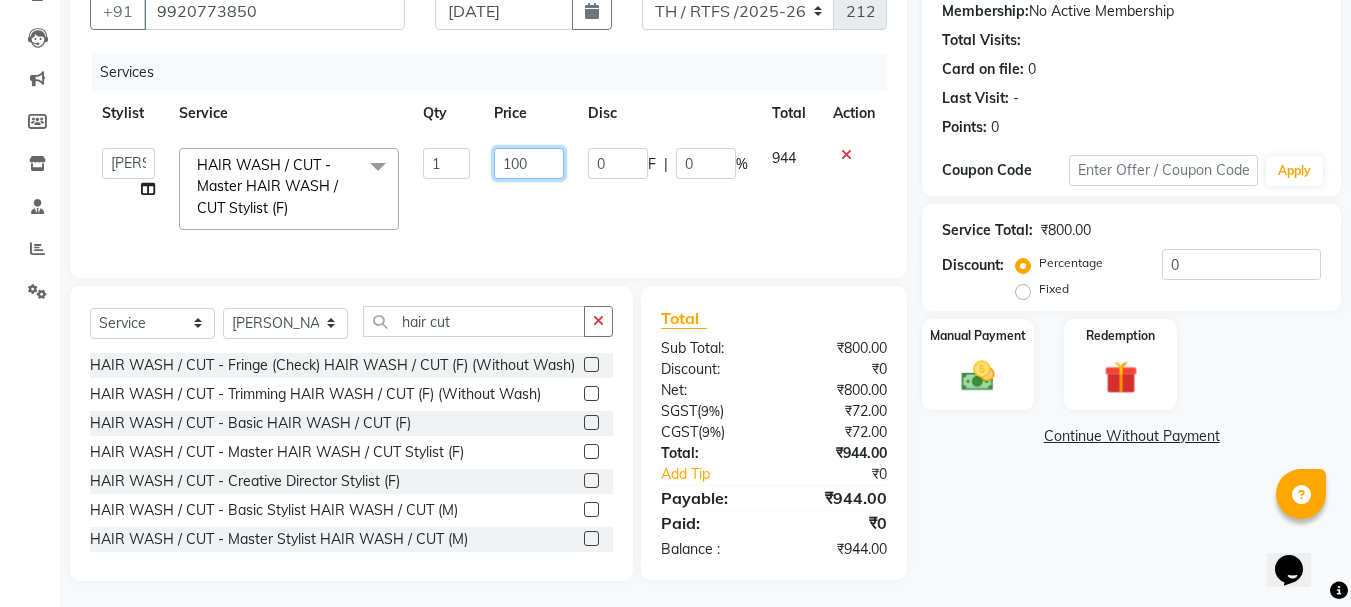 type on "1000" 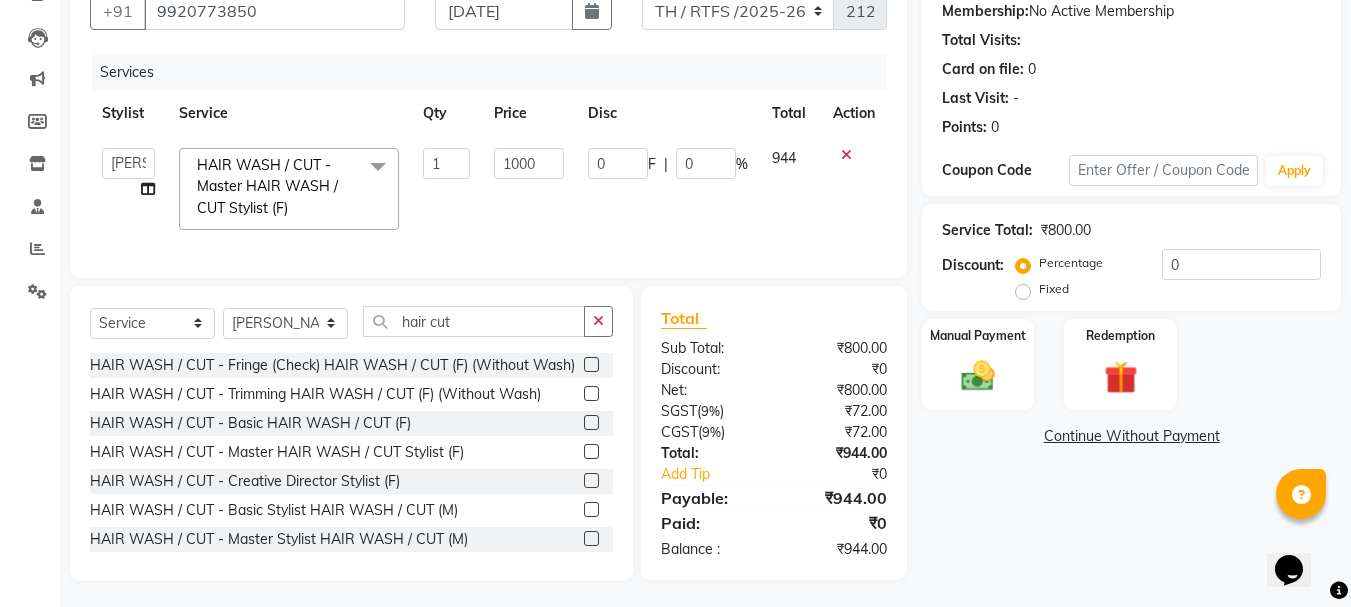 click on "Name: Saroj Vishwkarma Membership:  No Active Membership  Total Visits:   Card on file:  0 Last Visit:   - Points:   0  Coupon Code Apply Service Total:  ₹800.00  Discount:  Percentage   Fixed  0 Manual Payment Redemption  Continue Without Payment" 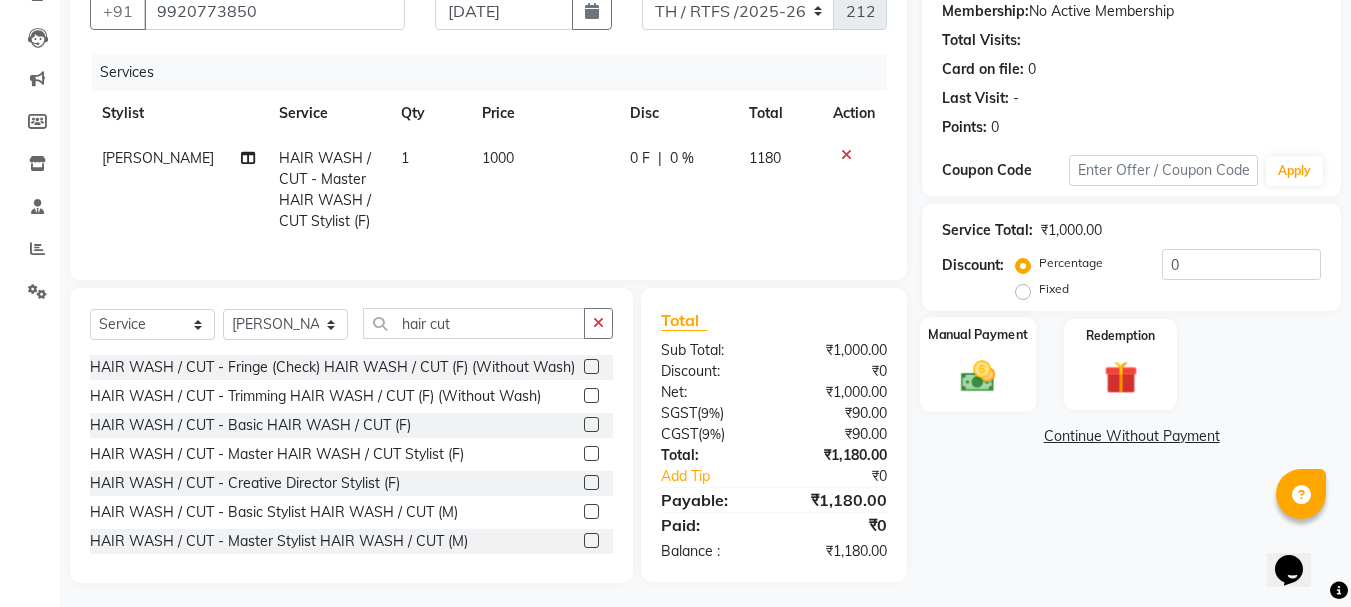 click 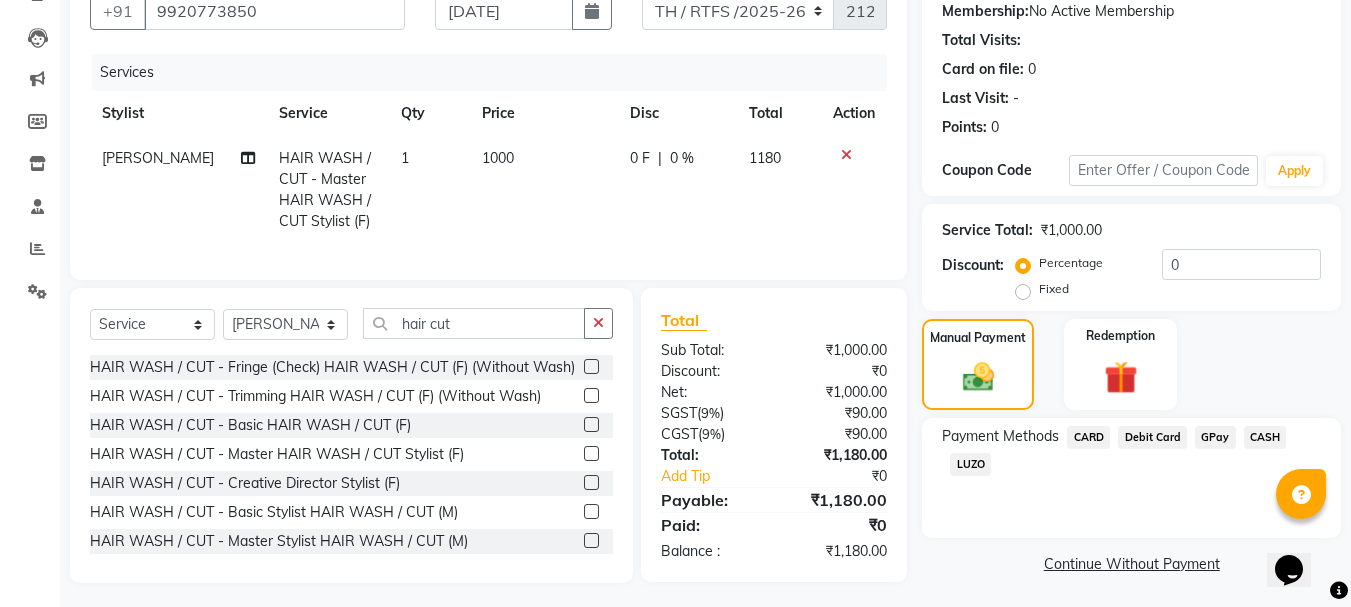 click on "GPay" 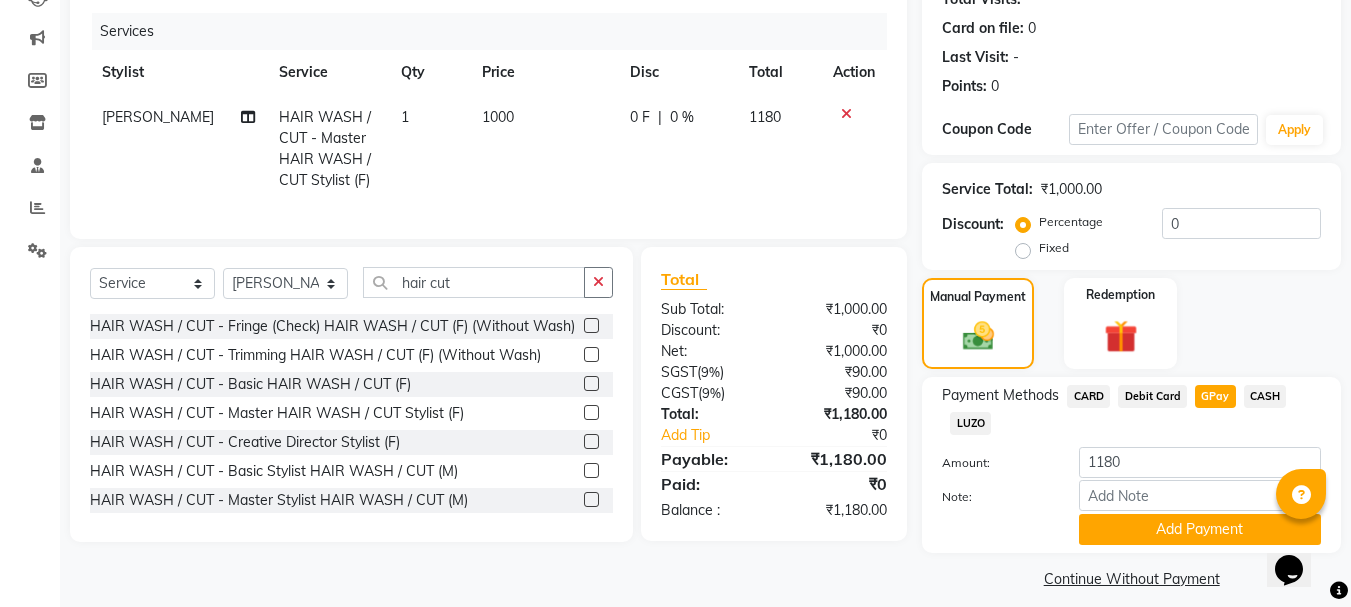 scroll, scrollTop: 252, scrollLeft: 0, axis: vertical 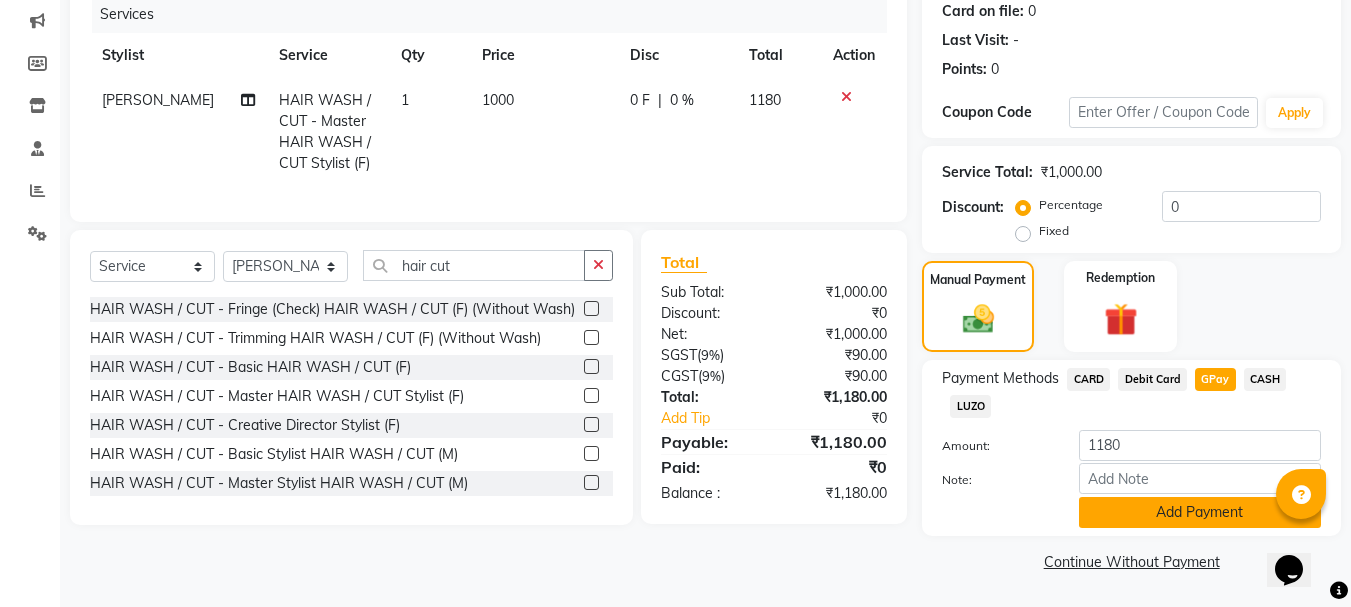 click on "Add Payment" 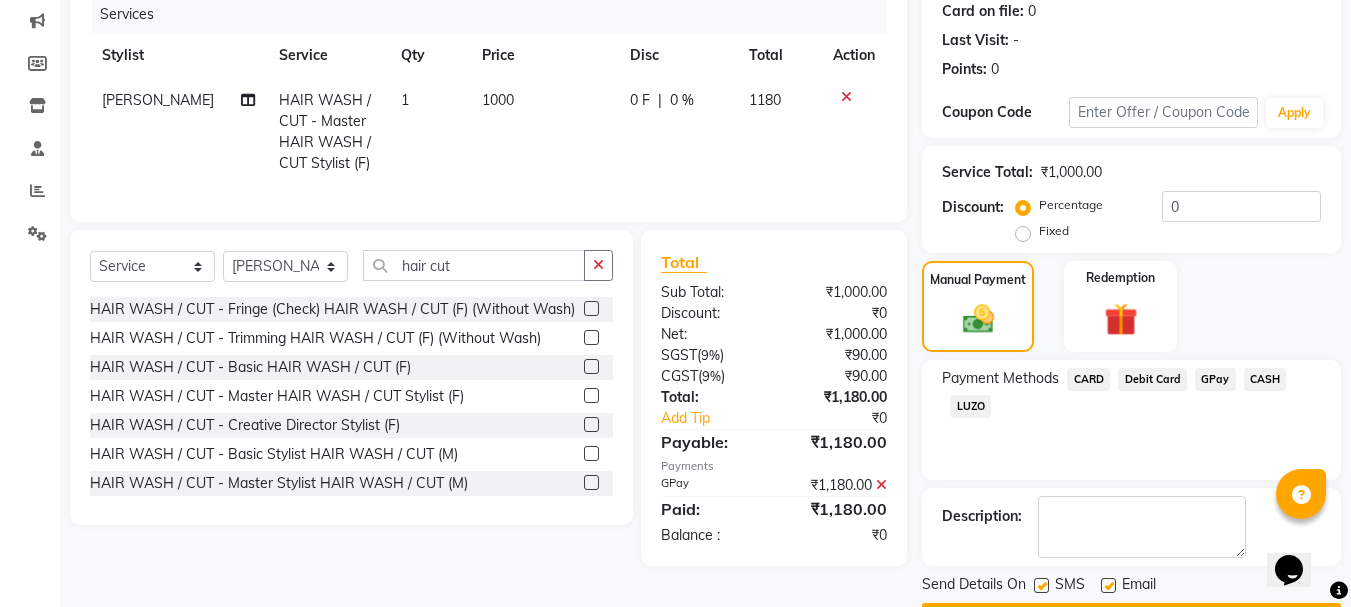scroll, scrollTop: 309, scrollLeft: 0, axis: vertical 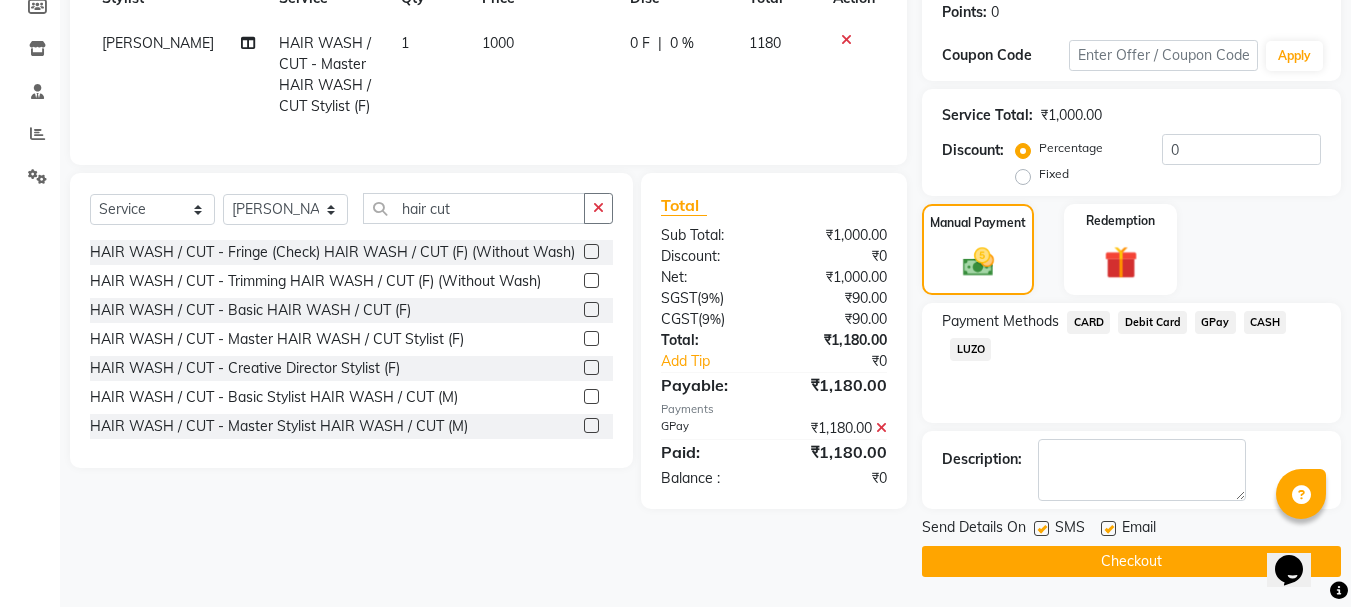 click on "Checkout" 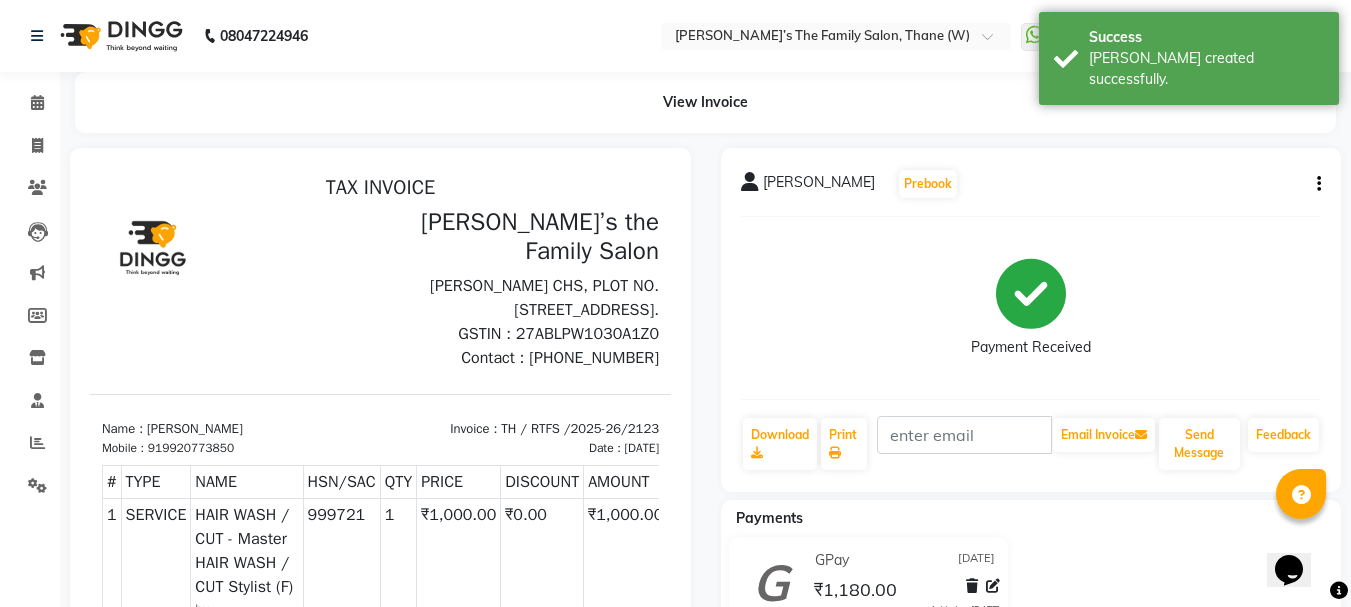 scroll, scrollTop: 0, scrollLeft: 0, axis: both 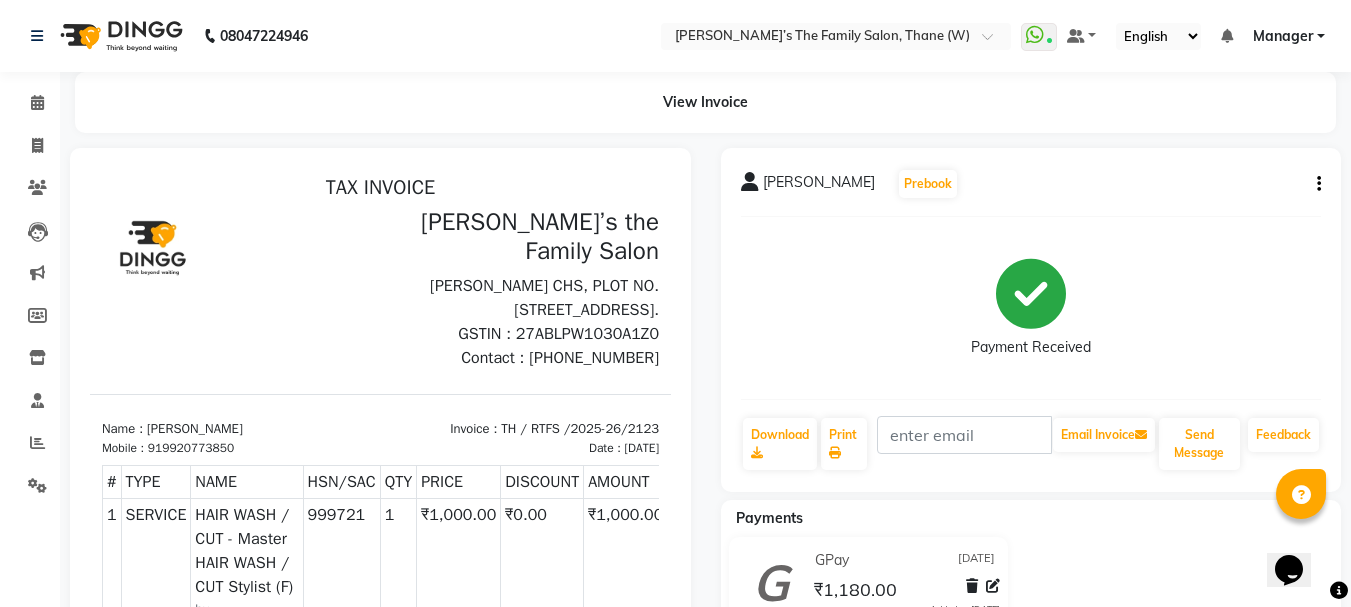 drag, startPoint x: 1190, startPoint y: 554, endPoint x: 1242, endPoint y: 290, distance: 269.07248 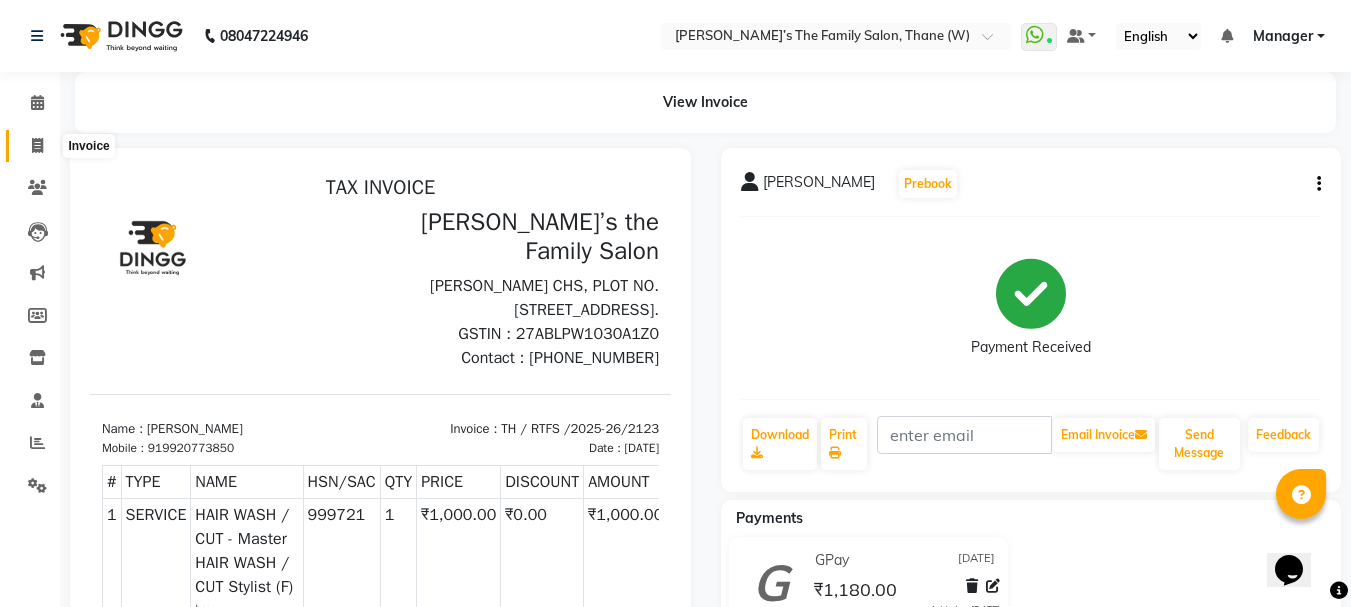 click 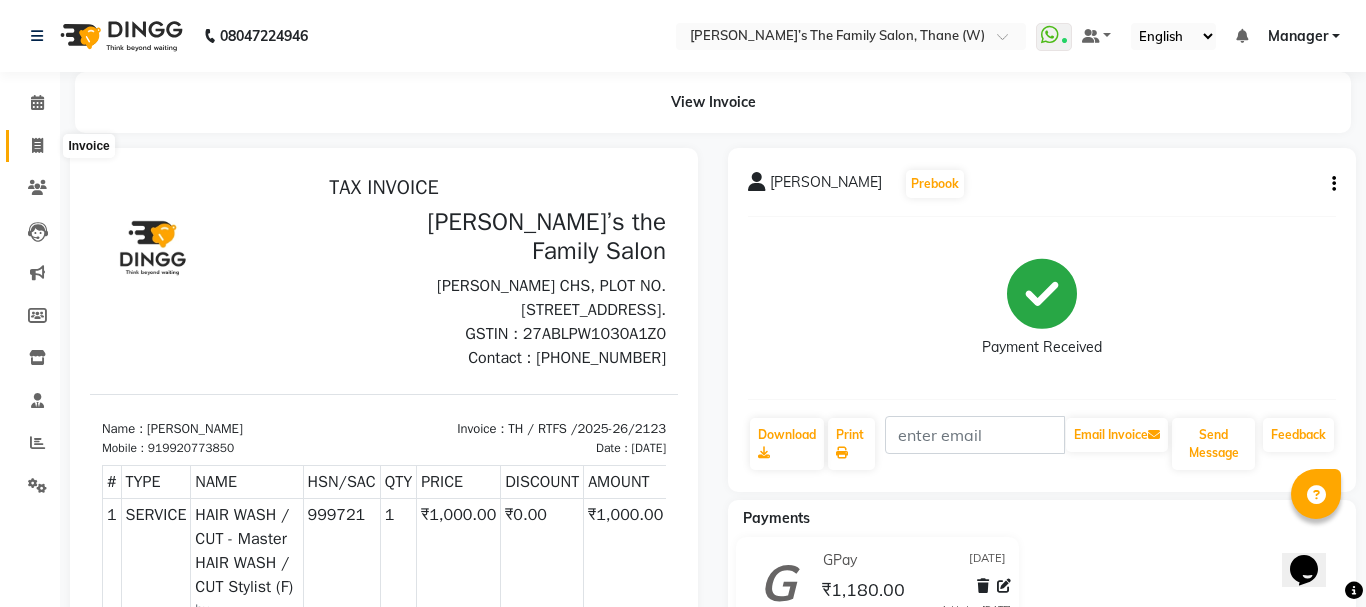 select on "service" 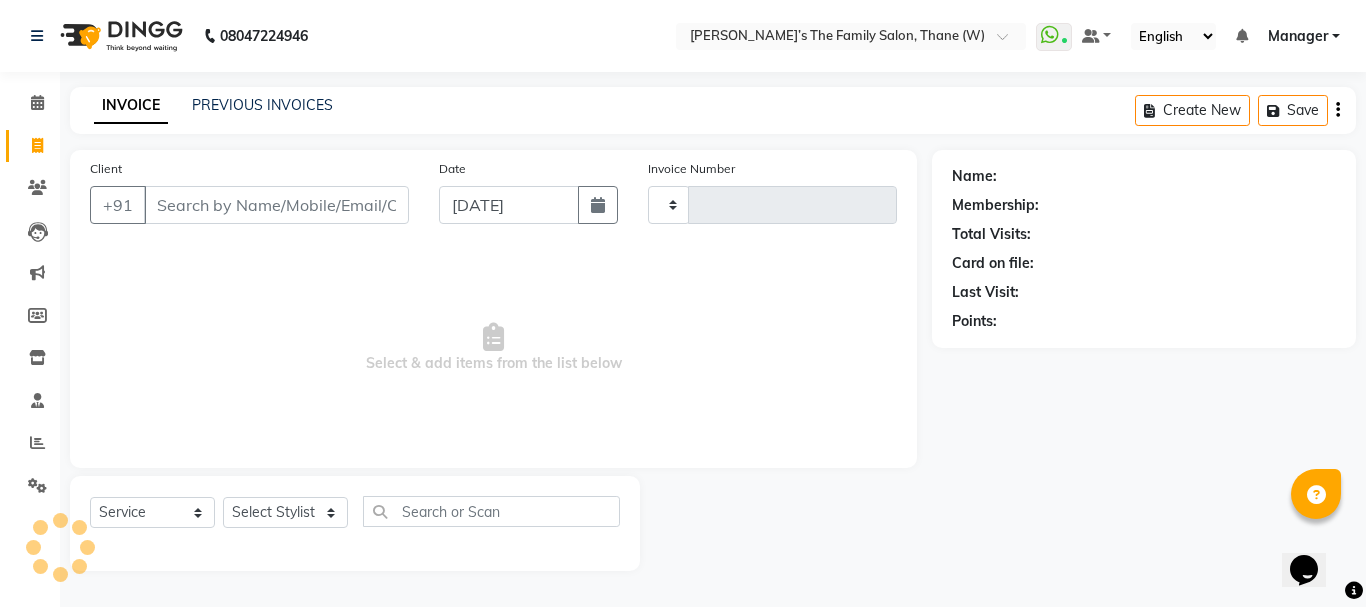 type on "2124" 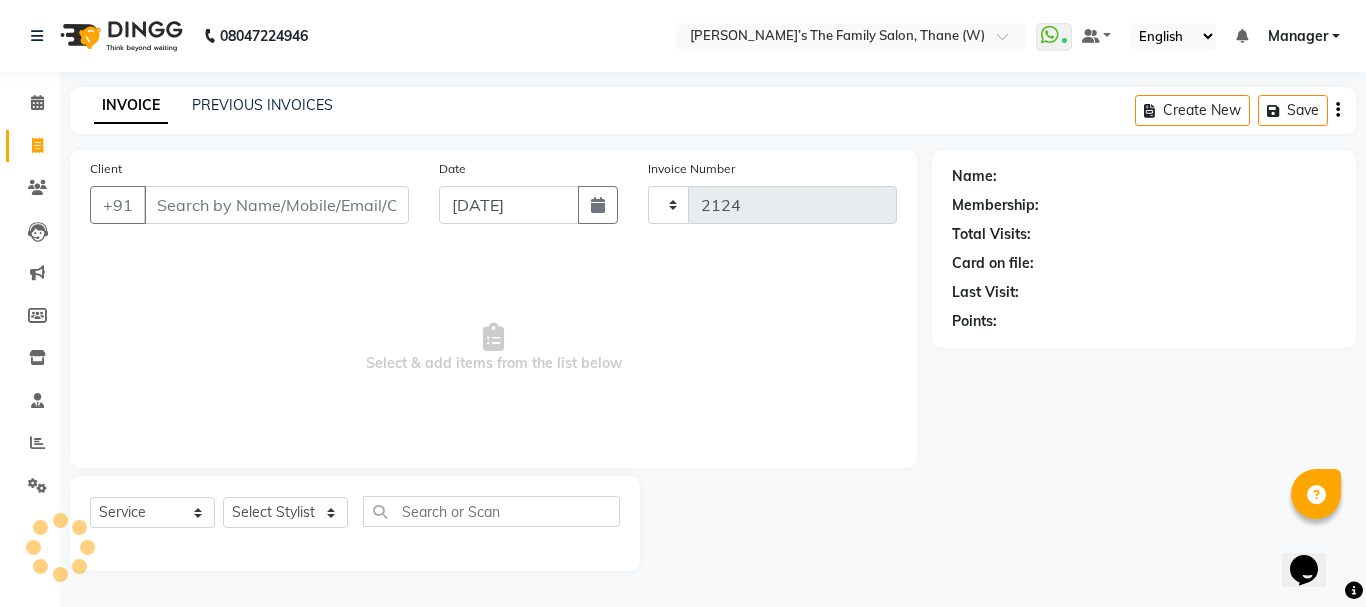 select on "8004" 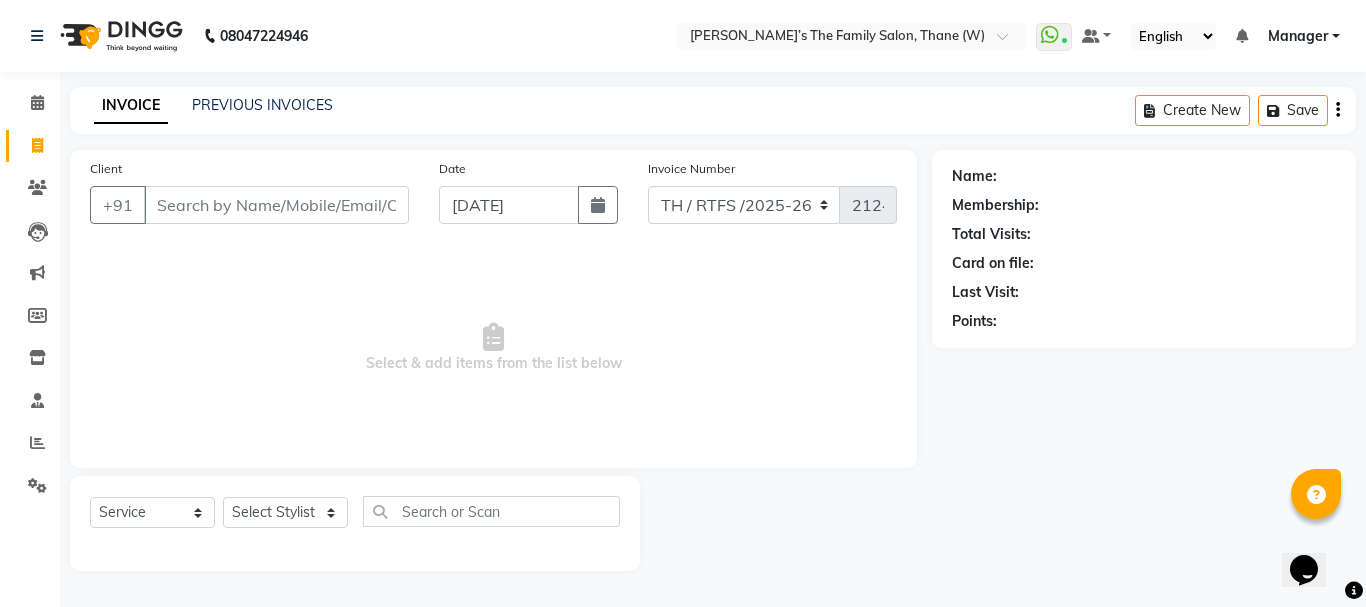 click on "Client" at bounding box center (276, 205) 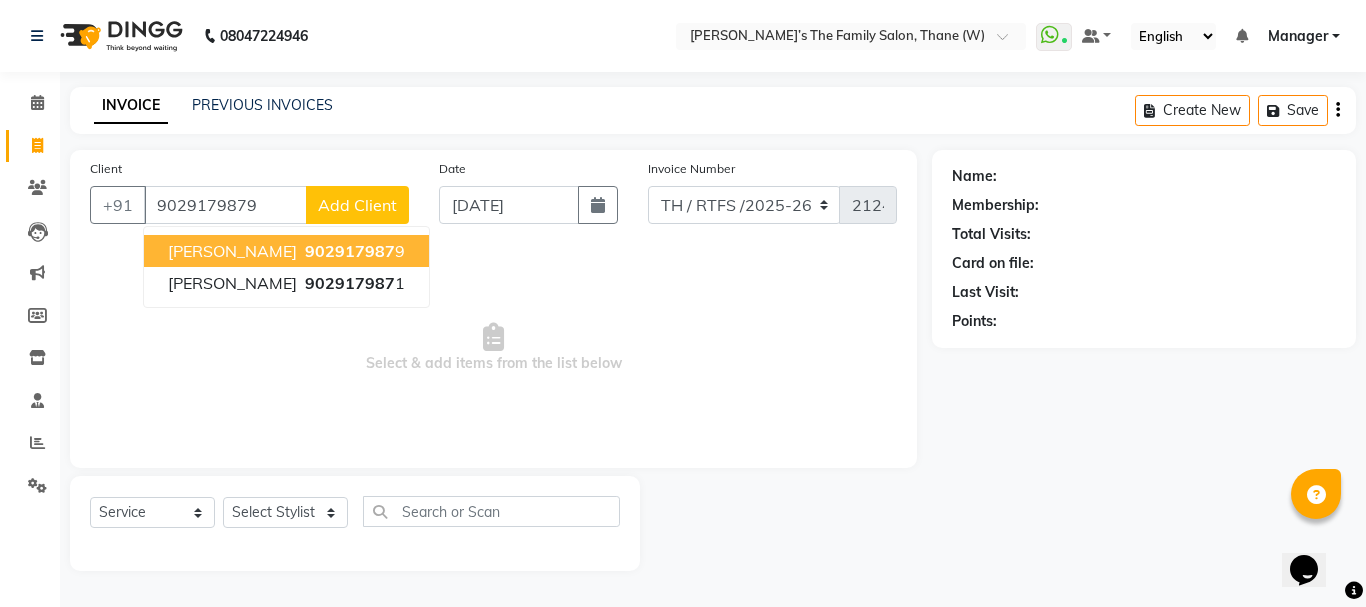 type on "9029179879" 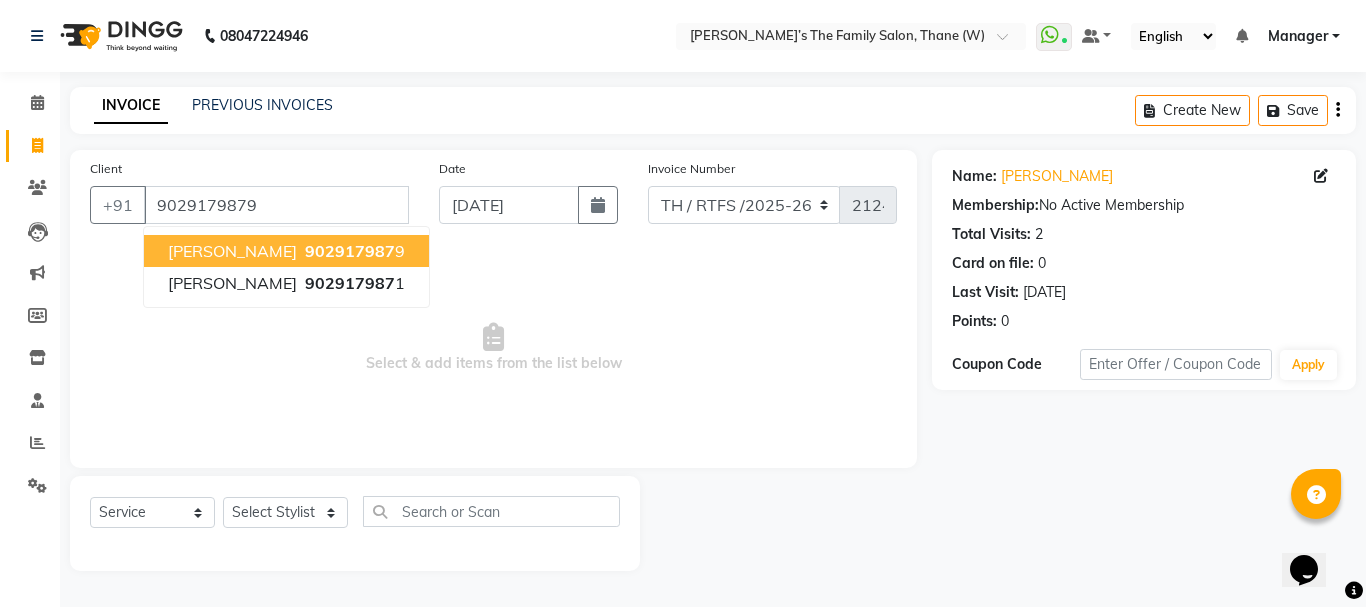 click on "Snehal Nikam" at bounding box center (232, 251) 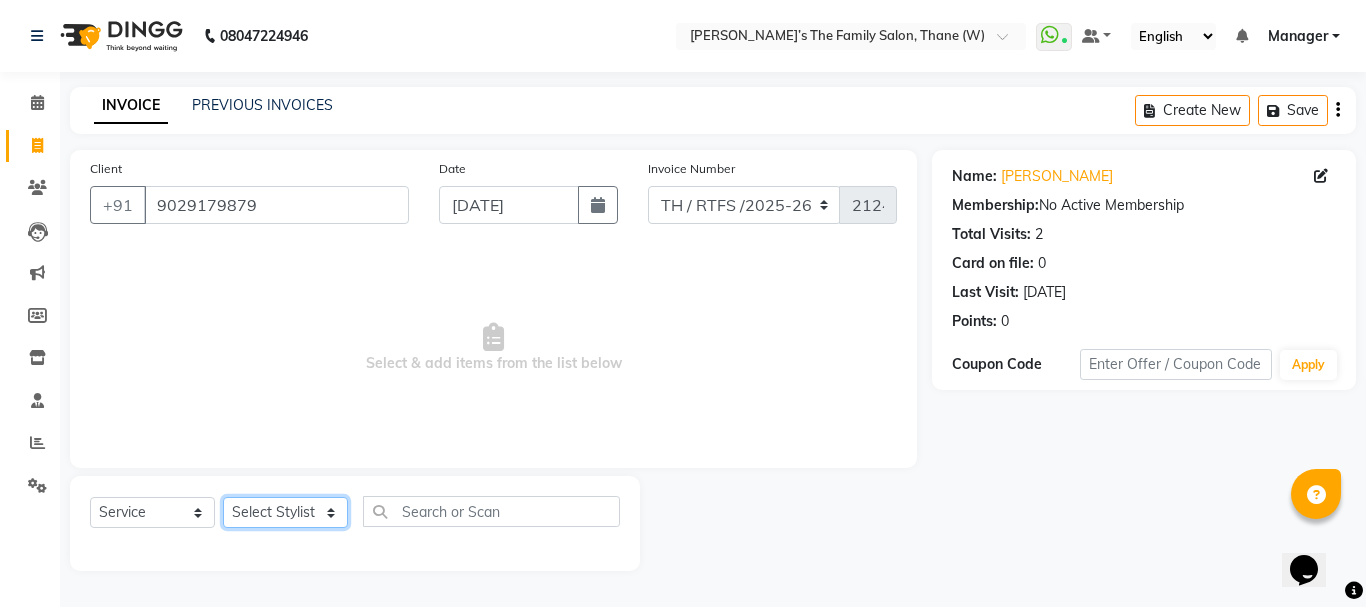 click on "Select Stylist Aarohi P   Aksahy auty Ali  Aniket A  Anuradha arvind Divya gautam .kasrade House sale Komal Waghmare  Laxmi   Manager Moin salmani Prashant   Ravindra Samrat Kumar Sangita Dighe Sanjana Kharat  Shreepad M  shrishti  jaiwala  vaibhavi  gudekar  Vikas H" 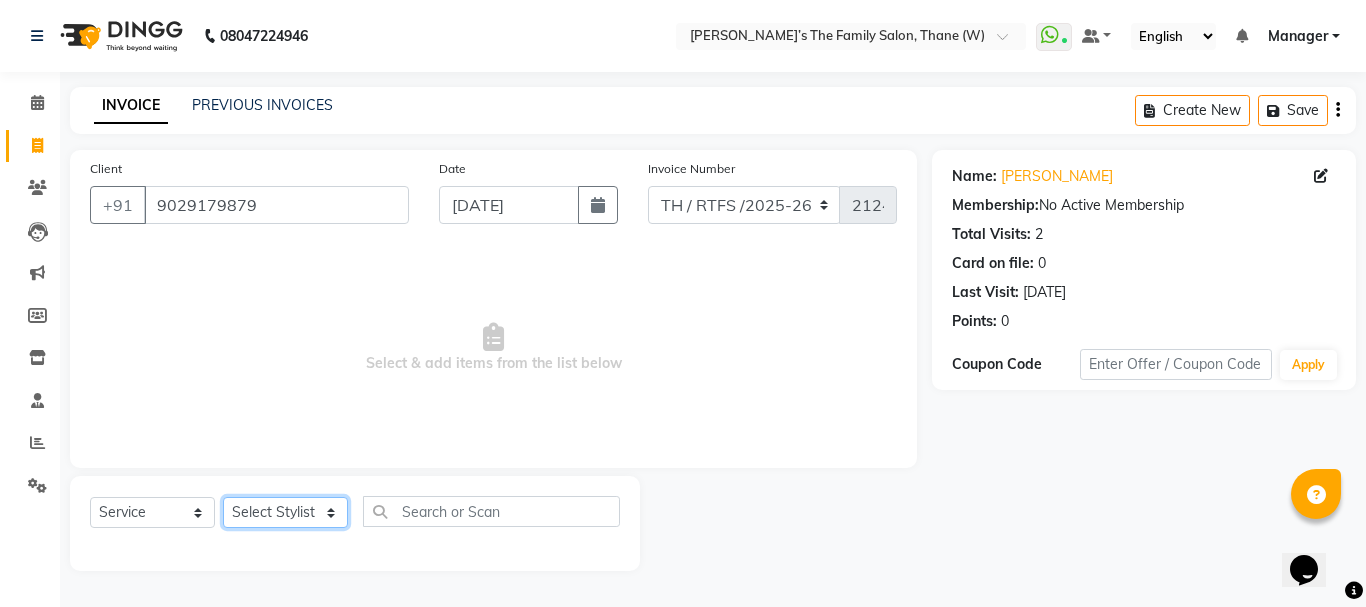 select on "35584" 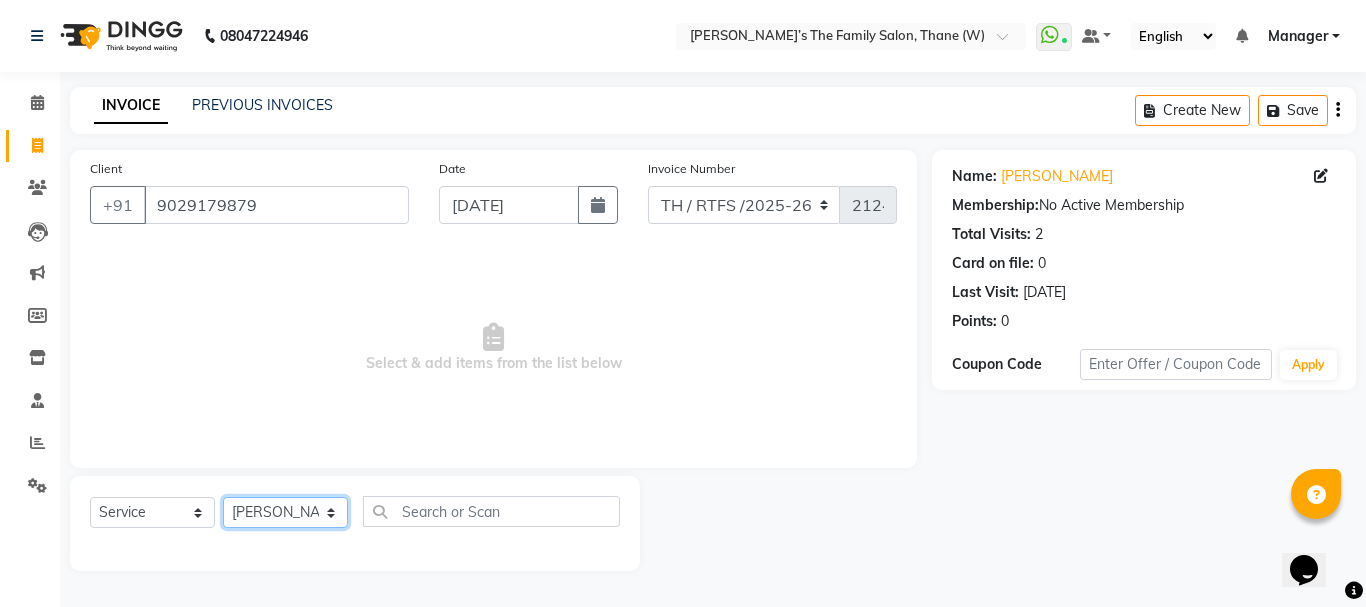 click on "Select Stylist Aarohi P   Aksahy auty Ali  Aniket A  Anuradha arvind Divya gautam .kasrade House sale Komal Waghmare  Laxmi   Manager Moin salmani Prashant   Ravindra Samrat Kumar Sangita Dighe Sanjana Kharat  Shreepad M  shrishti  jaiwala  vaibhavi  gudekar  Vikas H" 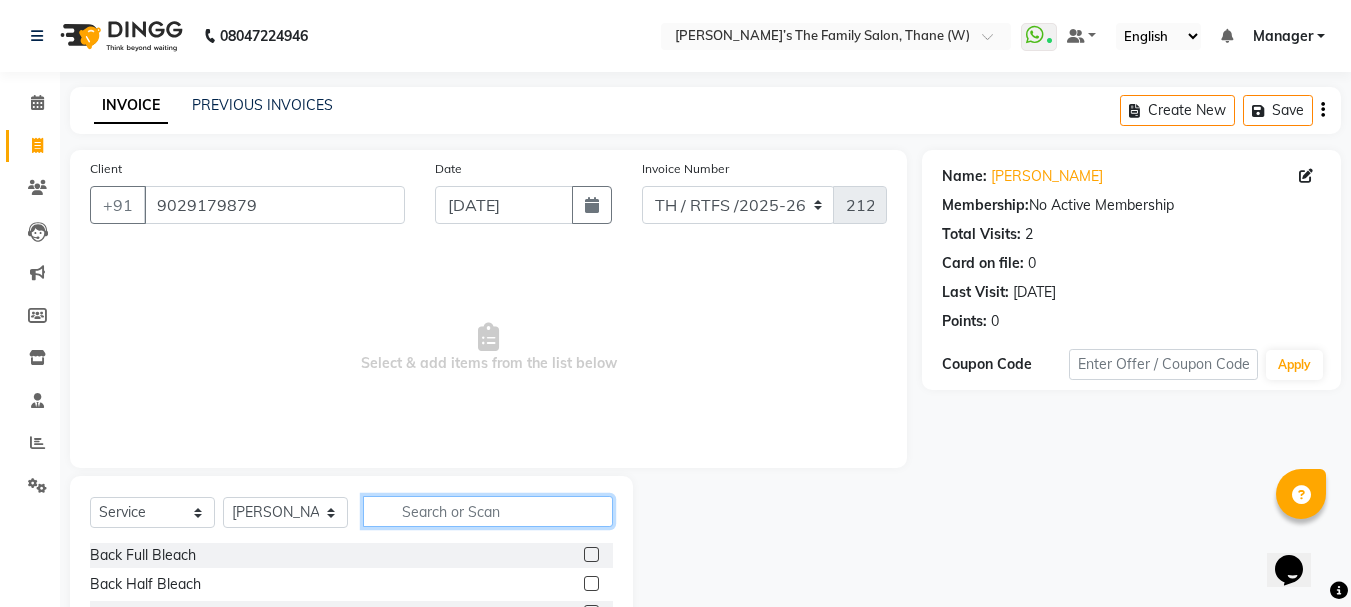 click 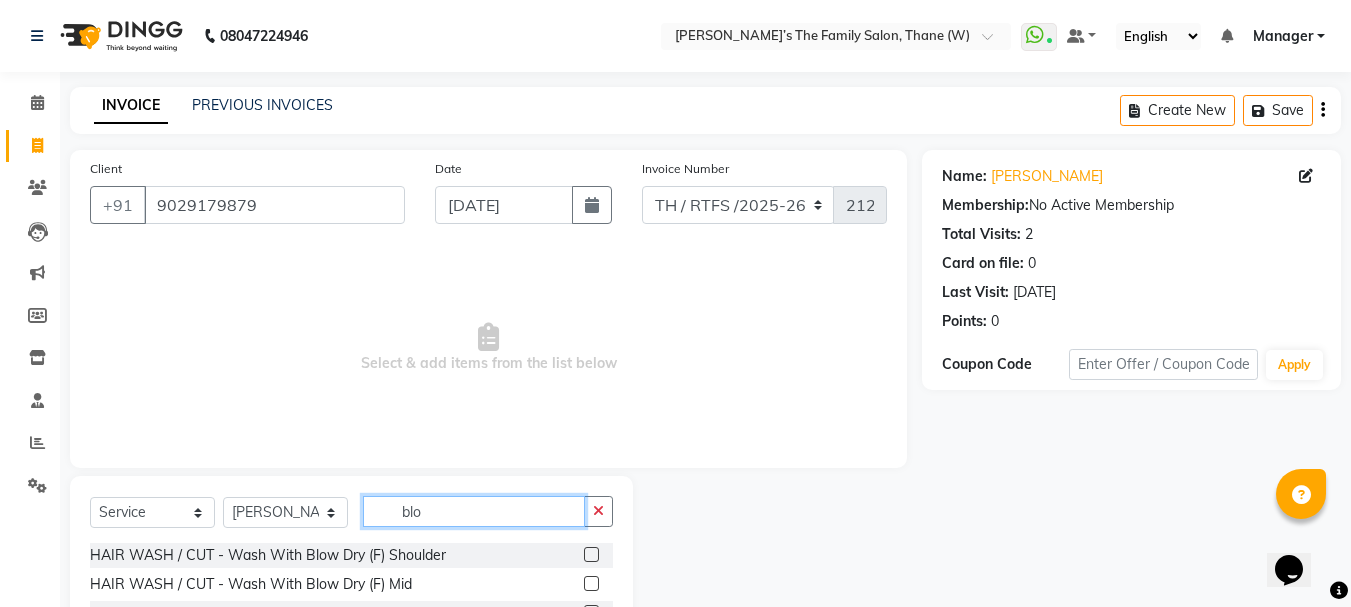 scroll, scrollTop: 81, scrollLeft: 0, axis: vertical 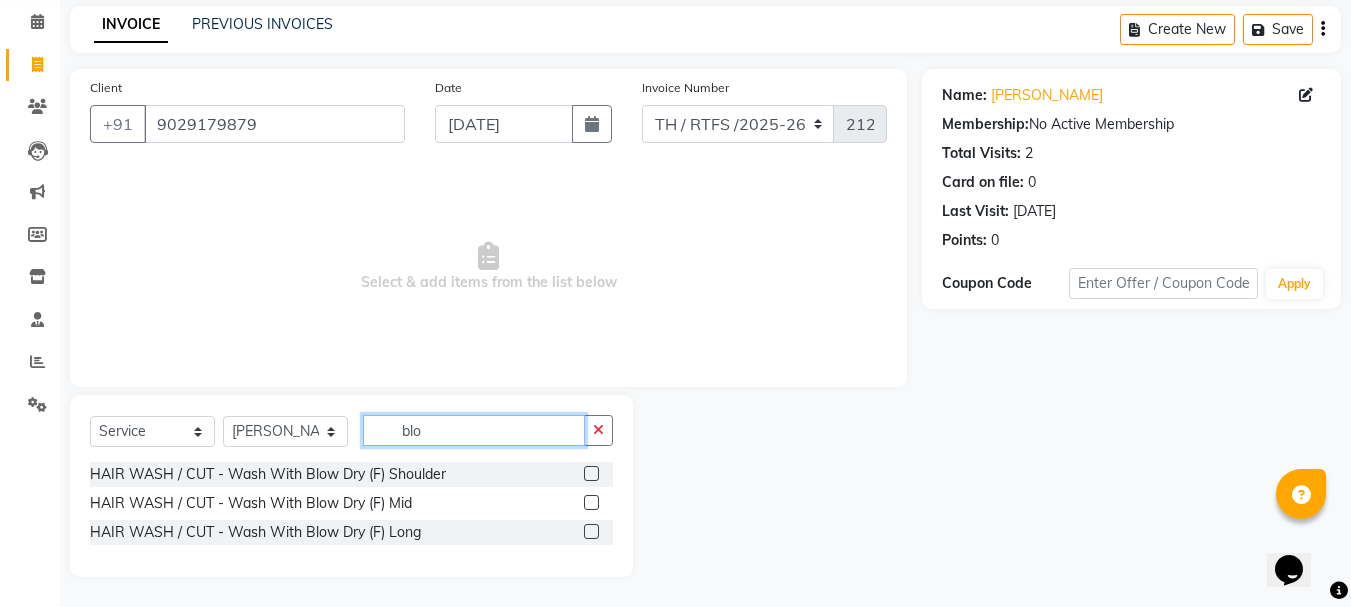 type on "blo" 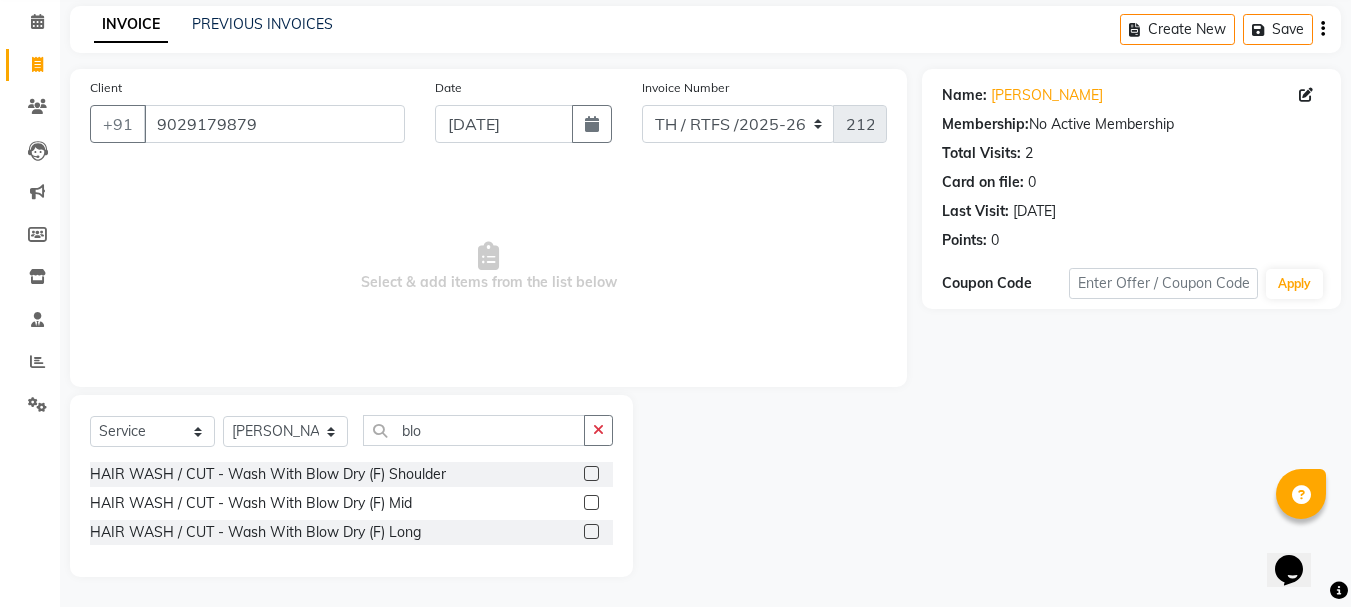 click 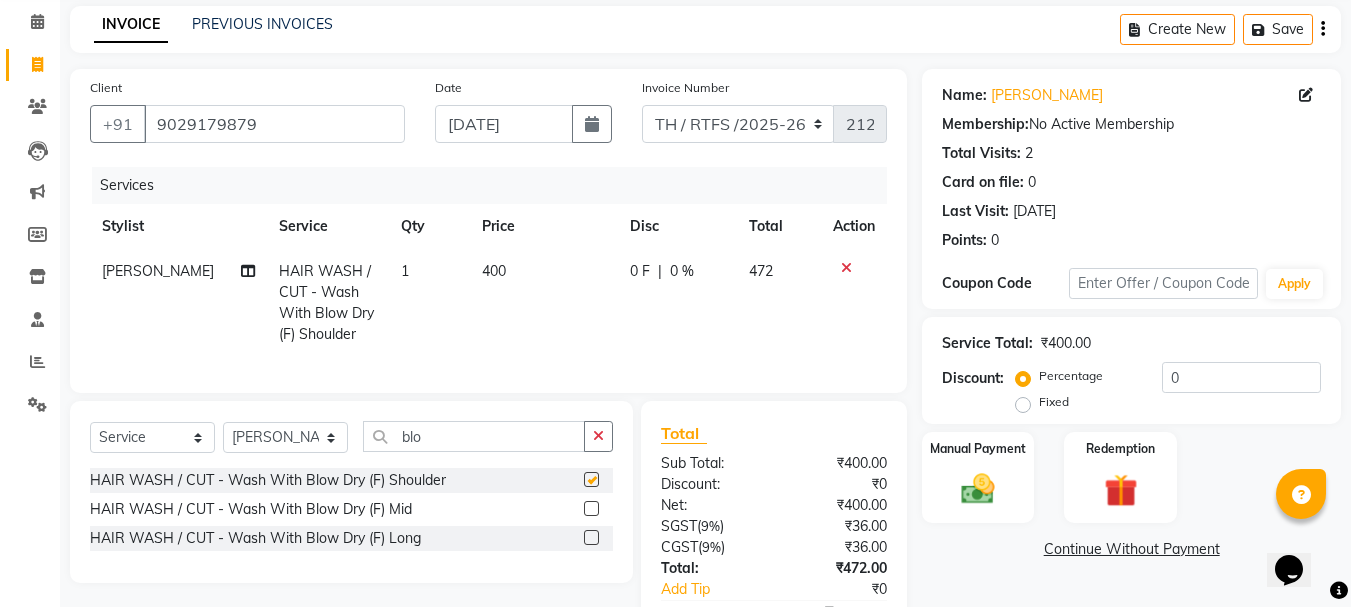 checkbox on "false" 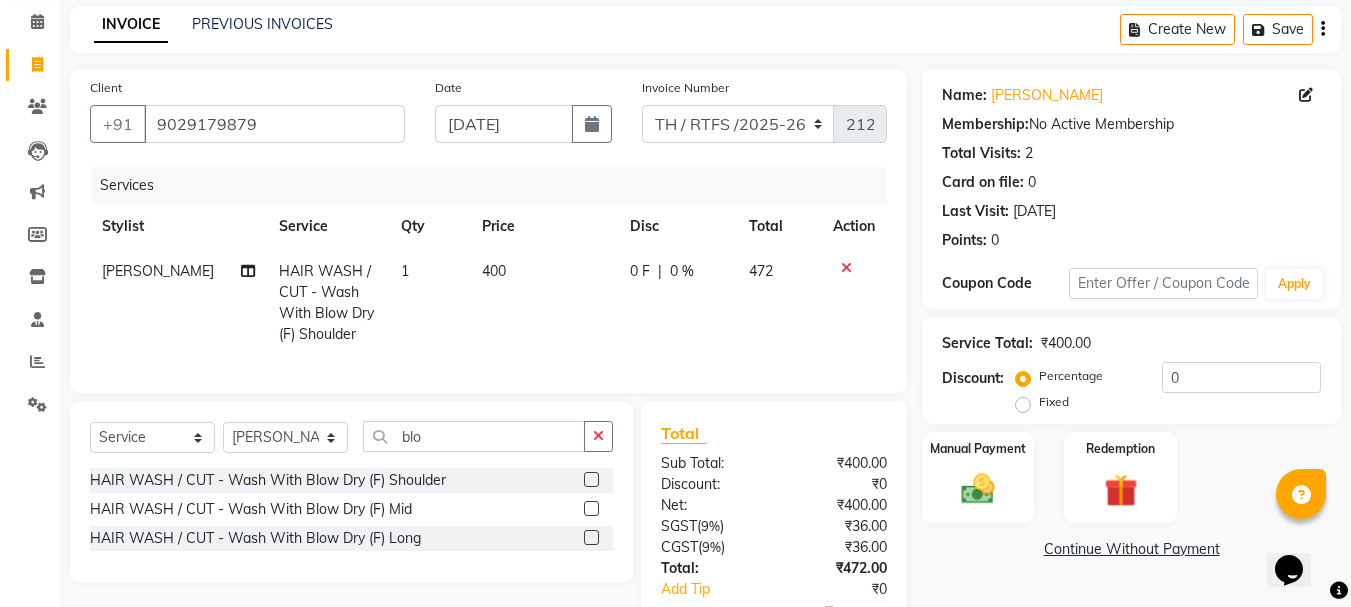 click on "400" 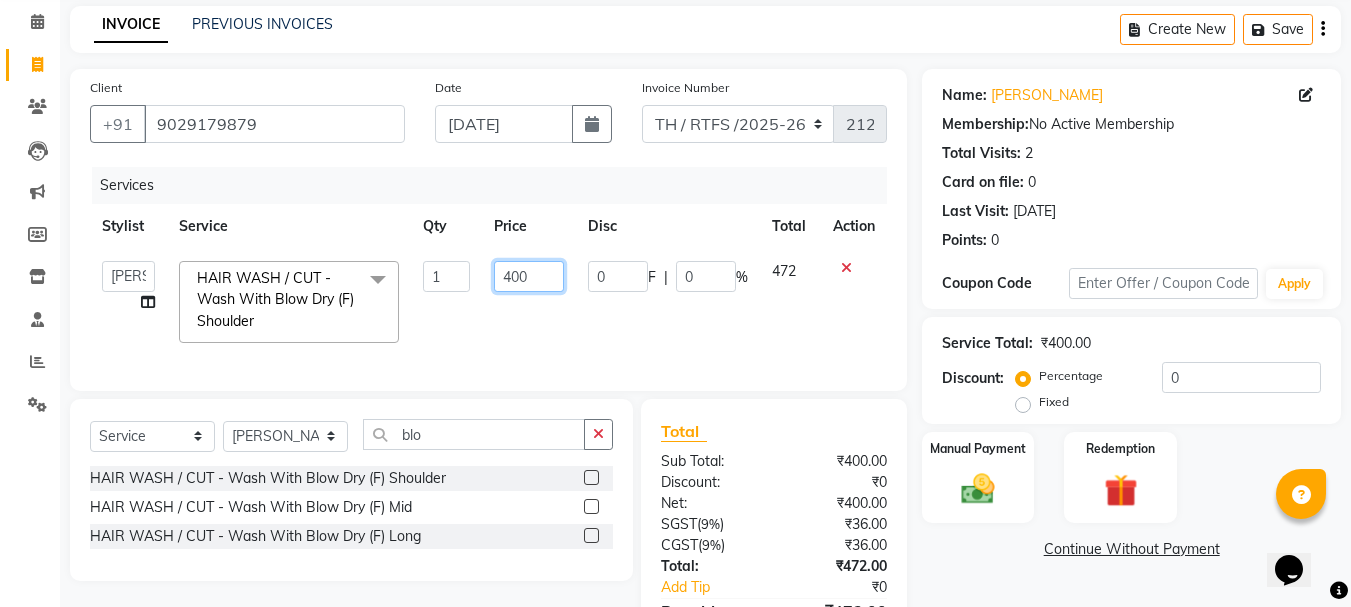 click on "400" 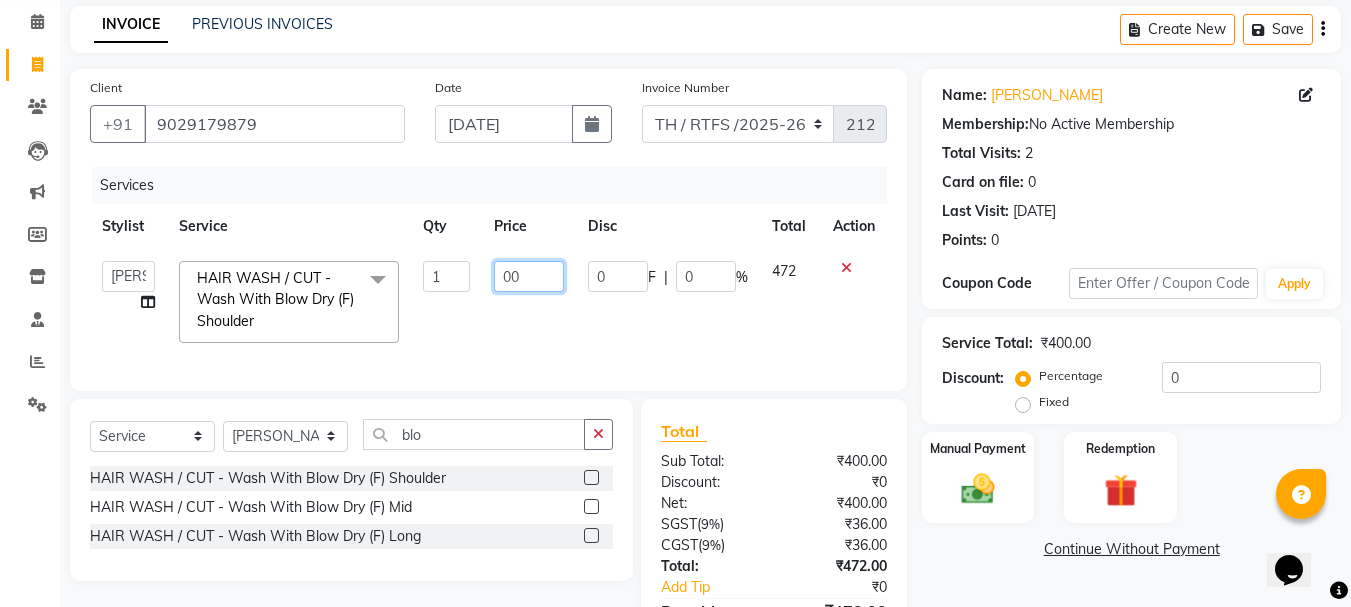 click on "00" 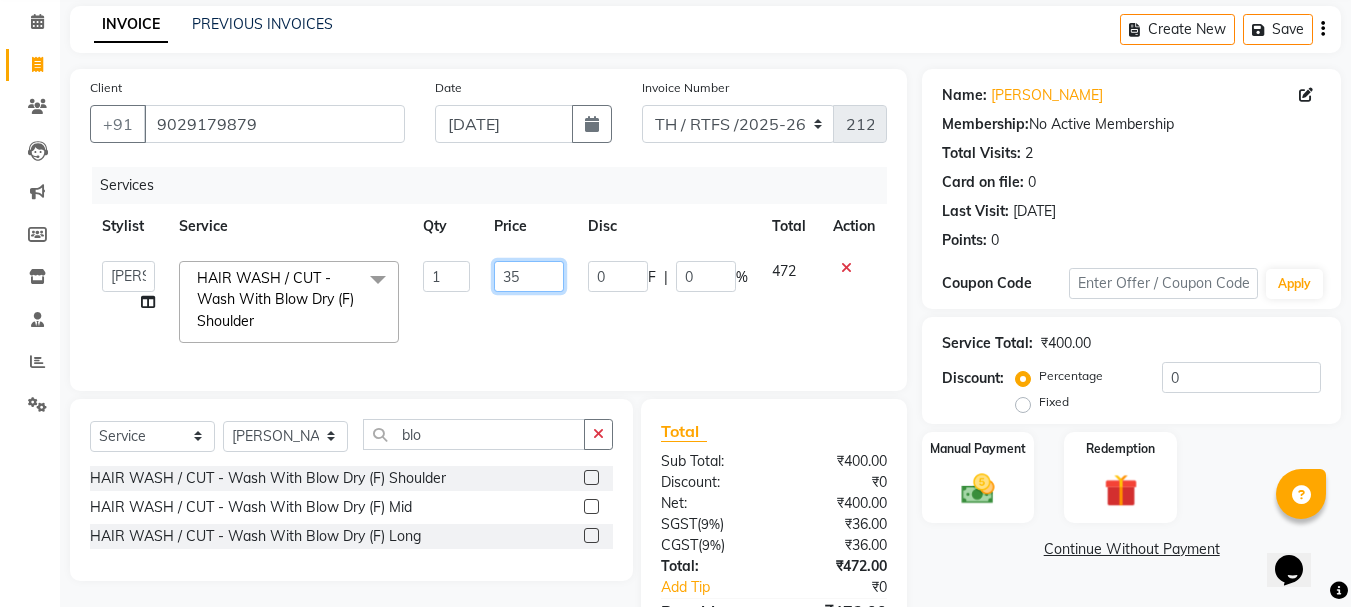 type on "350" 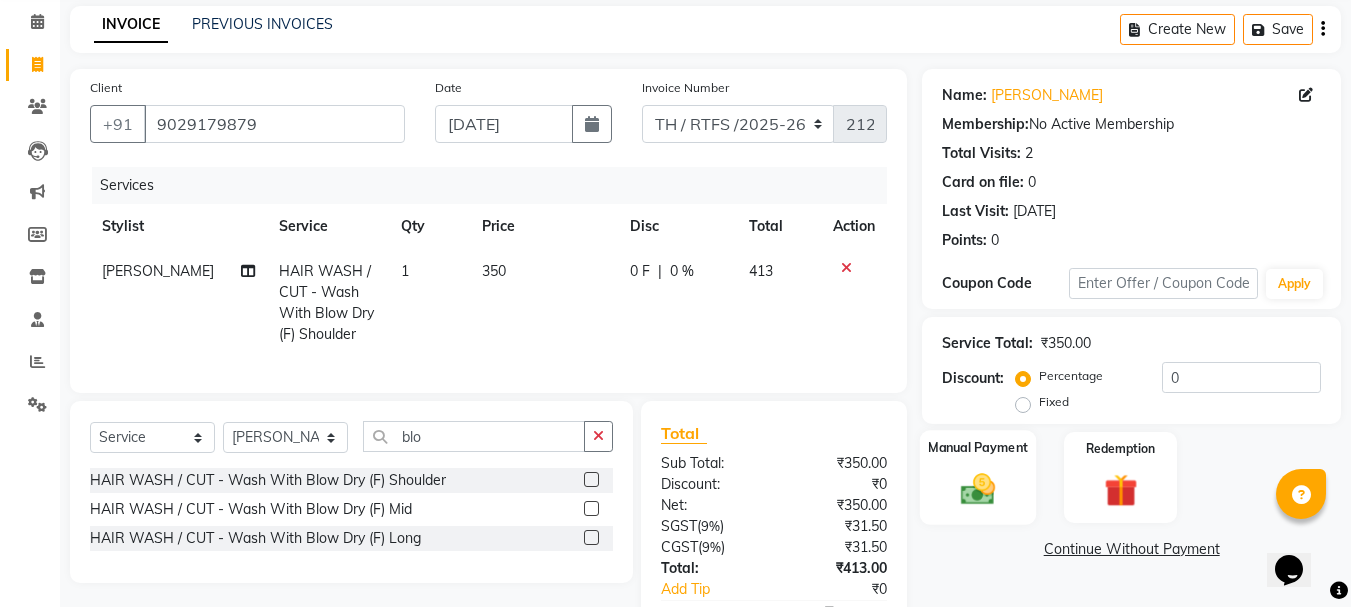click on "Manual Payment" 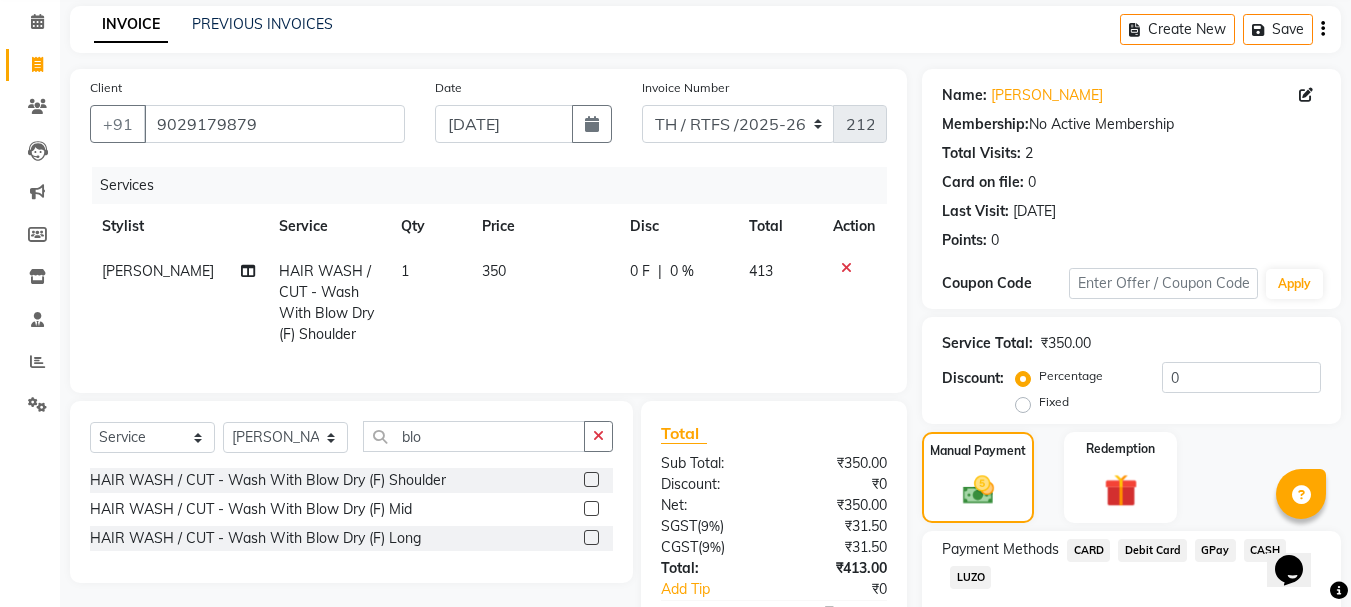 scroll, scrollTop: 214, scrollLeft: 0, axis: vertical 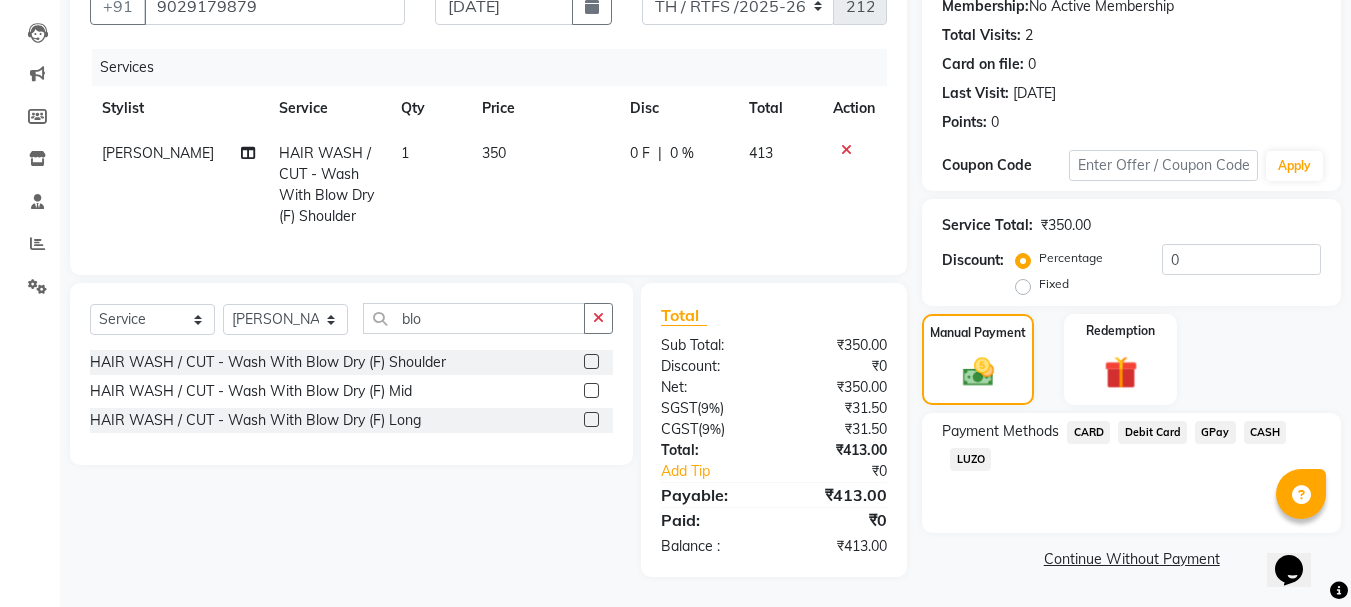 click on "GPay" 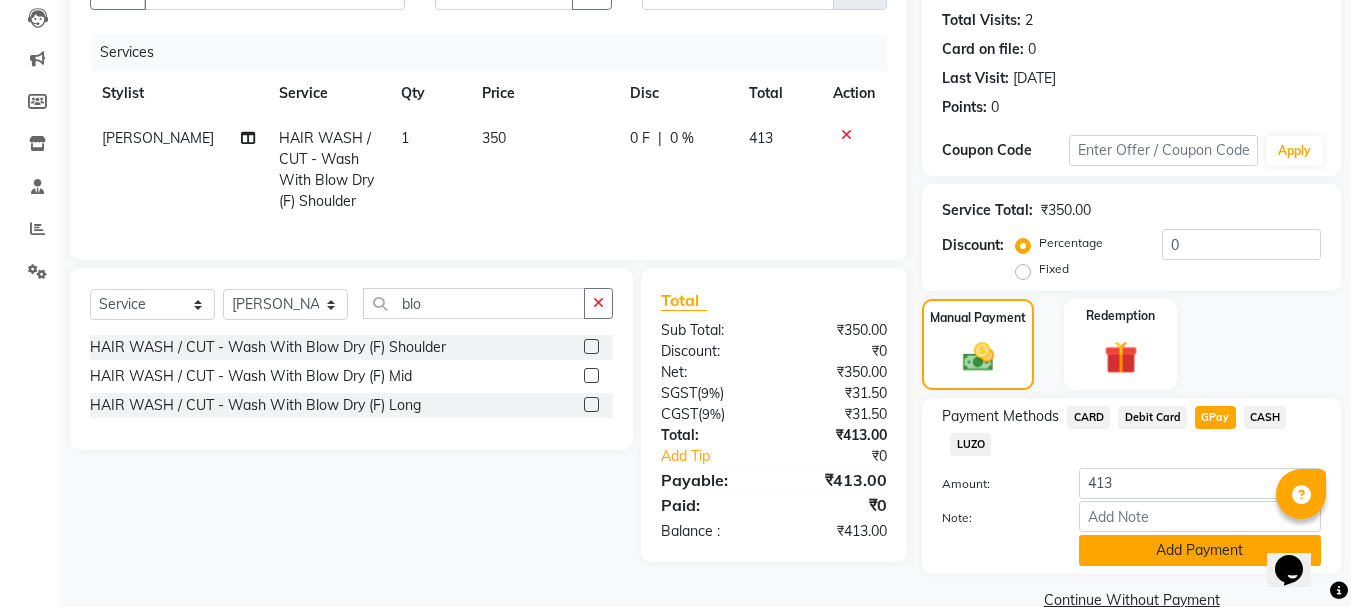 click on "Add Payment" 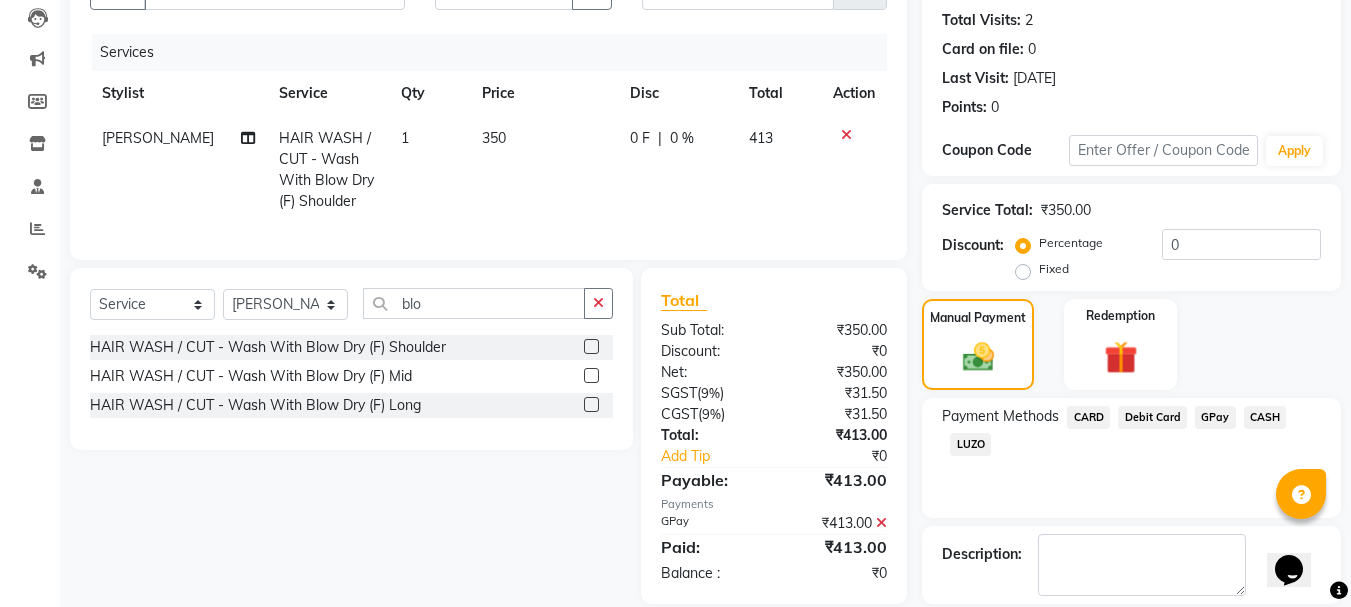 scroll, scrollTop: 309, scrollLeft: 0, axis: vertical 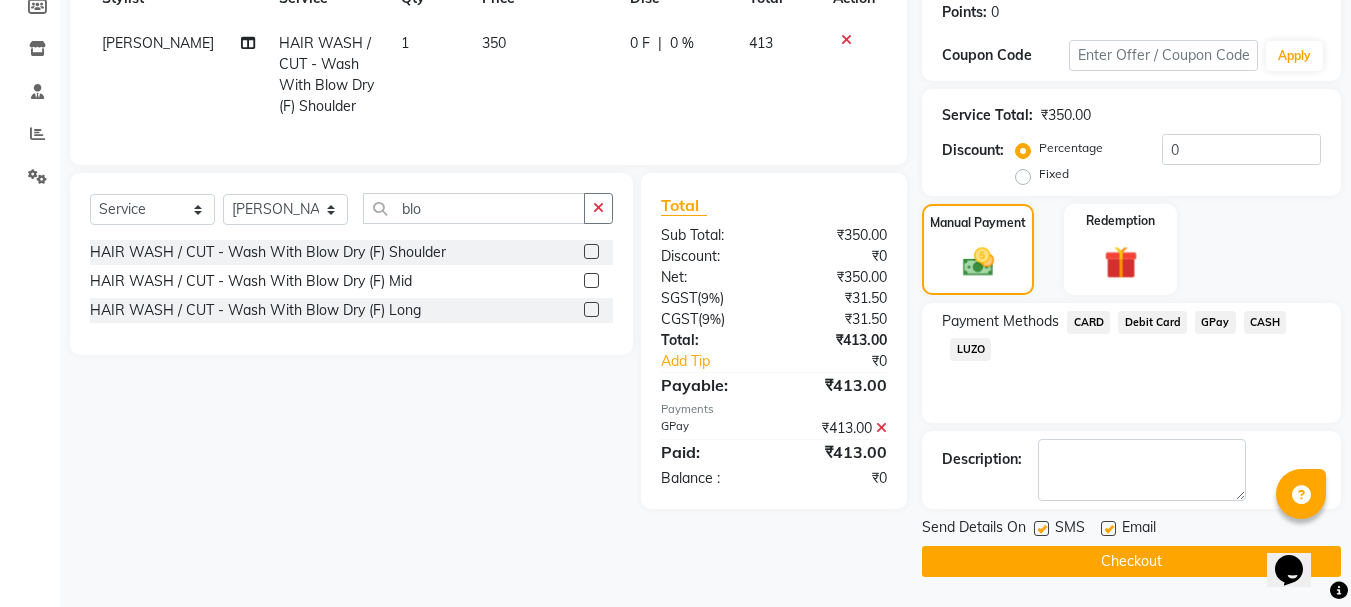 click on "Checkout" 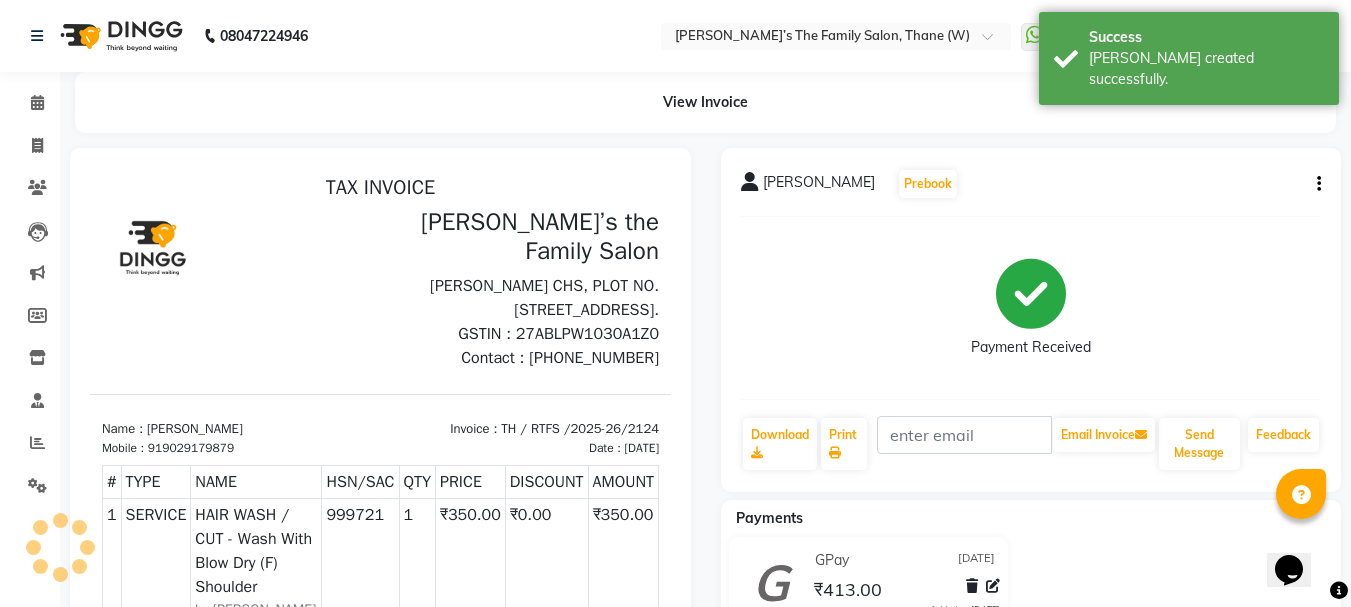 scroll, scrollTop: 0, scrollLeft: 0, axis: both 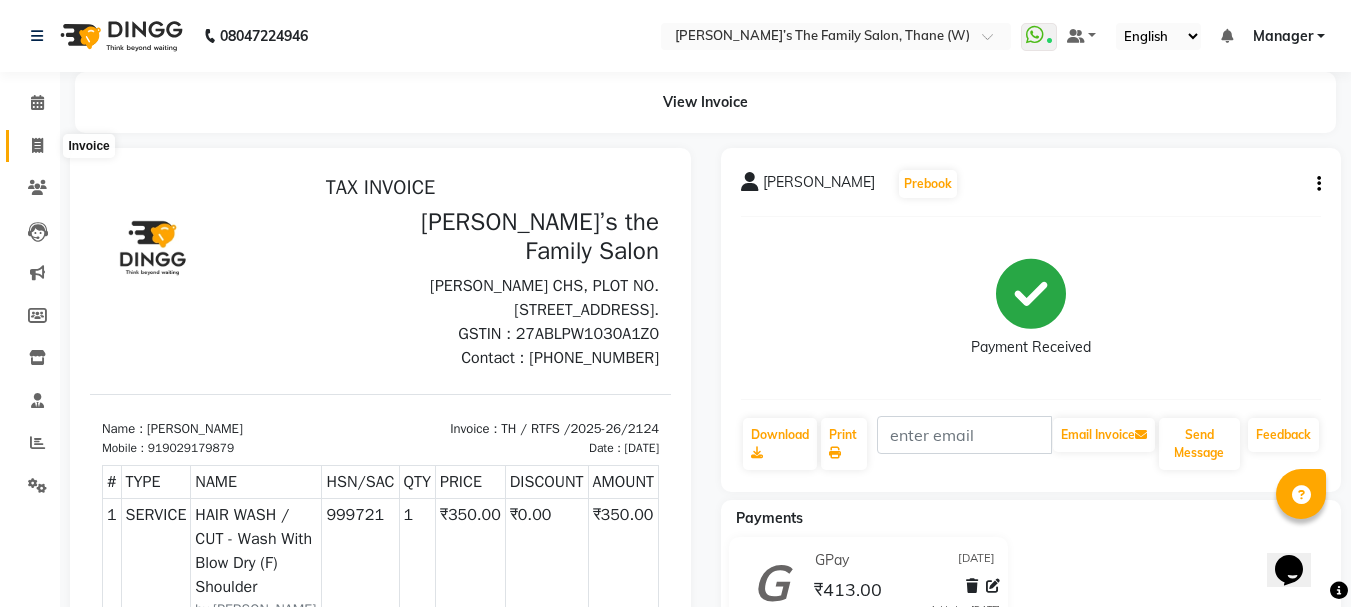 click 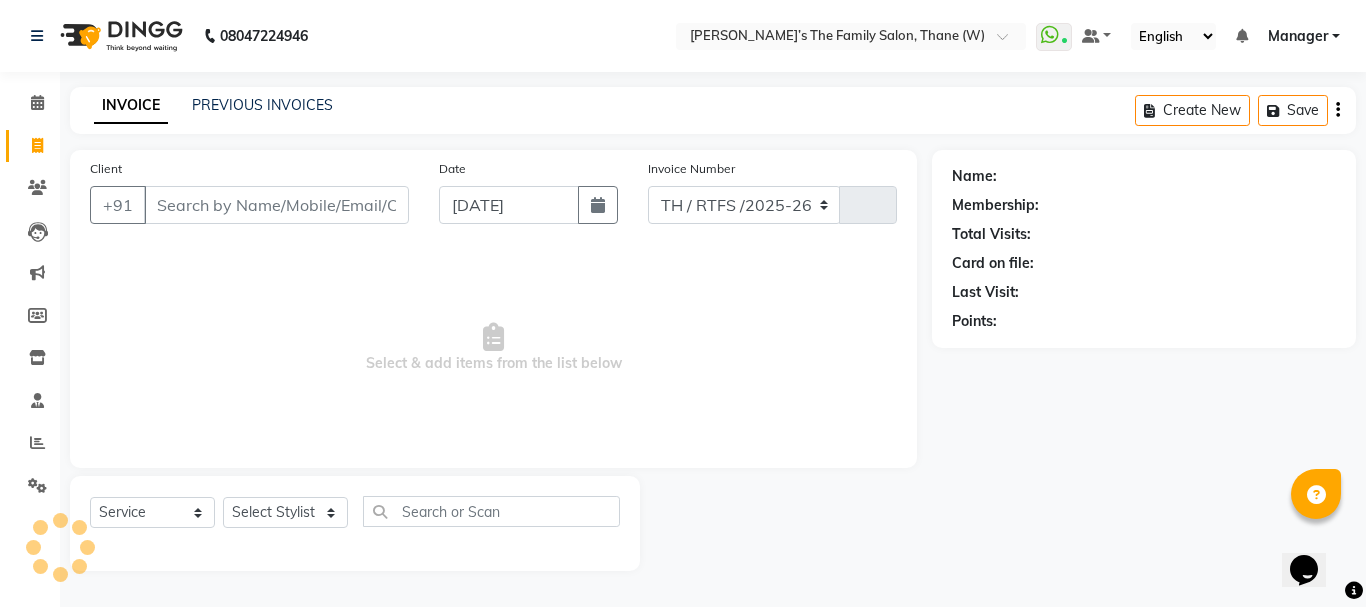 select on "8004" 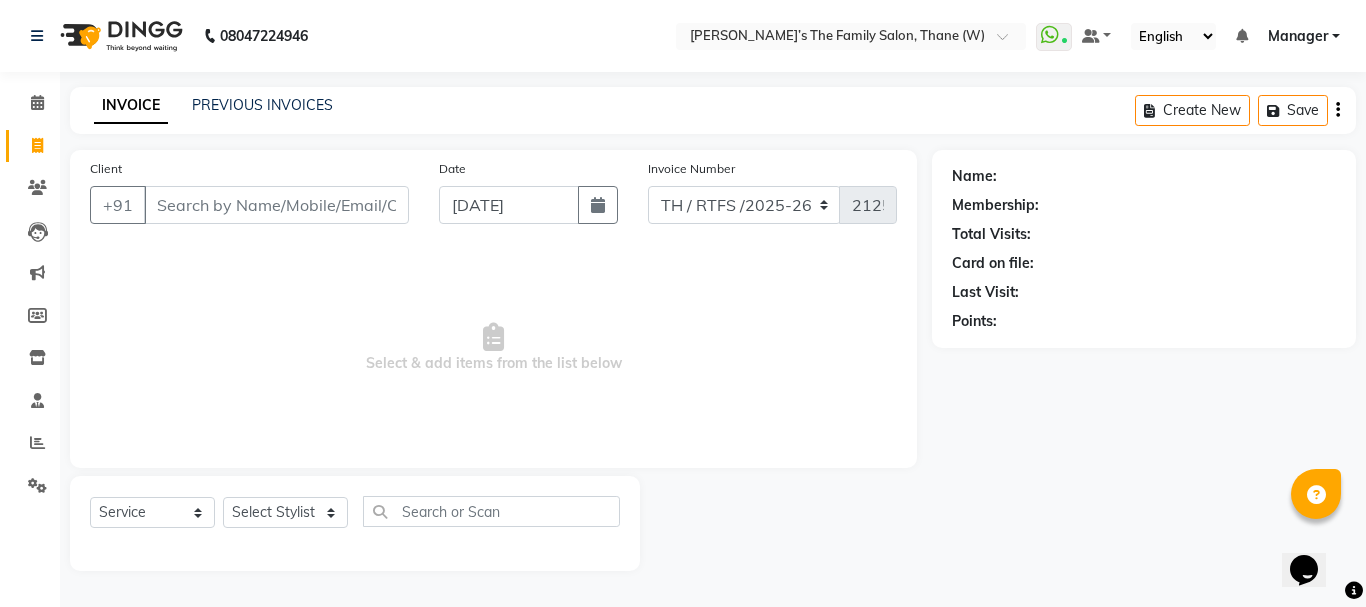 click on "Client" at bounding box center (276, 205) 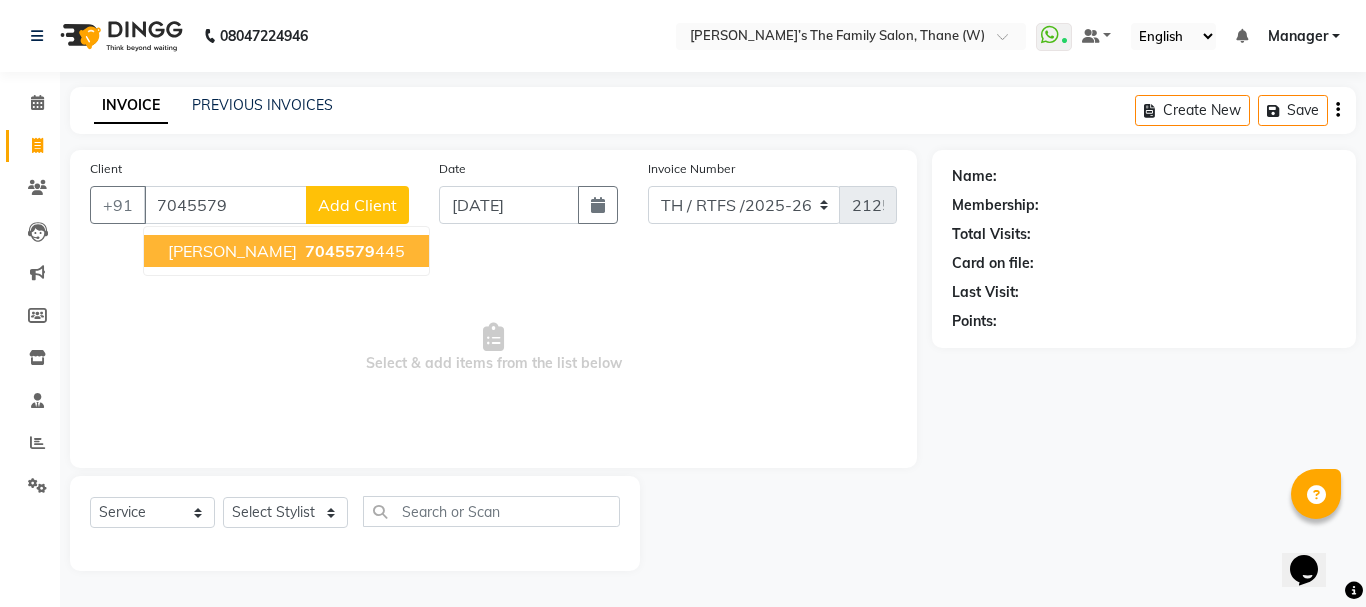 click on "vaishanvi Ahire" at bounding box center [232, 251] 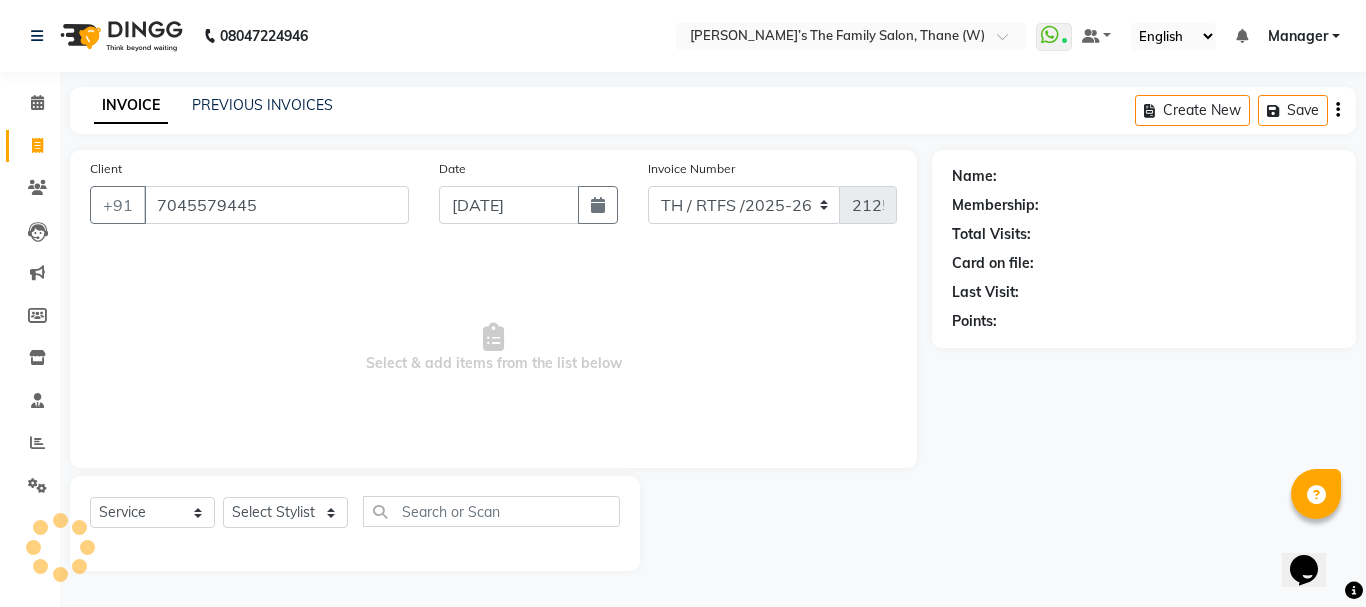 type on "7045579445" 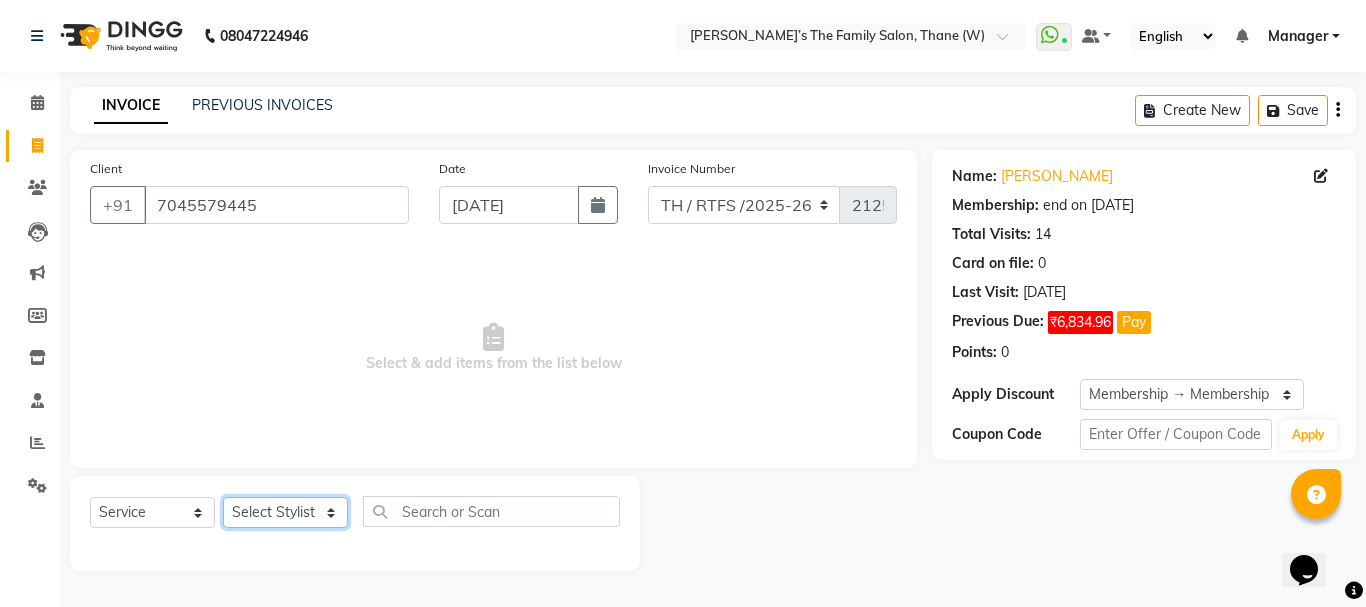 click on "Select Stylist Aarohi P   Aksahy auty Ali  Aniket A  Anuradha arvind Divya gautam .kasrade House sale Komal Waghmare  Laxmi   Manager Moin salmani Prashant   Ravindra Samrat Kumar Sangita Dighe Sanjana Kharat  Shreepad M  shrishti  jaiwala  vaibhavi  gudekar  Vikas H" 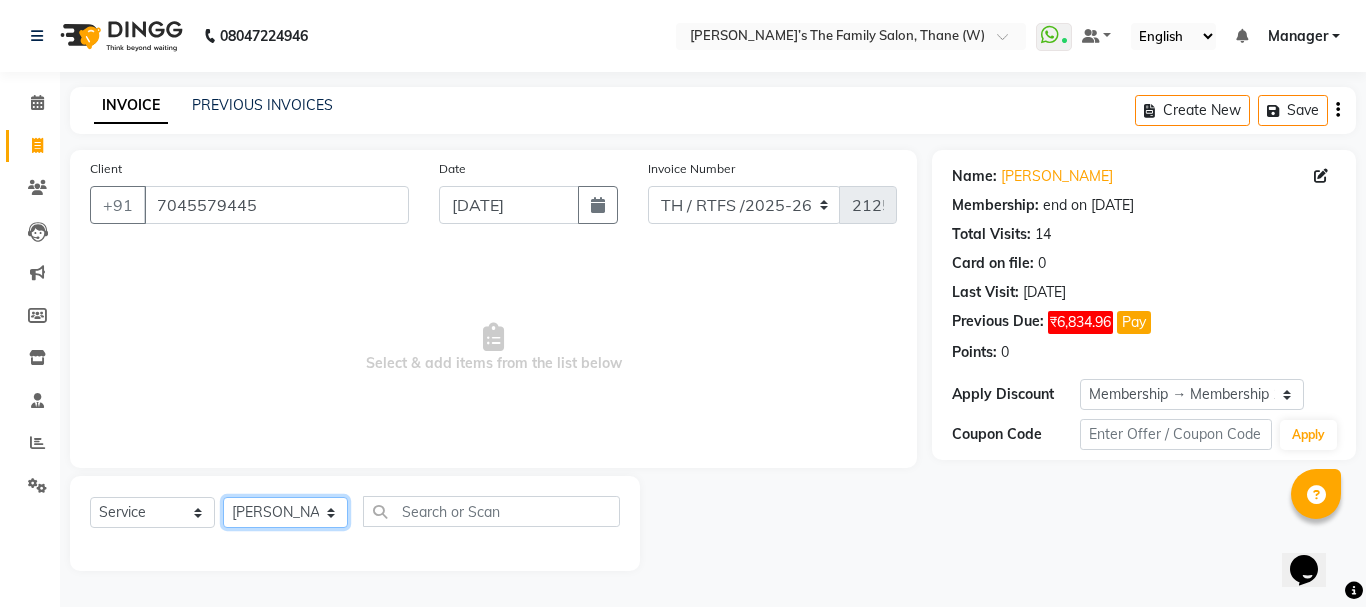 click on "Select Stylist Aarohi P   Aksahy auty Ali  Aniket A  Anuradha arvind Divya gautam .kasrade House sale Komal Waghmare  Laxmi   Manager Moin salmani Prashant   Ravindra Samrat Kumar Sangita Dighe Sanjana Kharat  Shreepad M  shrishti  jaiwala  vaibhavi  gudekar  Vikas H" 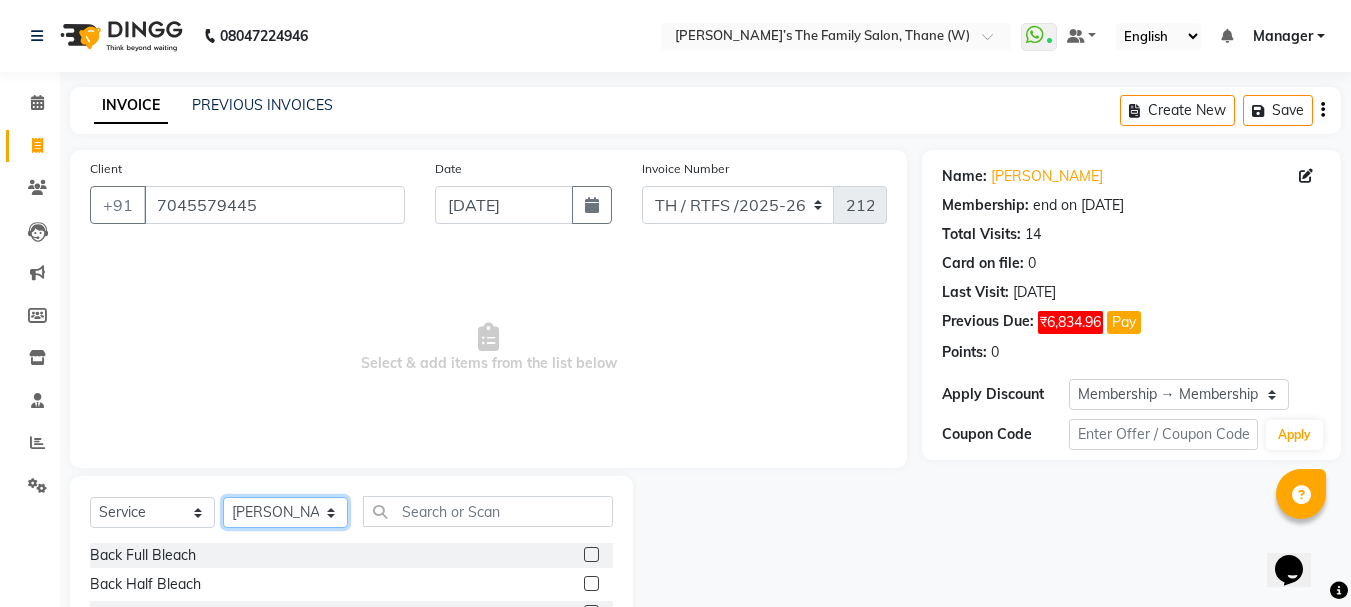 scroll, scrollTop: 194, scrollLeft: 0, axis: vertical 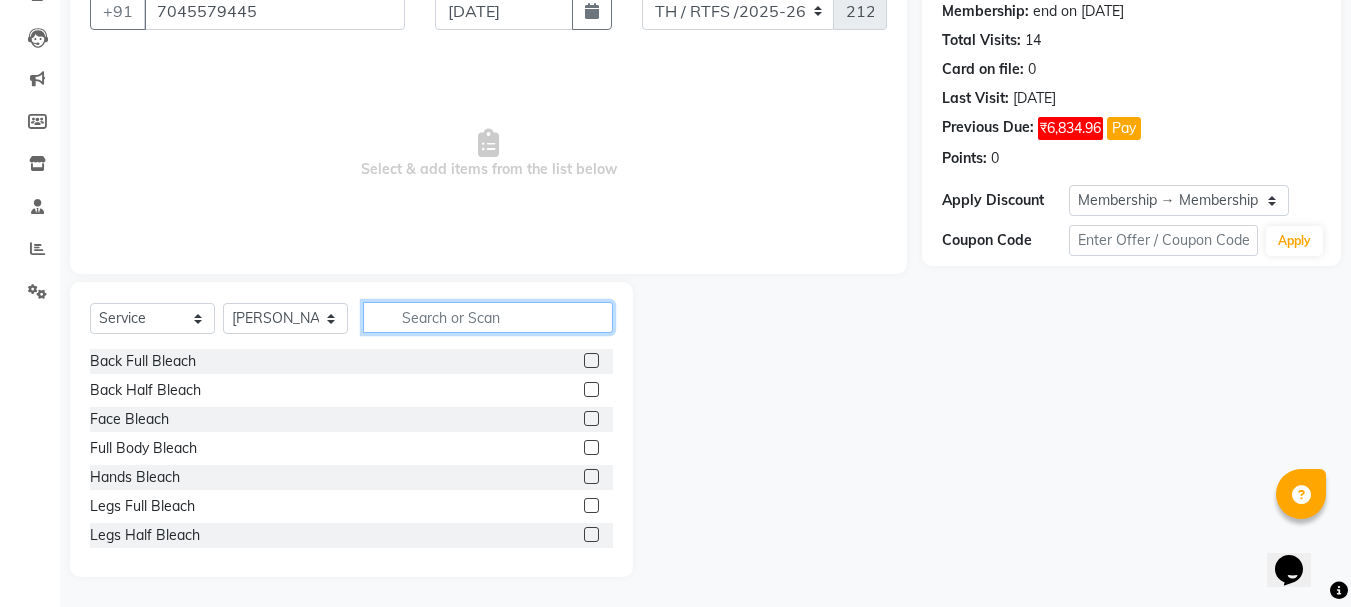 click 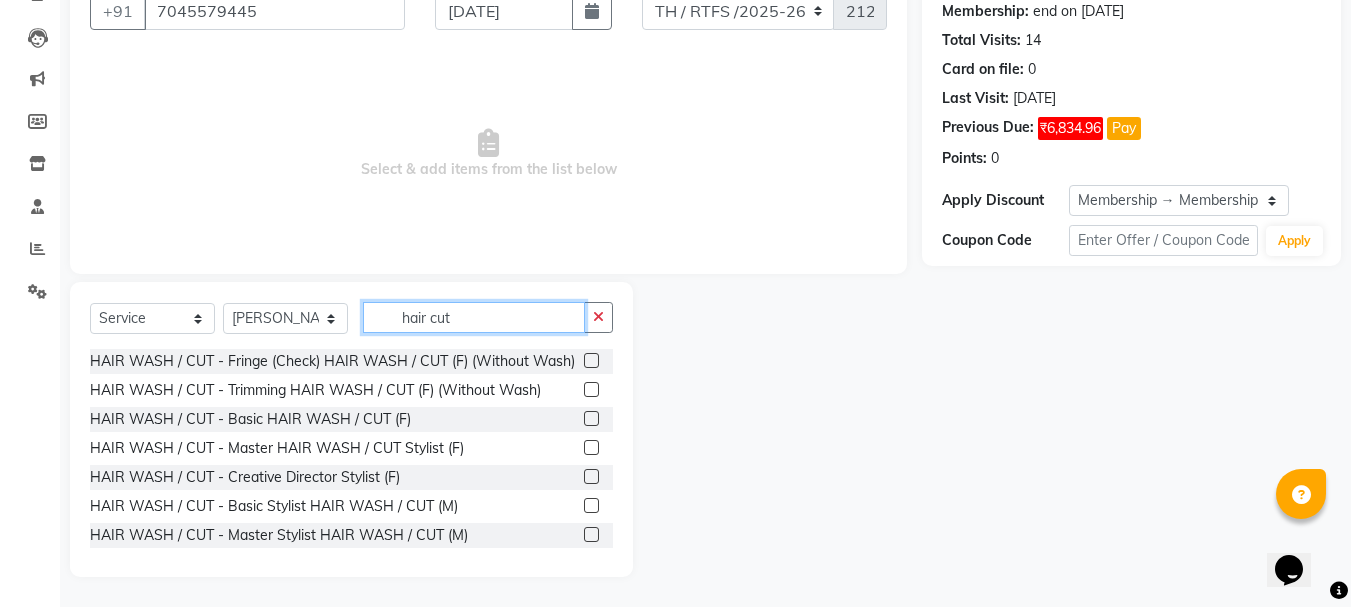 type on "hair cut" 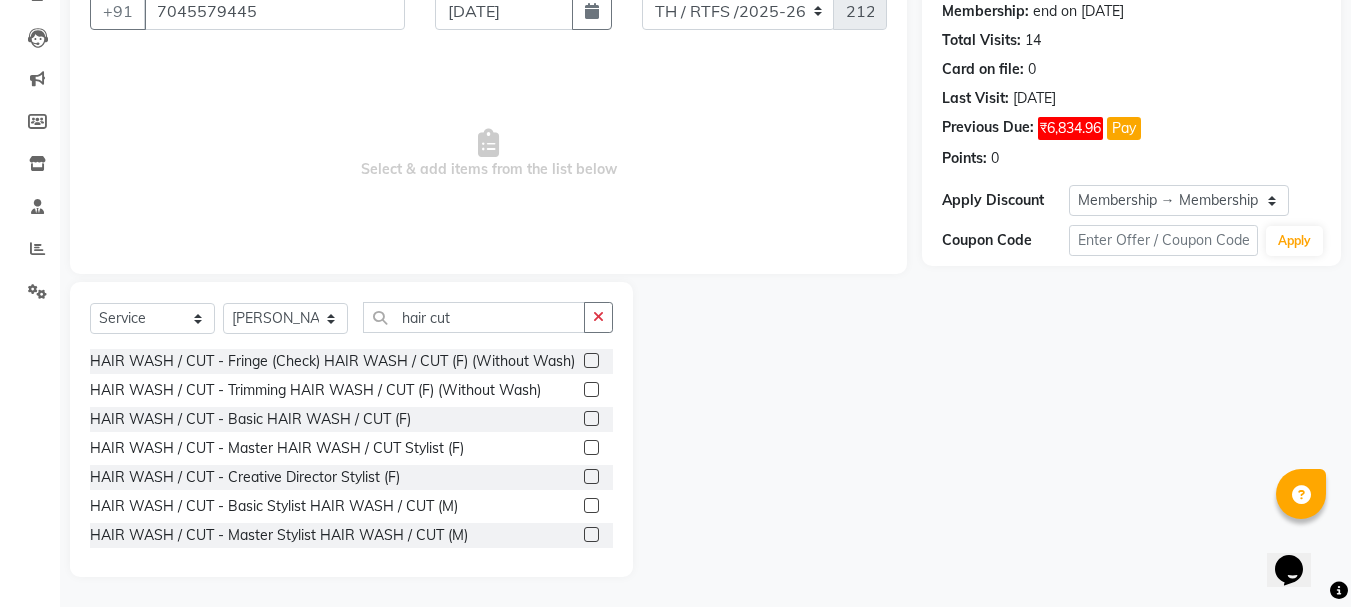 click 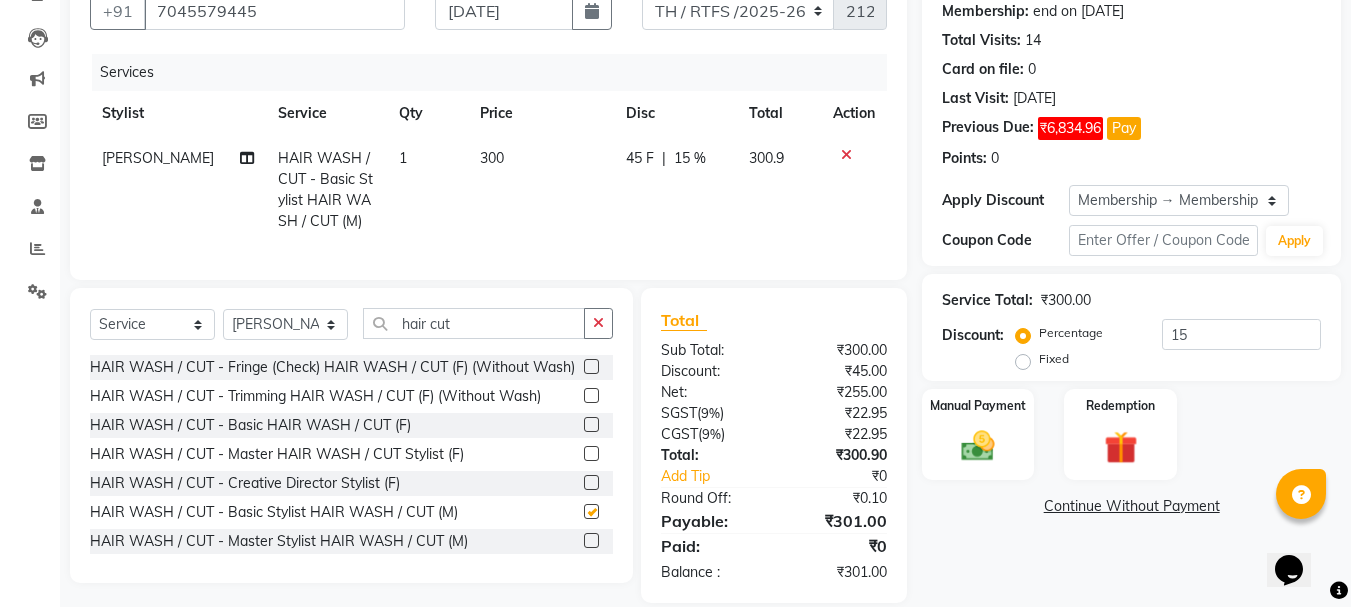 checkbox on "false" 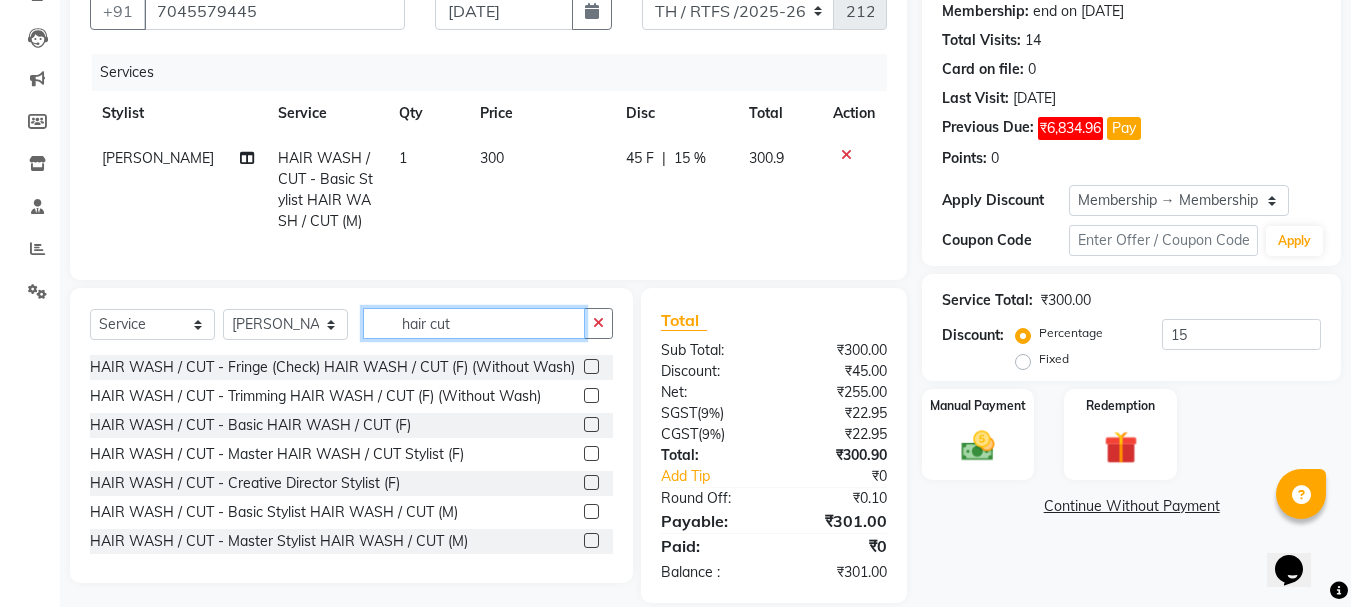click on "hair cut" 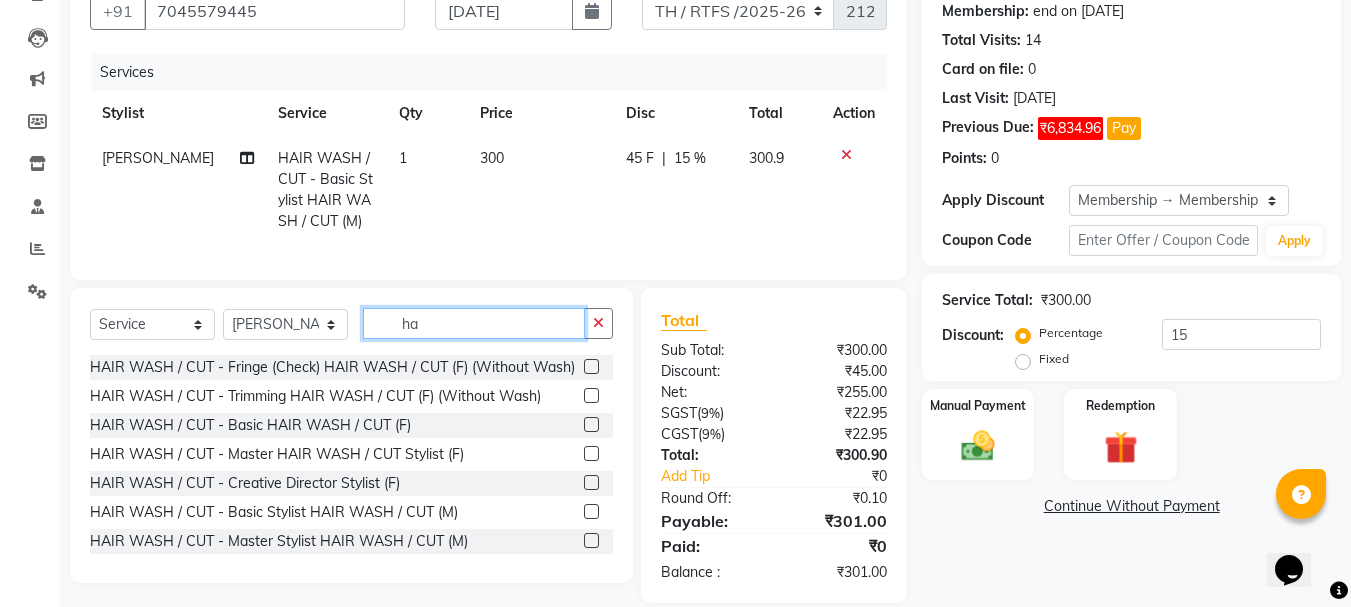 type on "h" 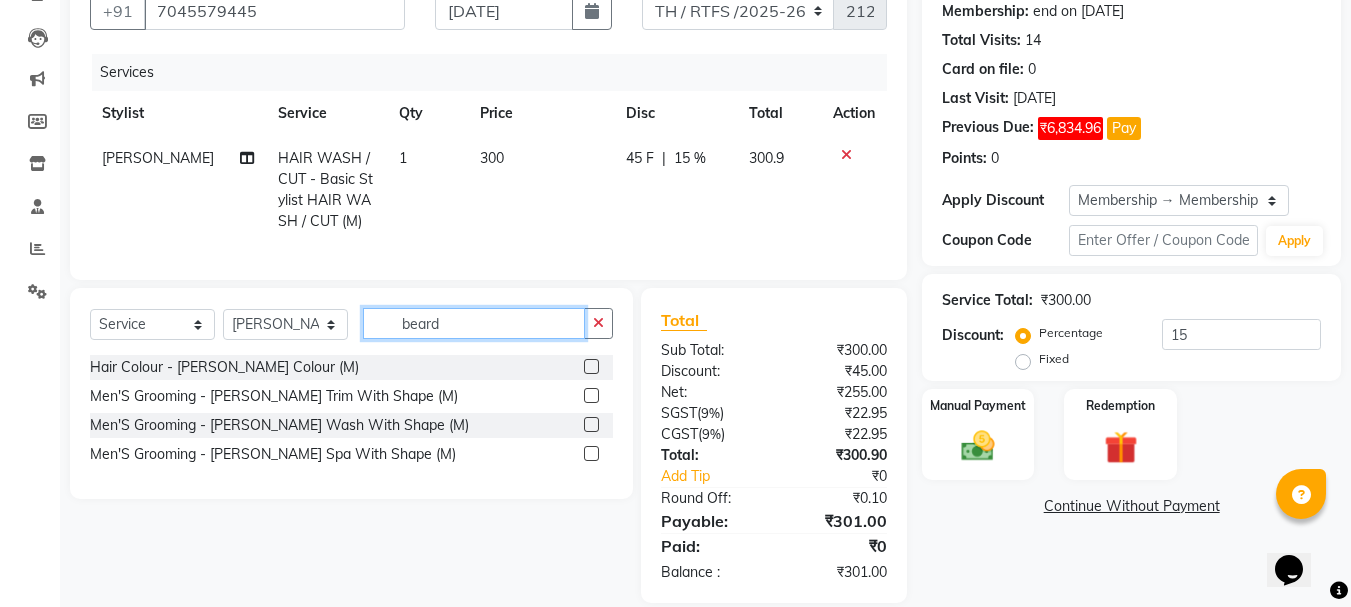 type on "beard" 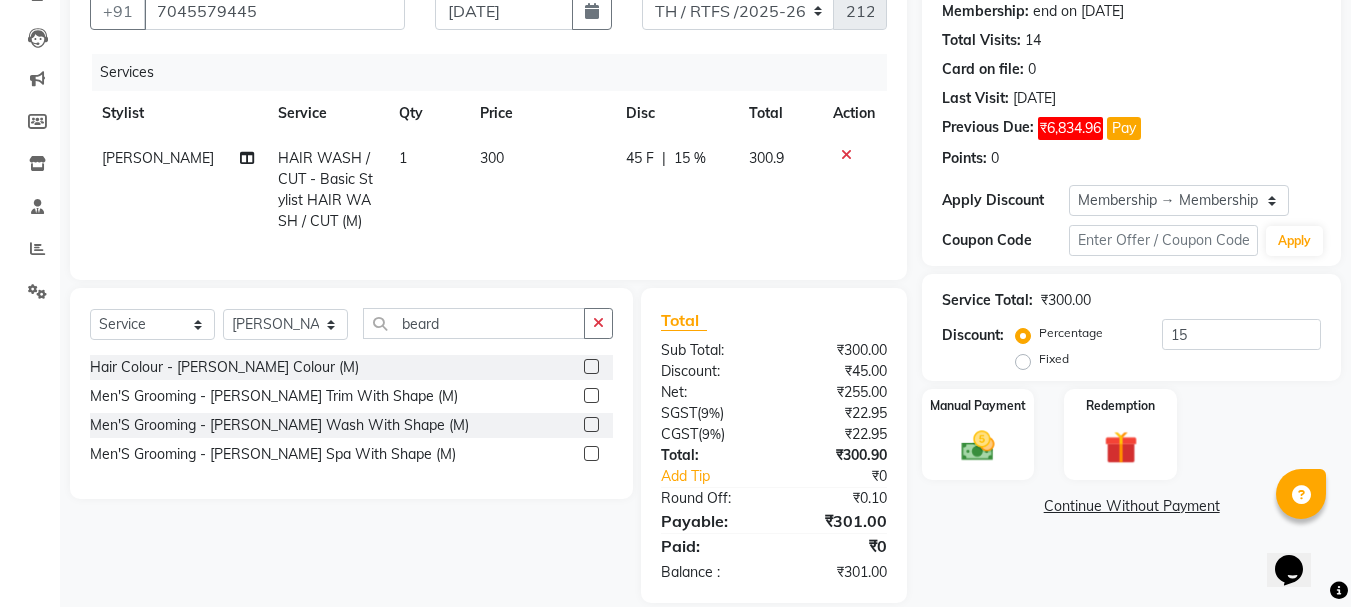 click 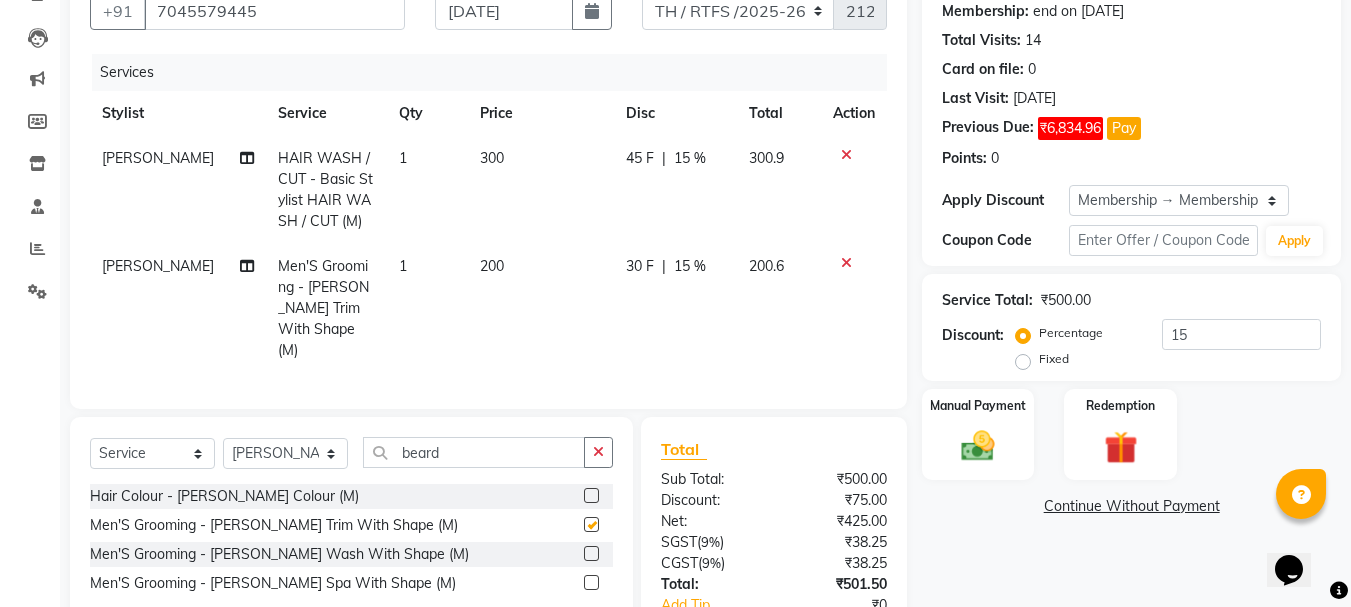 checkbox on "false" 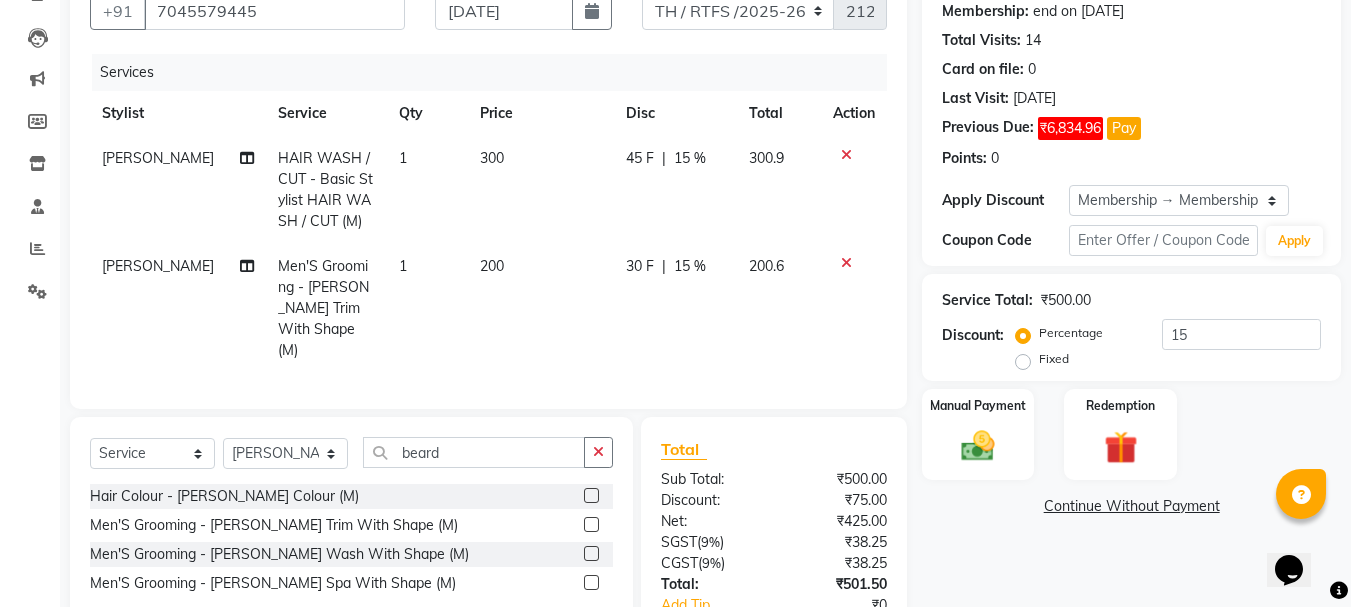 scroll, scrollTop: 343, scrollLeft: 0, axis: vertical 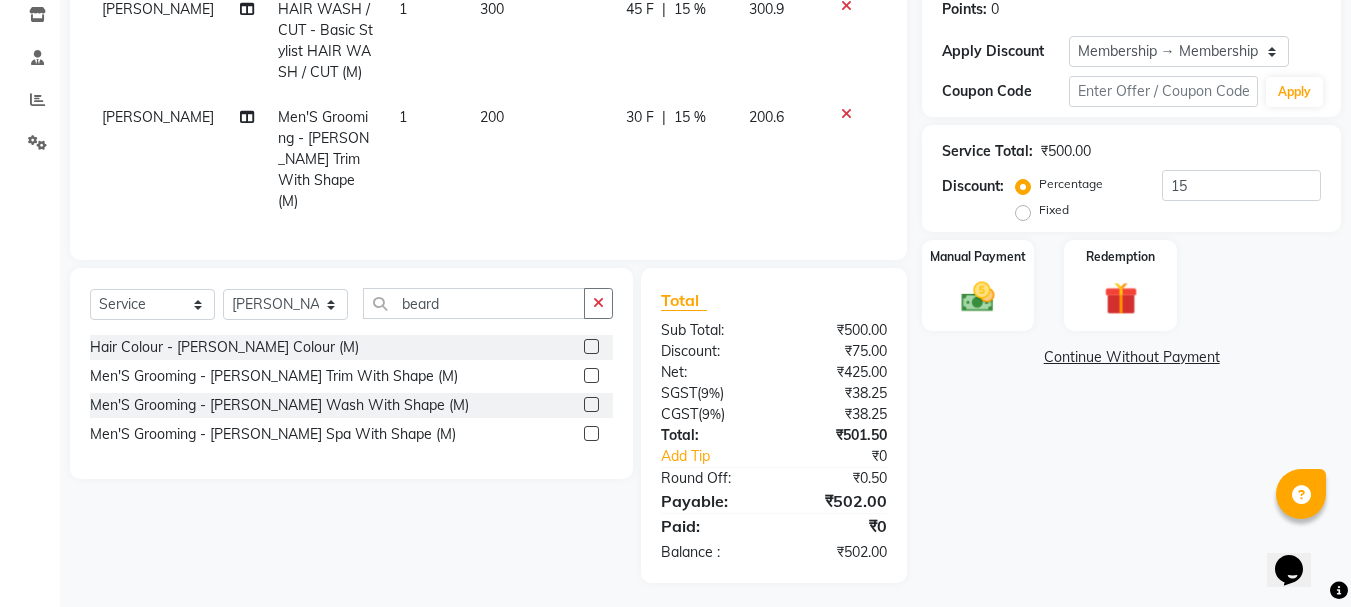 click on "300" 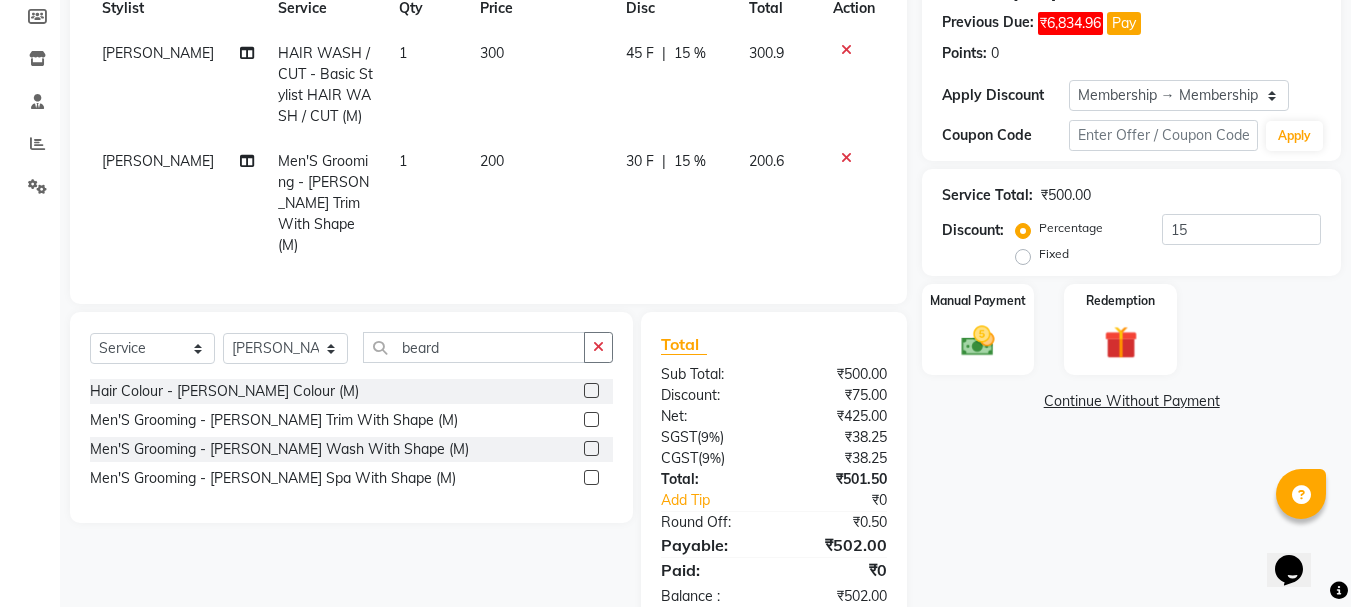 select on "84594" 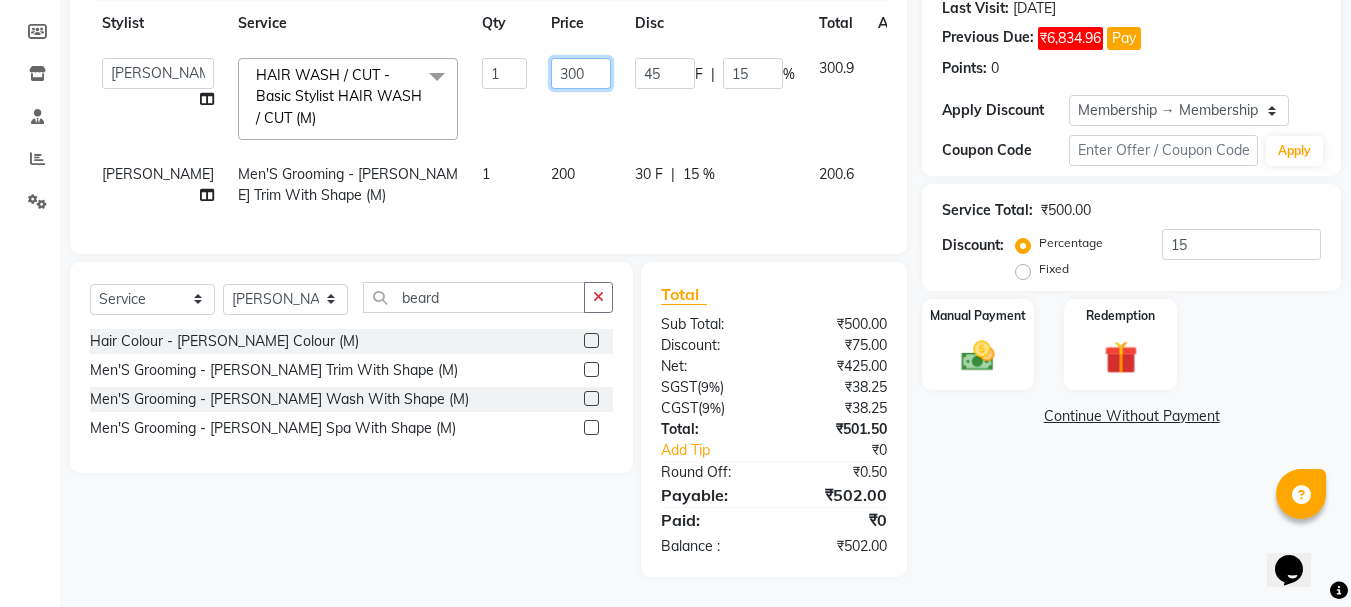 click on "300" 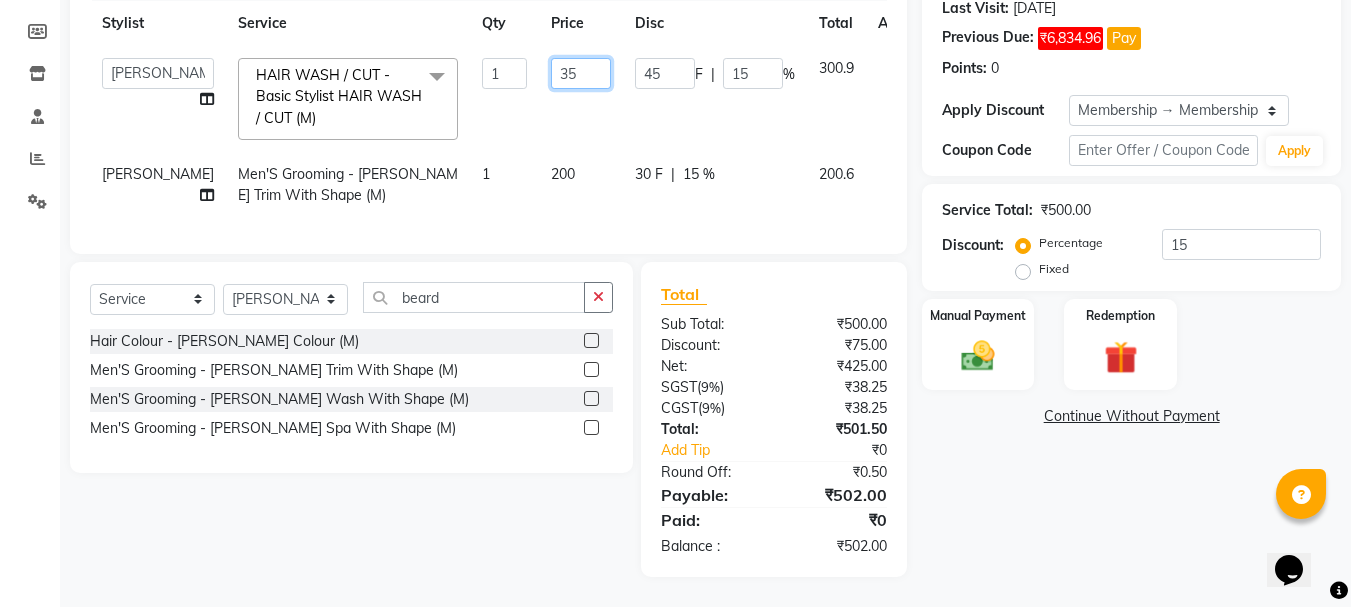 type on "350" 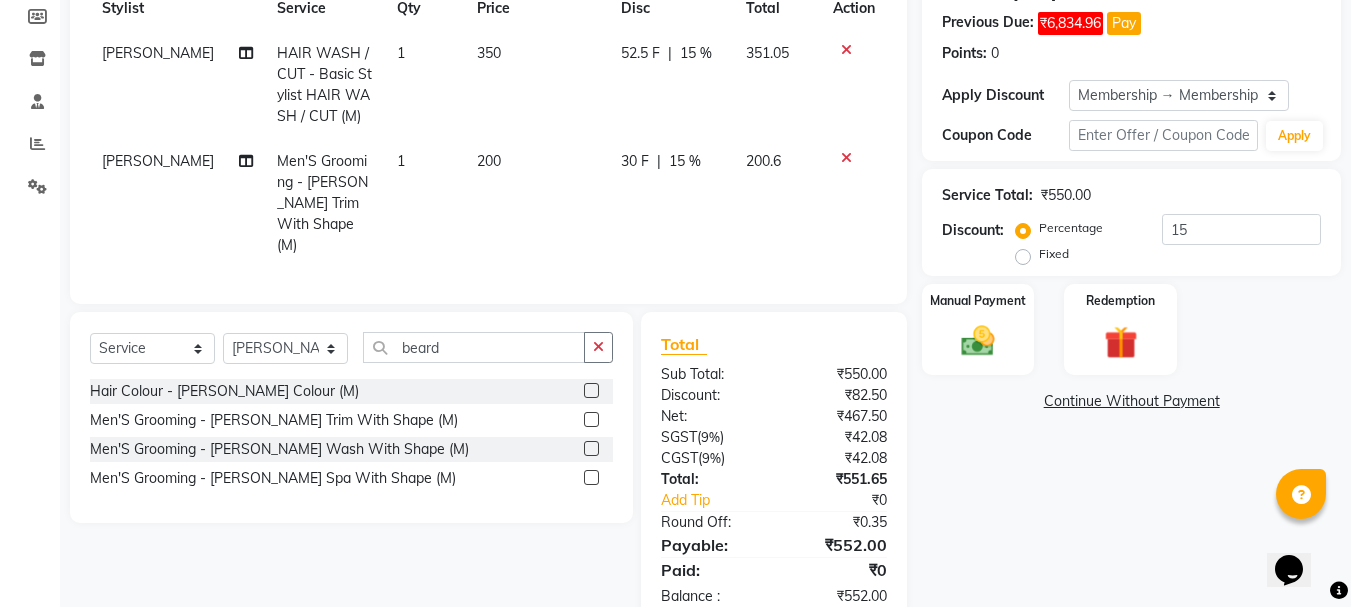 click on "Name: Vaishanvi Ahire Membership: end on 04-05-2026 Total Visits:  14 Card on file:  0 Last Visit:   10-07-2025 Previous Due:  ₹6,834.96 Pay Points:   0  Apply Discount Select Membership → Membership 1000/- Coupon Code Apply Service Total:  ₹550.00  Discount:  Percentage   Fixed  15 Manual Payment Redemption  Continue Without Payment" 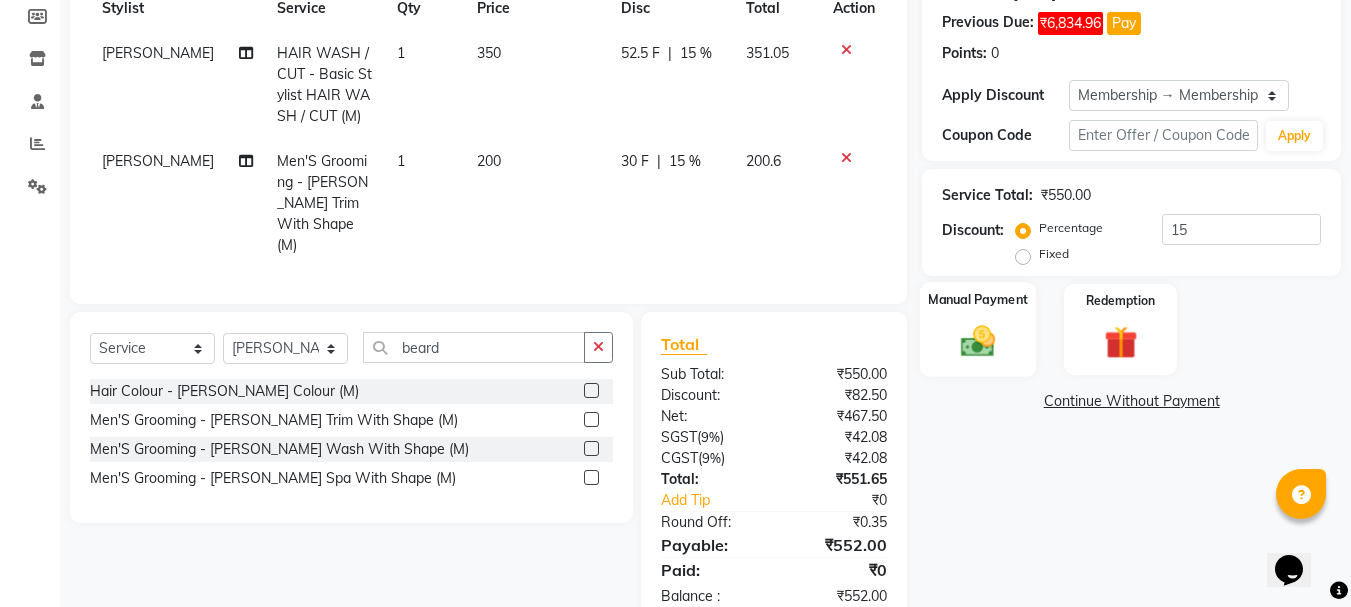 click on "Manual Payment" 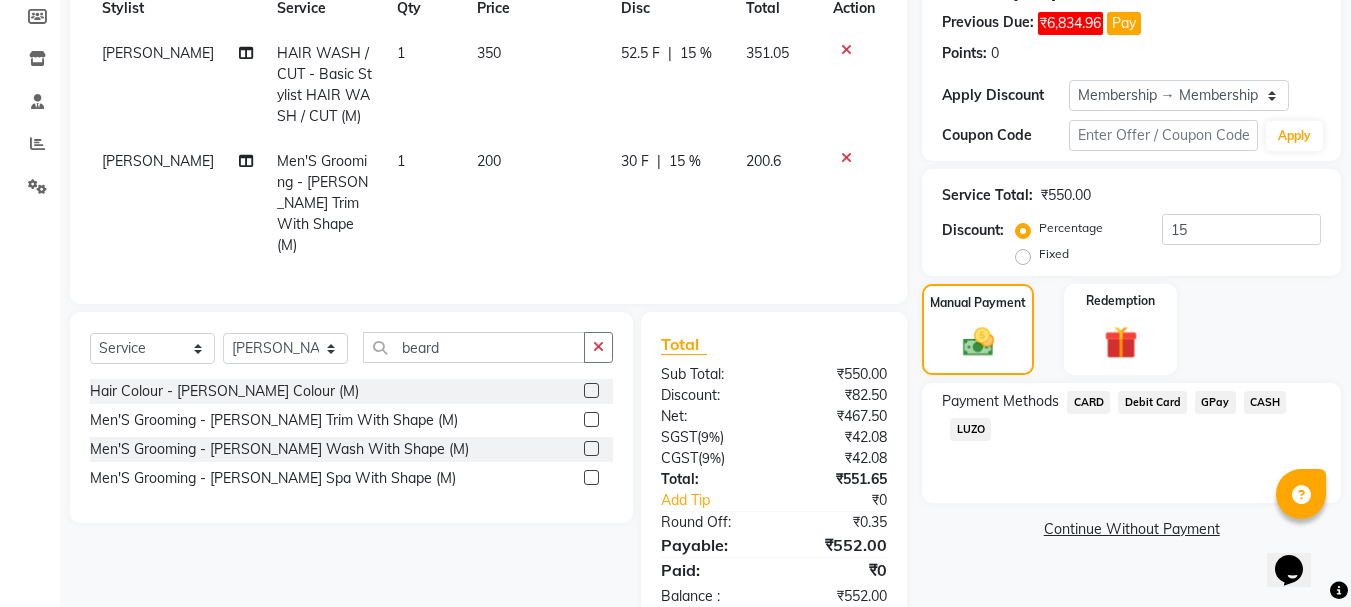 click on "GPay" 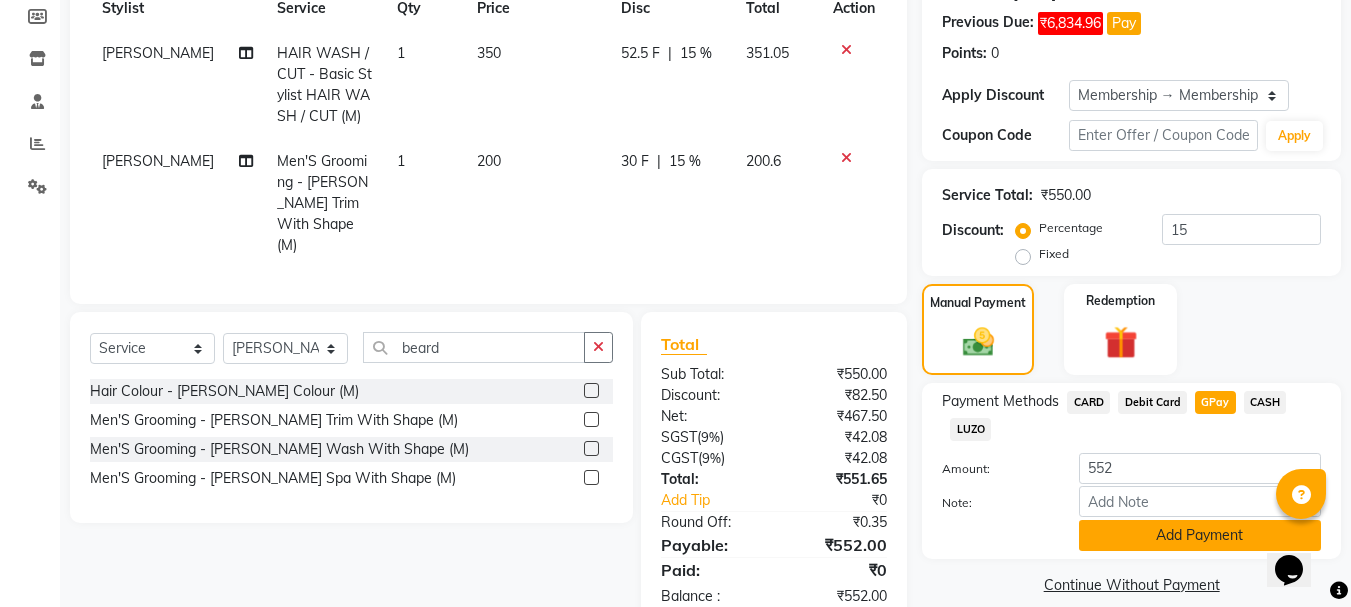 click on "Add Payment" 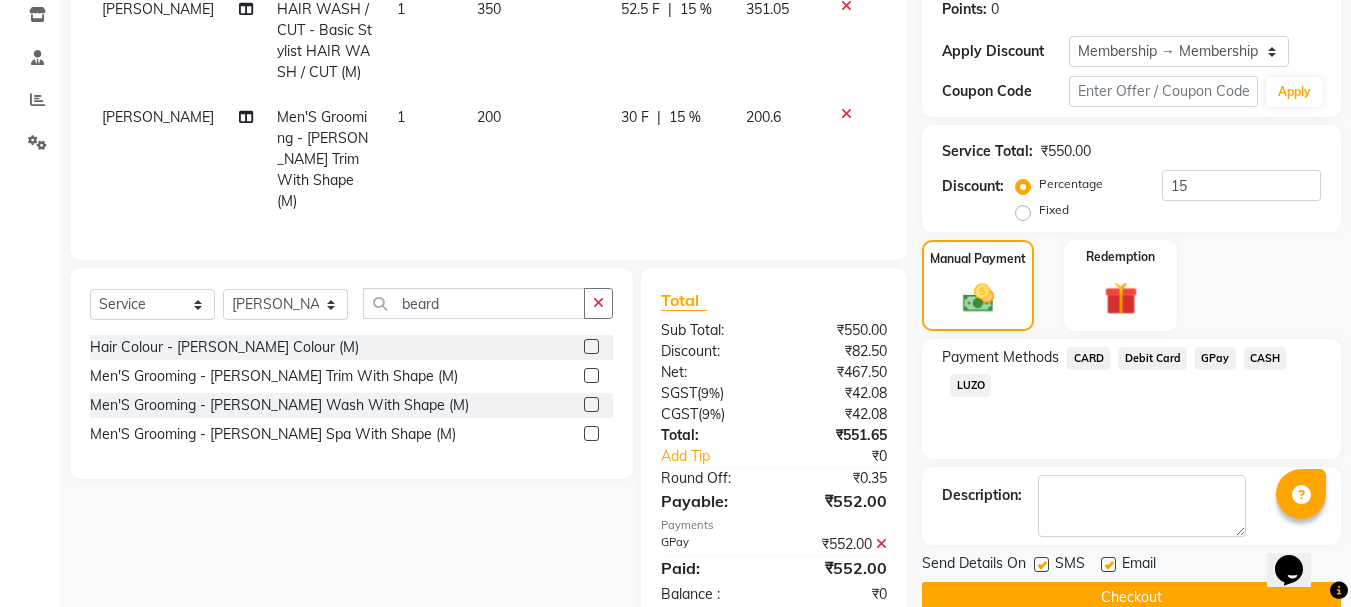 scroll, scrollTop: 385, scrollLeft: 0, axis: vertical 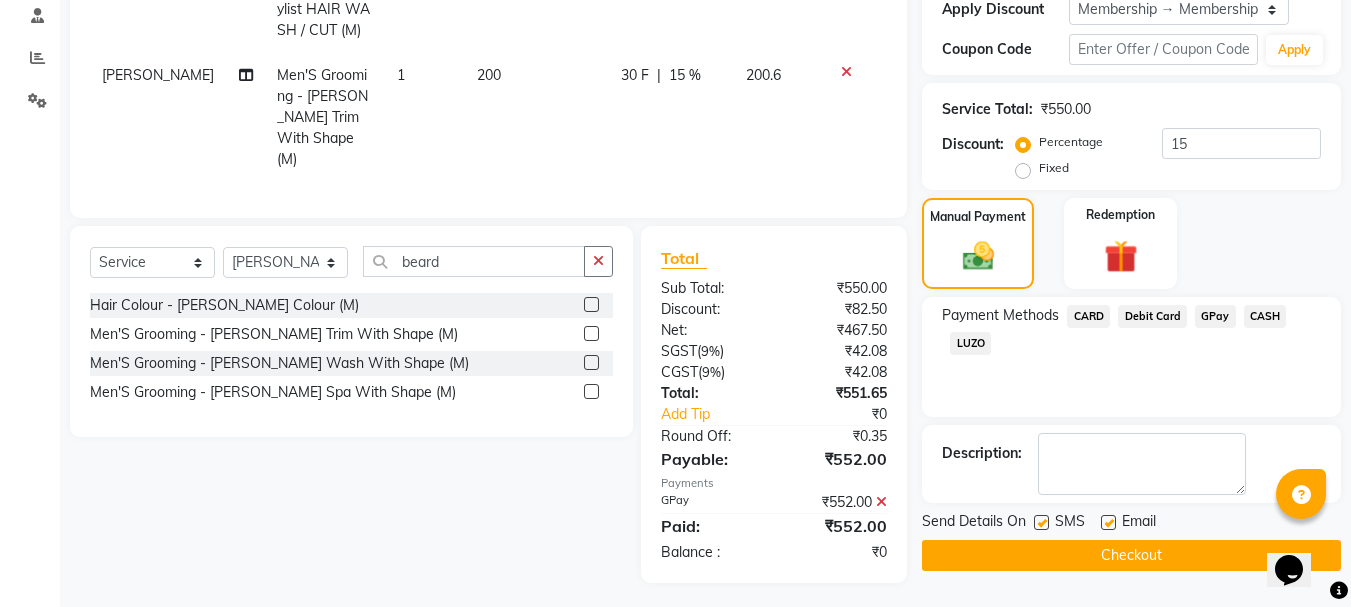 click on "Checkout" 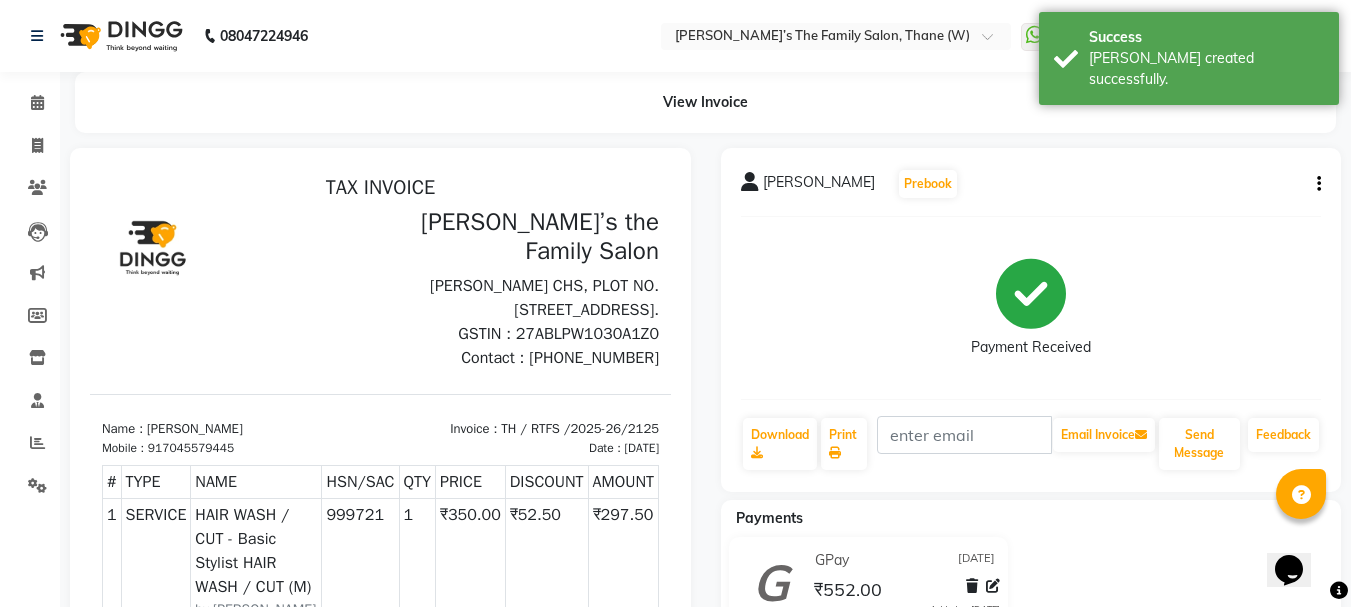 scroll, scrollTop: 0, scrollLeft: 0, axis: both 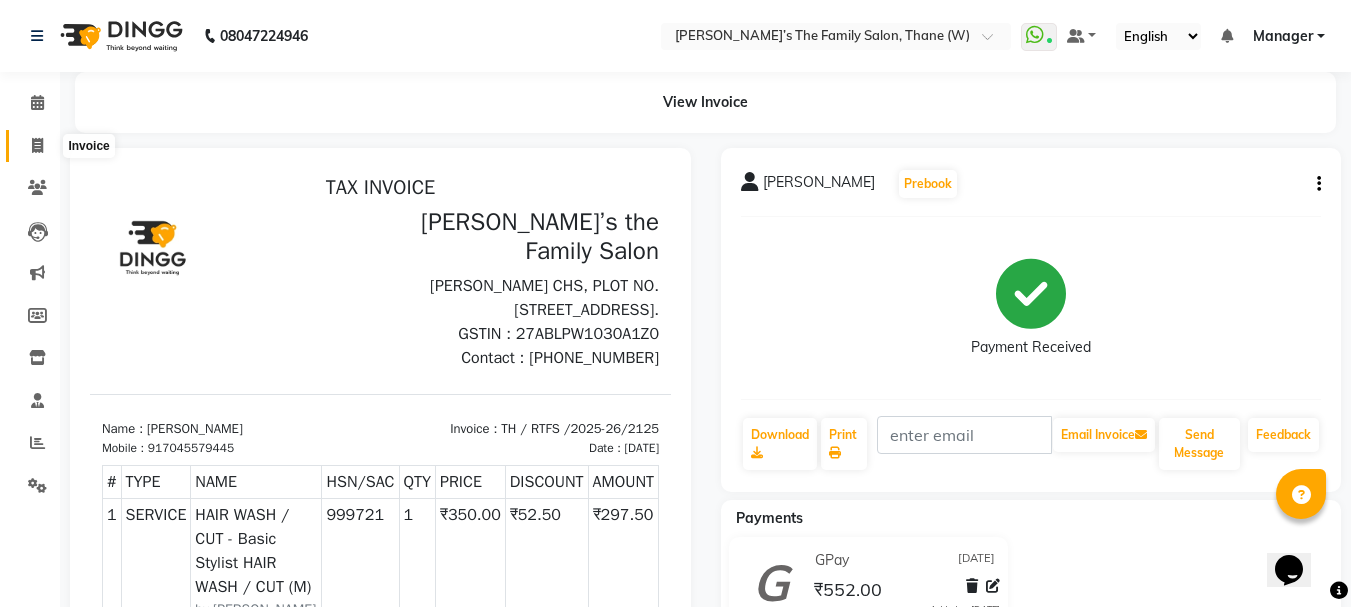 click 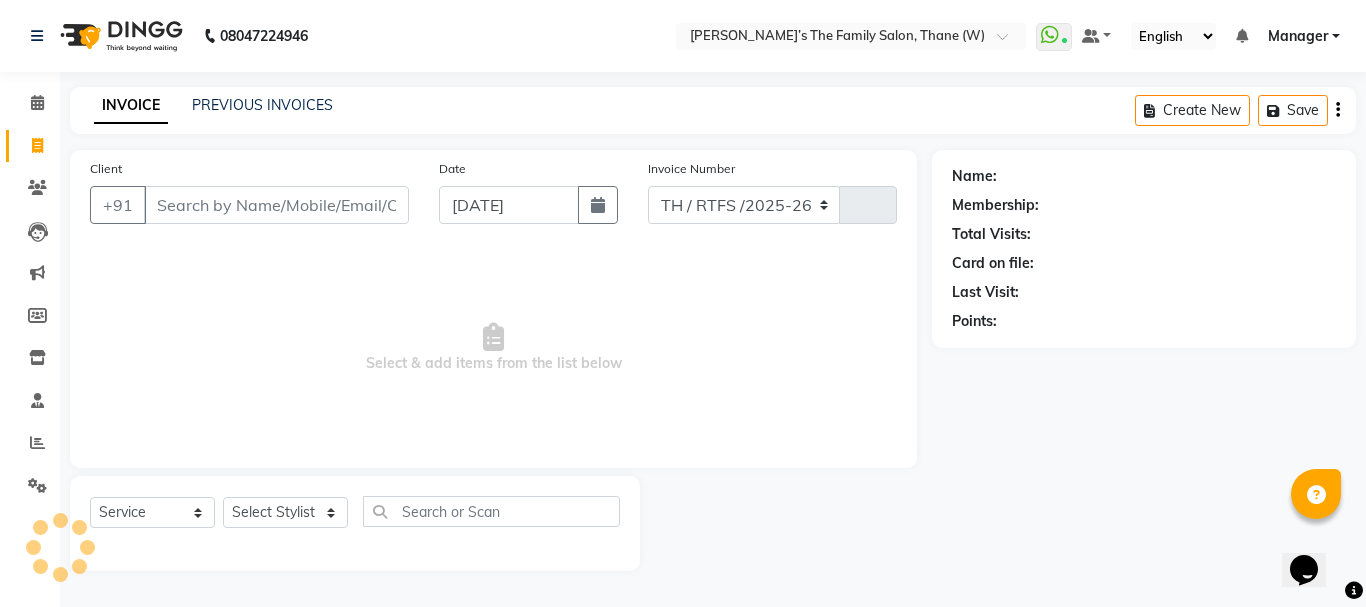 select on "8004" 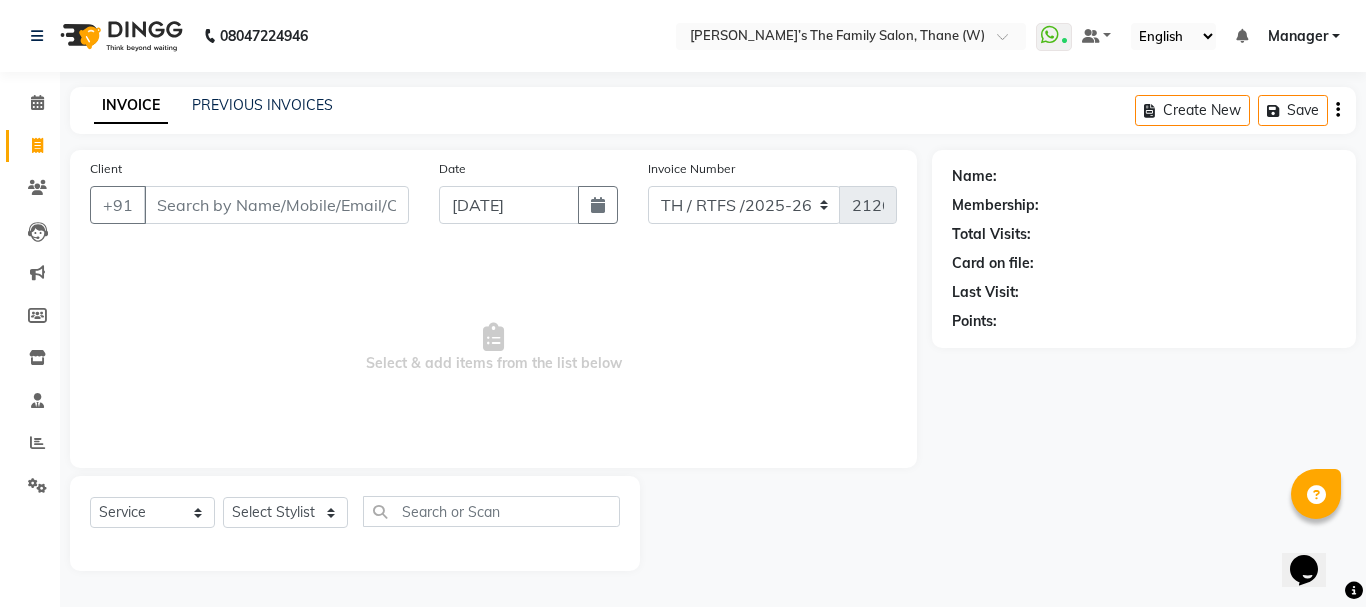 click on "Client" at bounding box center (276, 205) 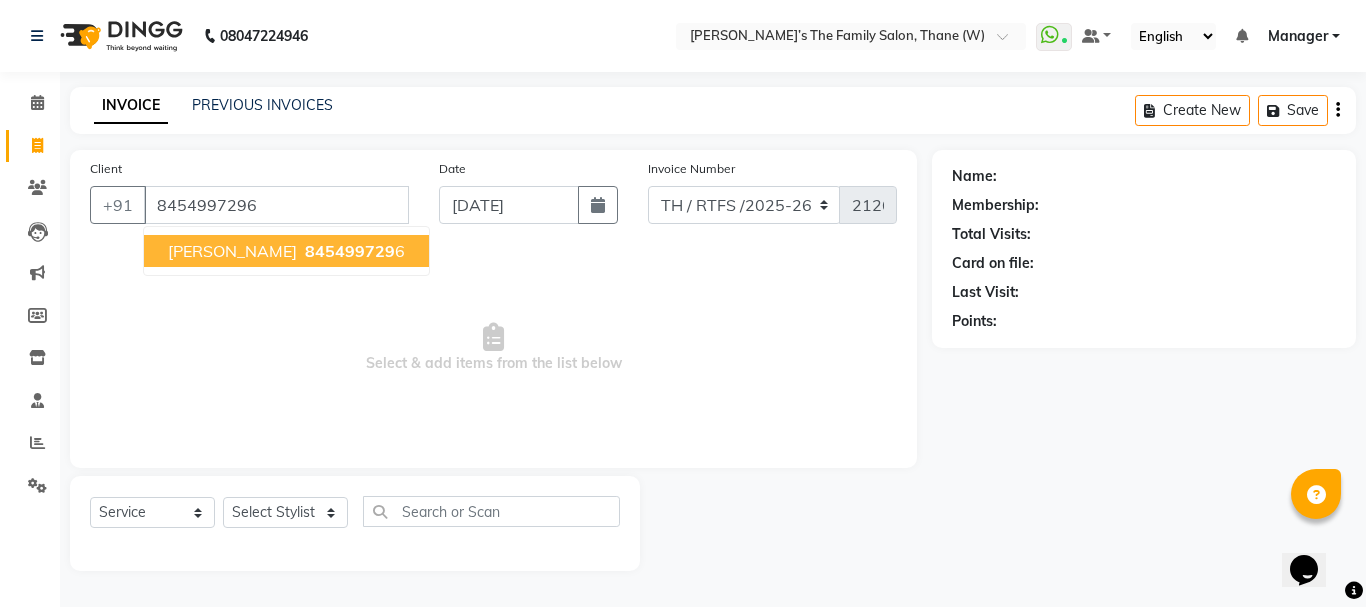 type on "8454997296" 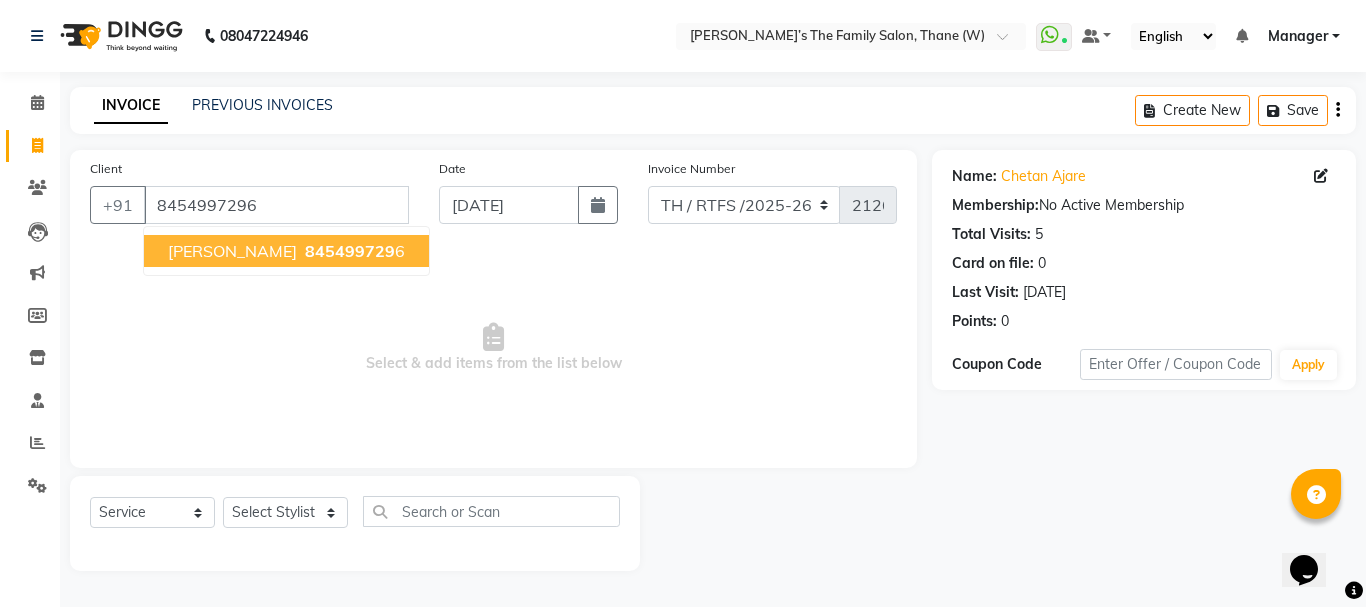 click on "chetan ajare" at bounding box center [232, 251] 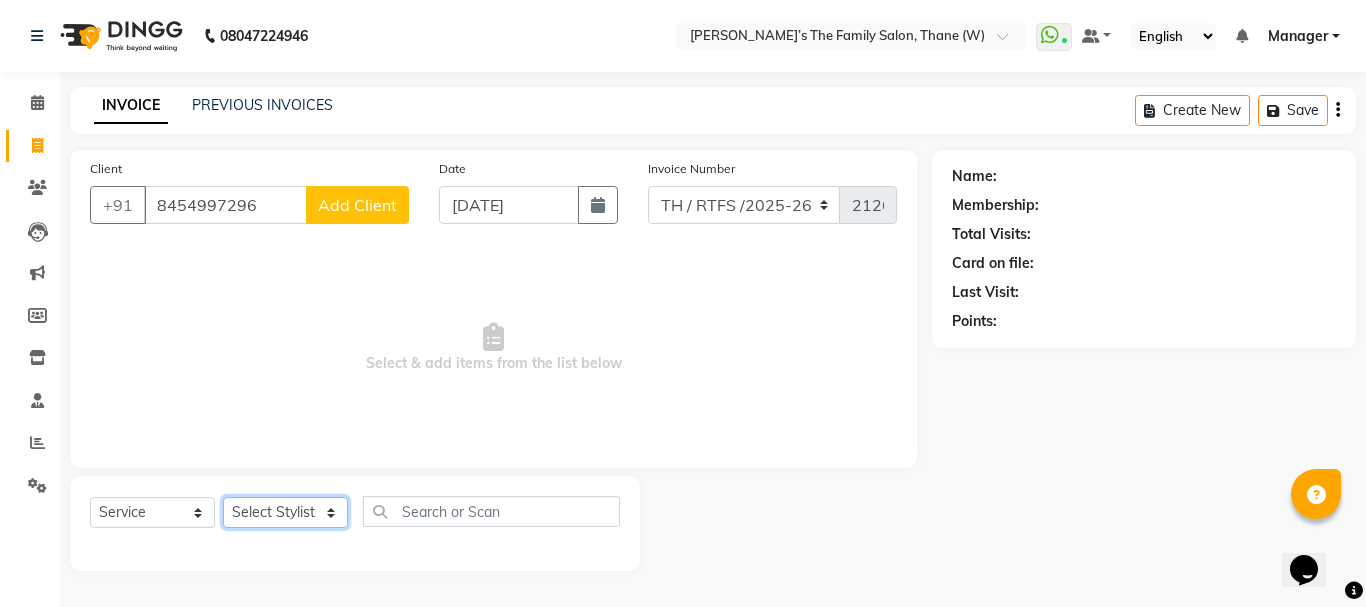 click on "Select Stylist Aarohi P   Aksahy auty Ali  Aniket A  Anuradha arvind Divya gautam .kasrade House sale Komal Waghmare  Laxmi   Manager Moin salmani Prashant   Ravindra Samrat Kumar Sangita Dighe Sanjana Kharat  Shreepad M  shrishti  jaiwala  vaibhavi  gudekar  Vikas H" 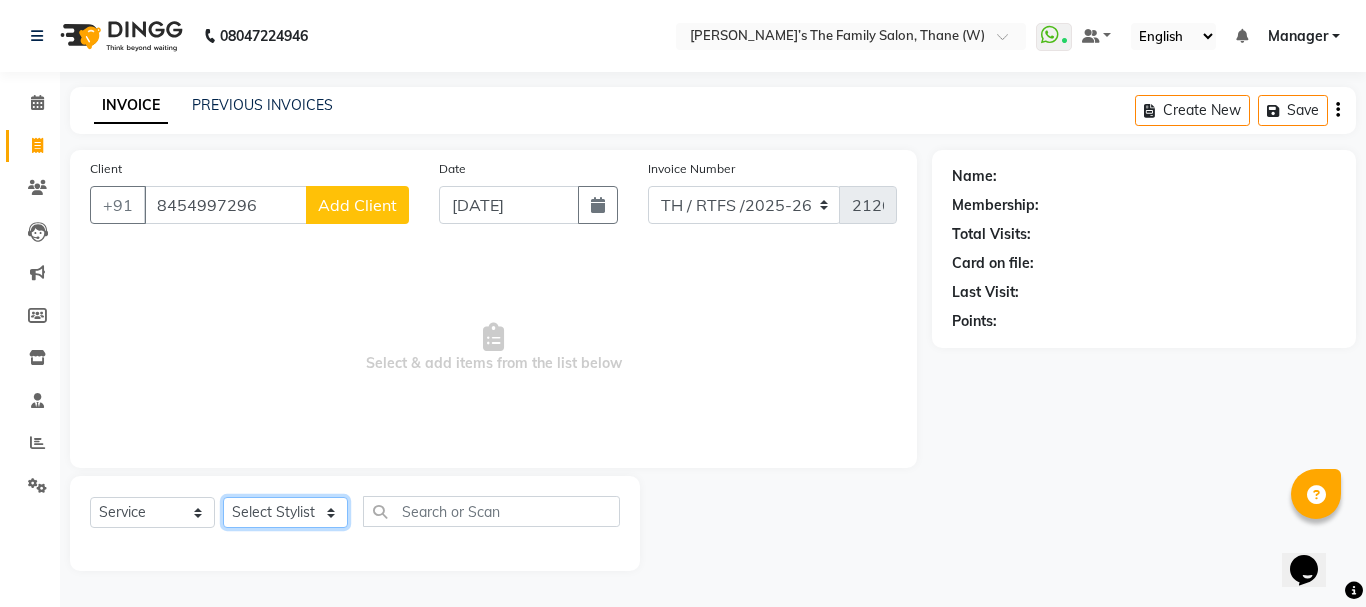 select on "35580" 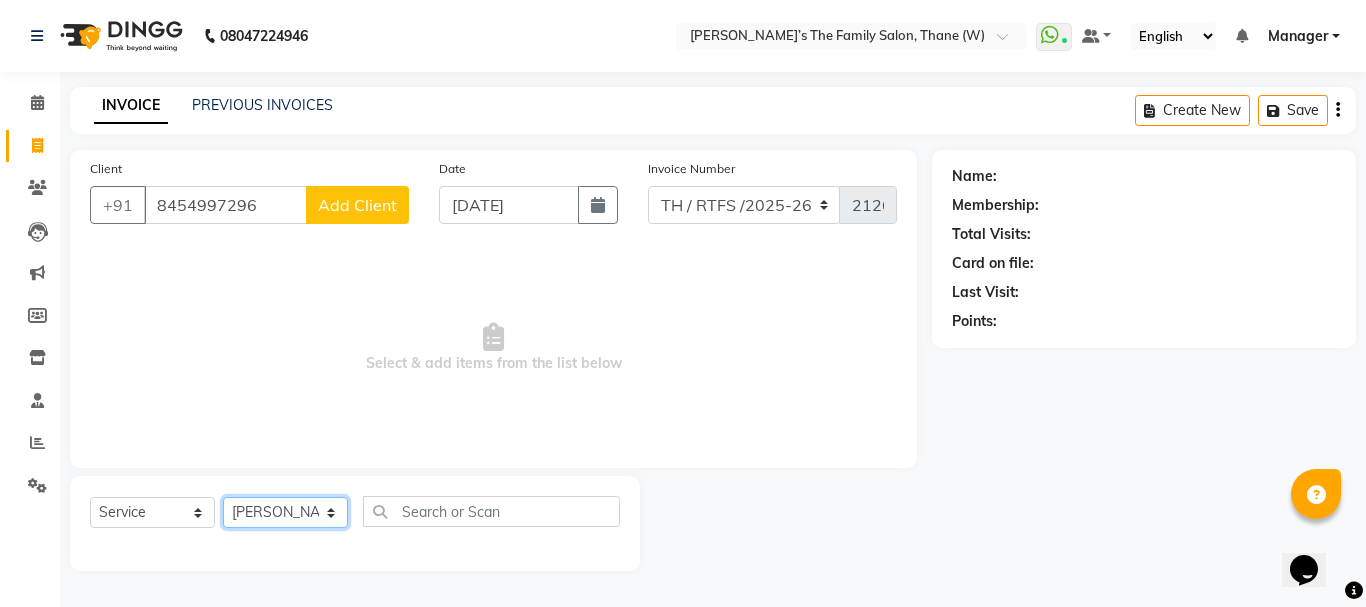 click on "Select Stylist Aarohi P   Aksahy auty Ali  Aniket A  Anuradha arvind Divya gautam .kasrade House sale Komal Waghmare  Laxmi   Manager Moin salmani Prashant   Ravindra Samrat Kumar Sangita Dighe Sanjana Kharat  Shreepad M  shrishti  jaiwala  vaibhavi  gudekar  Vikas H" 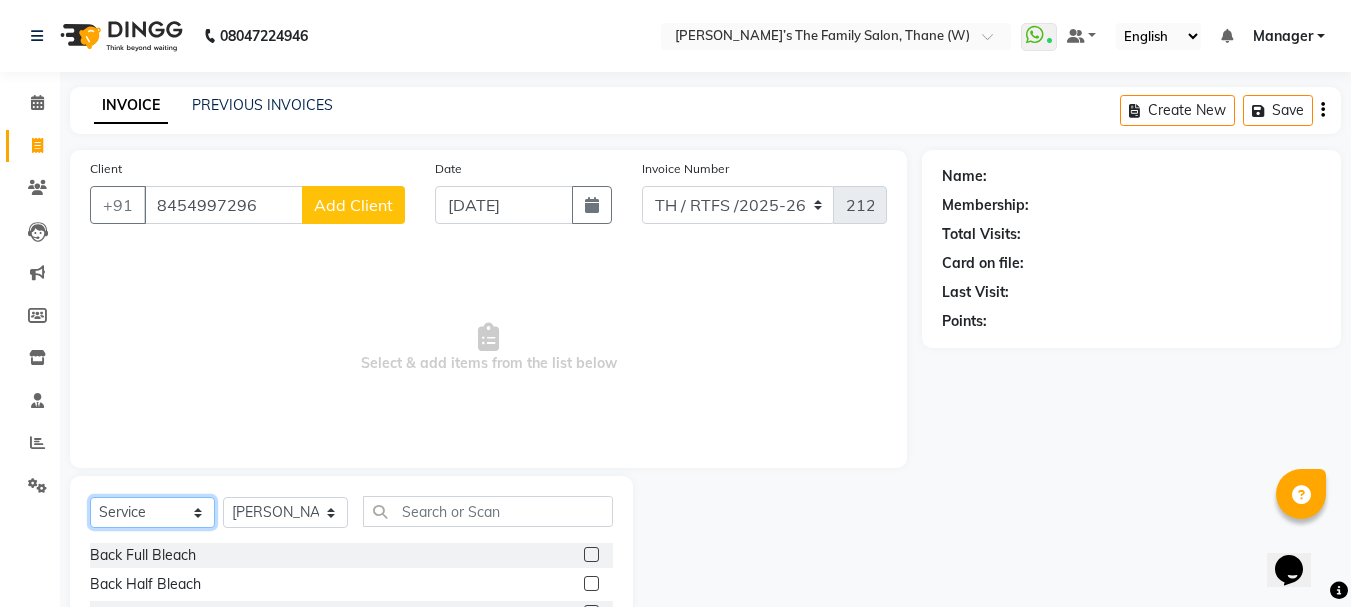 click on "Select  Service  Product  Membership  Package Voucher Prepaid Gift Card" 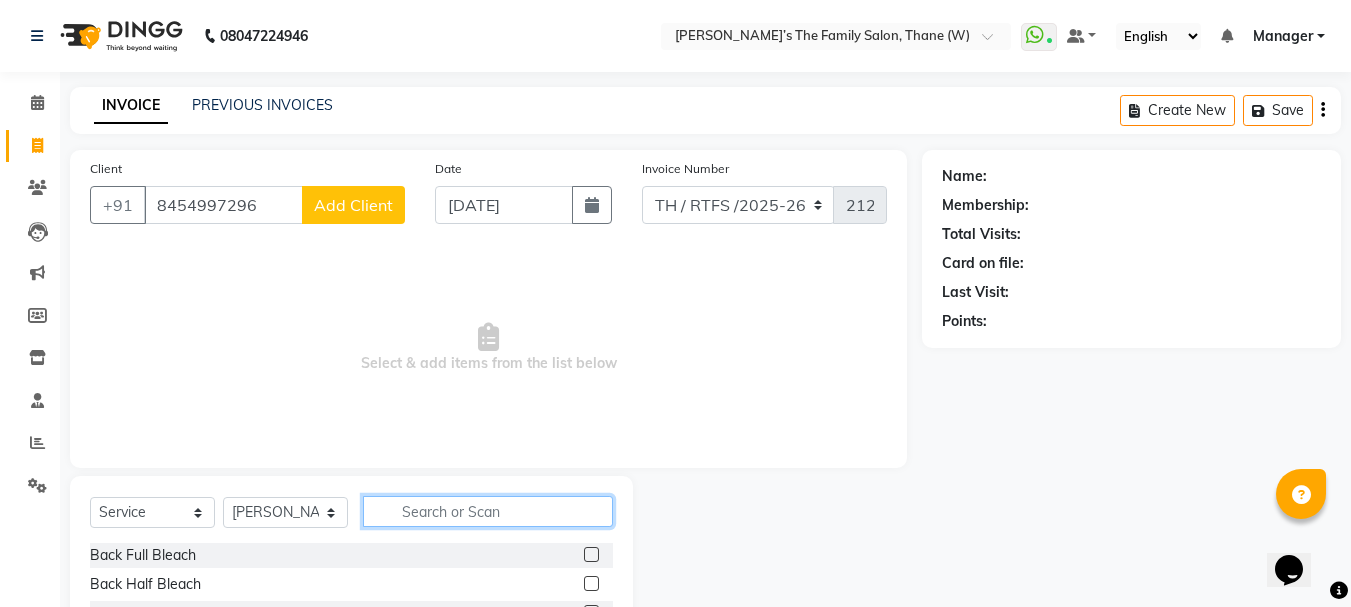 click 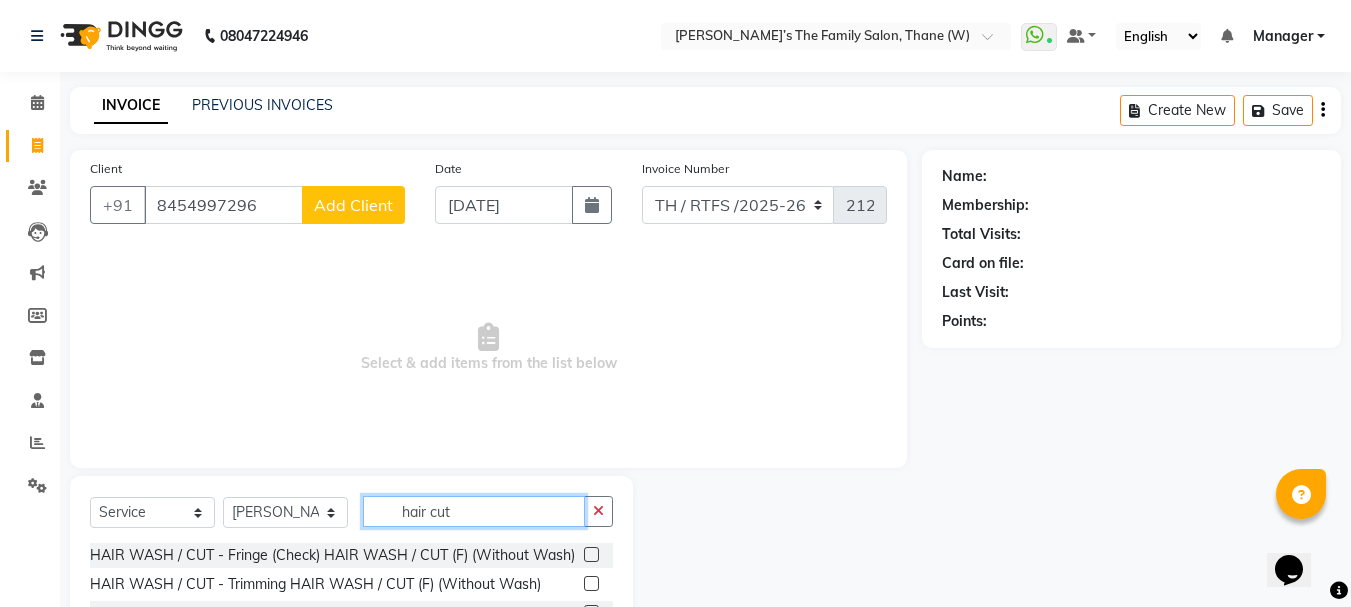 scroll, scrollTop: 194, scrollLeft: 0, axis: vertical 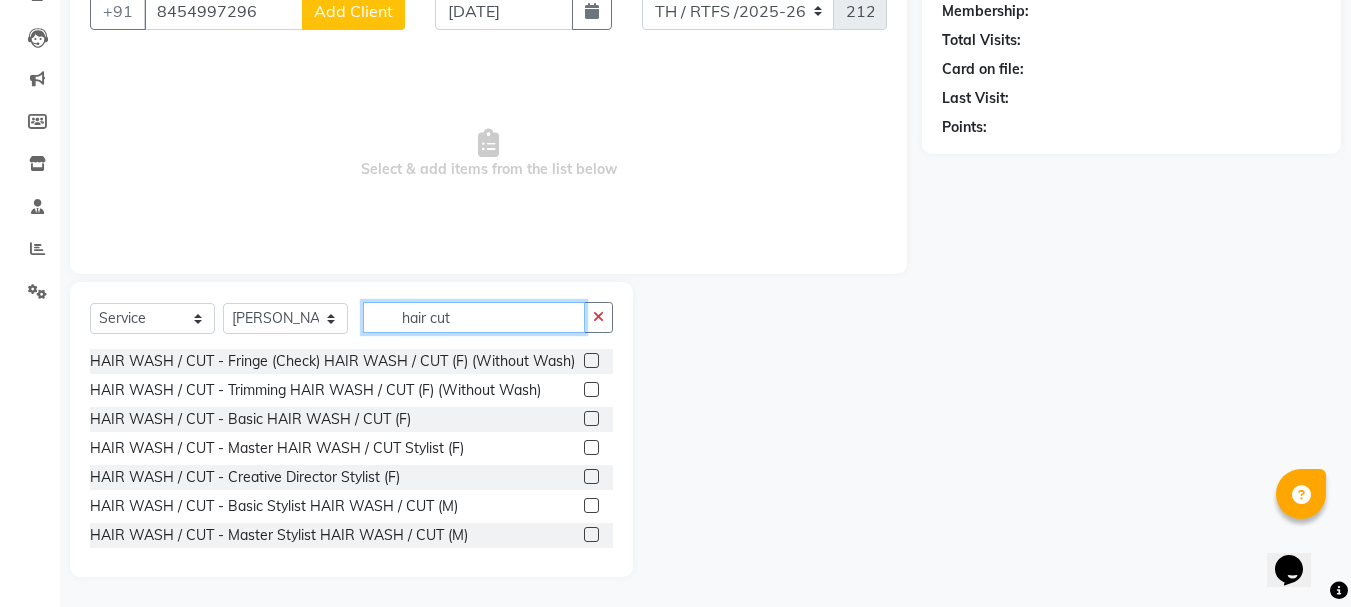 type on "hair cut" 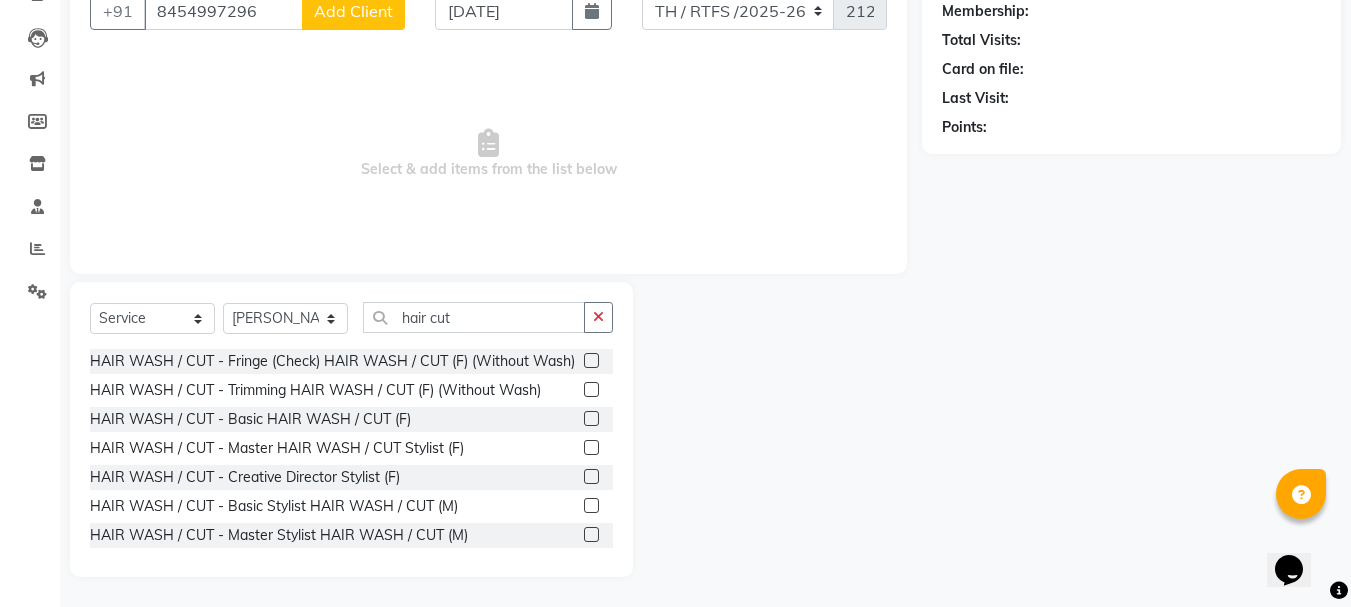 click 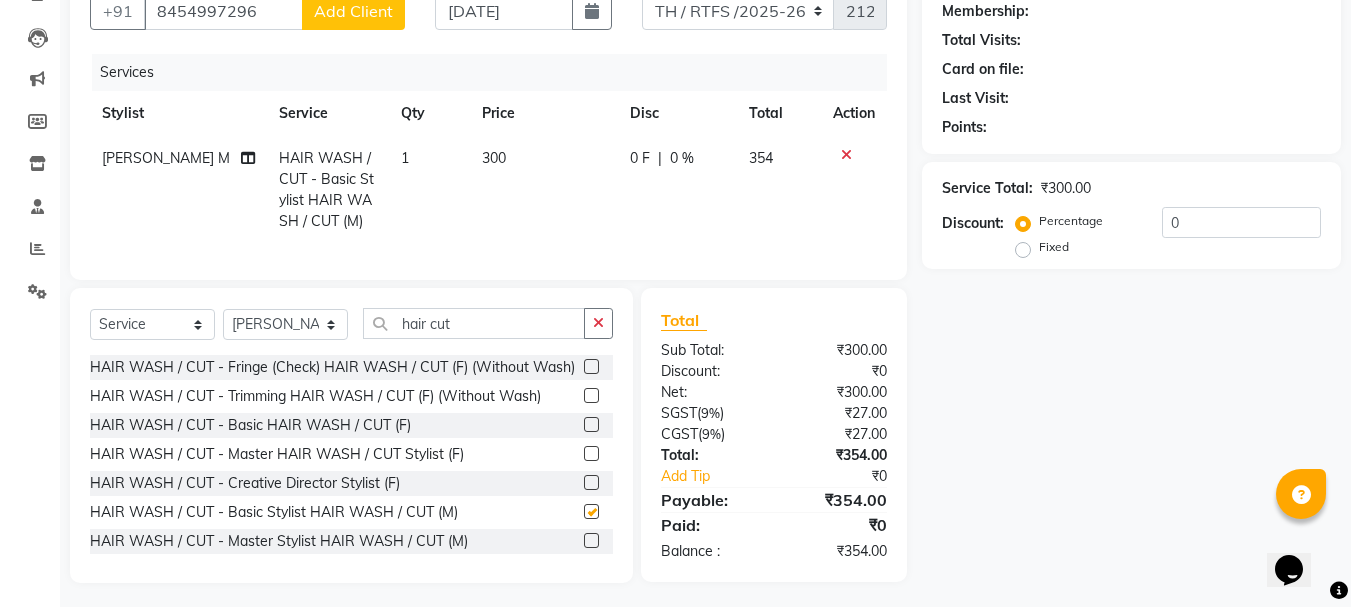 checkbox on "false" 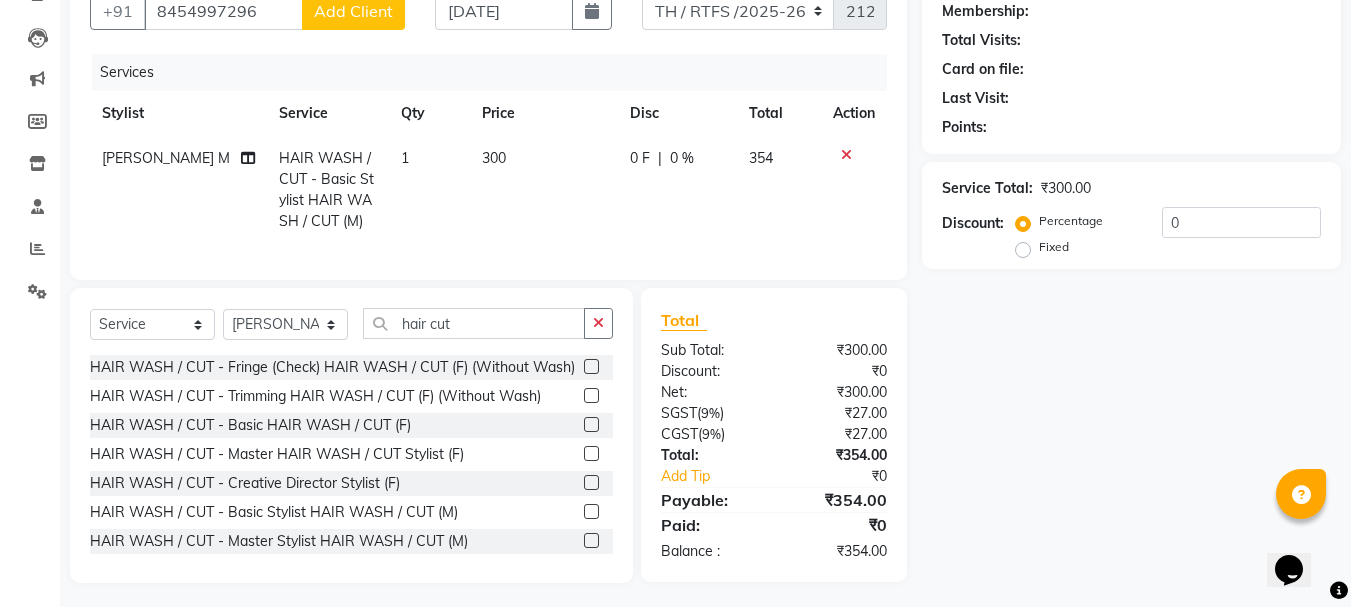 scroll, scrollTop: 215, scrollLeft: 0, axis: vertical 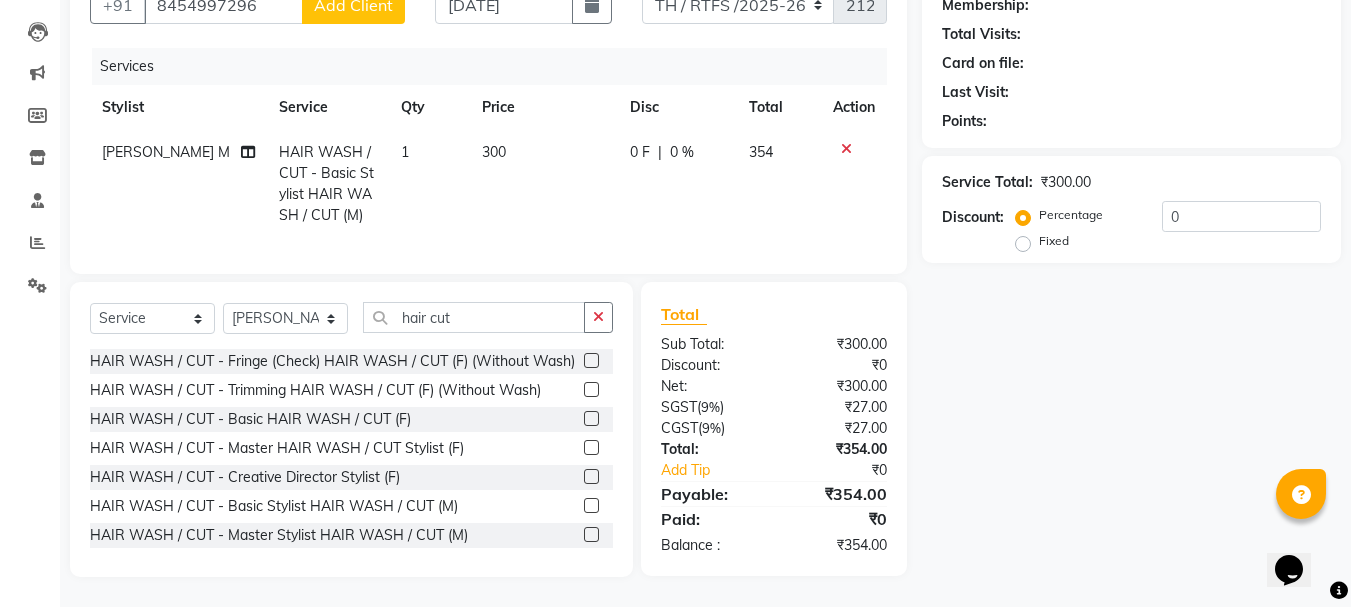 click on "Name: Membership: Total Visits: Card on file: Last Visit:  Points:  Service Total:  ₹300.00  Discount:  Percentage   Fixed  0" 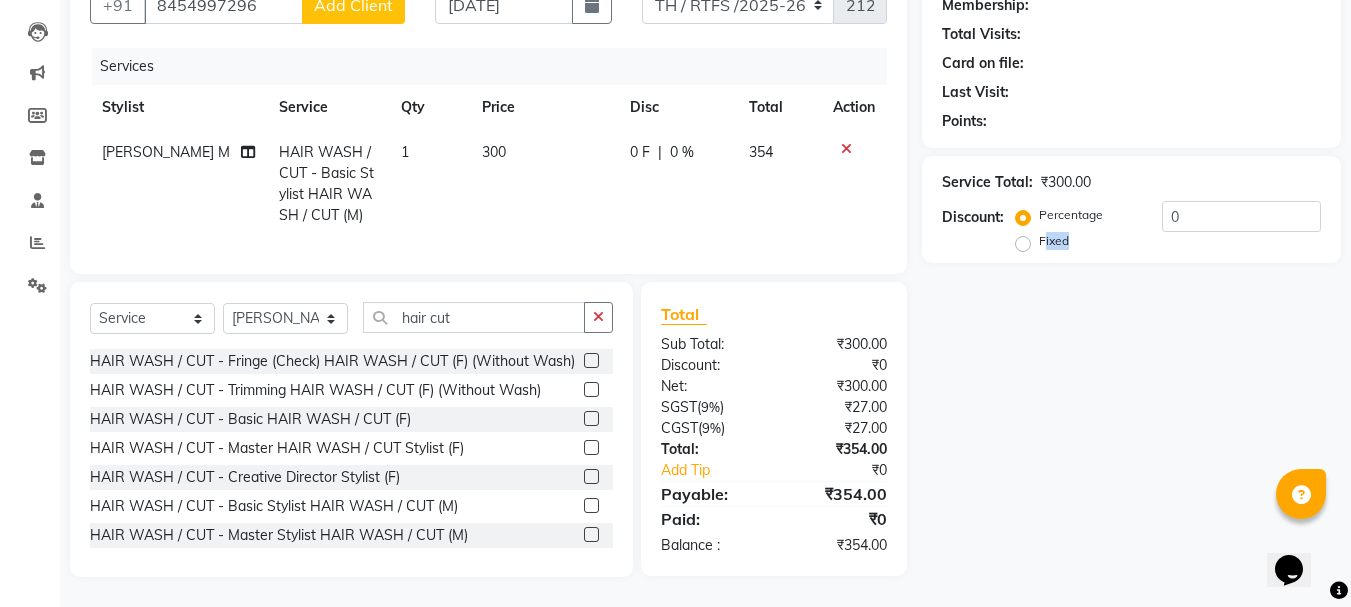 click on "Name: Membership: Total Visits: Card on file: Last Visit:  Points:  Service Total:  ₹300.00  Discount:  Percentage   Fixed  0" 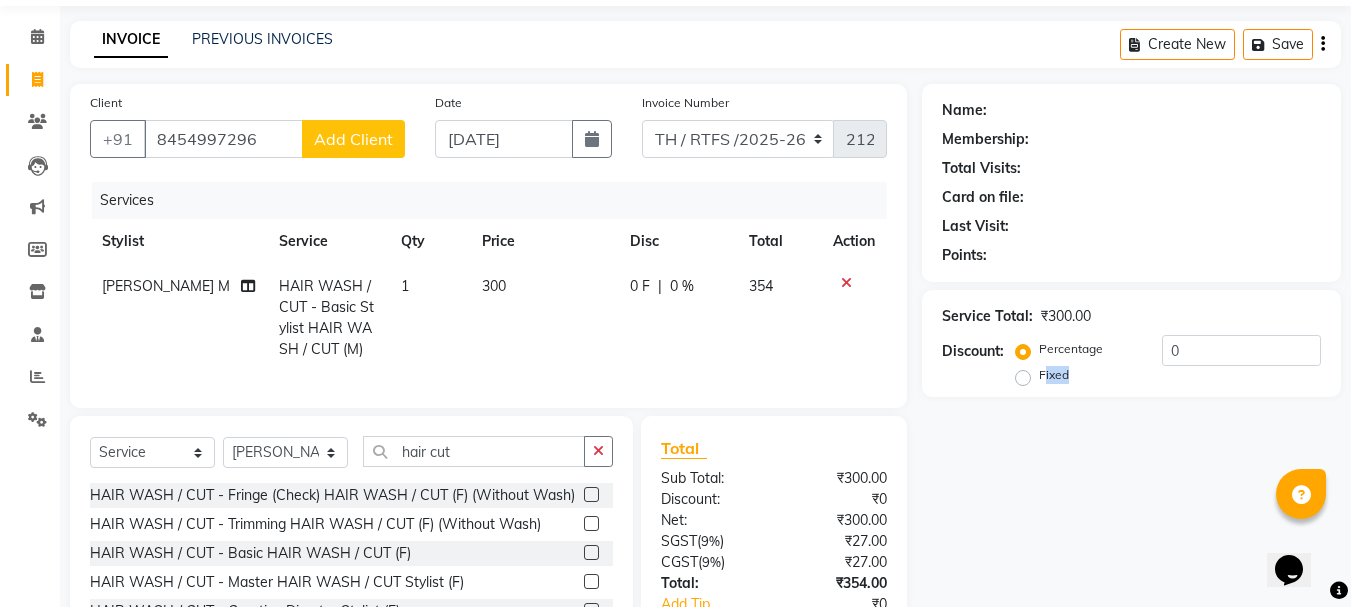 scroll, scrollTop: 15, scrollLeft: 0, axis: vertical 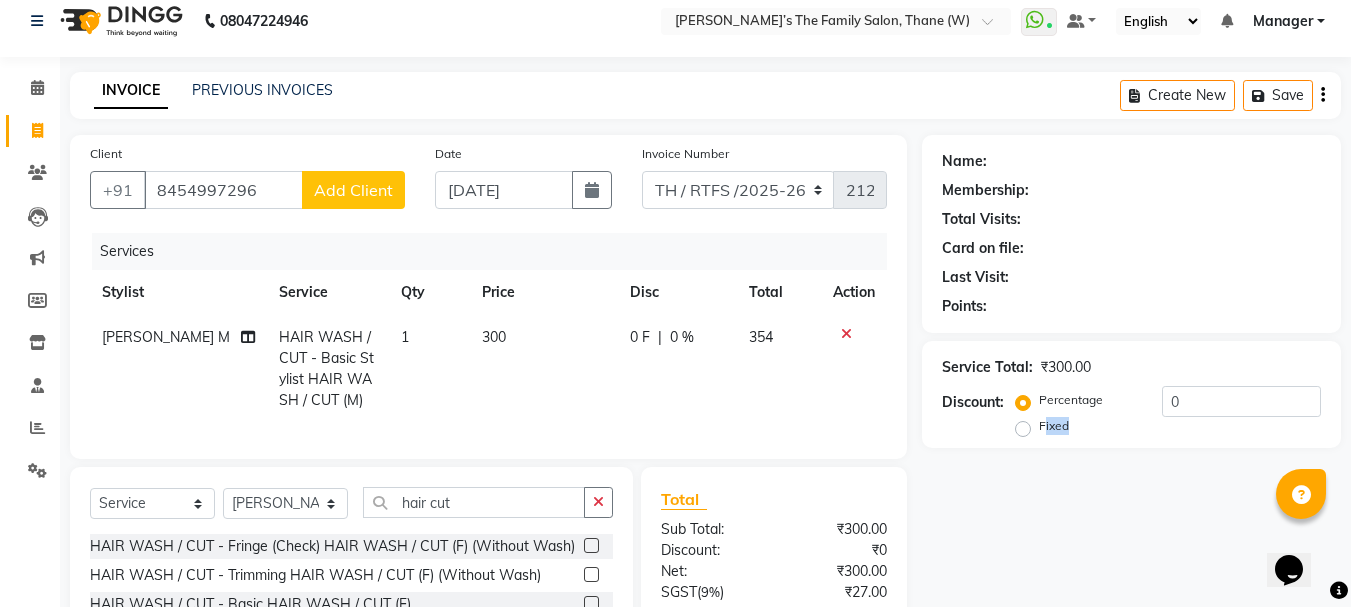 click on "Name: Membership: Total Visits: Card on file: Last Visit:  Points:  Service Total:  ₹300.00  Discount:  Percentage   Fixed  0" 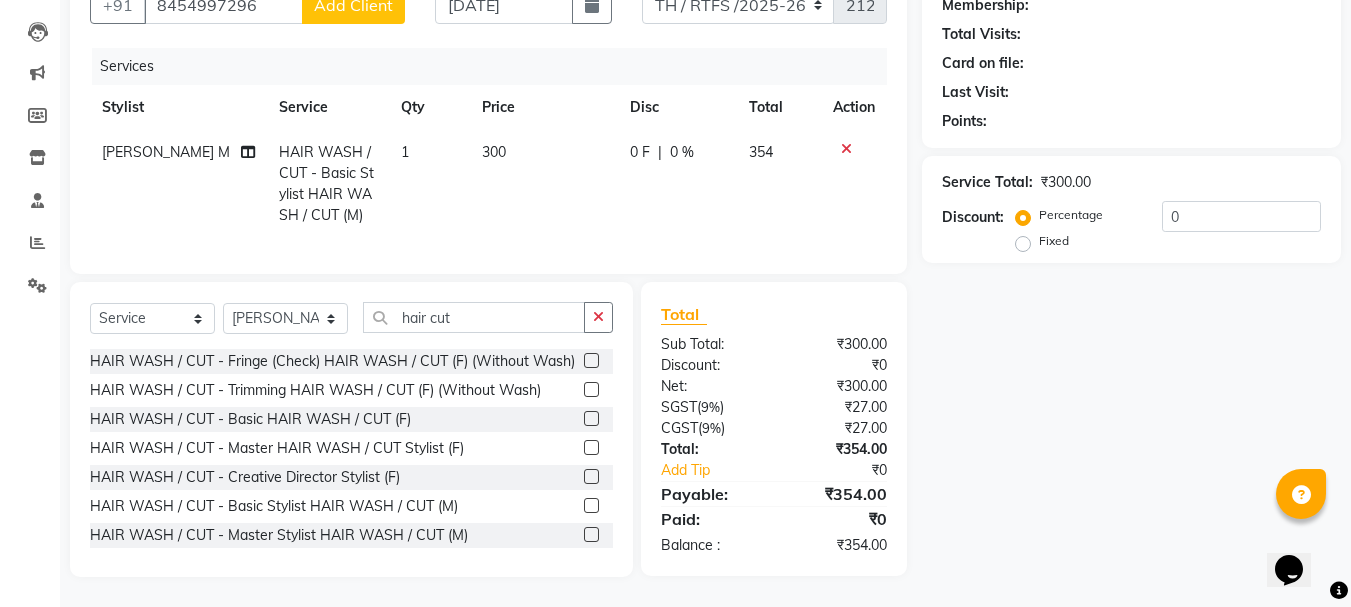 scroll, scrollTop: 215, scrollLeft: 0, axis: vertical 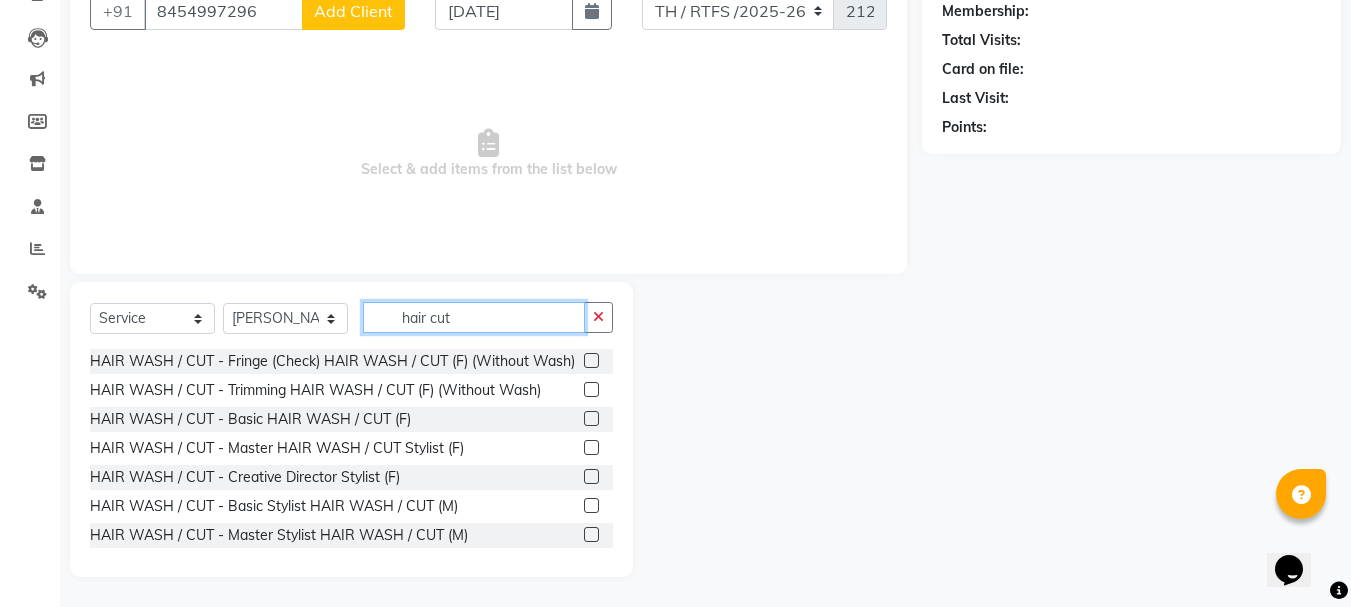 click on "hair cut" 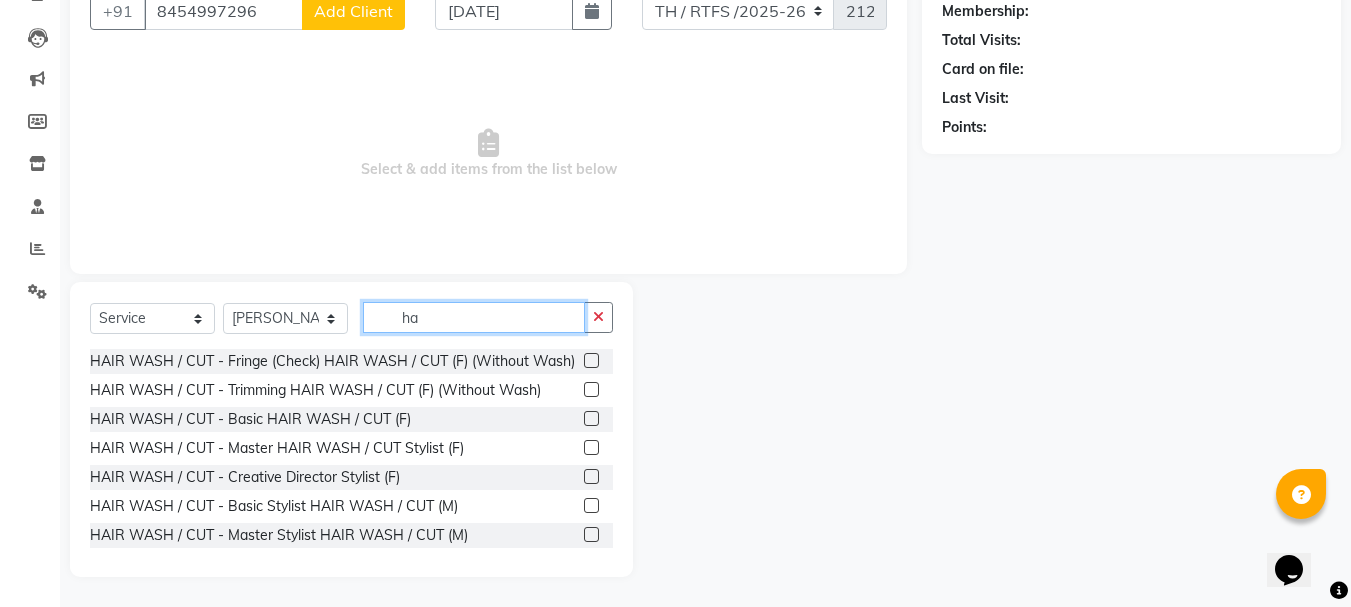 type on "h" 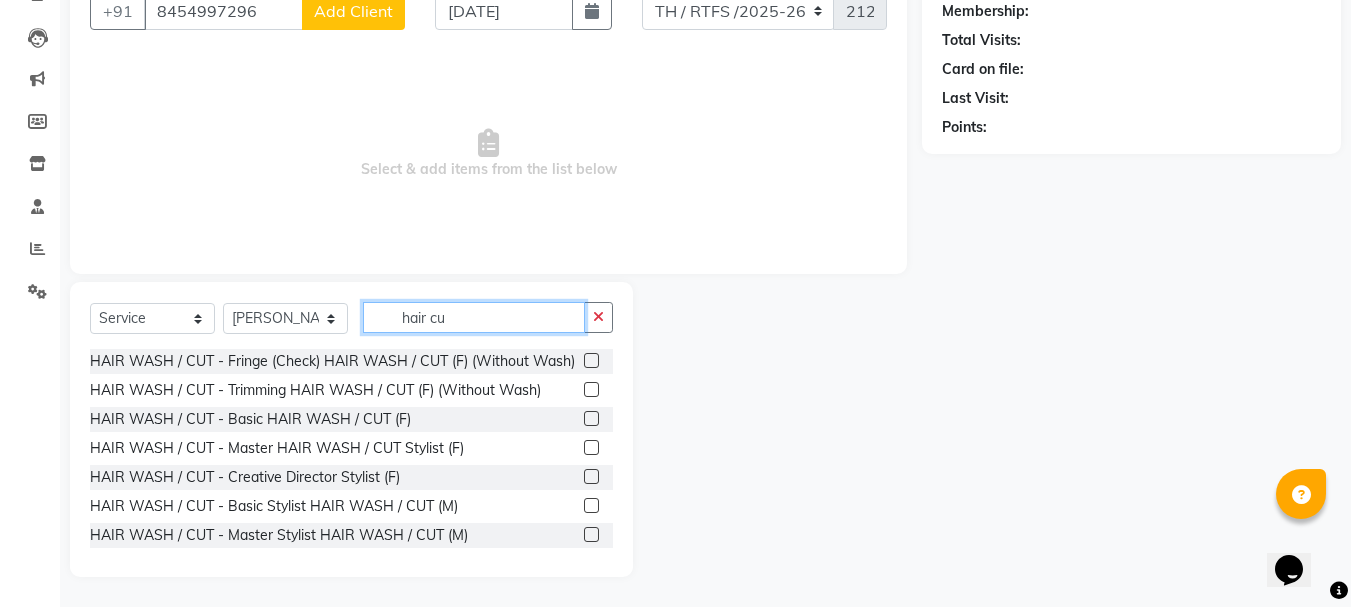 type on "hair cut" 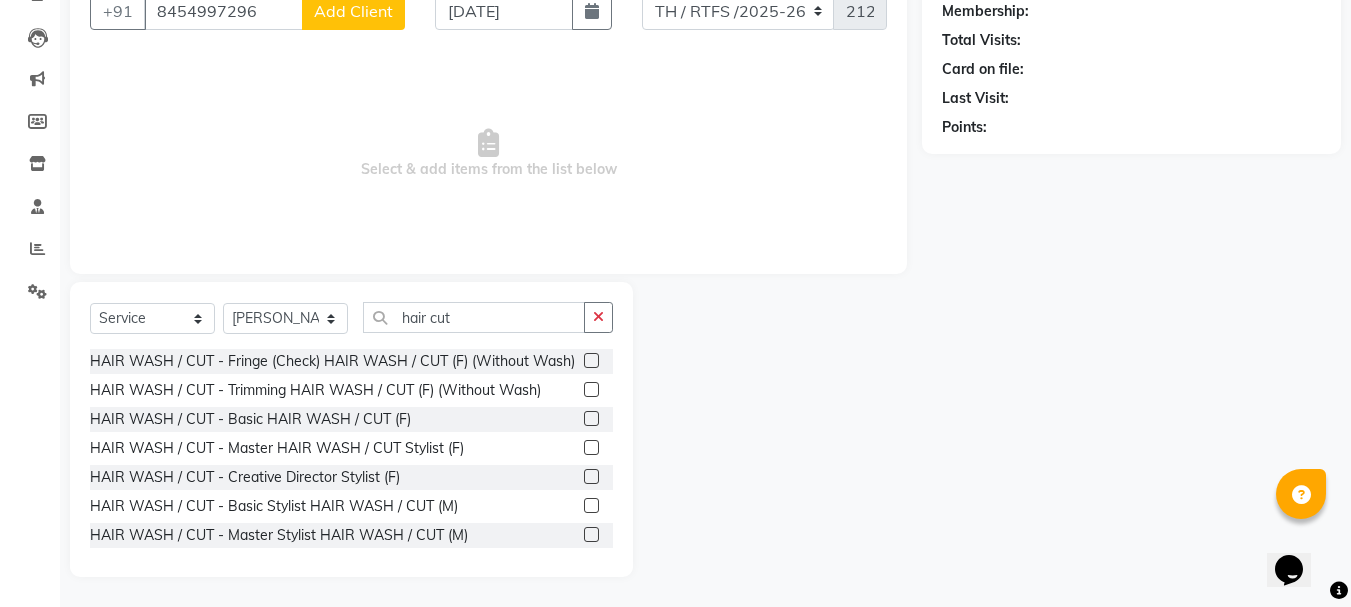 click 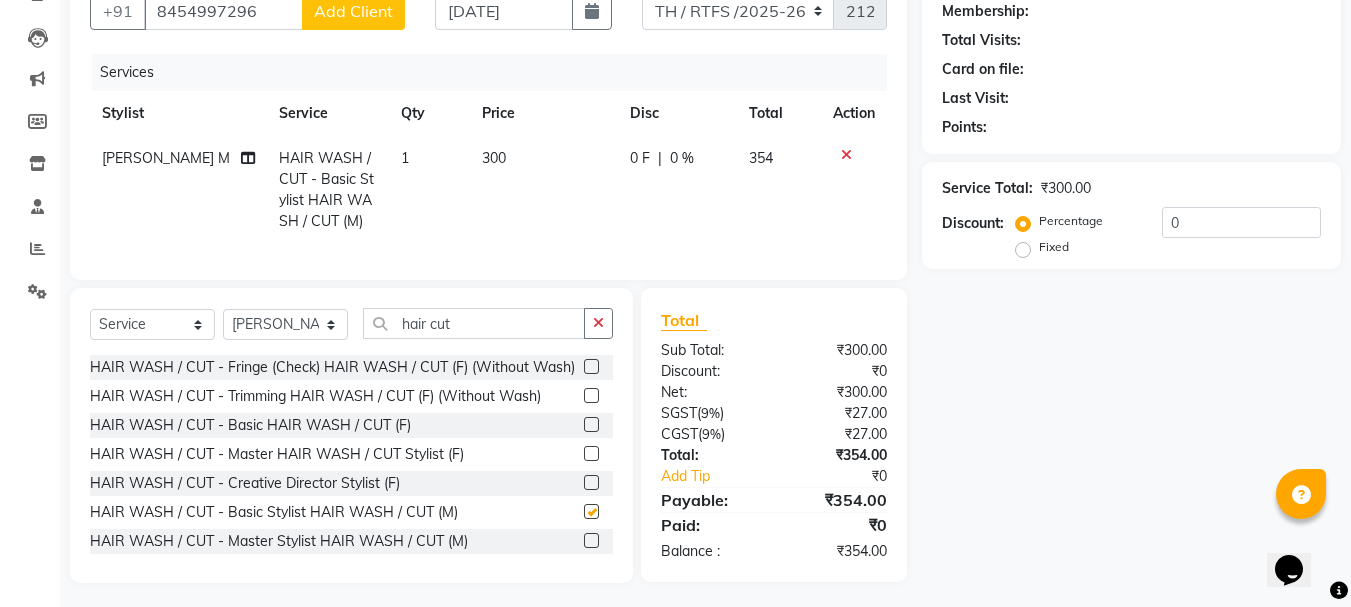 checkbox on "false" 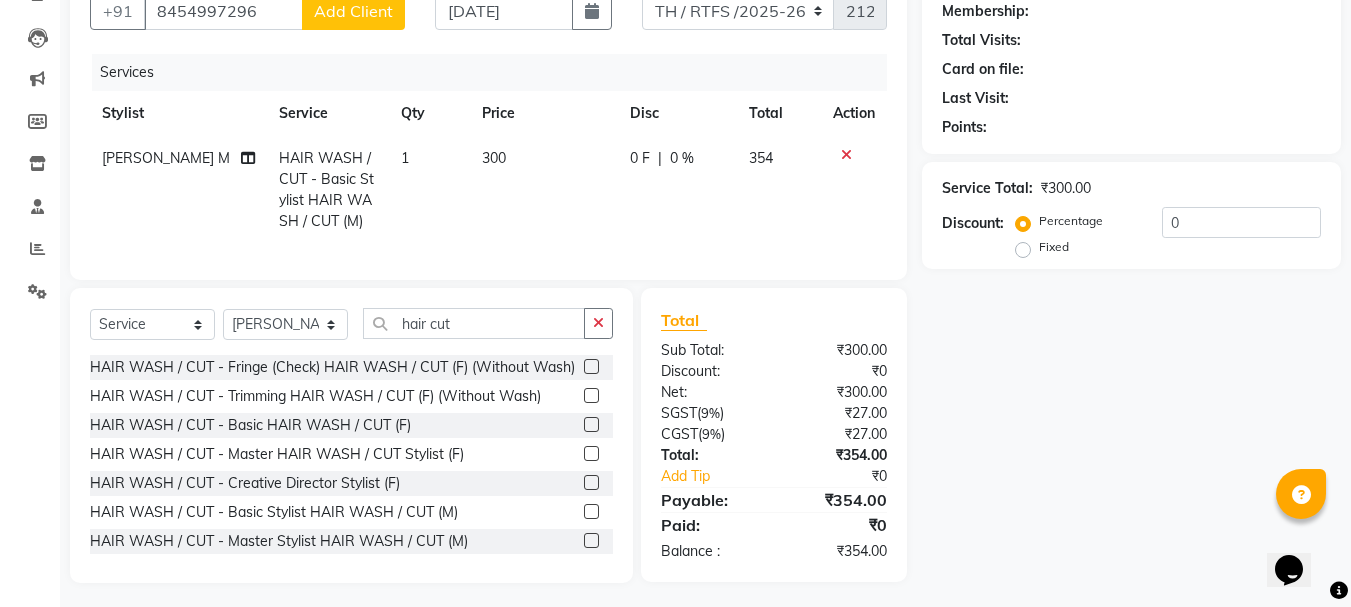 click on "Name: Membership: Total Visits: Card on file: Last Visit:  Points:  Service Total:  ₹300.00  Discount:  Percentage   Fixed  0" 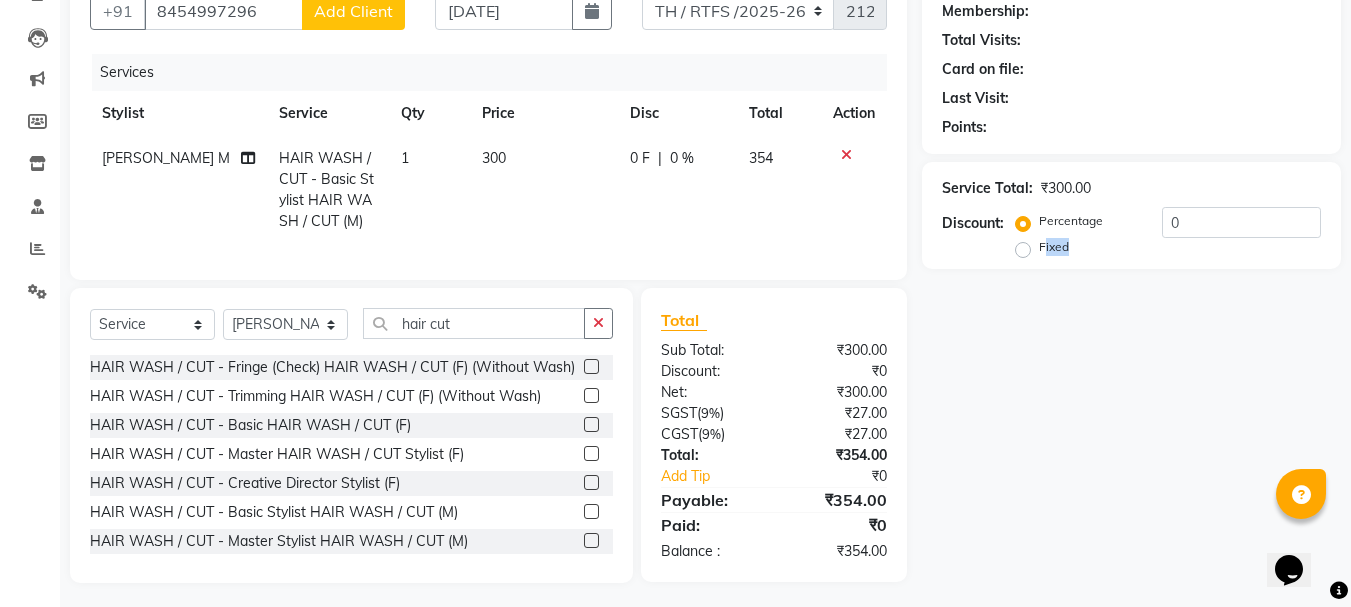 click on "Name: Membership: Total Visits: Card on file: Last Visit:  Points:  Service Total:  ₹300.00  Discount:  Percentage   Fixed  0" 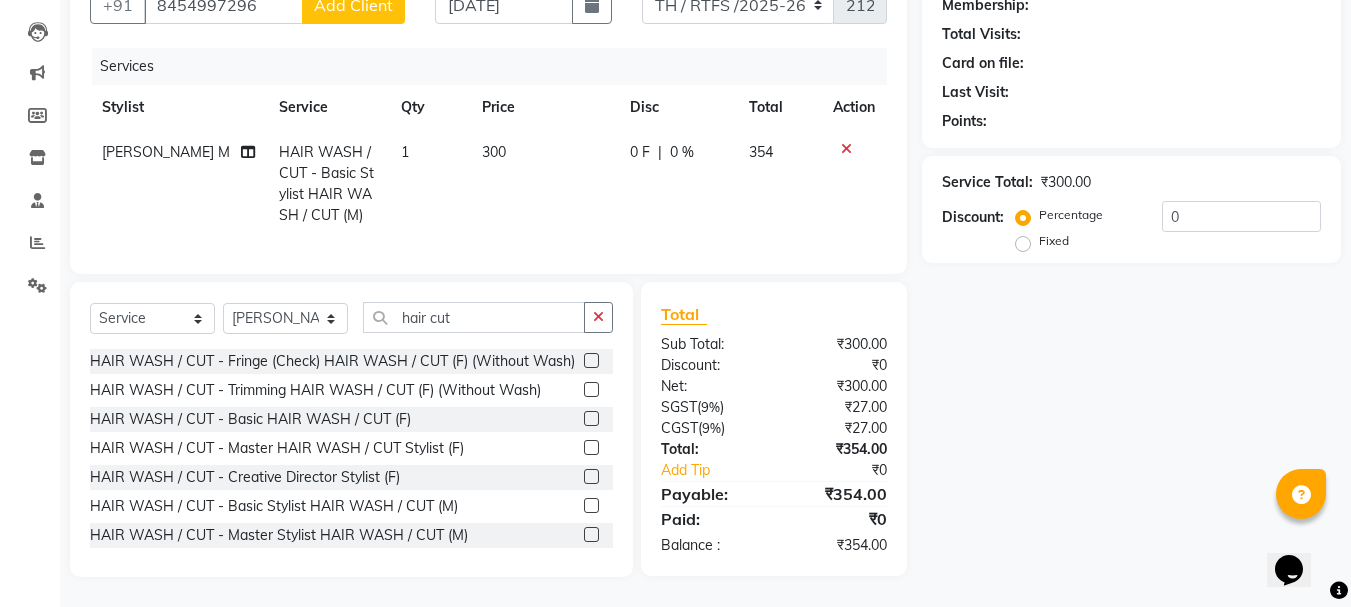 click on "Name: Membership: Total Visits: Card on file: Last Visit:  Points:  Service Total:  ₹300.00  Discount:  Percentage   Fixed  0" 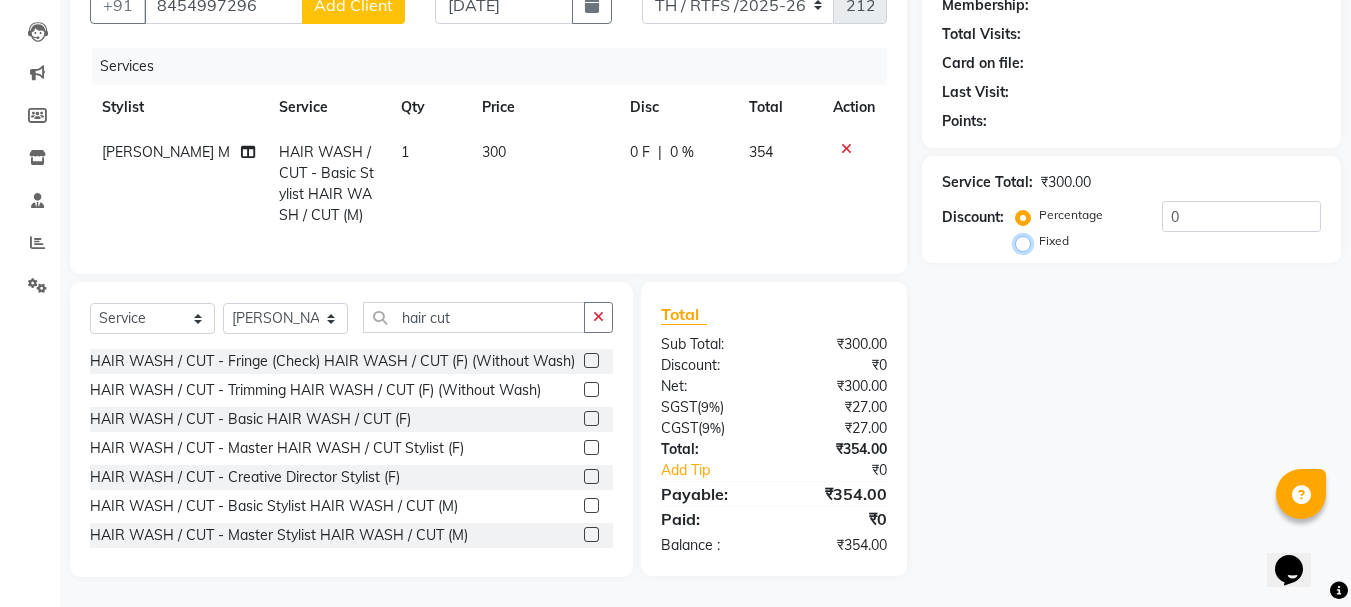 click on "Fixed" at bounding box center (1027, 241) 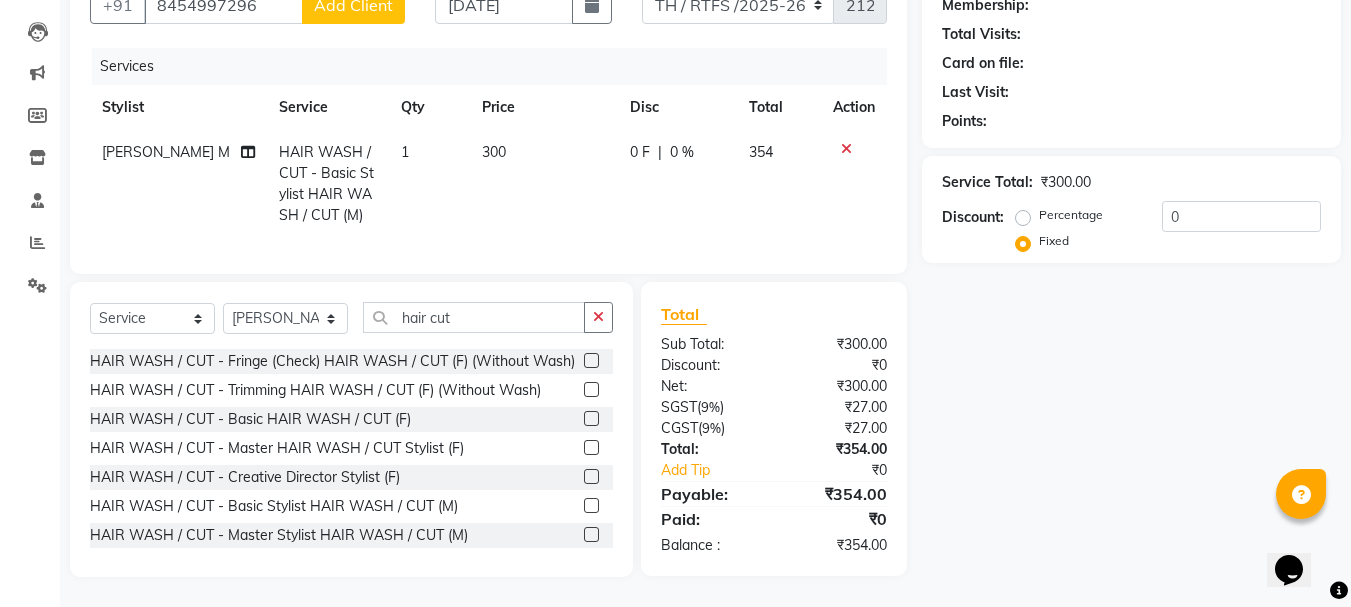 drag, startPoint x: 1030, startPoint y: 298, endPoint x: 1024, endPoint y: 206, distance: 92.19544 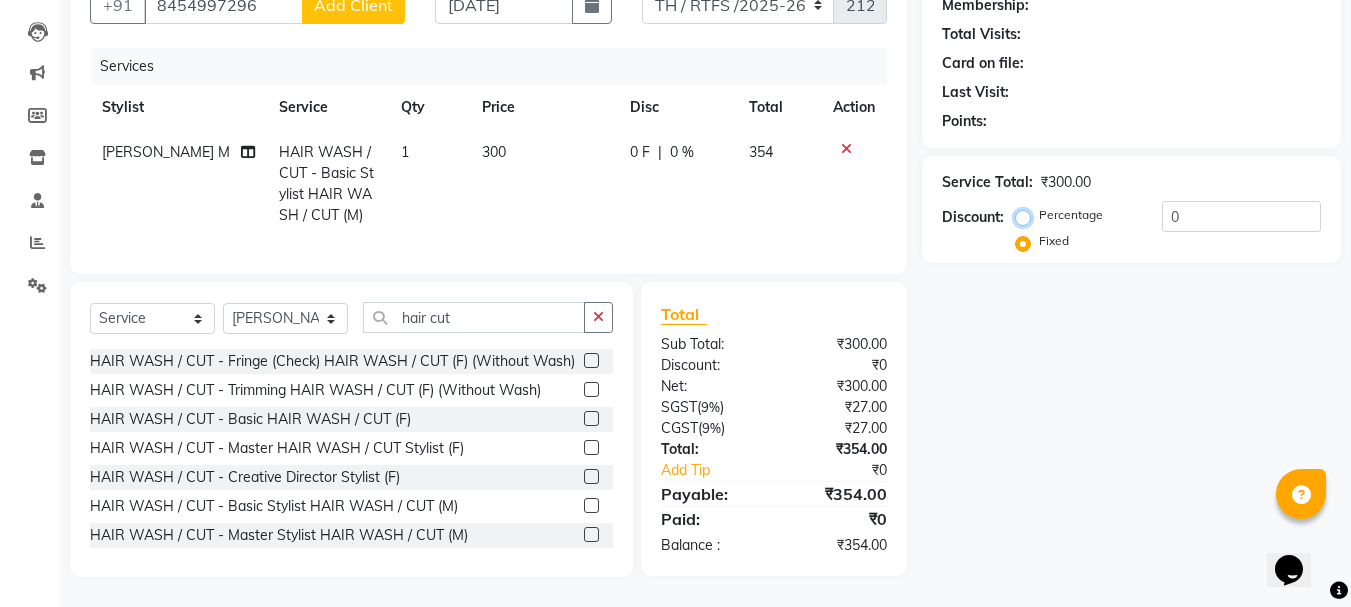 click on "Percentage" at bounding box center (1027, 215) 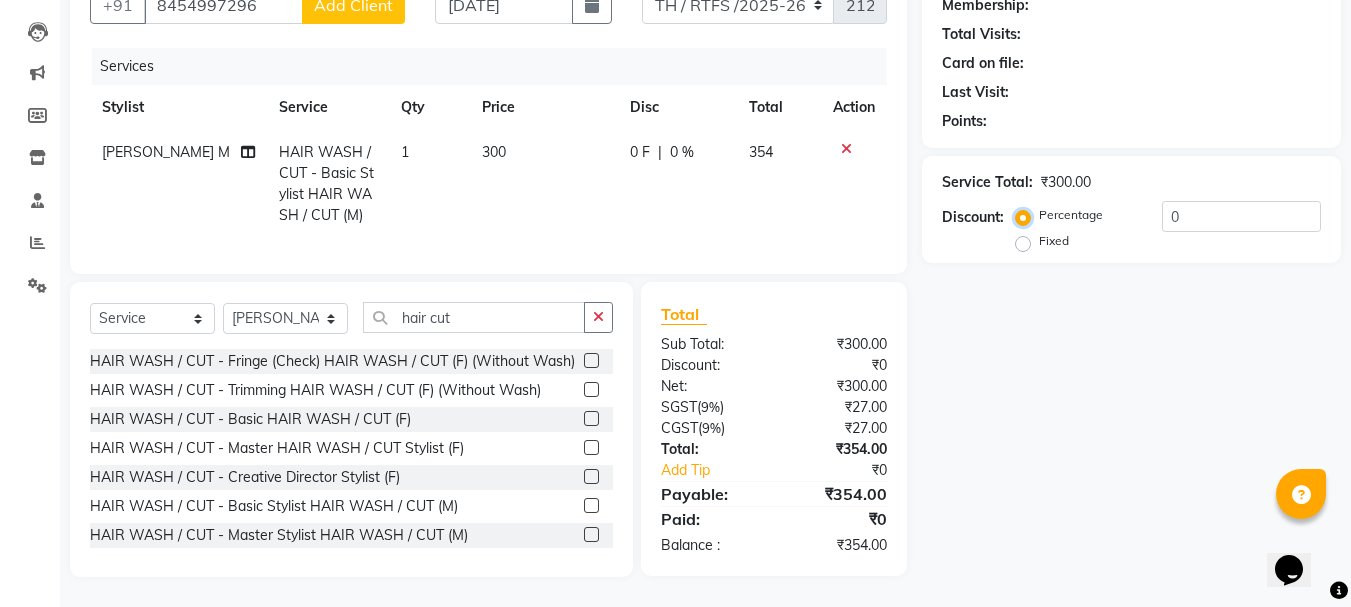 scroll, scrollTop: 215, scrollLeft: 0, axis: vertical 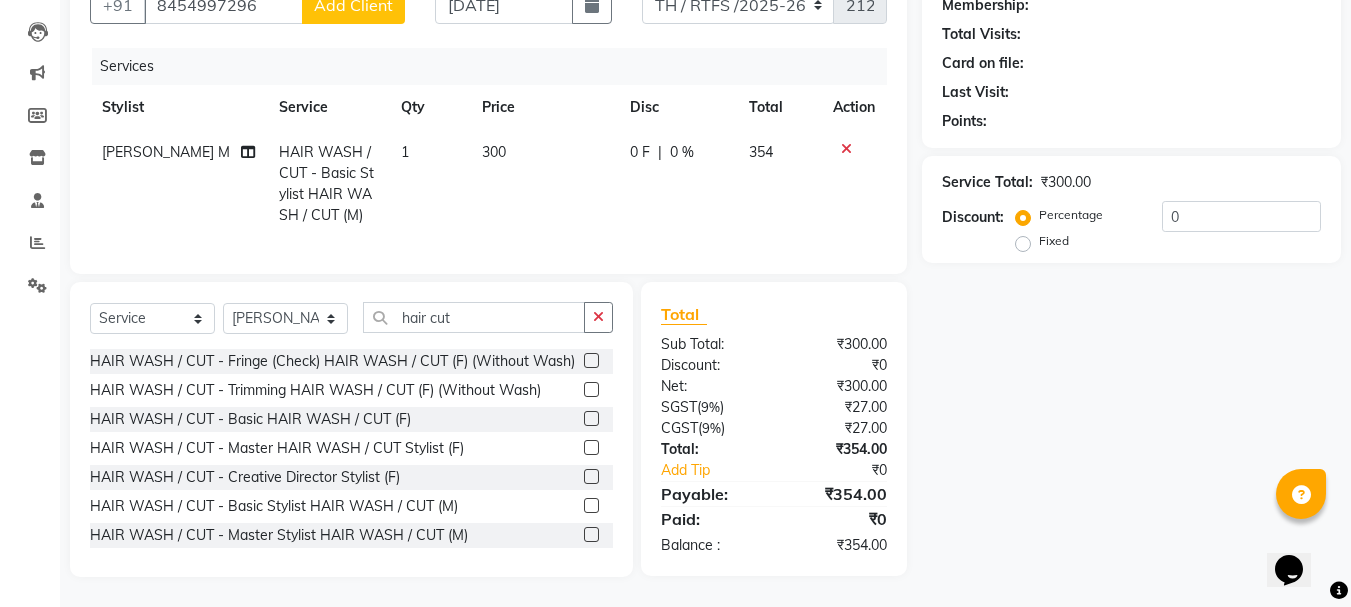 click on "Name: Membership: Total Visits: Card on file: Last Visit:  Points:  Service Total:  ₹300.00  Discount:  Percentage   Fixed  0" 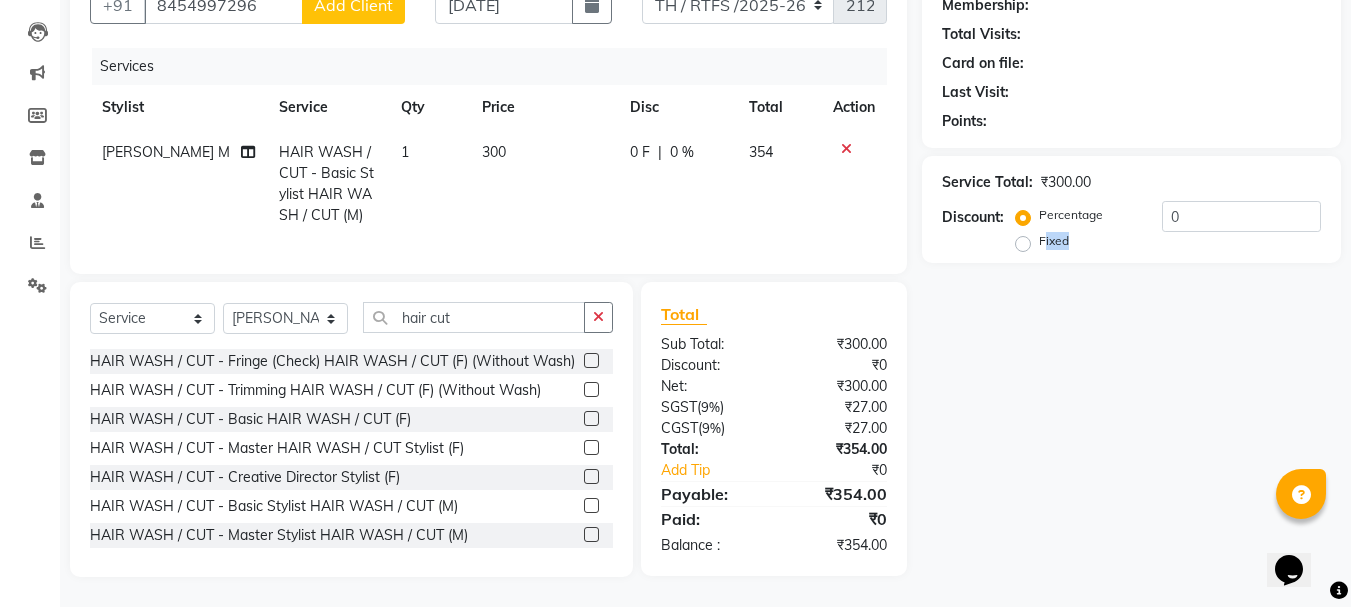click on "Name: Membership: Total Visits: Card on file: Last Visit:  Points:  Service Total:  ₹300.00  Discount:  Percentage   Fixed  0" 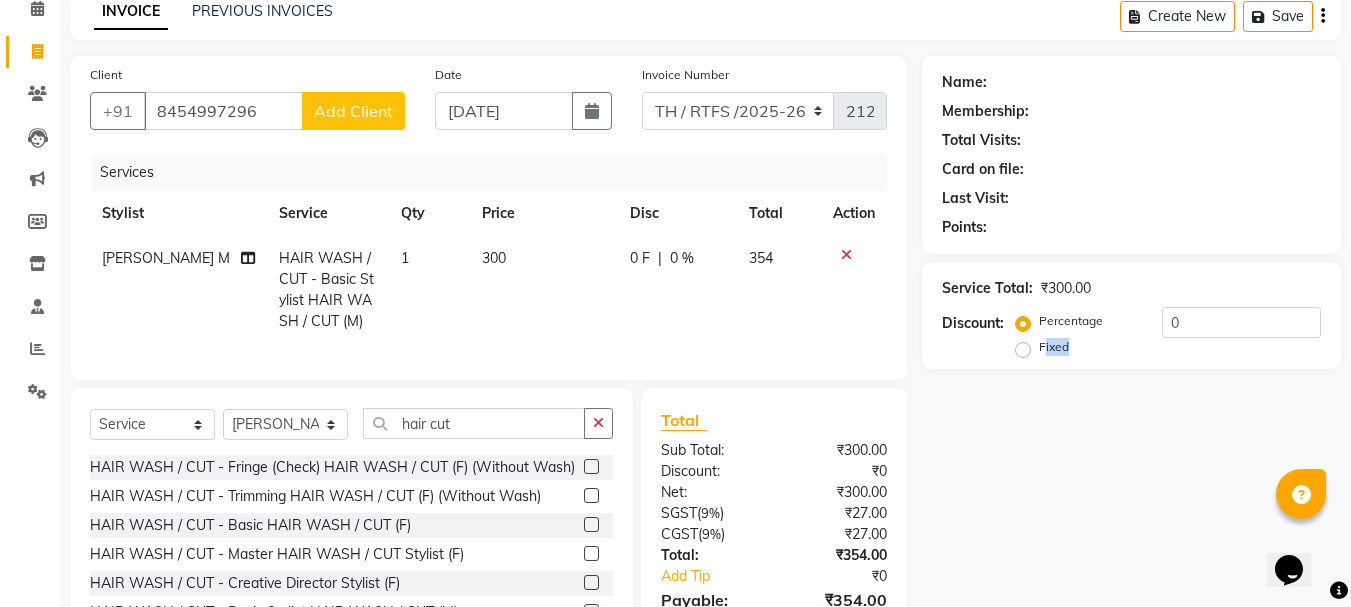 scroll, scrollTop: 55, scrollLeft: 0, axis: vertical 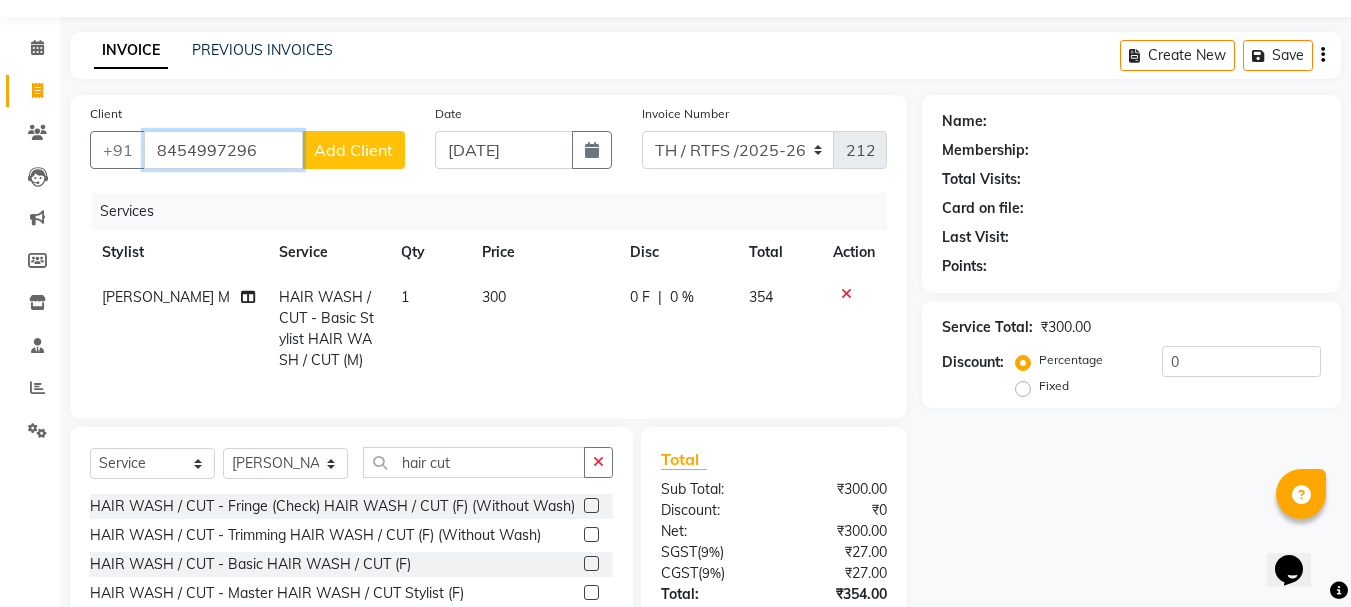 click on "8454997296" at bounding box center [223, 150] 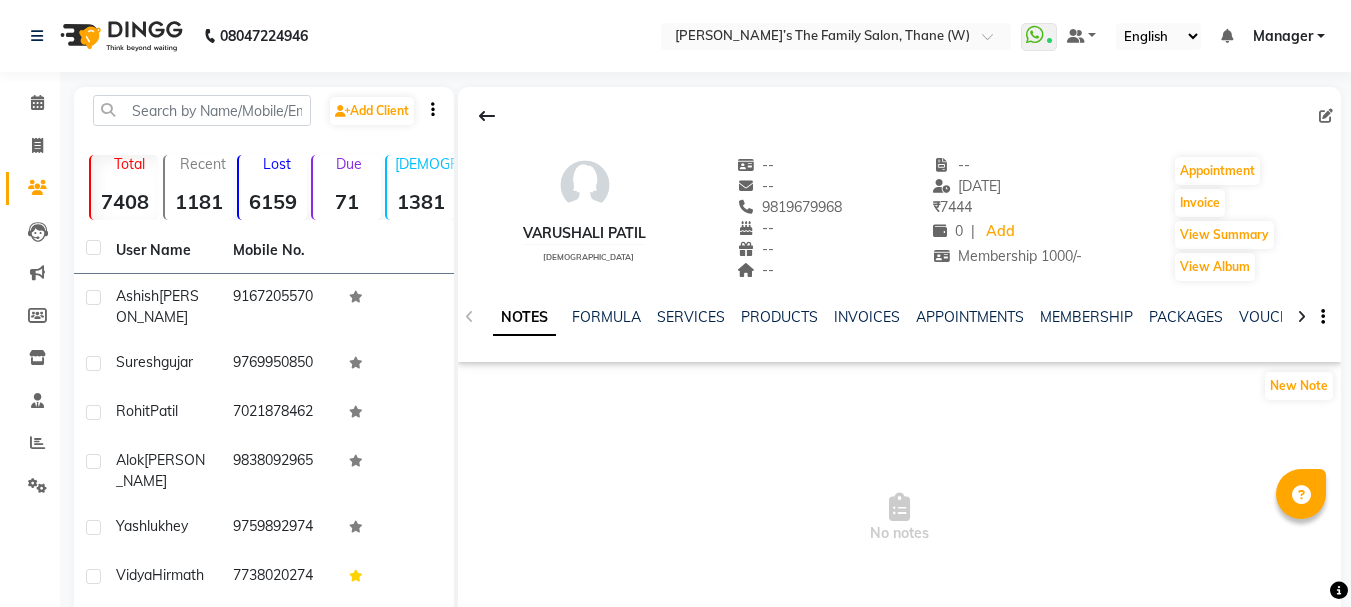 scroll, scrollTop: 0, scrollLeft: 0, axis: both 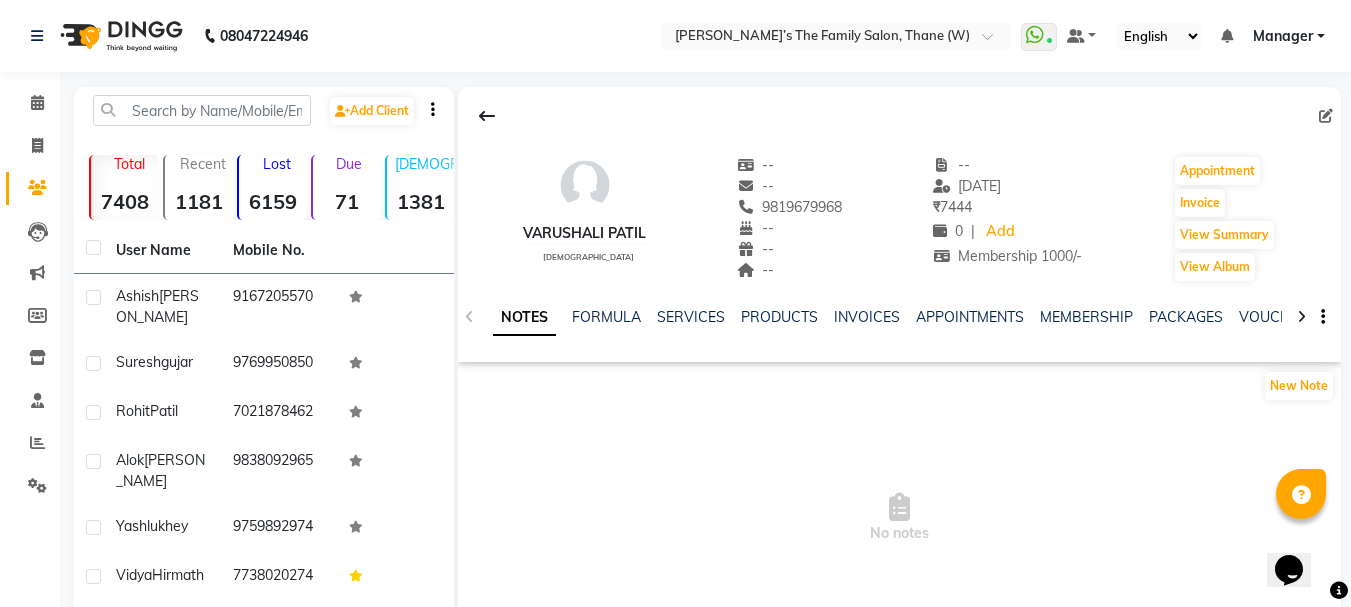click on "NOTES FORMULA SERVICES PRODUCTS INVOICES APPOINTMENTS MEMBERSHIP PACKAGES VOUCHERS GIFTCARDS POINTS FORMS FAMILY CARDS WALLET" 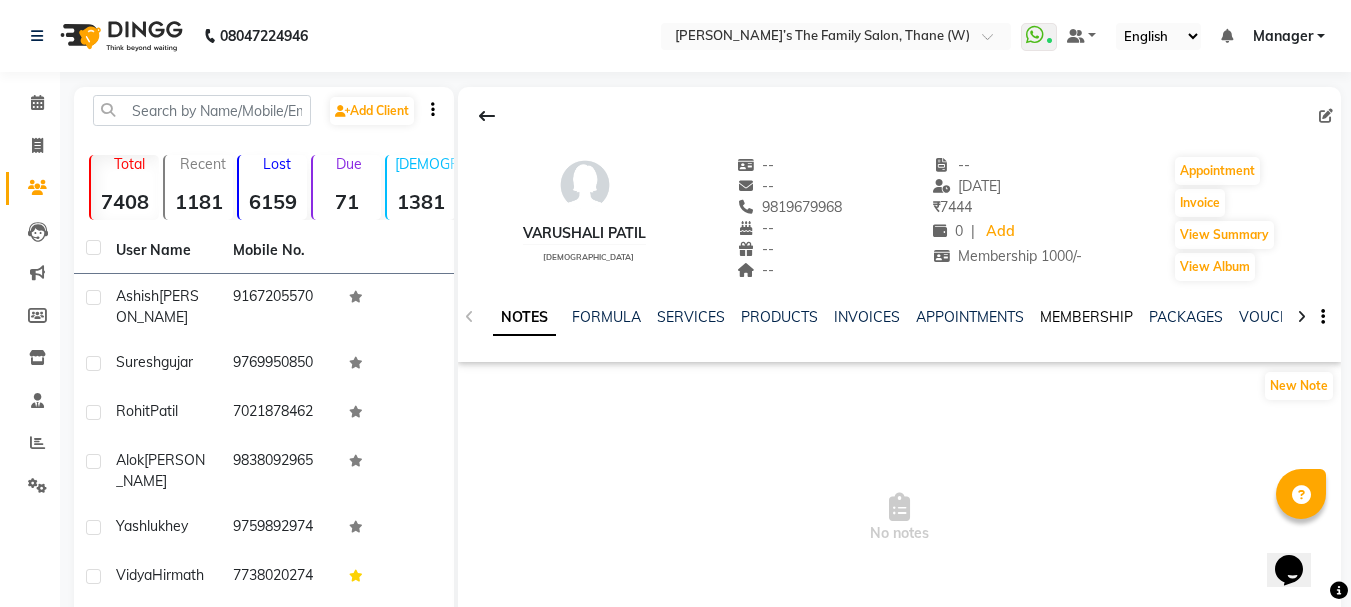 click on "MEMBERSHIP" 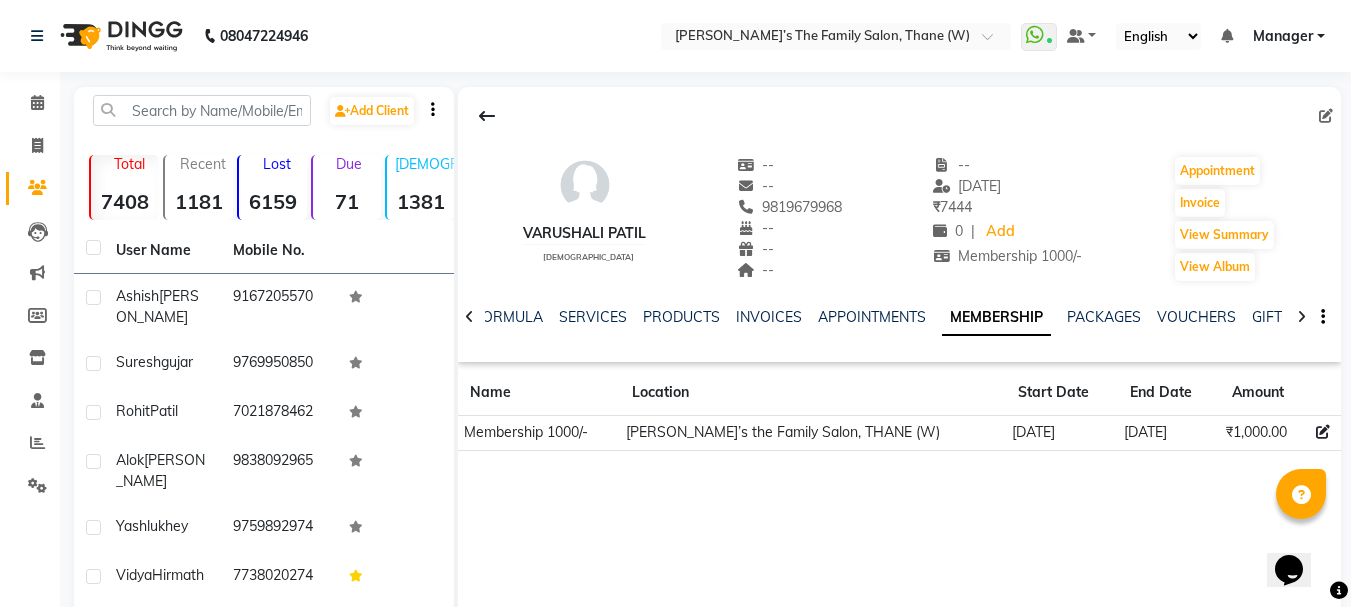 click on "[DATE]" 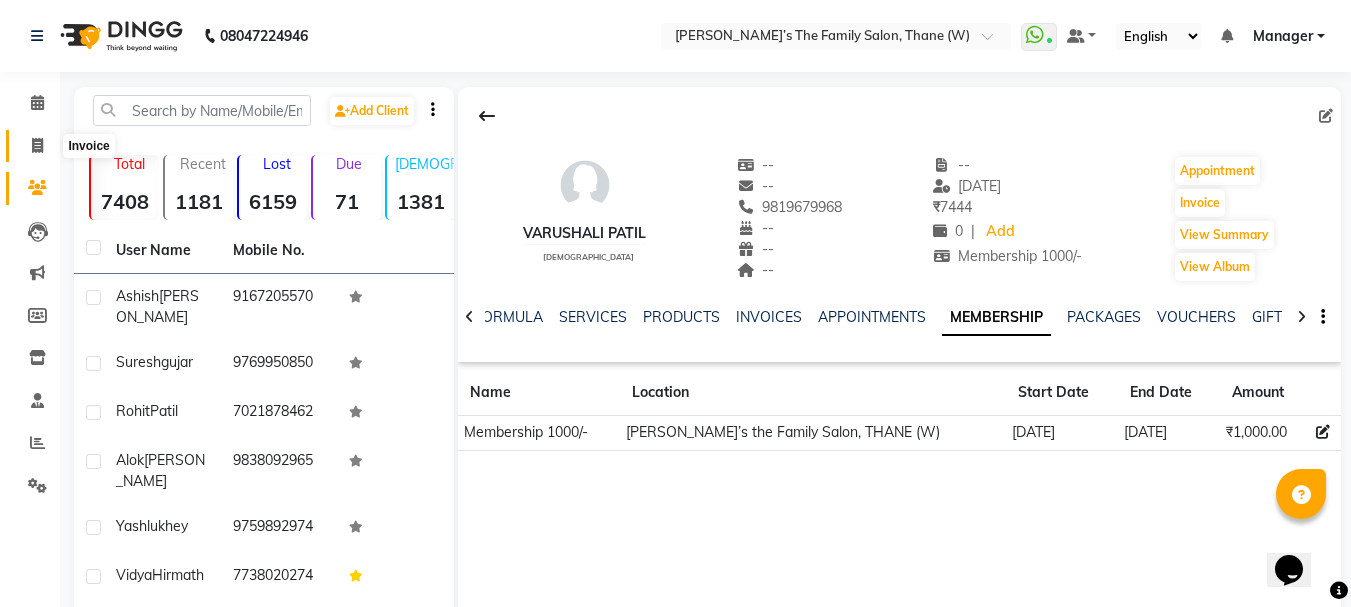 click 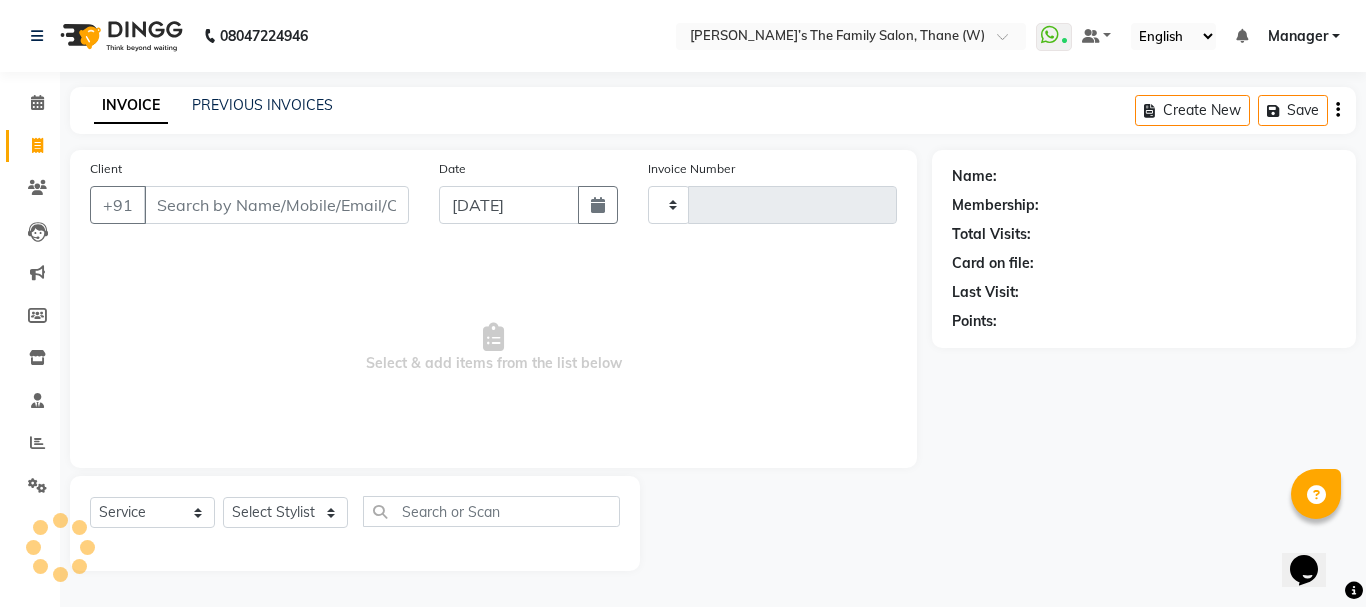 type on "2121" 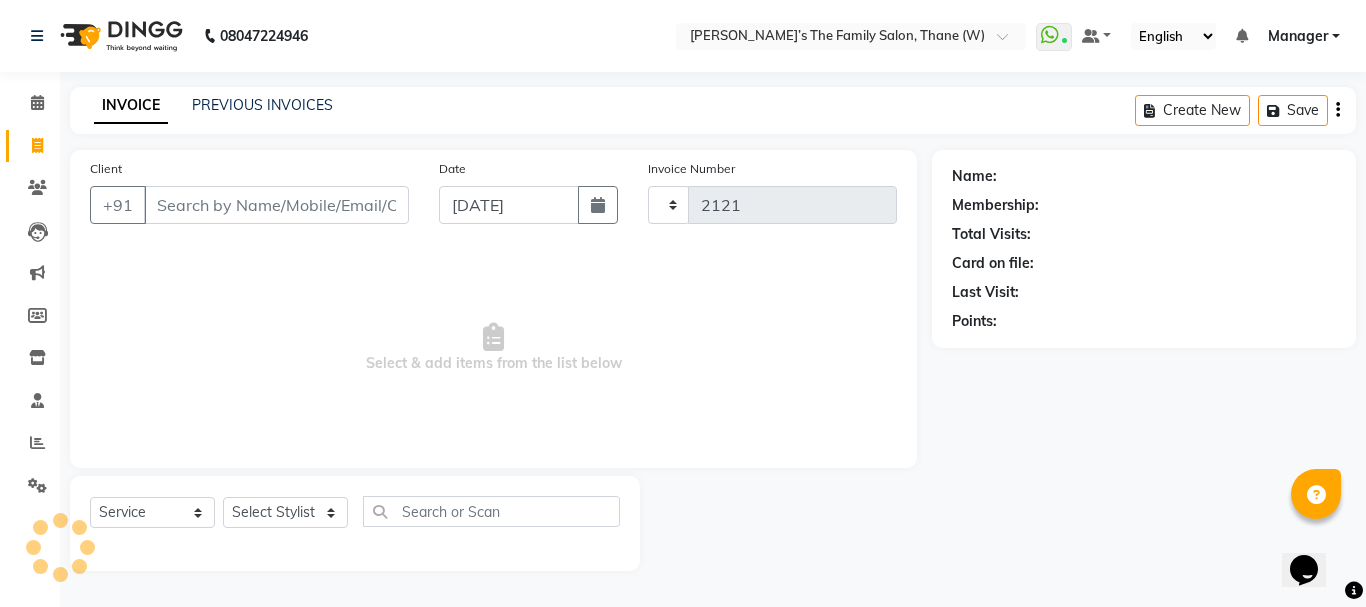 select on "8004" 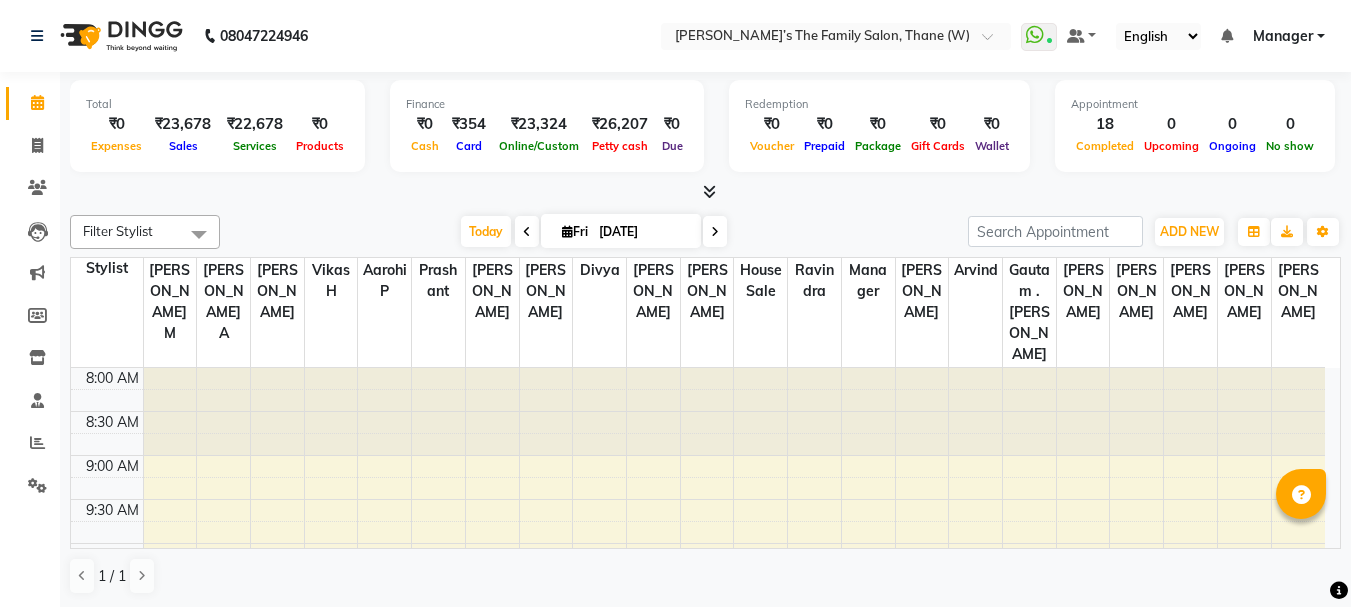 click on "Total  ₹0  Expenses ₹23,678  Sales ₹22,678  Services ₹0  Products Finance  ₹0  Cash ₹354  Card ₹23,324  Online/Custom ₹26,207 Petty cash ₹0 Due  Redemption  ₹0 Voucher ₹0 Prepaid ₹0 Package ₹0  Gift Cards ₹0  Wallet  Appointment  18 Completed 0 Upcoming 0 Ongoing 0 No show  Other sales  ₹0  Packages ₹1,000  Memberships ₹0  Vouchers ₹0  Prepaids ₹0  Gift Cards Filter Stylist Select All  Shreepad M  Aarohi P   Aksahy auty Ali  Aniket A  Anuradha arvind Divya gautam .kasrade House sale Komal Waghmare  Laxmi   Manager Moin salmani Prashant   Ravindra Samrat Kumar Sangita Dighe Sanjana Kharat shrishti  jaiwala  vaibhavi  gudekar  Vikas H Today  Fri 11-07-2025 Toggle Dropdown Add Appointment Add Invoice Add Expense Add Attendance Add Client Add Transaction Toggle Dropdown Add Appointment Add Invoice Add Expense Add Attendance Add Client ADD NEW Toggle Dropdown Add Appointment Add Invoice Add Expense Add Attendance Add Client Add Transaction Filter Stylist Select All Aarohi P" 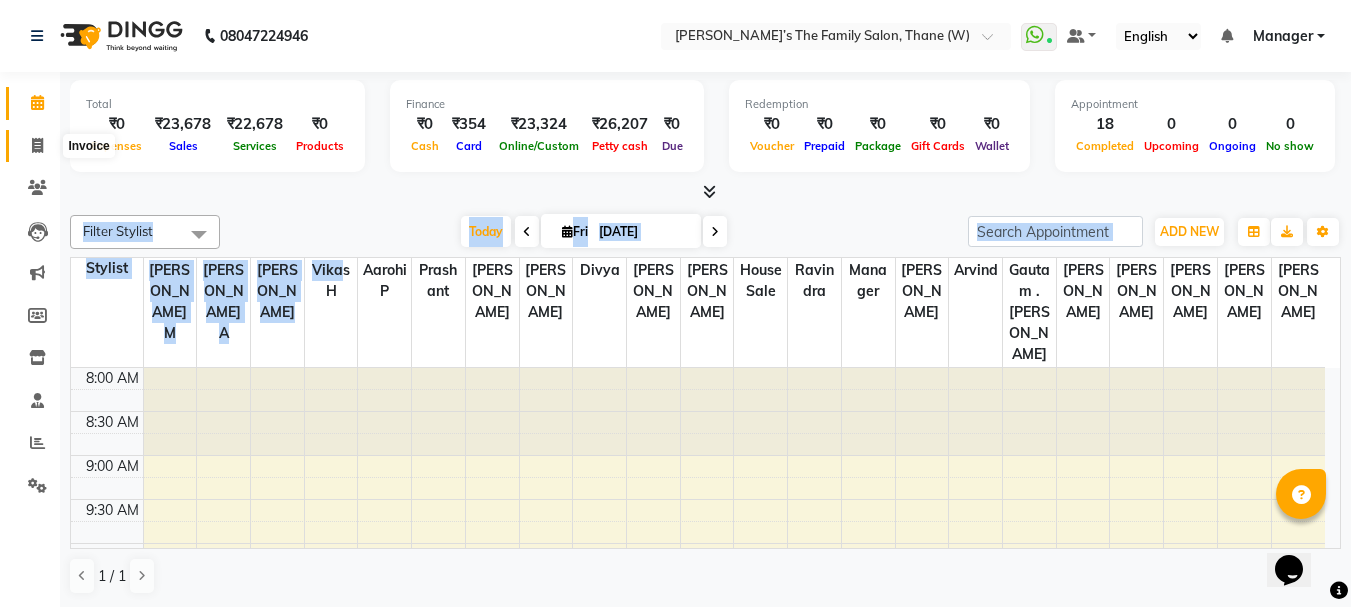 scroll, scrollTop: 0, scrollLeft: 0, axis: both 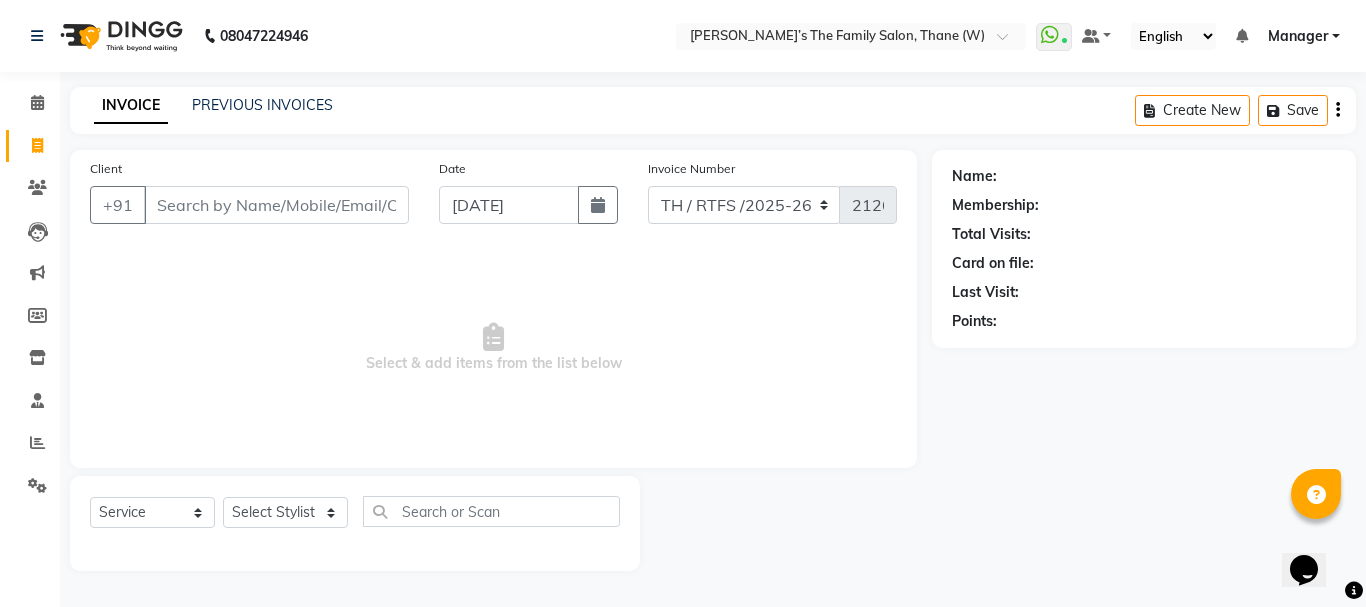 drag, startPoint x: 276, startPoint y: 150, endPoint x: 284, endPoint y: 200, distance: 50.635956 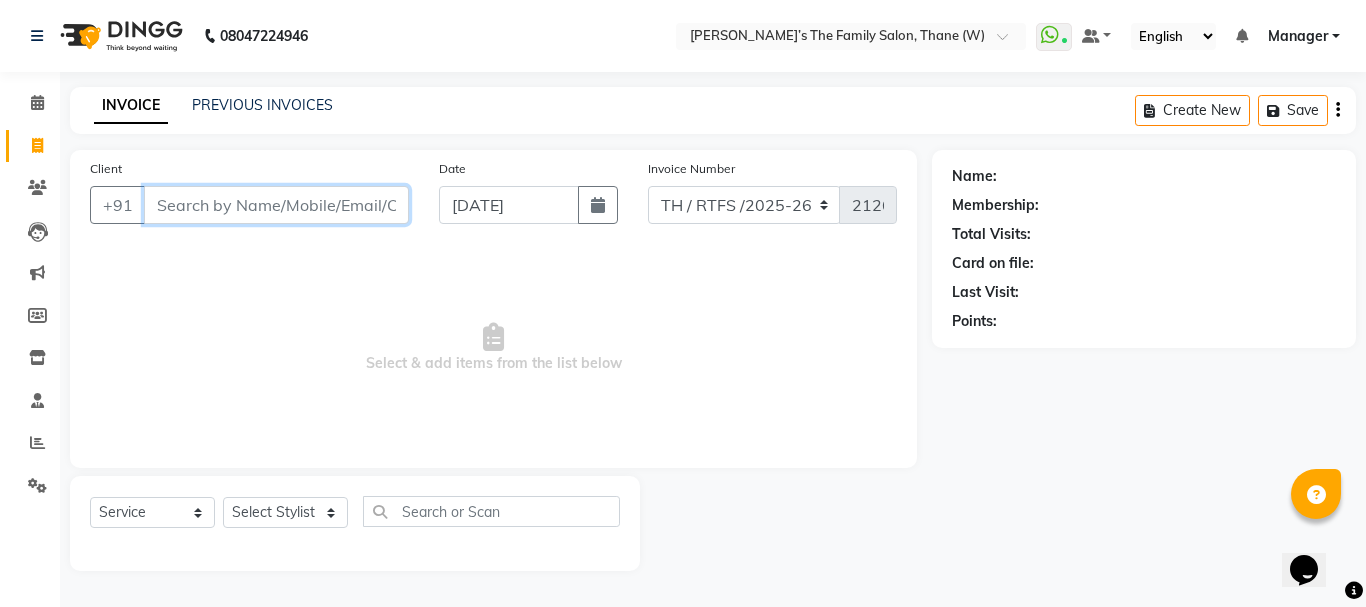 click on "Client" at bounding box center (276, 205) 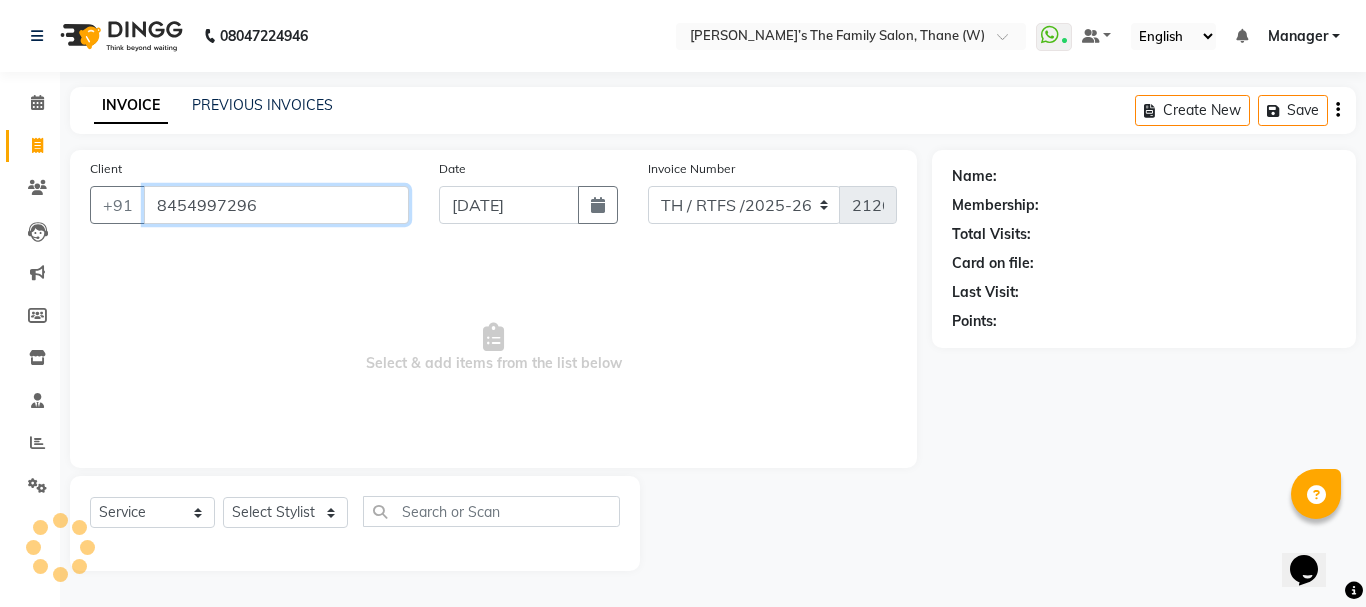 type on "8454997296" 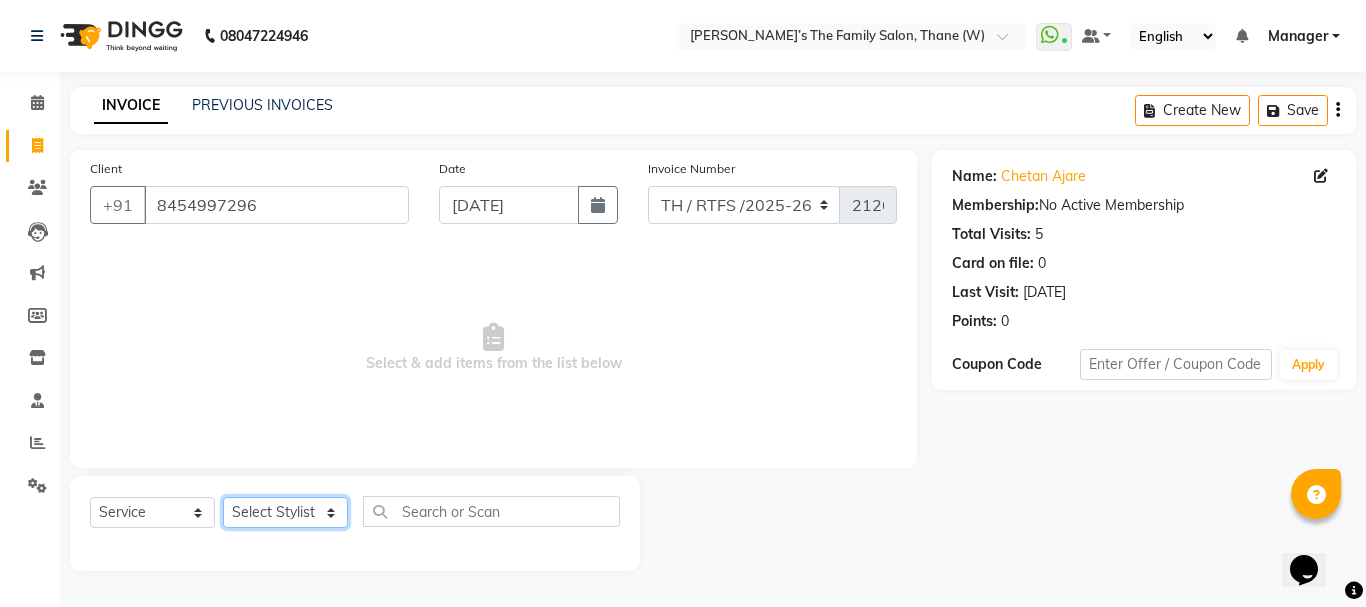 click on "Select Stylist Aarohi P   Aksahy auty Ali  Aniket A  Anuradha arvind Divya gautam .kasrade House sale Komal Waghmare  Laxmi   Manager Moin salmani Prashant   Ravindra Samrat Kumar Sangita Dighe Sanjana Kharat  Shreepad M  shrishti  jaiwala  vaibhavi  gudekar  Vikas H" 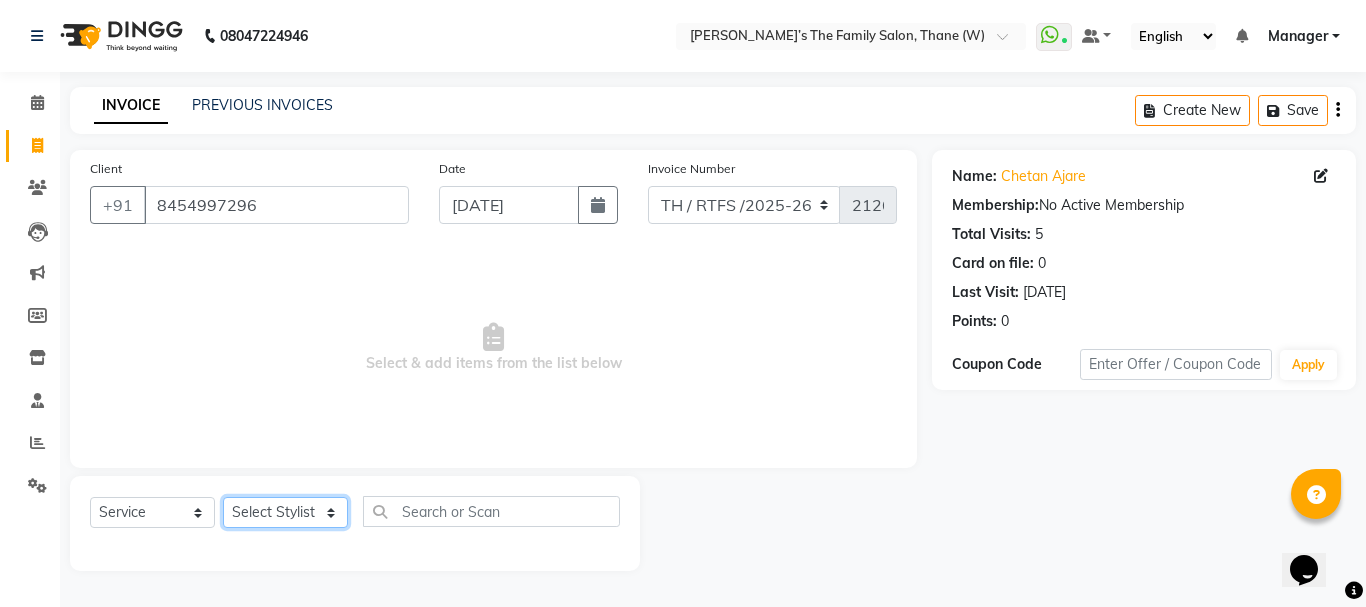 select on "35580" 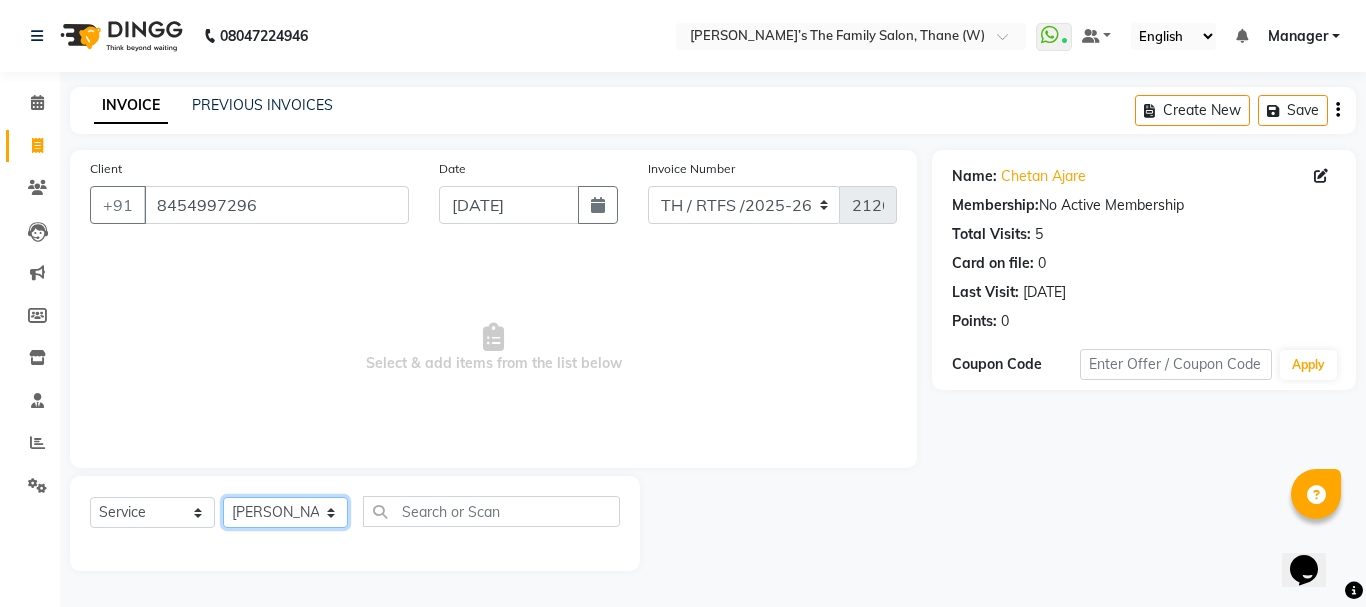 click on "Select Stylist Aarohi P   Aksahy auty Ali  Aniket A  Anuradha arvind Divya gautam .kasrade House sale Komal Waghmare  Laxmi   Manager Moin salmani Prashant   Ravindra Samrat Kumar Sangita Dighe Sanjana Kharat  Shreepad M  shrishti  jaiwala  vaibhavi  gudekar  Vikas H" 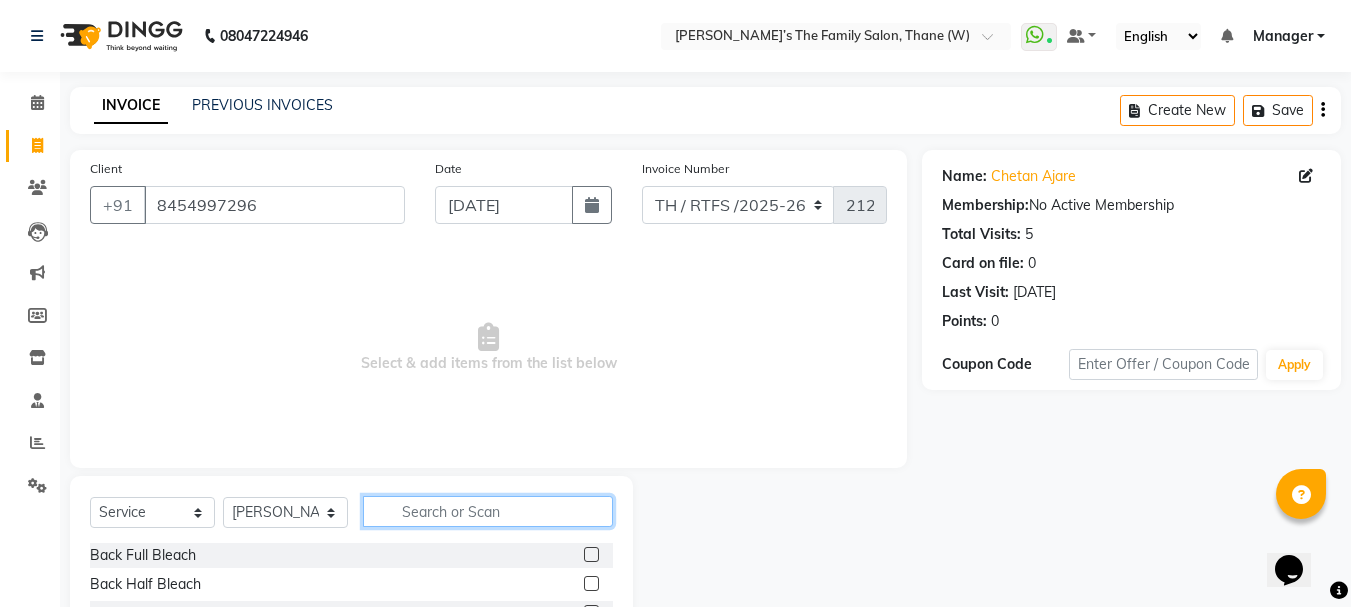 click 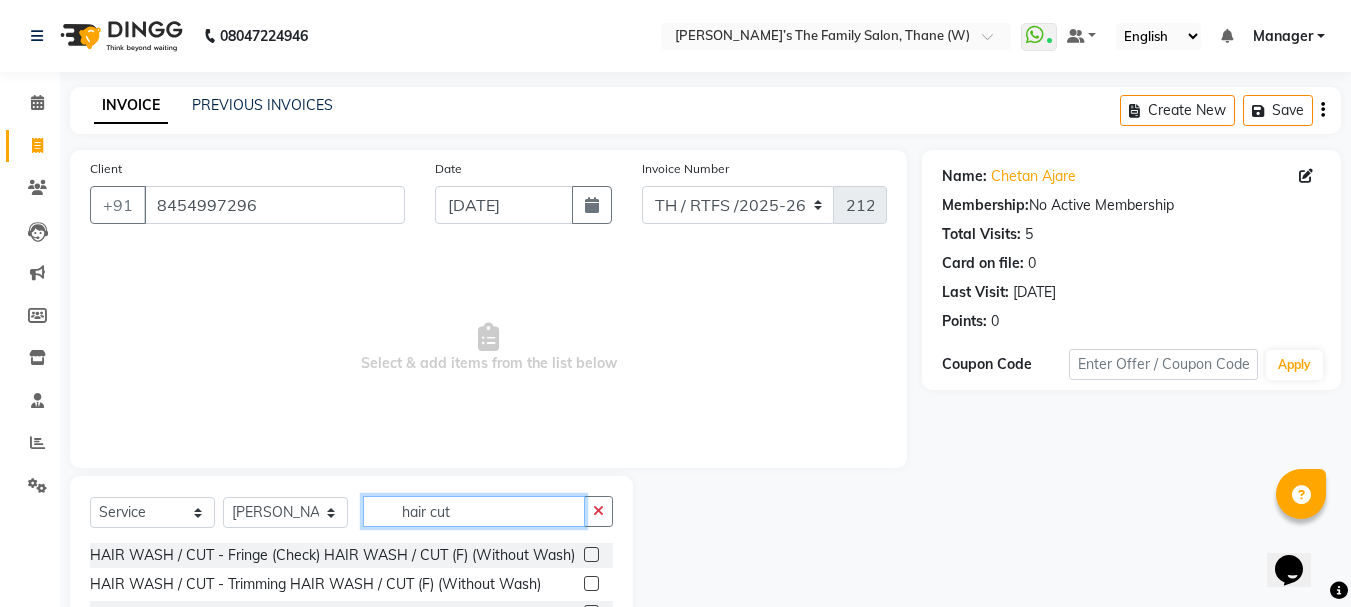 scroll, scrollTop: 194, scrollLeft: 0, axis: vertical 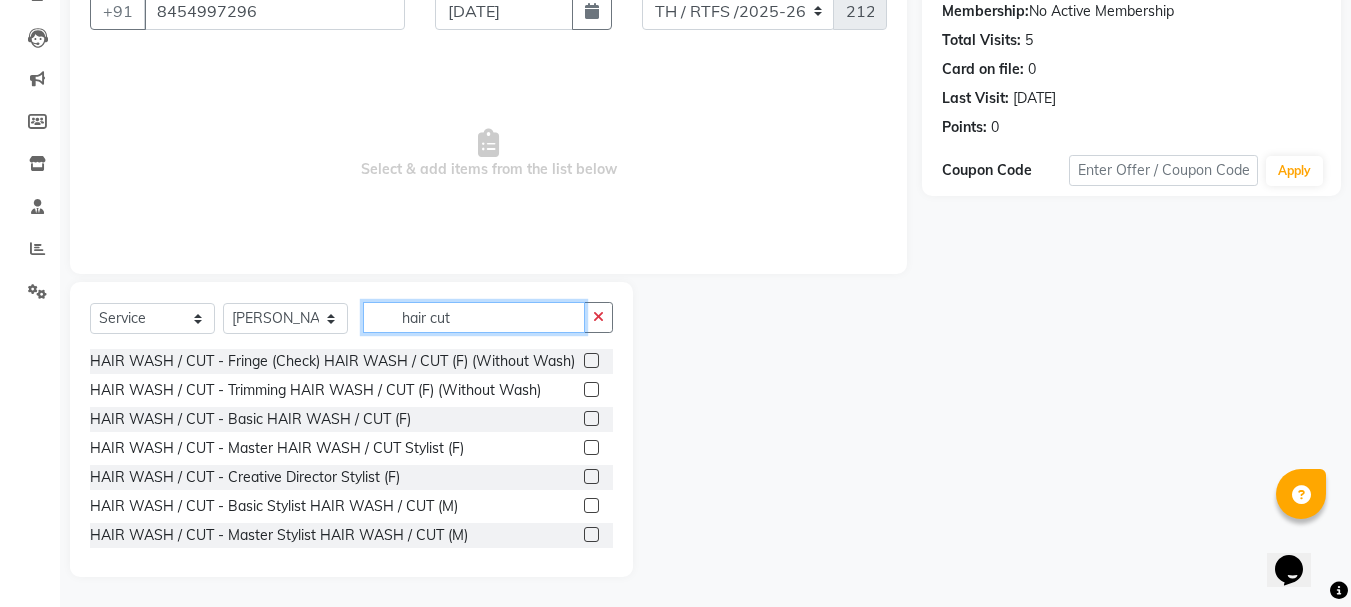 type on "hair cut" 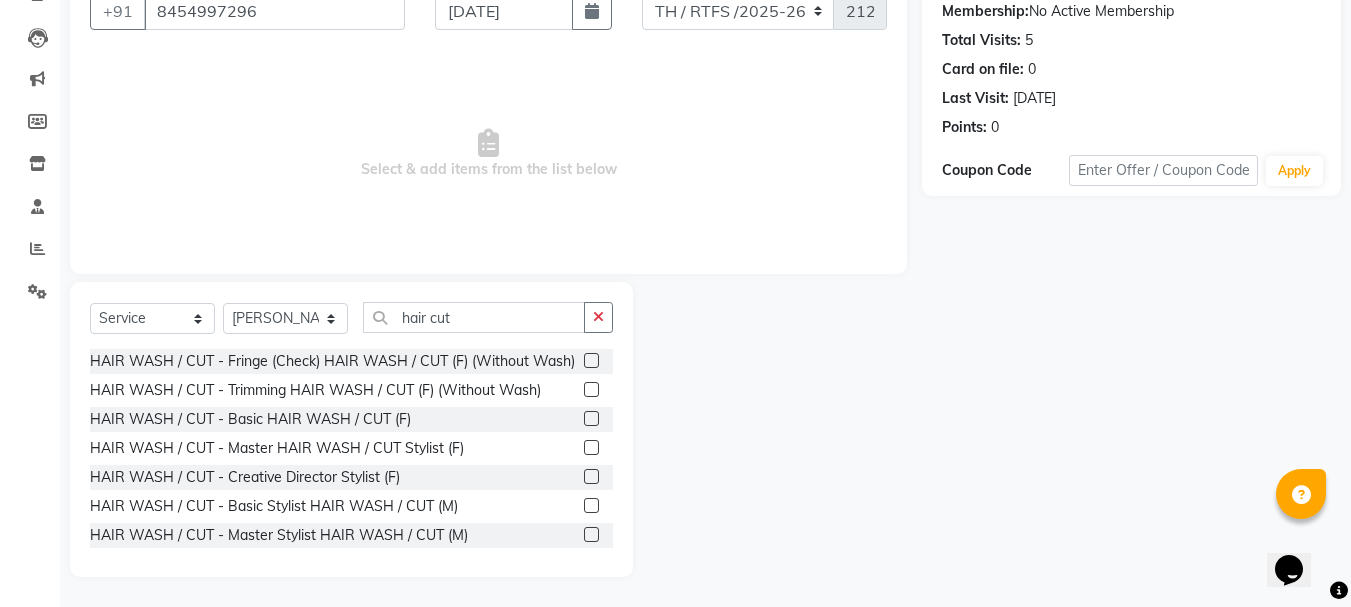 click 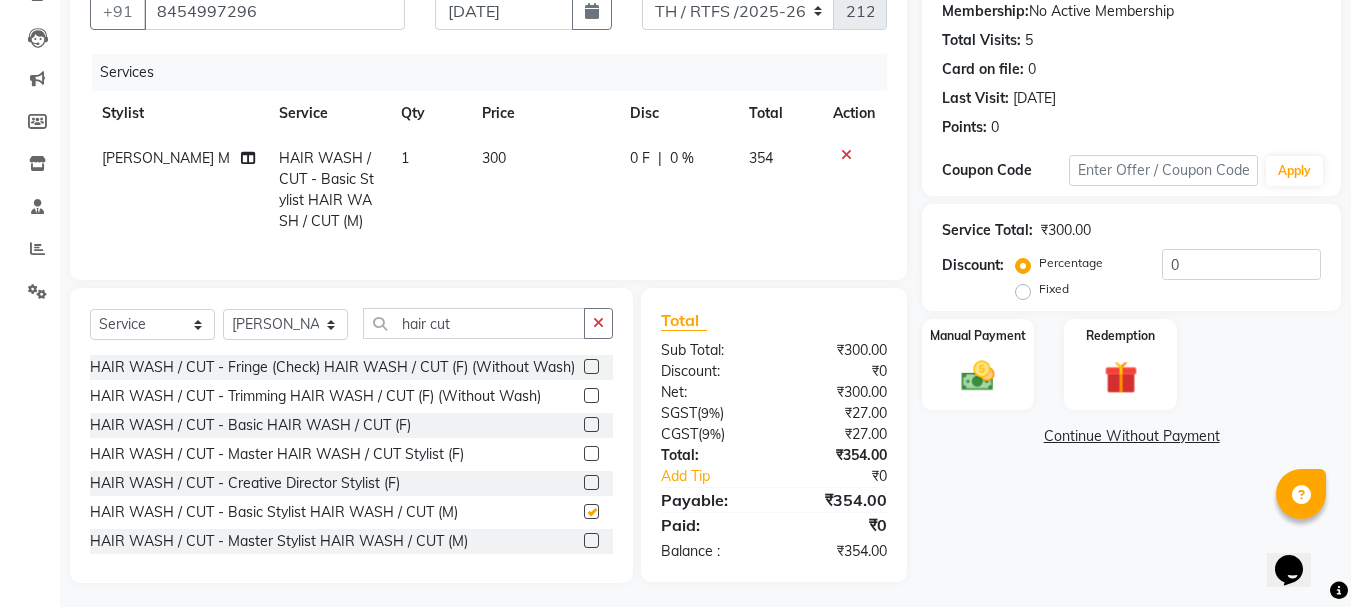 checkbox on "false" 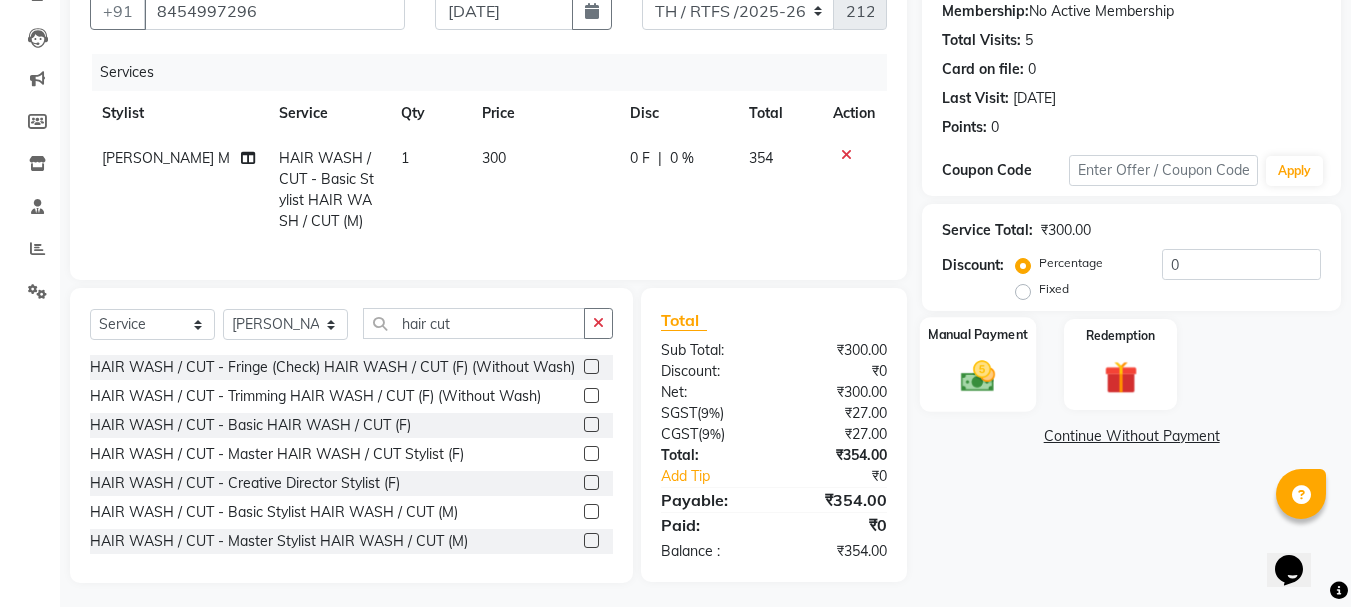 click on "Manual Payment" 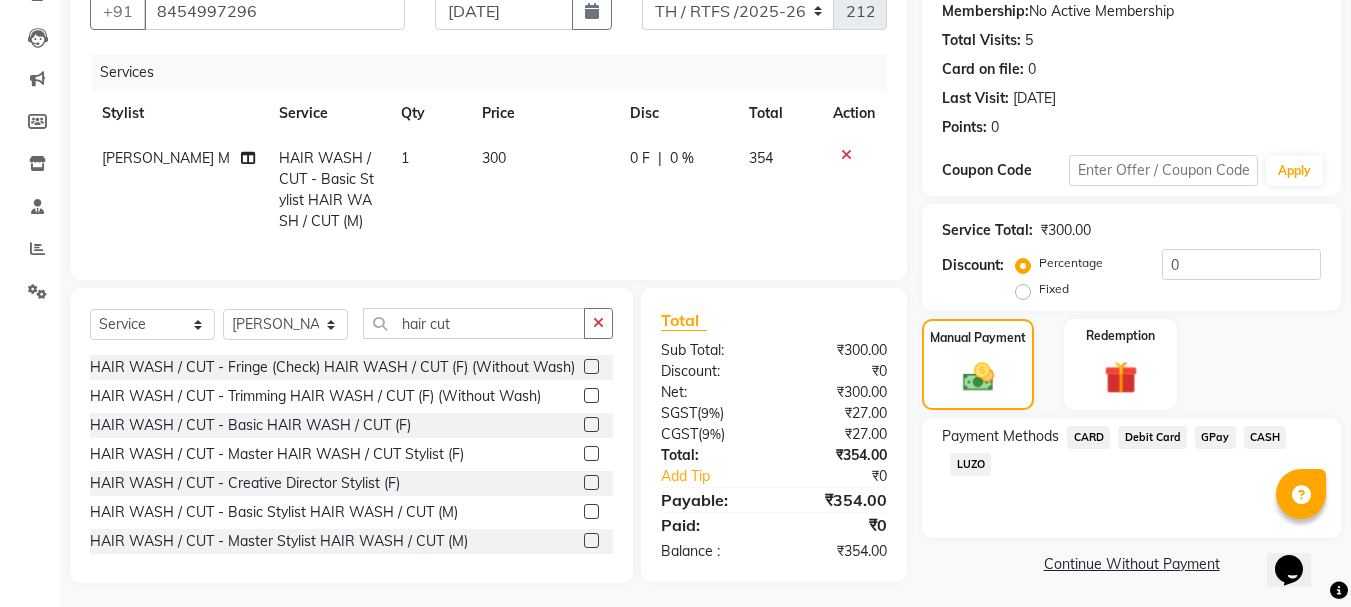 click on "CASH" 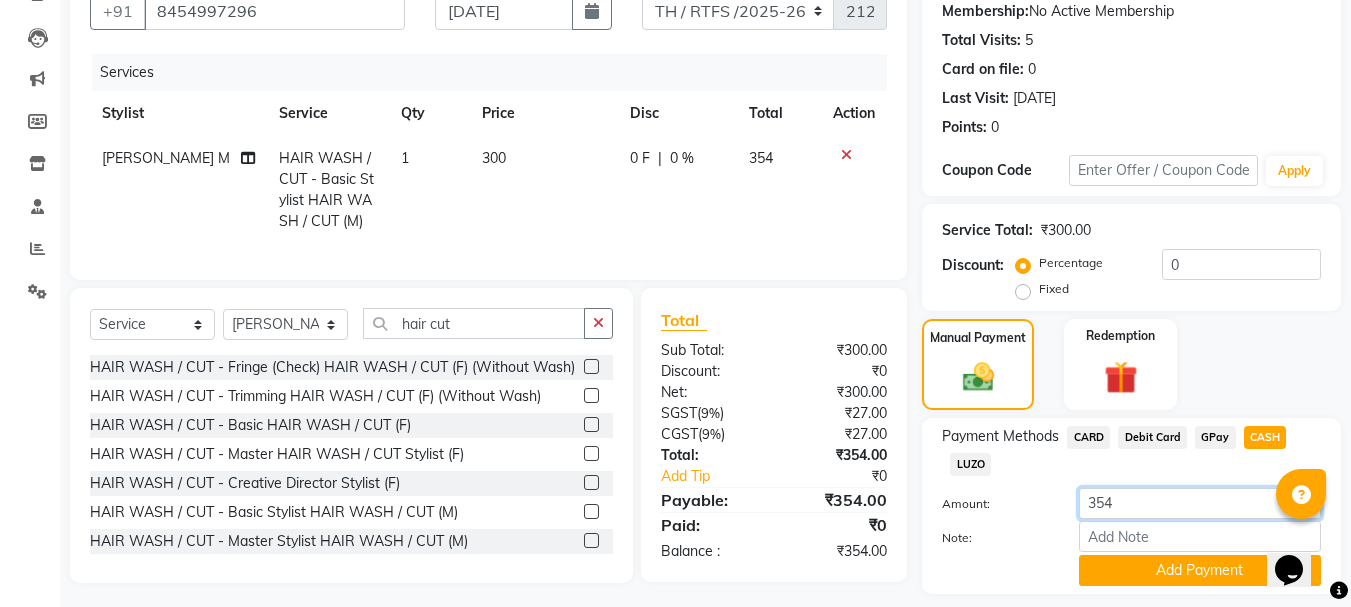 click on "354" 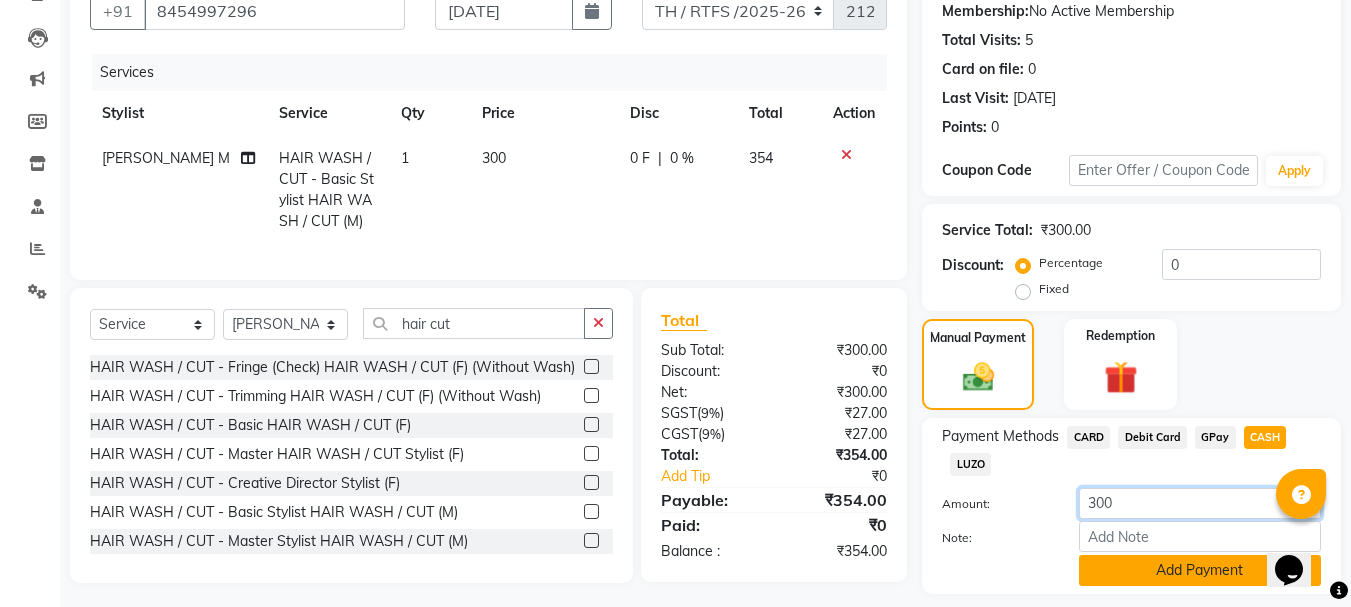 type on "300" 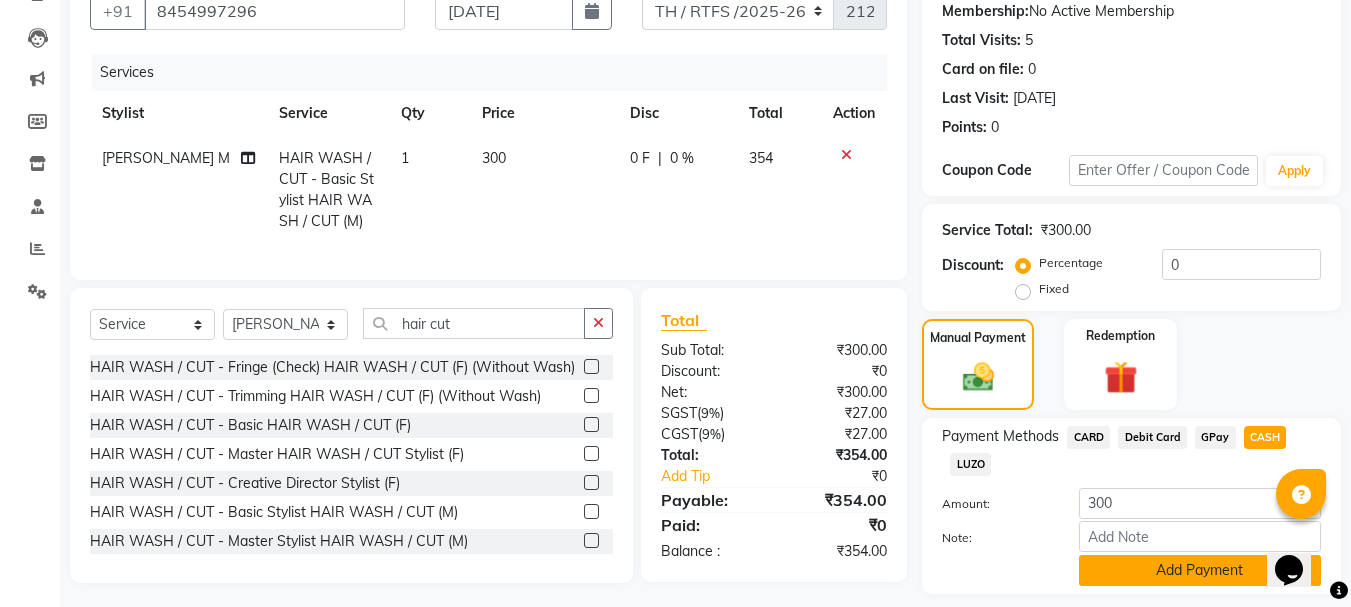 click on "Add Payment" 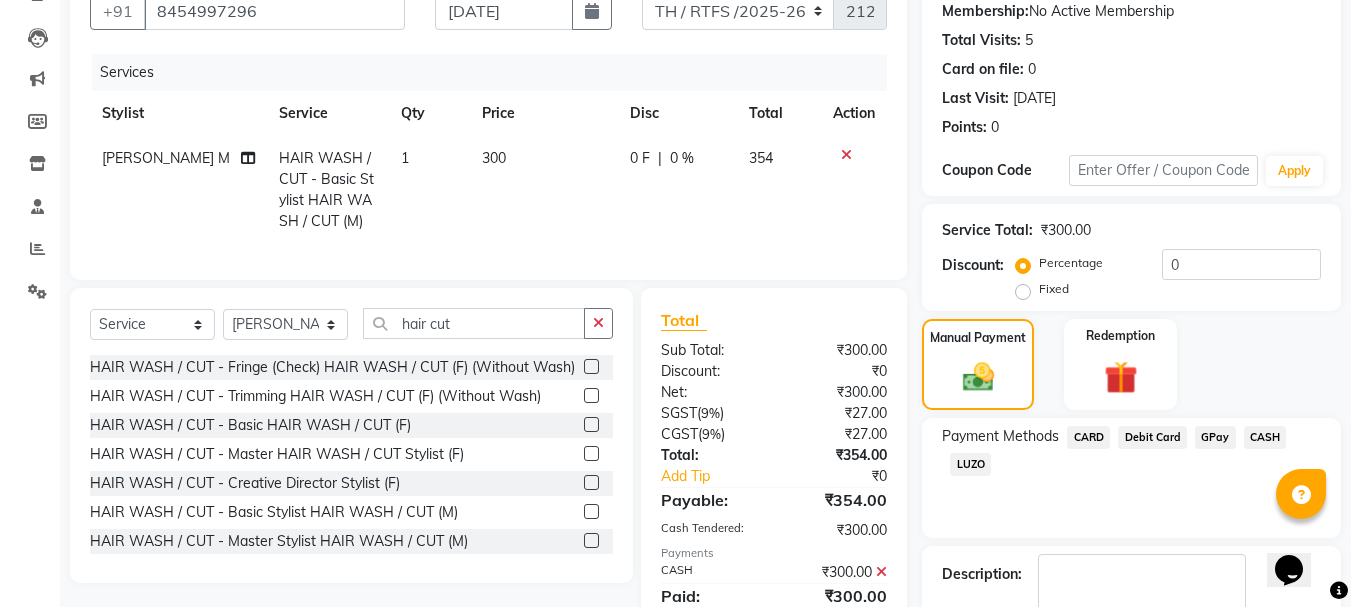 click on "GPay" 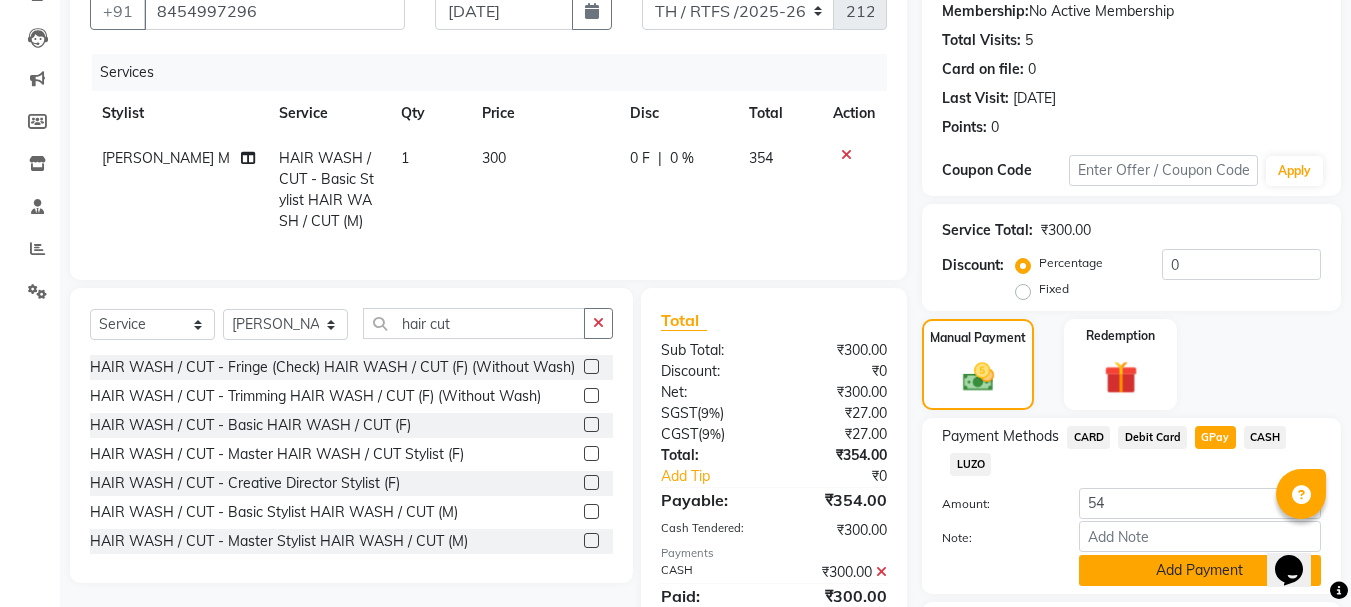 click on "Add Payment" 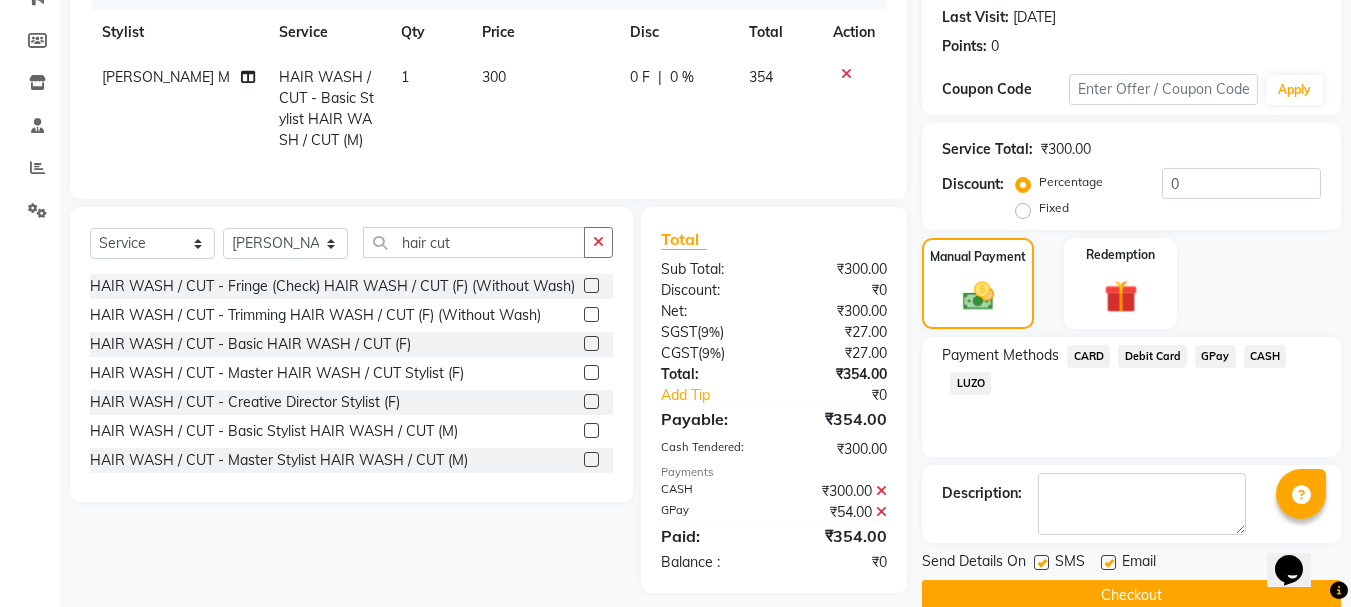 scroll, scrollTop: 309, scrollLeft: 0, axis: vertical 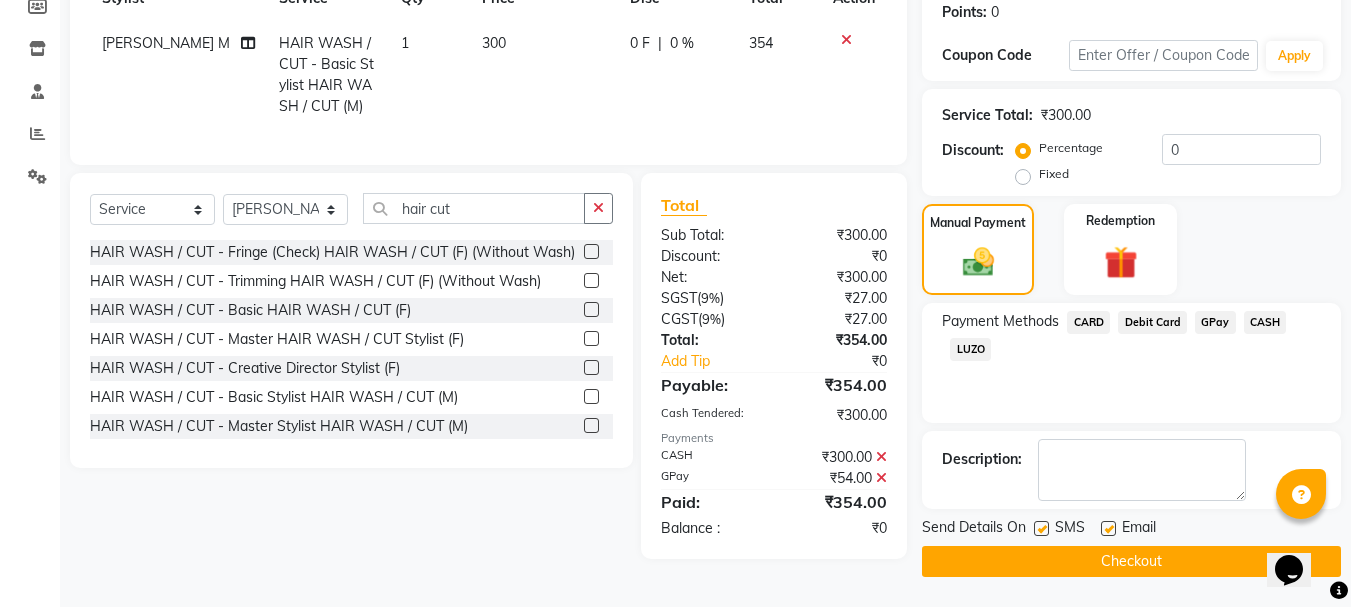 click on "Checkout" 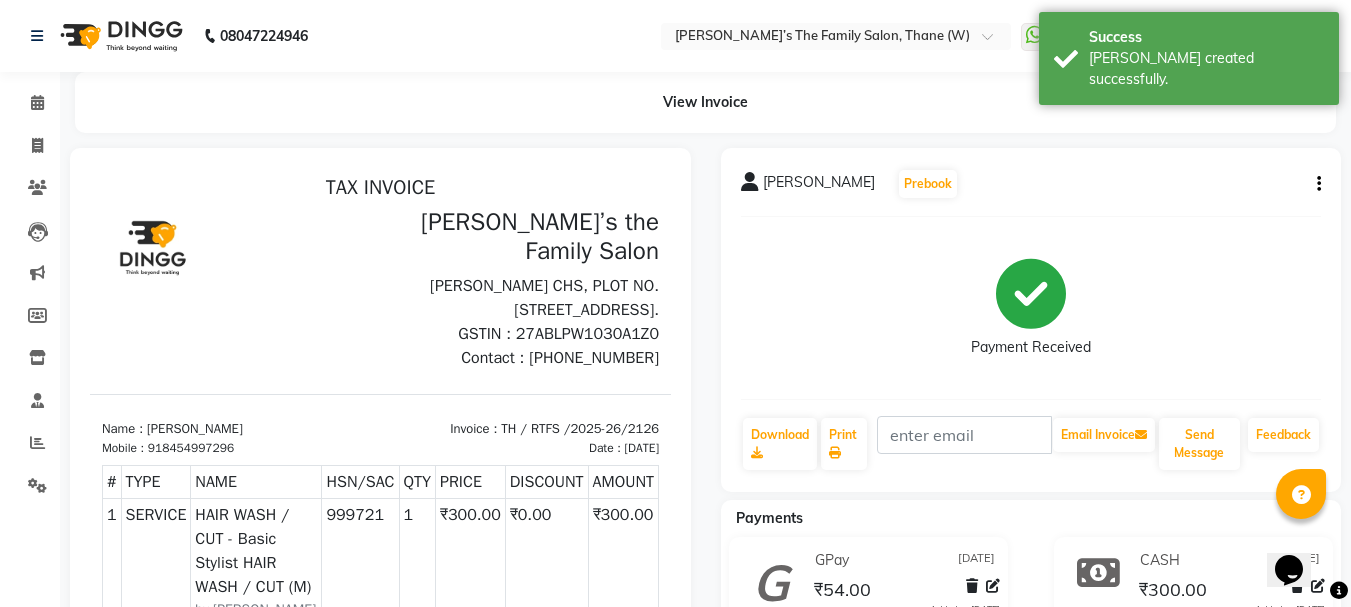 scroll, scrollTop: 0, scrollLeft: 0, axis: both 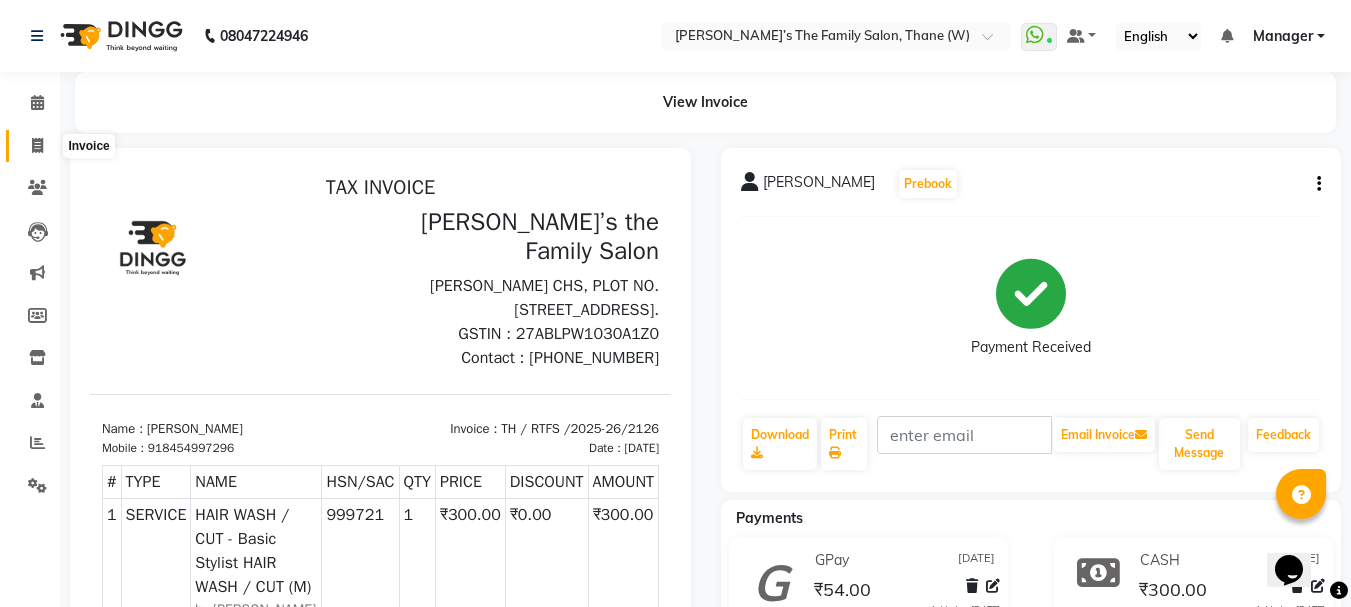 click 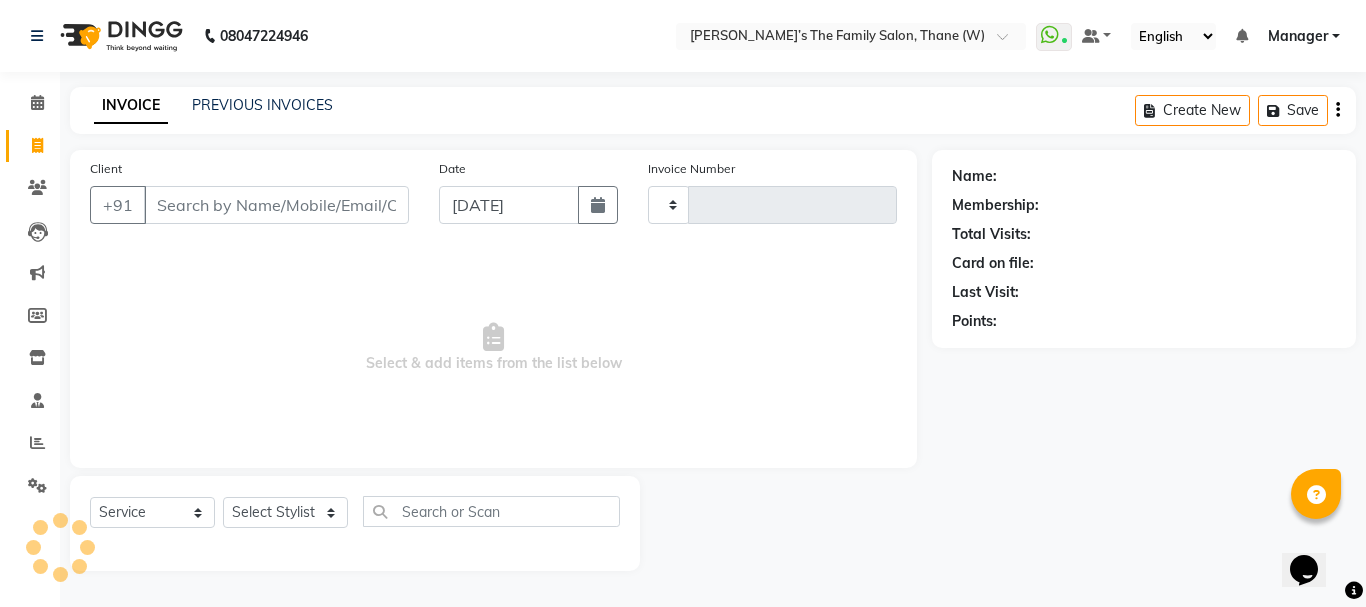 type on "2127" 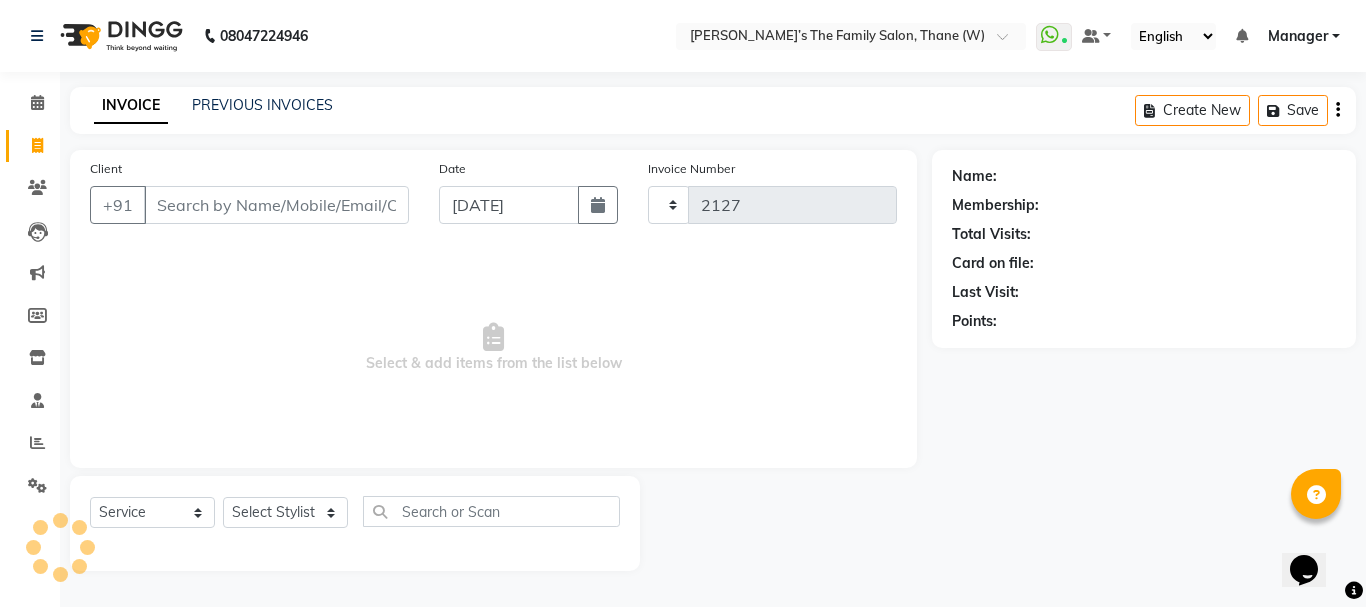 select on "8004" 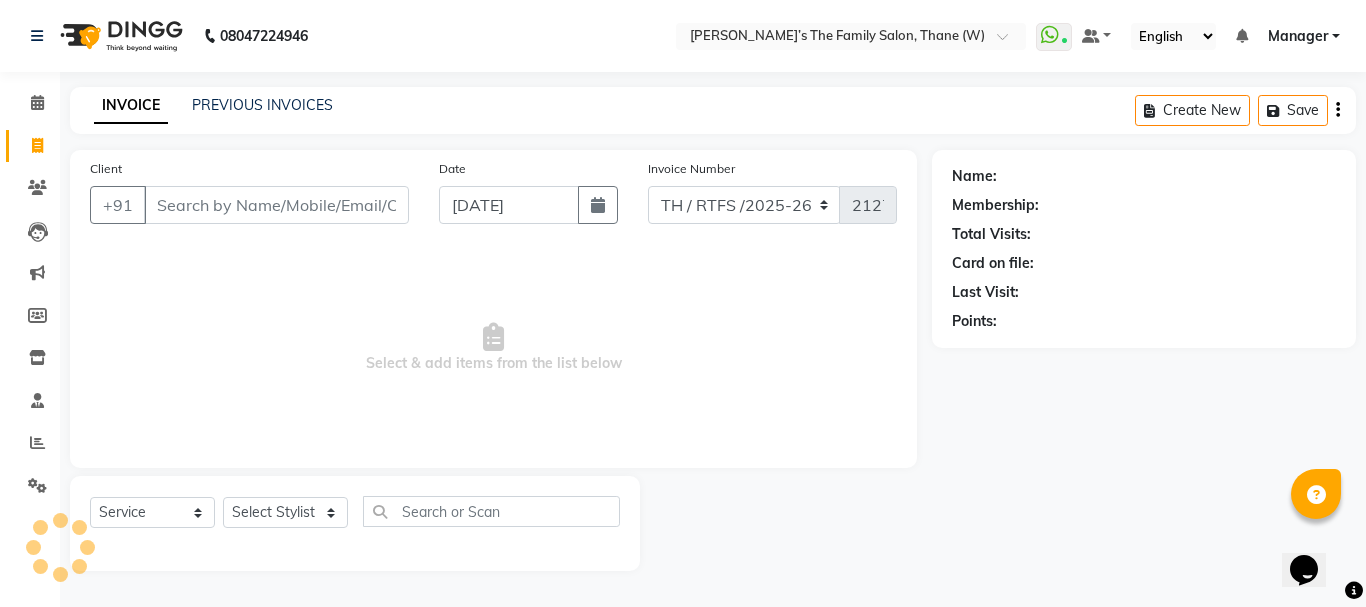 click on "Client" at bounding box center (276, 205) 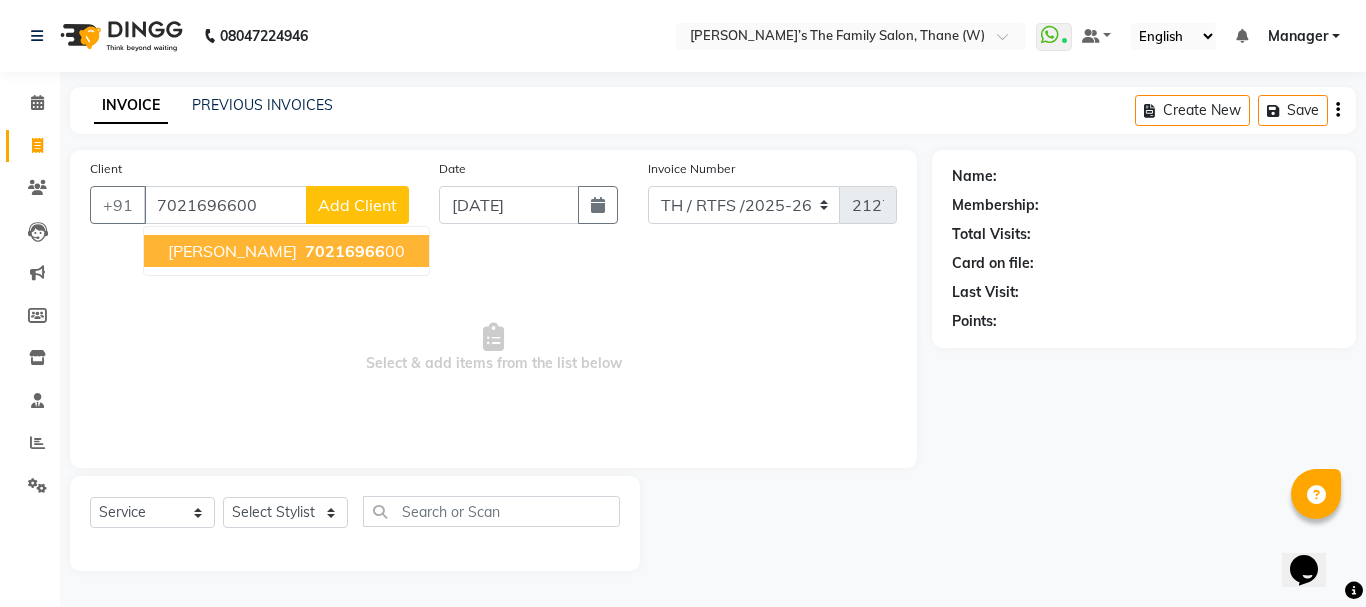 type on "7021696600" 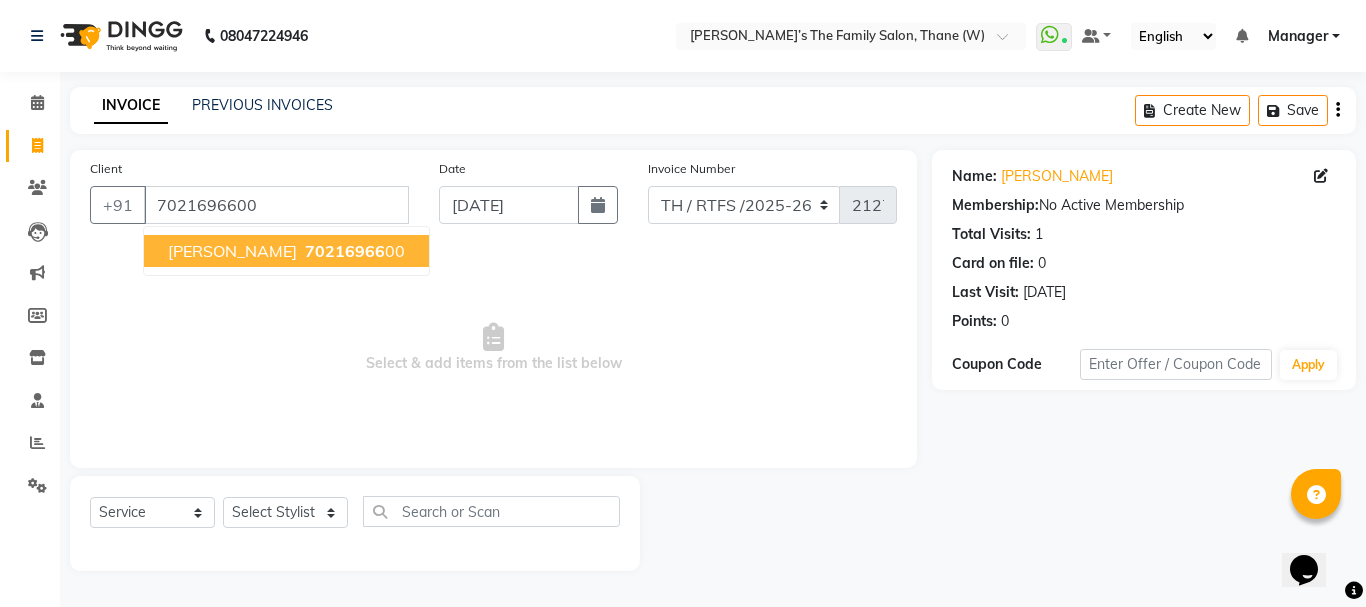 click on "Gautam Mandal" at bounding box center (232, 251) 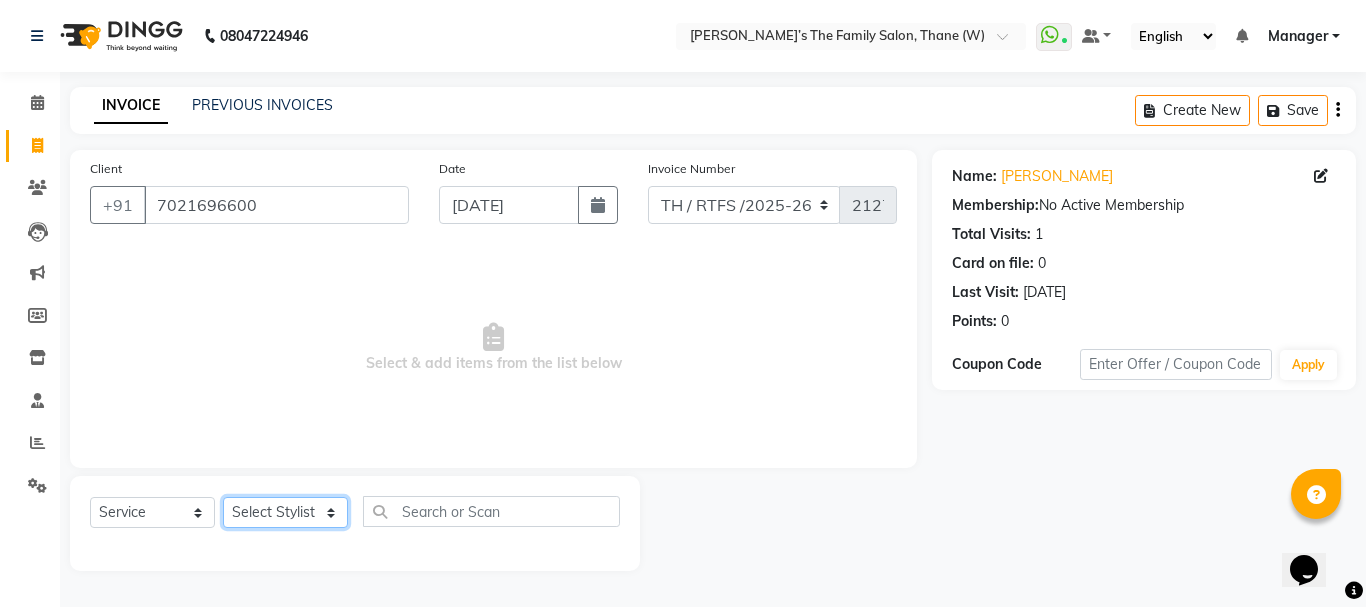click on "Select Stylist Aarohi P   Aksahy auty Ali  Aniket A  Anuradha arvind Divya gautam .kasrade House sale Komal Waghmare  Laxmi   Manager Moin salmani Prashant   Ravindra Samrat Kumar Sangita Dighe Sanjana Kharat  Shreepad M  shrishti  jaiwala  vaibhavi  gudekar  Vikas H" 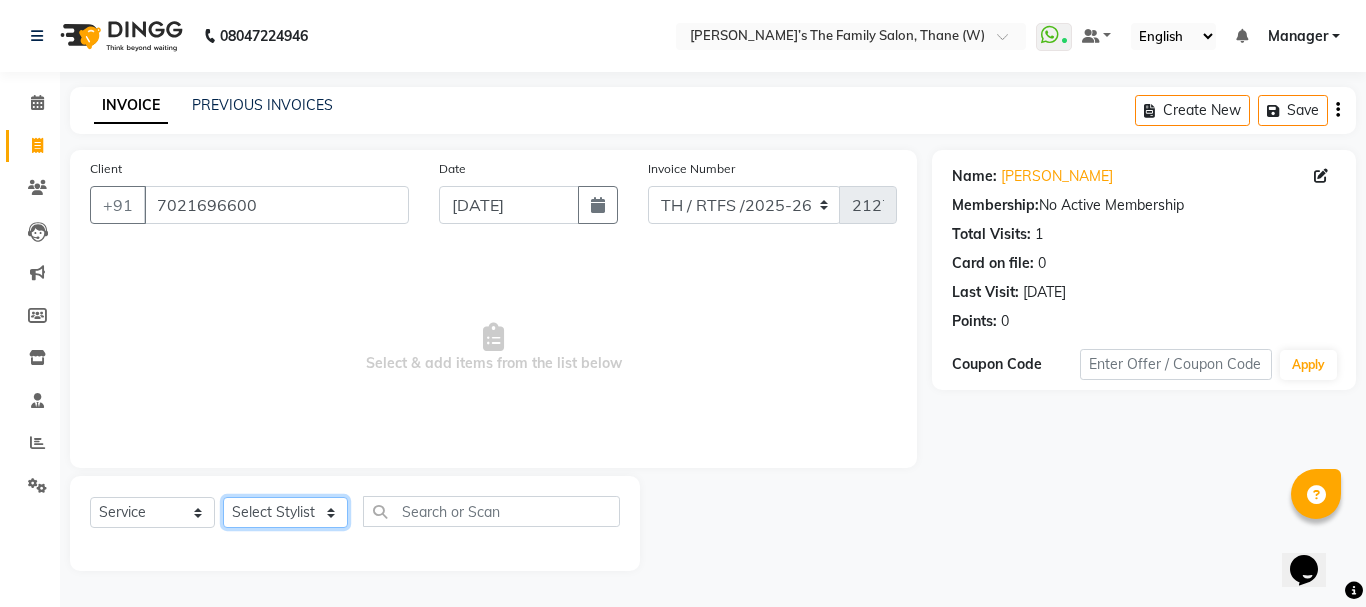 select on "35580" 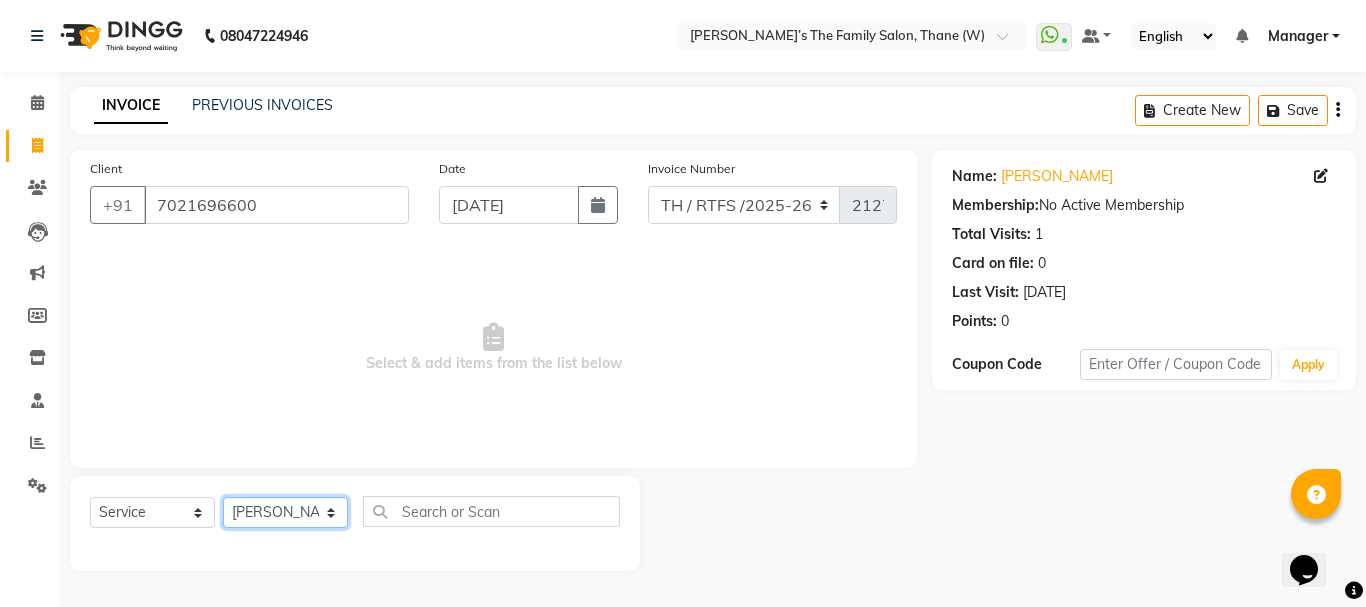 click on "Select Stylist Aarohi P   Aksahy auty Ali  Aniket A  Anuradha arvind Divya gautam .kasrade House sale Komal Waghmare  Laxmi   Manager Moin salmani Prashant   Ravindra Samrat Kumar Sangita Dighe Sanjana Kharat  Shreepad M  shrishti  jaiwala  vaibhavi  gudekar  Vikas H" 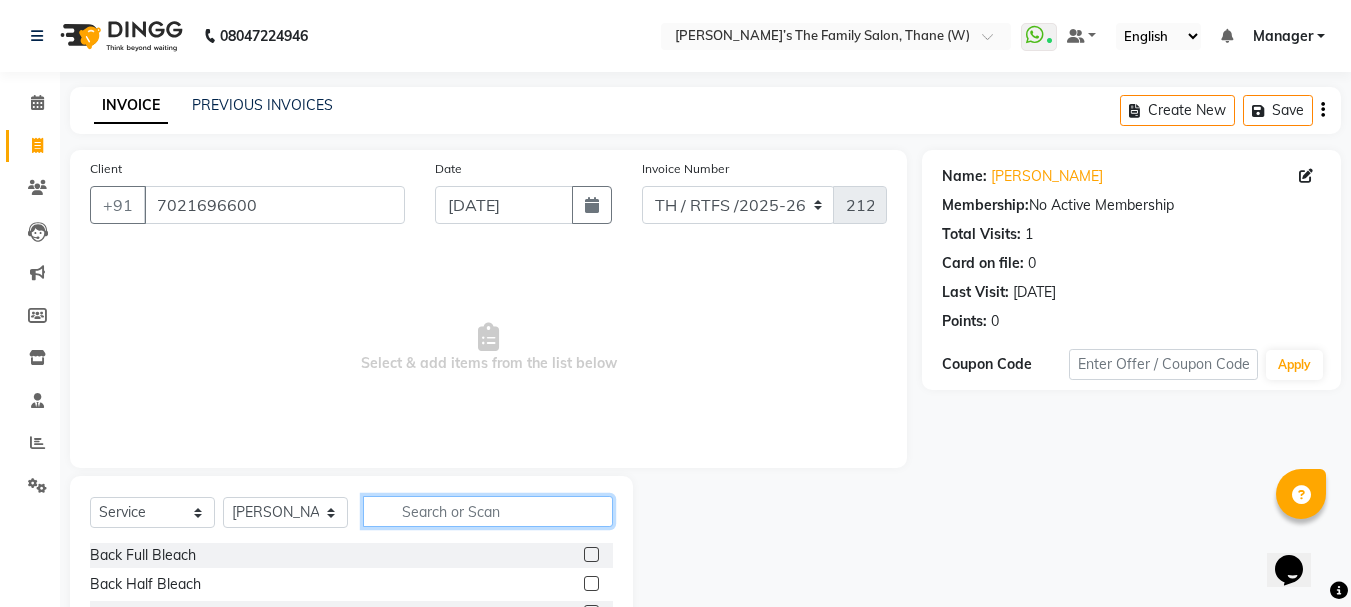 click 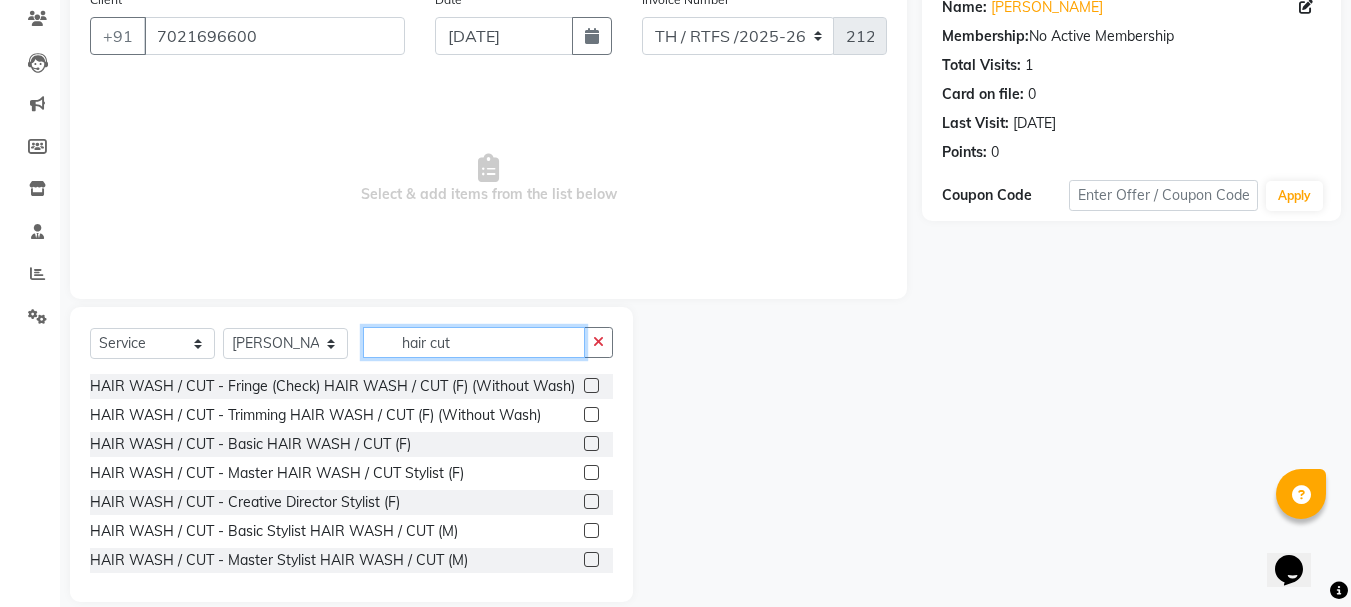 scroll, scrollTop: 194, scrollLeft: 0, axis: vertical 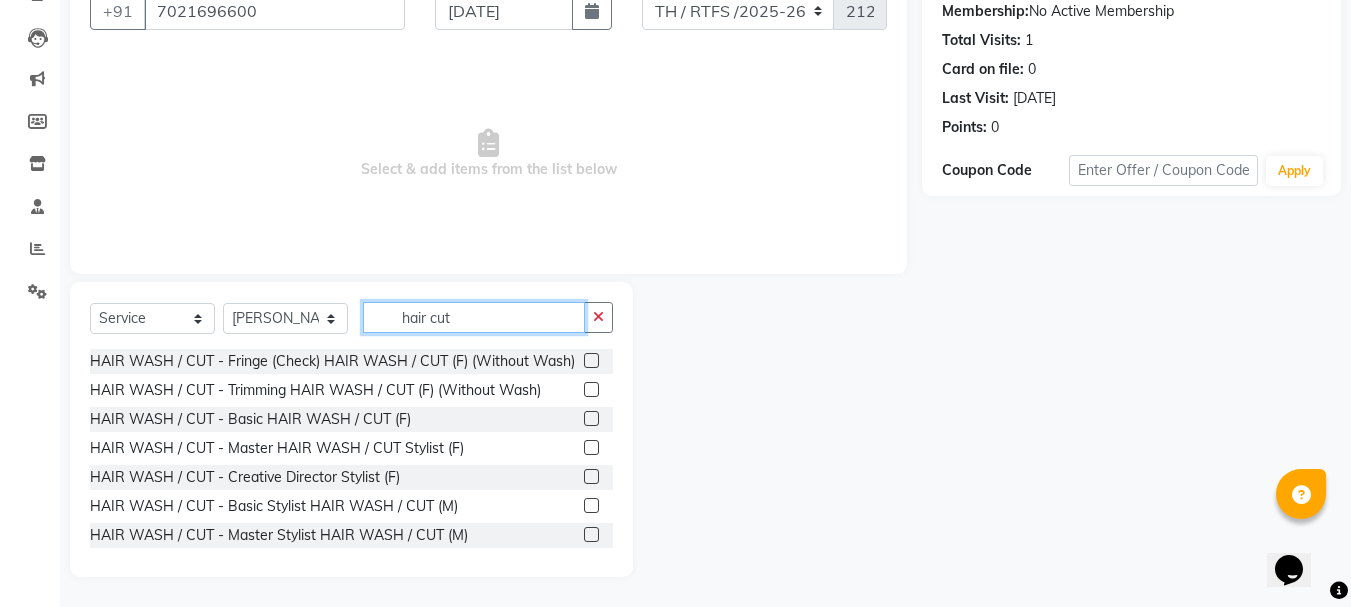type on "hair cut" 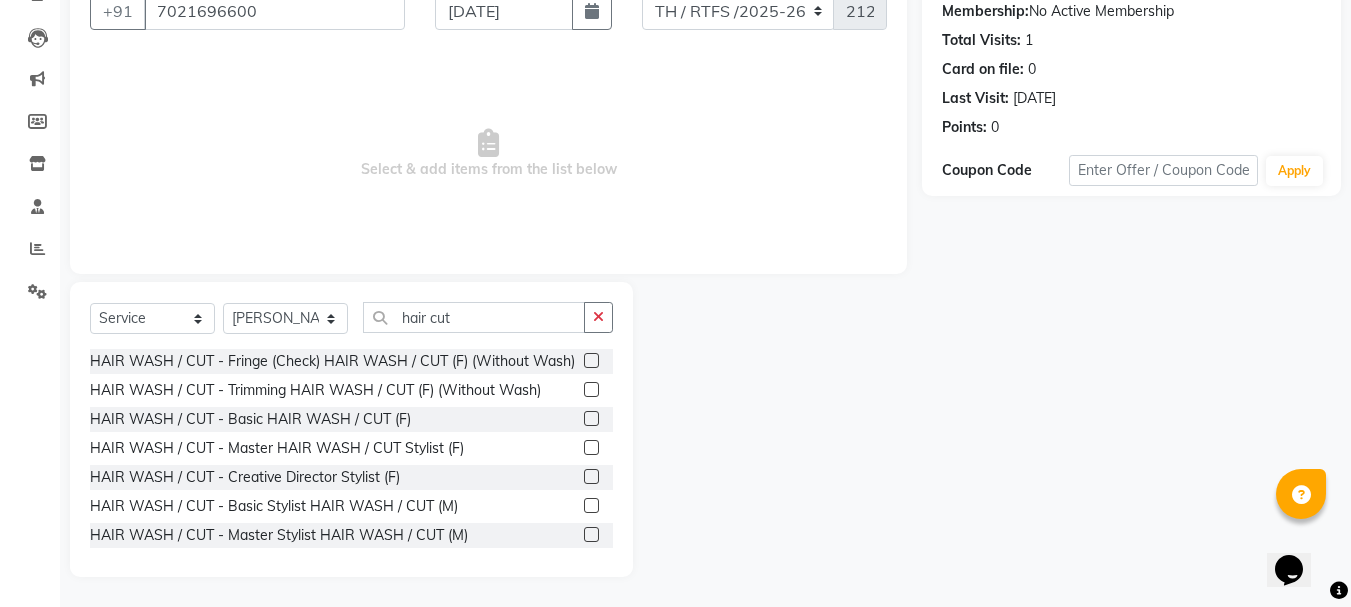click 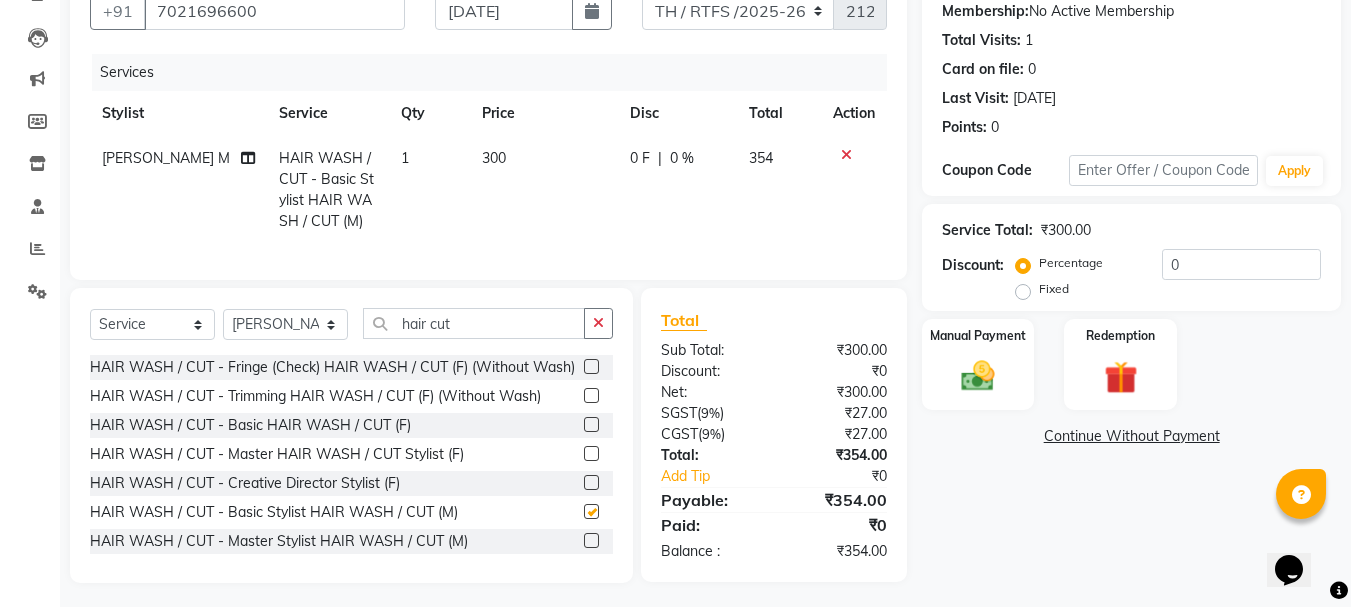 checkbox on "false" 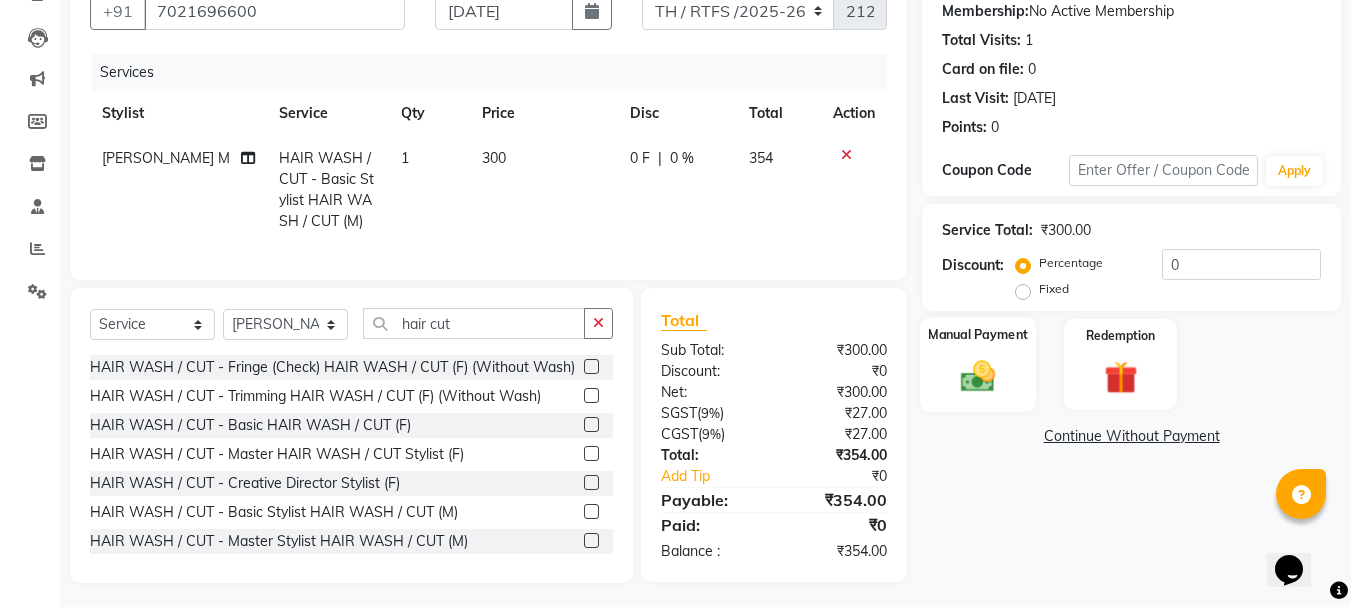 click 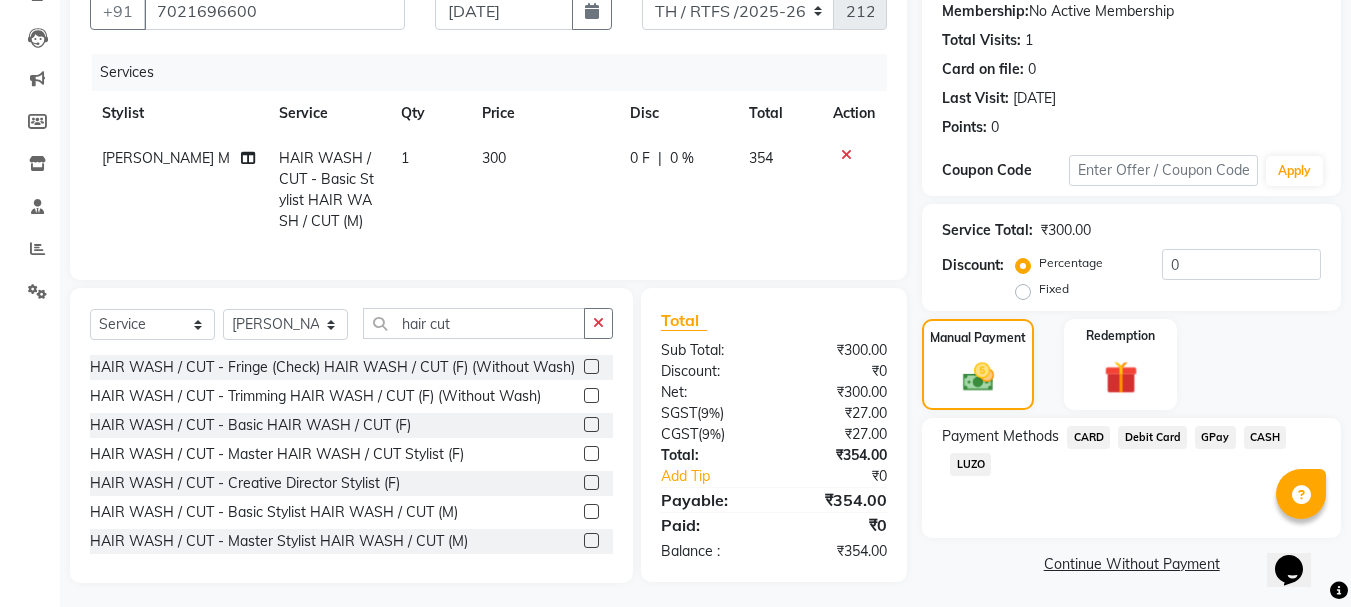 click on "GPay" 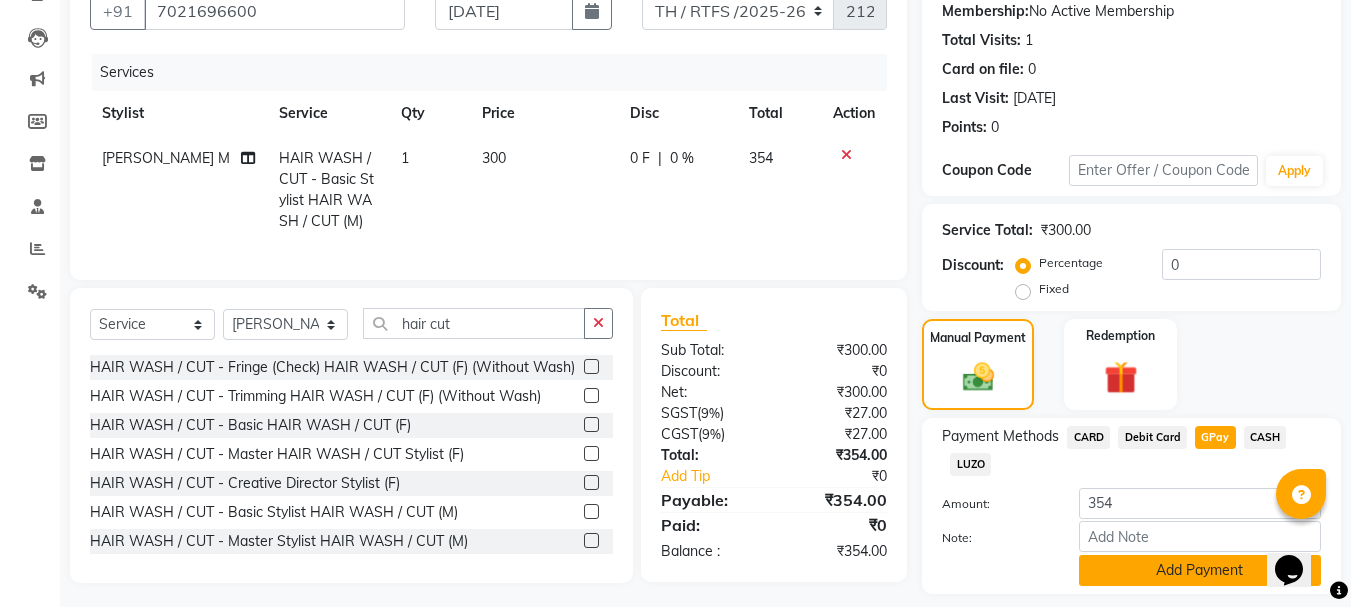 click on "Add Payment" 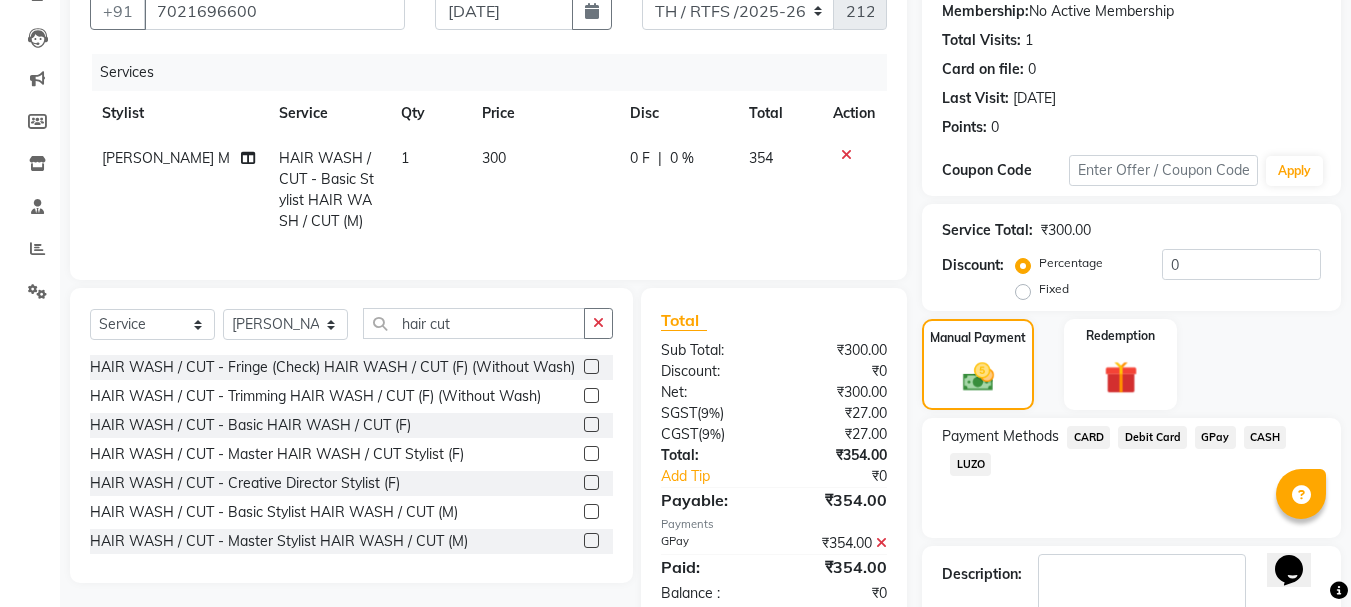scroll, scrollTop: 309, scrollLeft: 0, axis: vertical 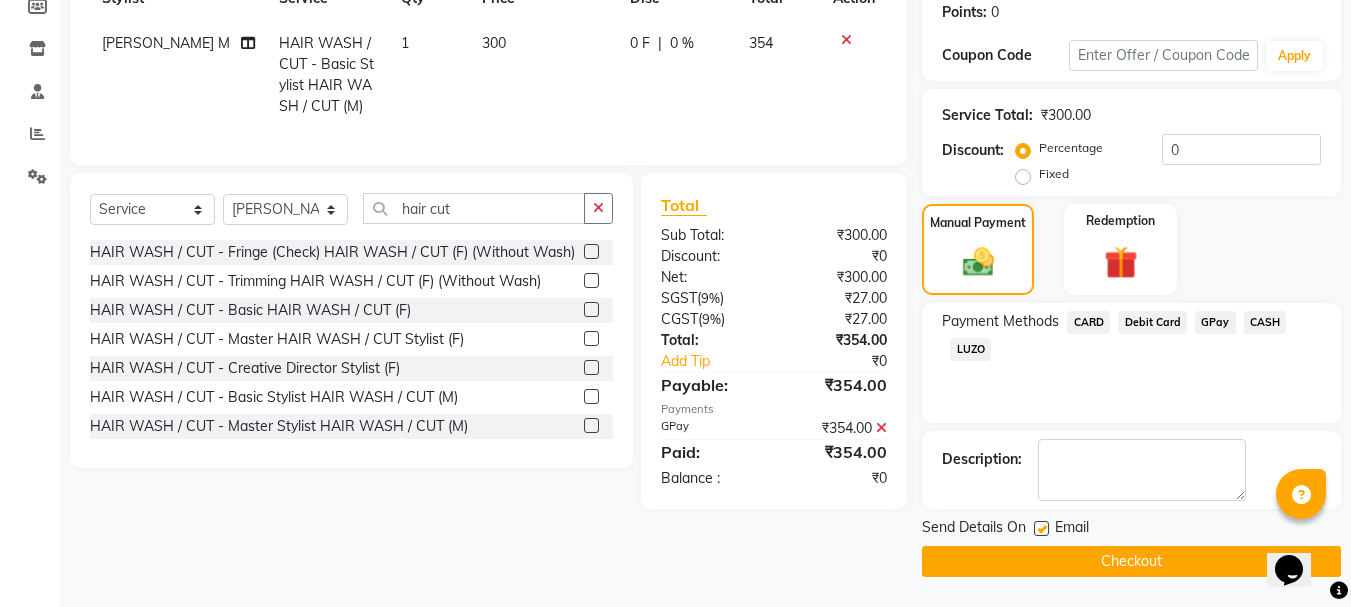click on "Checkout" 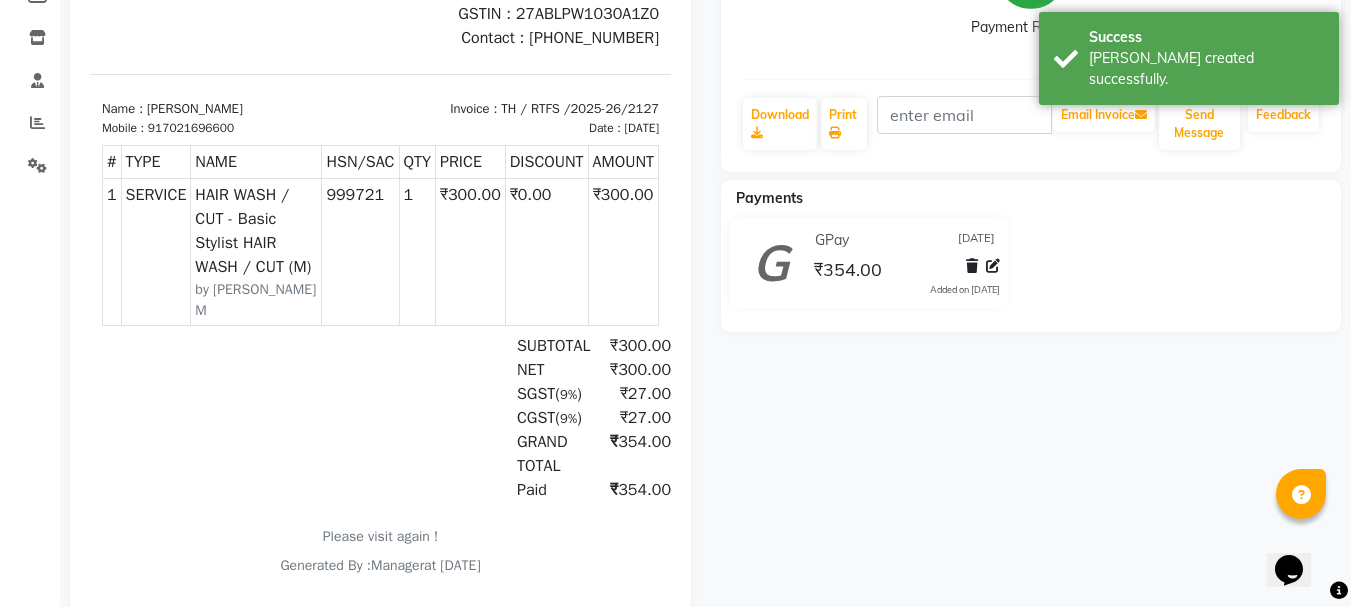scroll, scrollTop: 491, scrollLeft: 0, axis: vertical 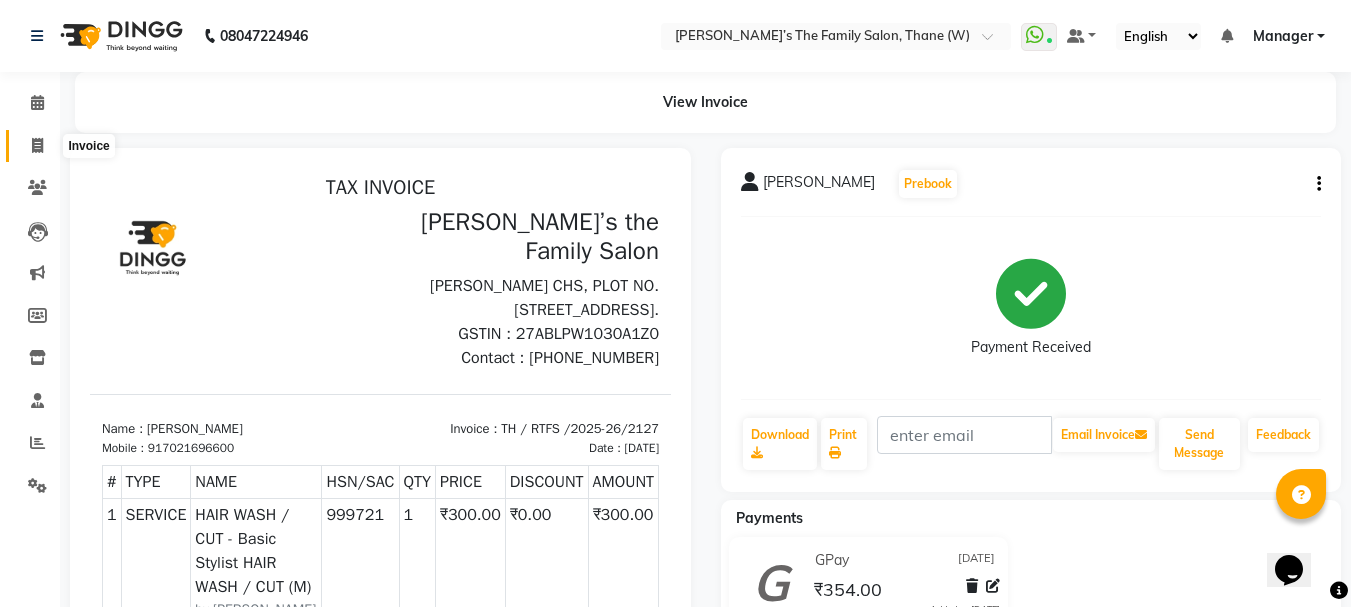 click 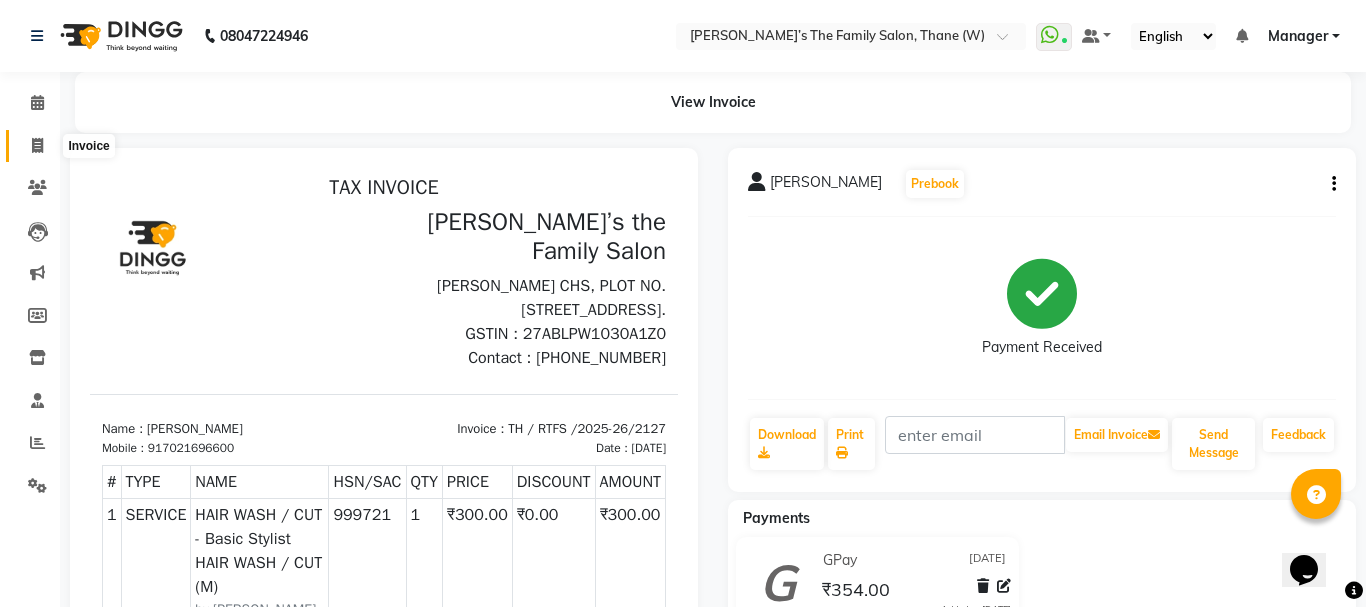 select on "service" 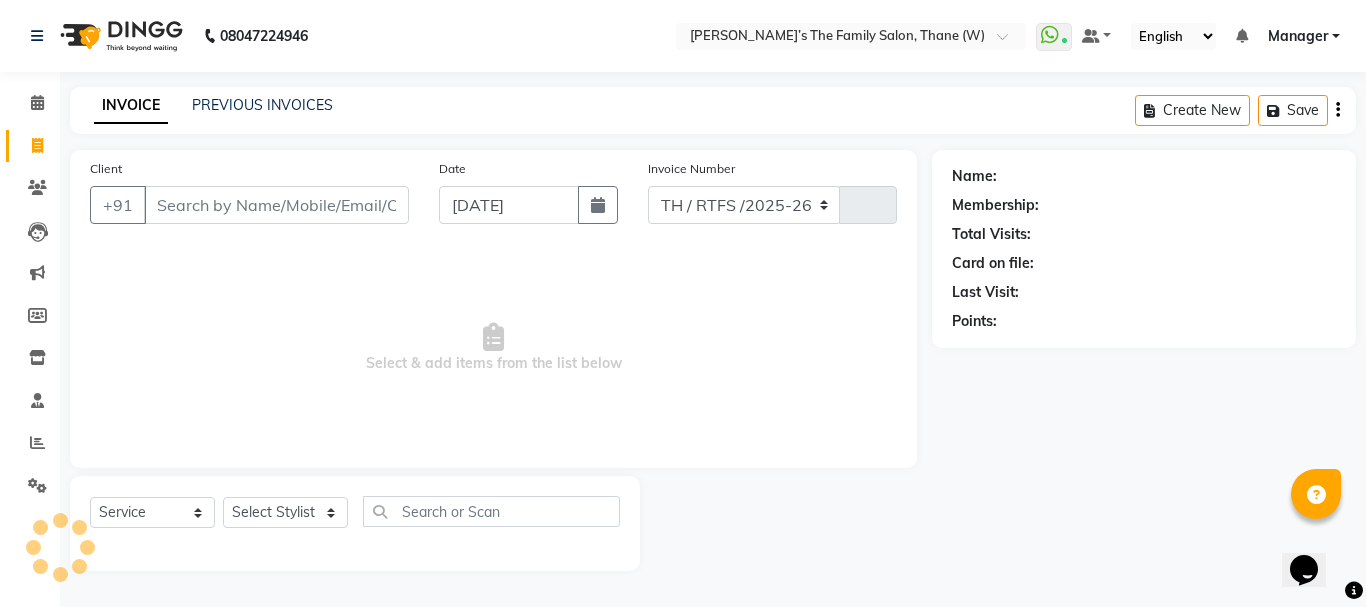select on "8004" 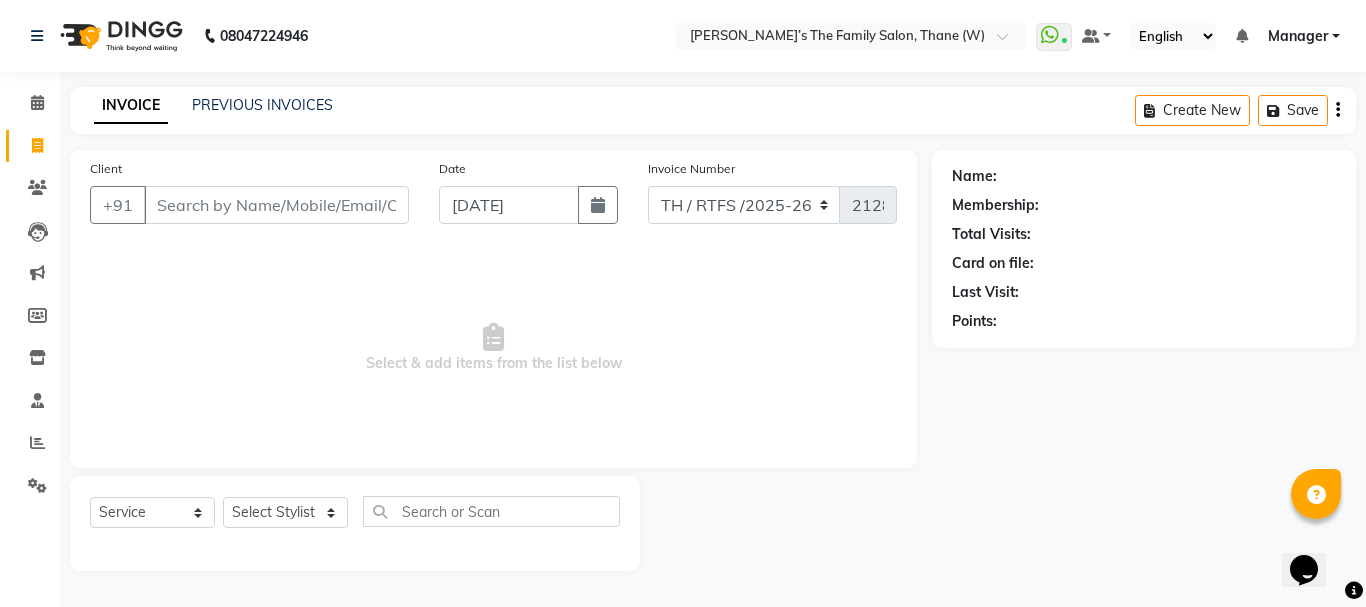 click on "Client" at bounding box center [276, 205] 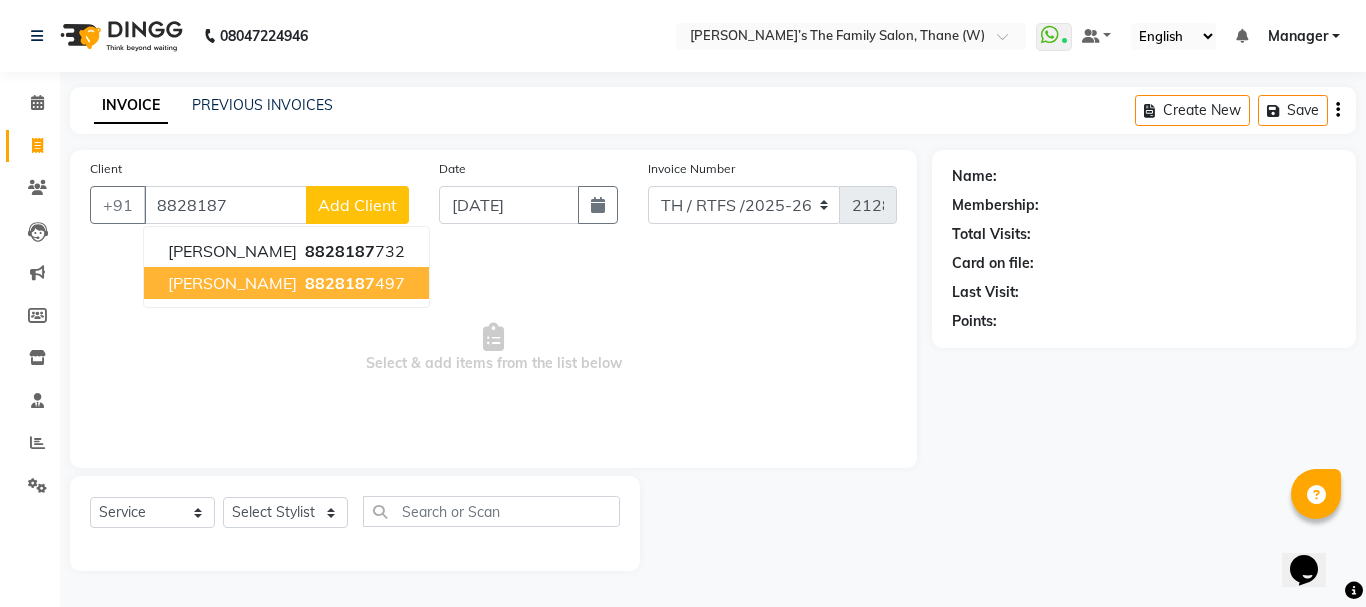 click on "8828187" at bounding box center [340, 283] 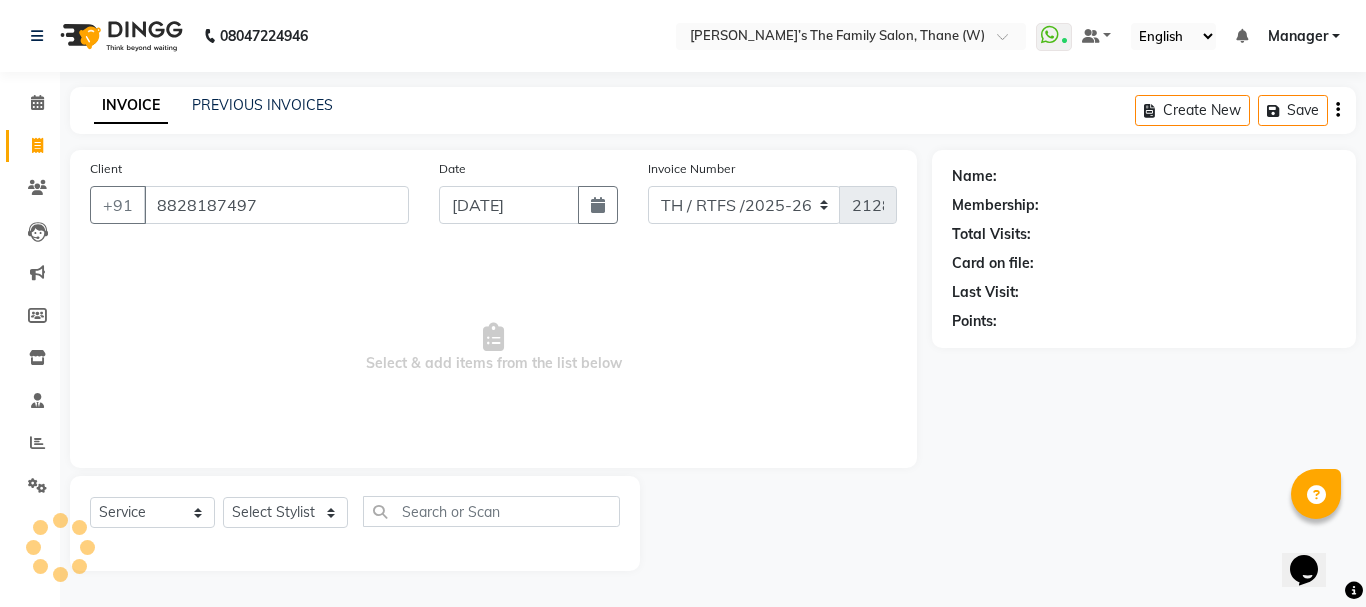type on "8828187497" 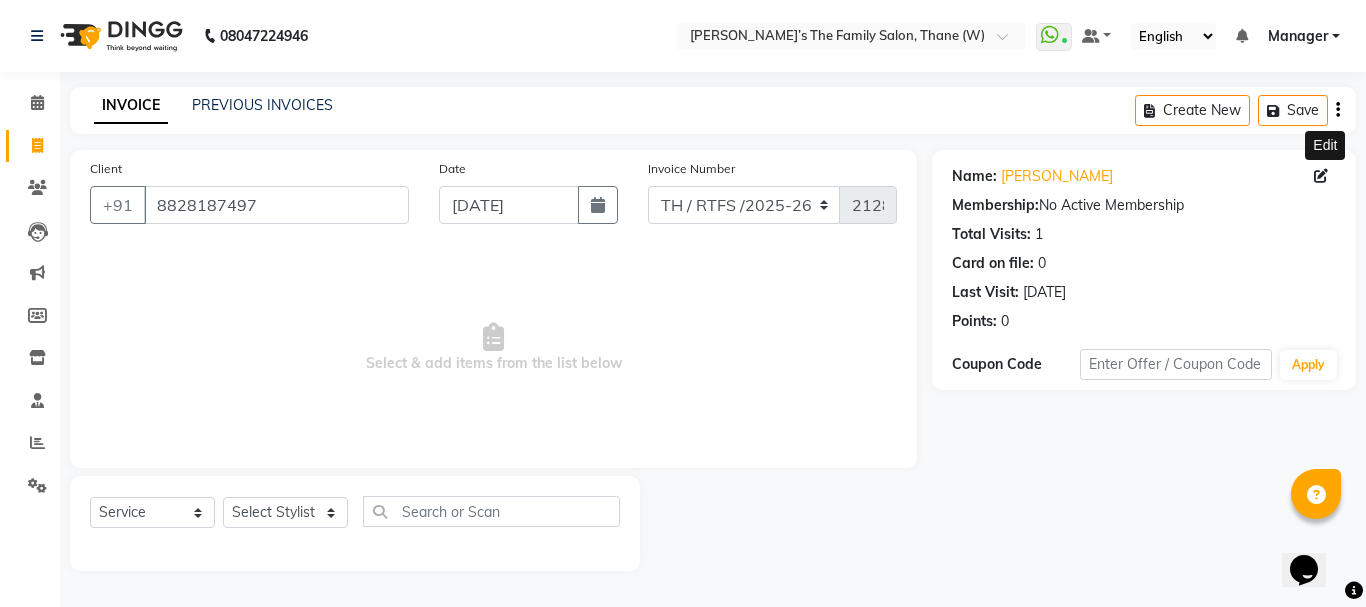 click 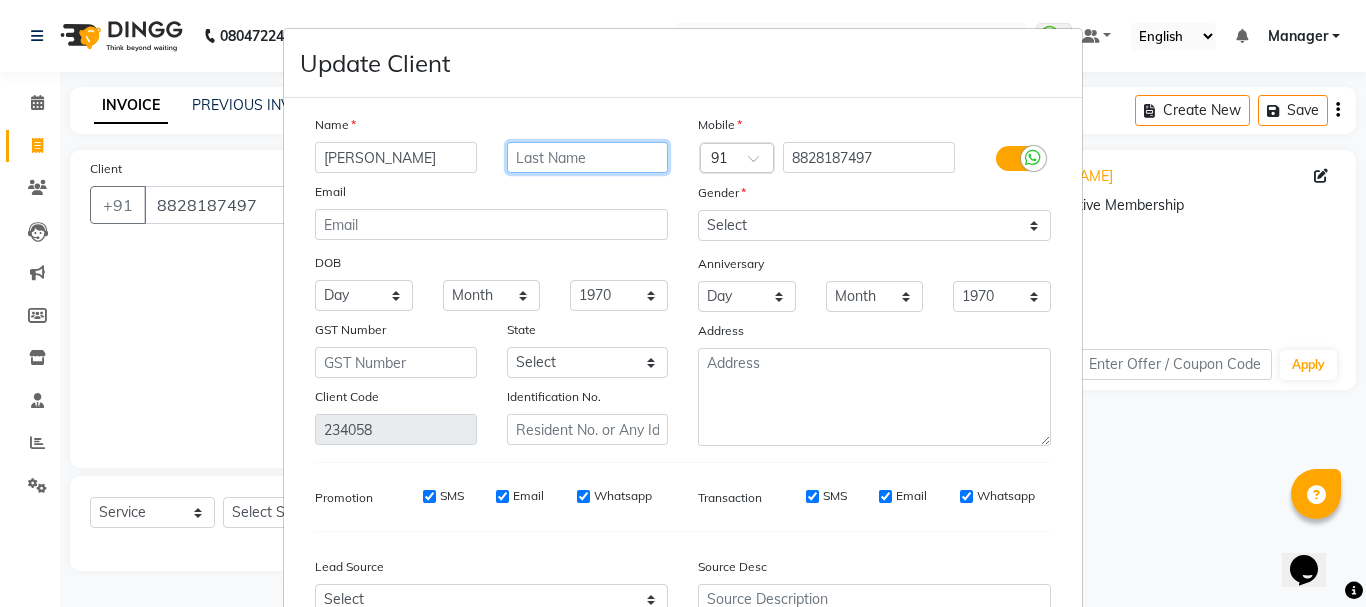 click at bounding box center (588, 157) 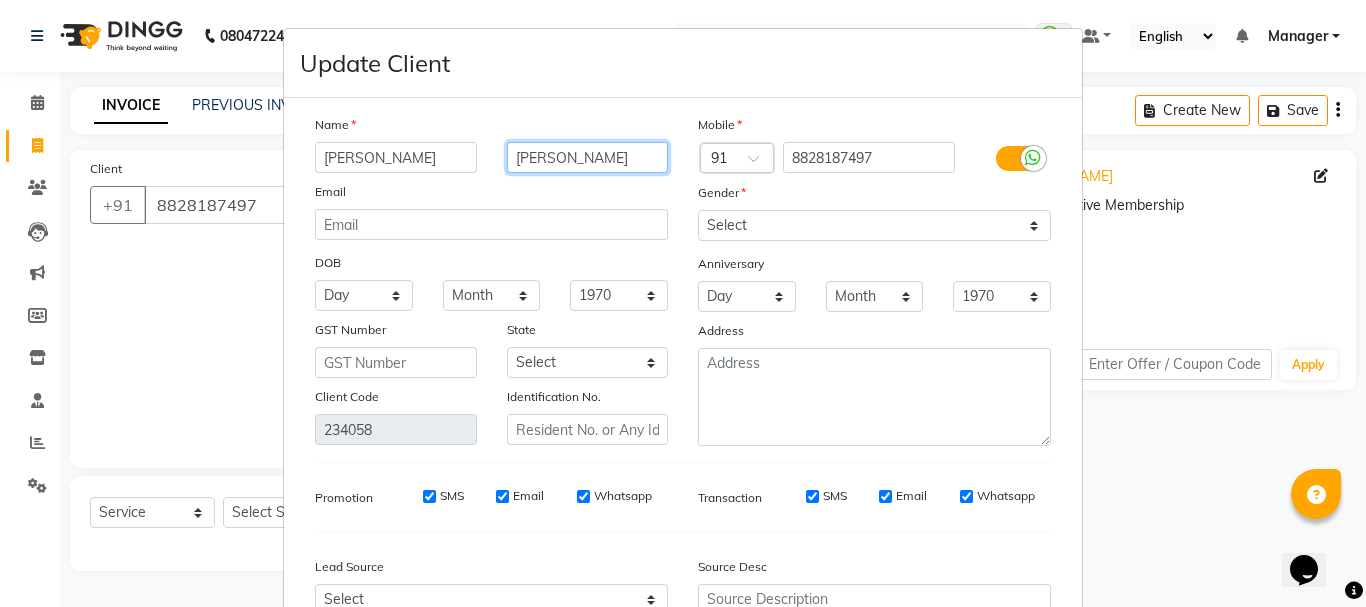 type on "Chopde" 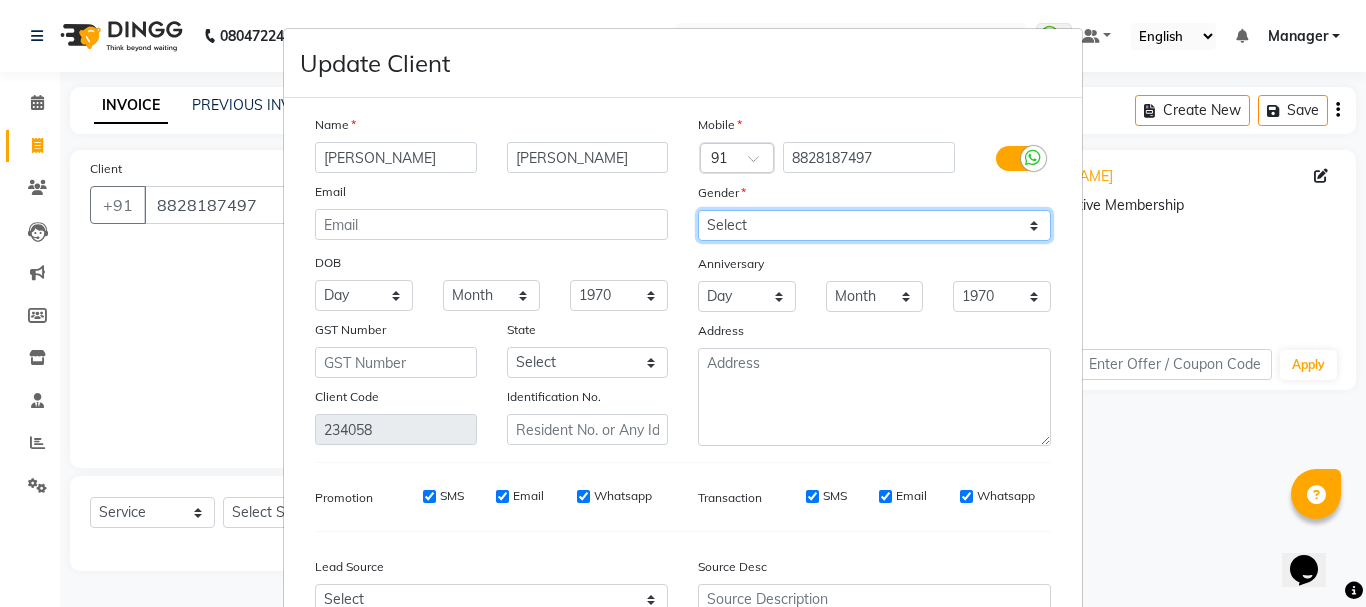 click on "Select Male Female Other Prefer Not To Say" at bounding box center [874, 225] 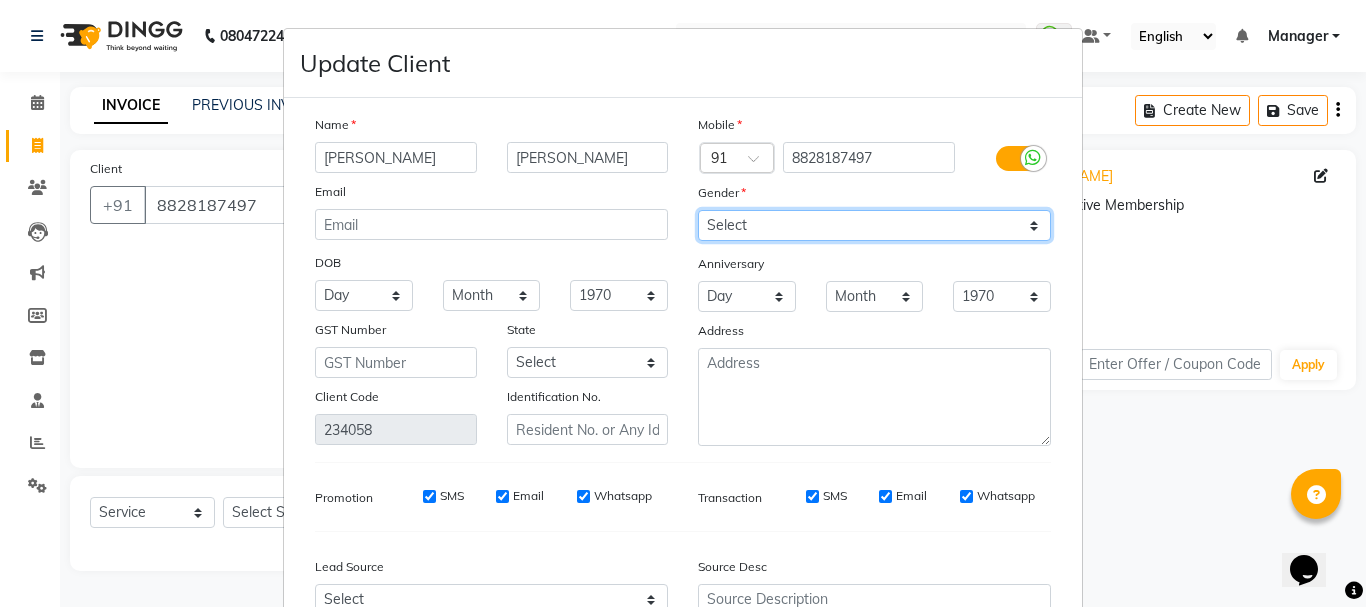 select on "[DEMOGRAPHIC_DATA]" 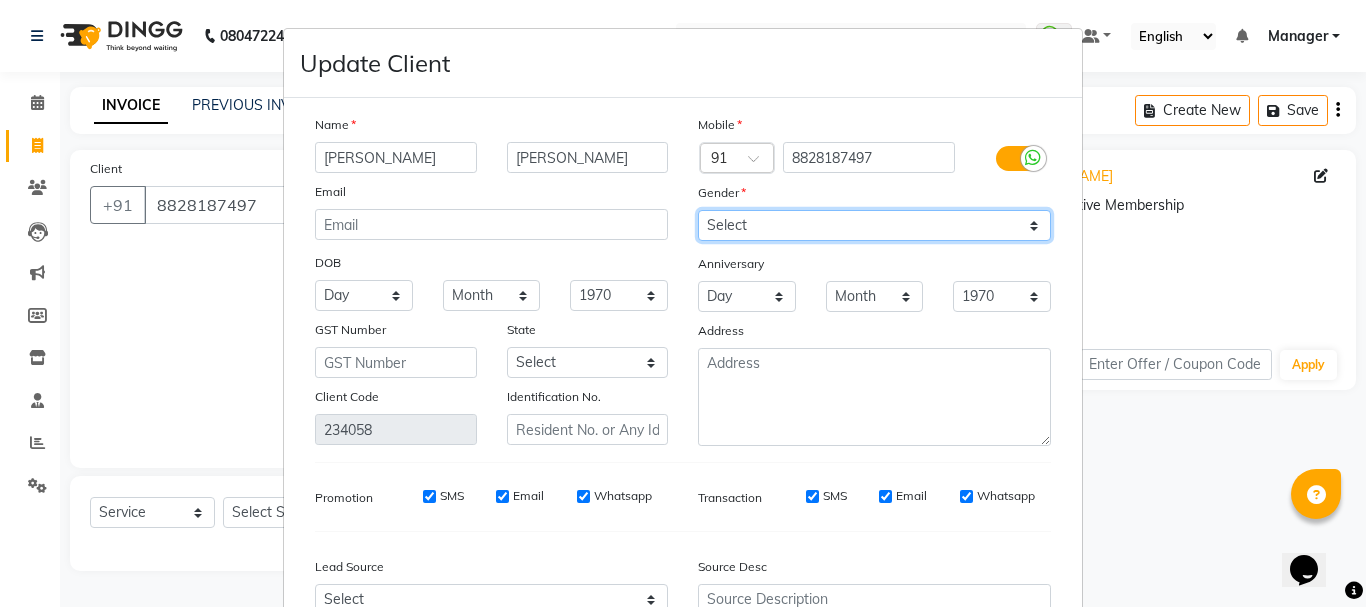 click on "Select Male Female Other Prefer Not To Say" at bounding box center (874, 225) 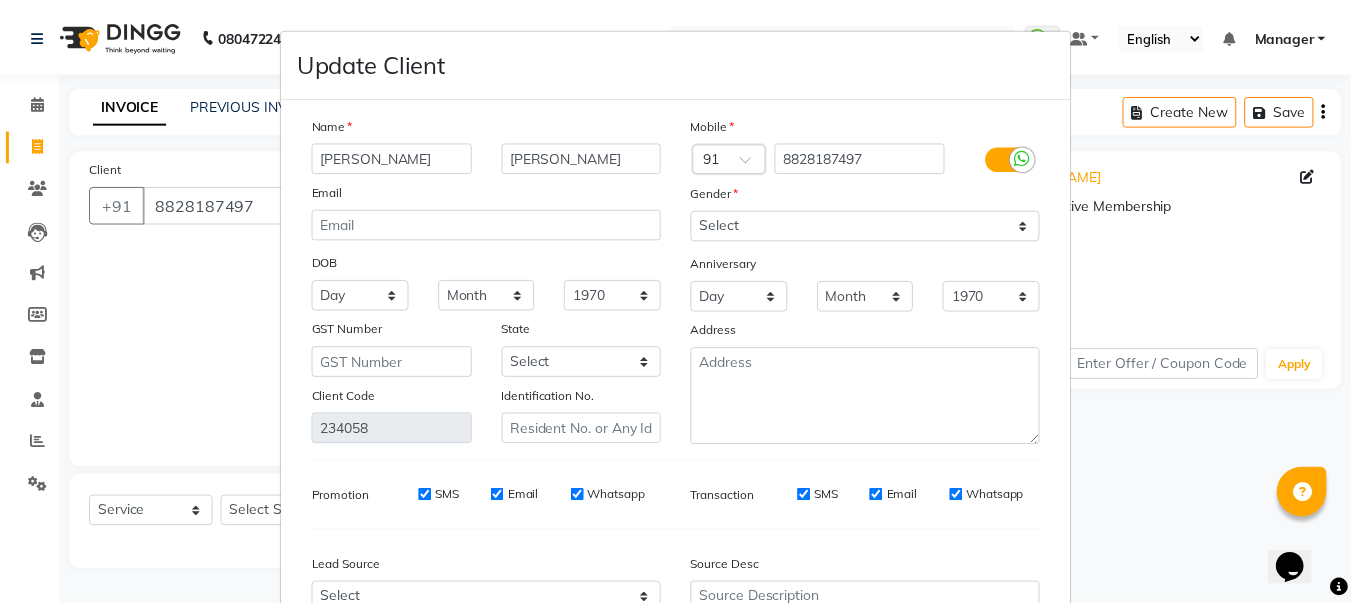 scroll, scrollTop: 206, scrollLeft: 0, axis: vertical 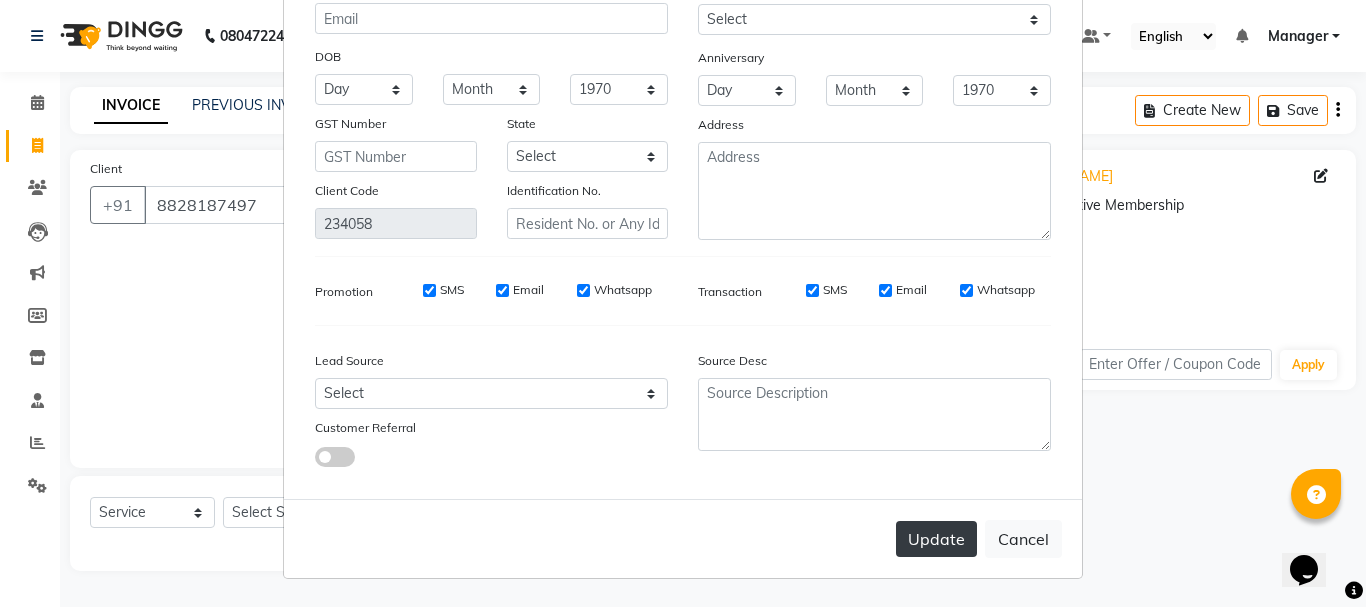 click on "Update" at bounding box center (936, 539) 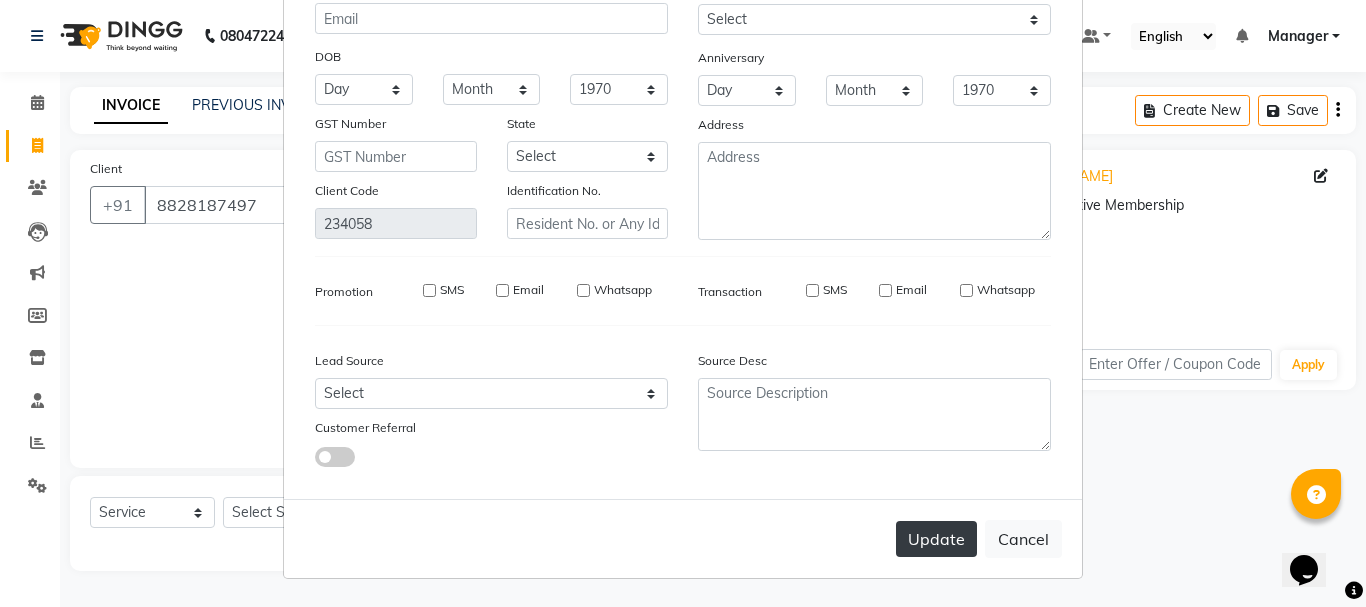 type 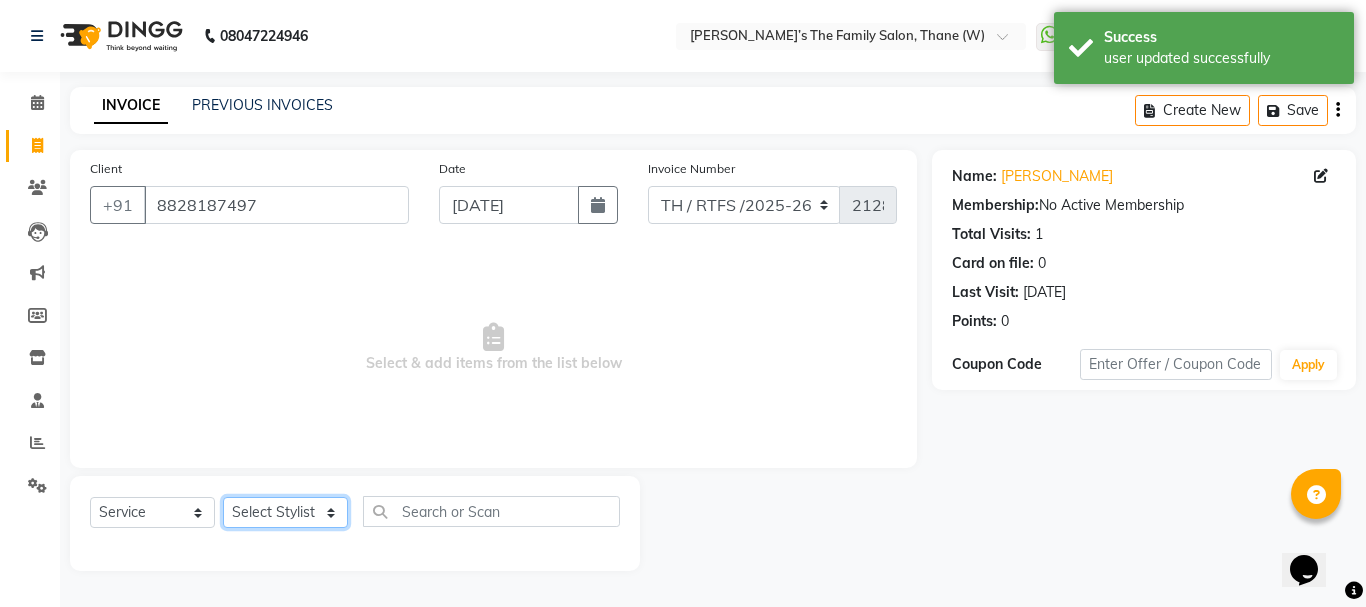 click on "Select Stylist Aarohi P   Aksahy auty Ali  Aniket A  Anuradha arvind Divya gautam .kasrade House sale Komal Waghmare  Laxmi   Manager Moin salmani Prashant   Ravindra Samrat Kumar Sangita Dighe Sanjana Kharat  Shreepad M  shrishti  jaiwala  vaibhavi  gudekar  Vikas H" 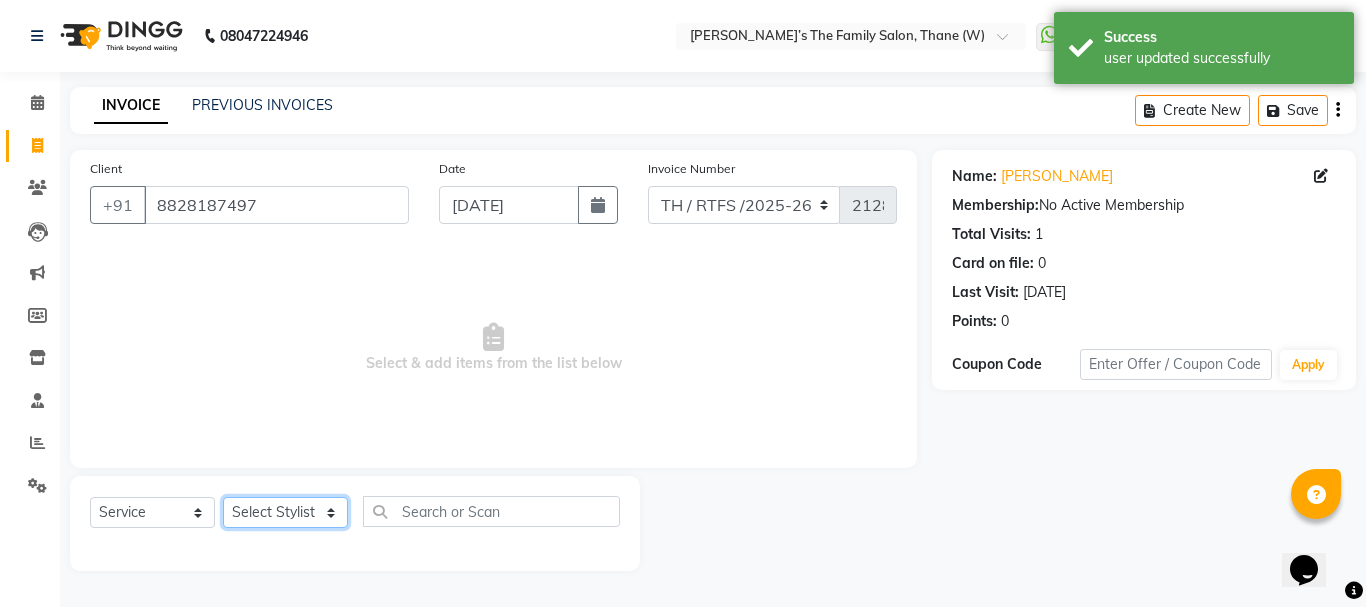 select on "35597" 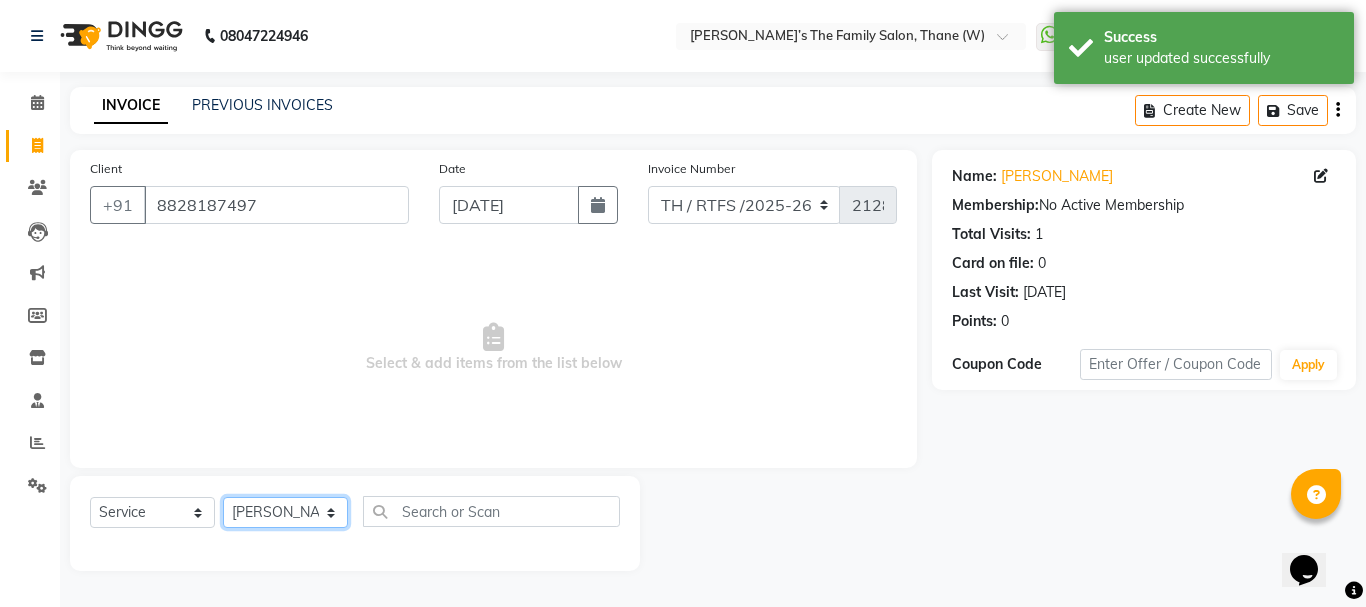 click on "Select Stylist Aarohi P   Aksahy auty Ali  Aniket A  Anuradha arvind Divya gautam .kasrade House sale Komal Waghmare  Laxmi   Manager Moin salmani Prashant   Ravindra Samrat Kumar Sangita Dighe Sanjana Kharat  Shreepad M  shrishti  jaiwala  vaibhavi  gudekar  Vikas H" 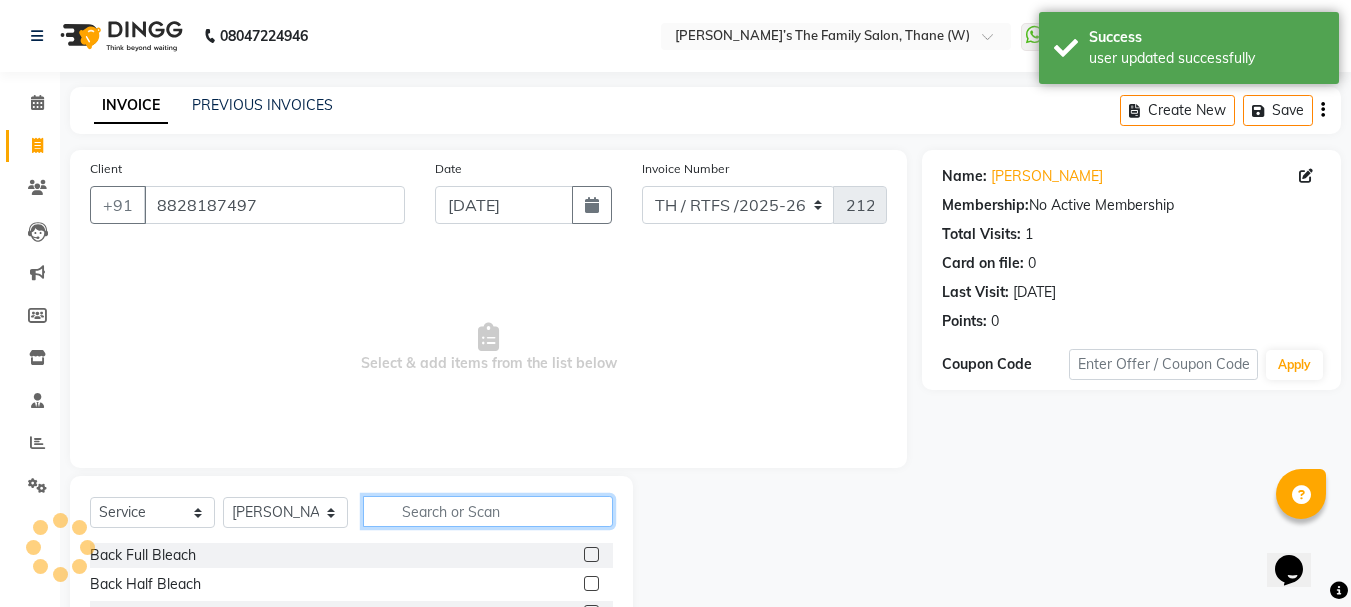 click 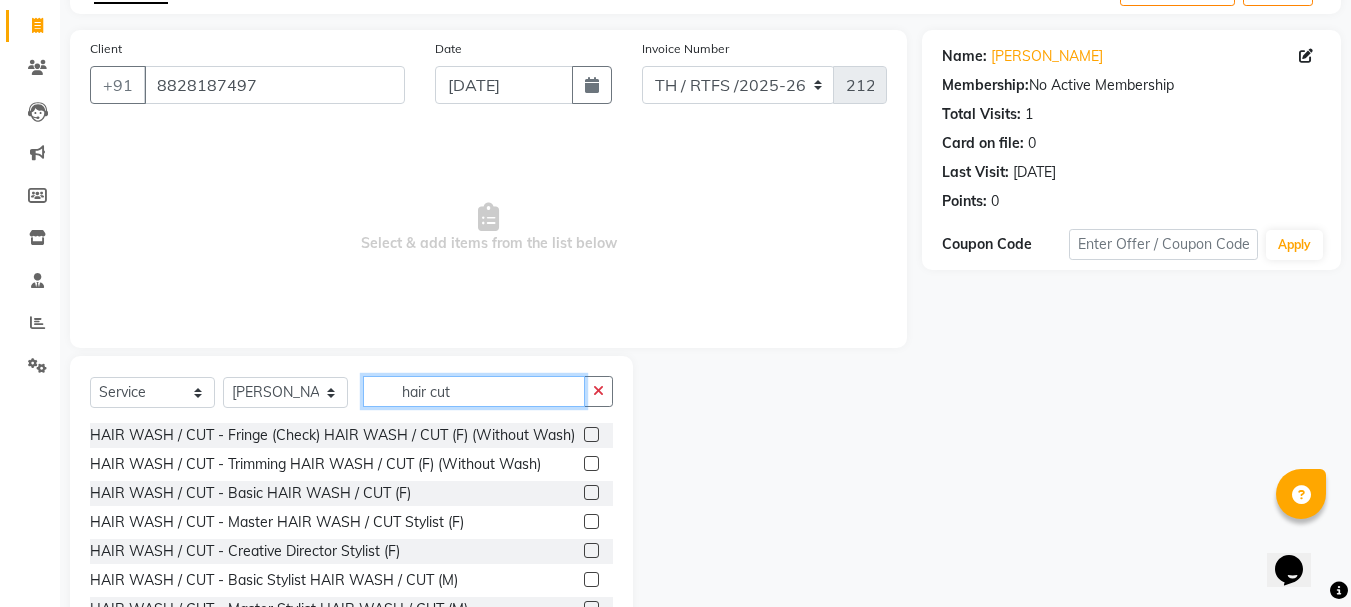 scroll, scrollTop: 194, scrollLeft: 0, axis: vertical 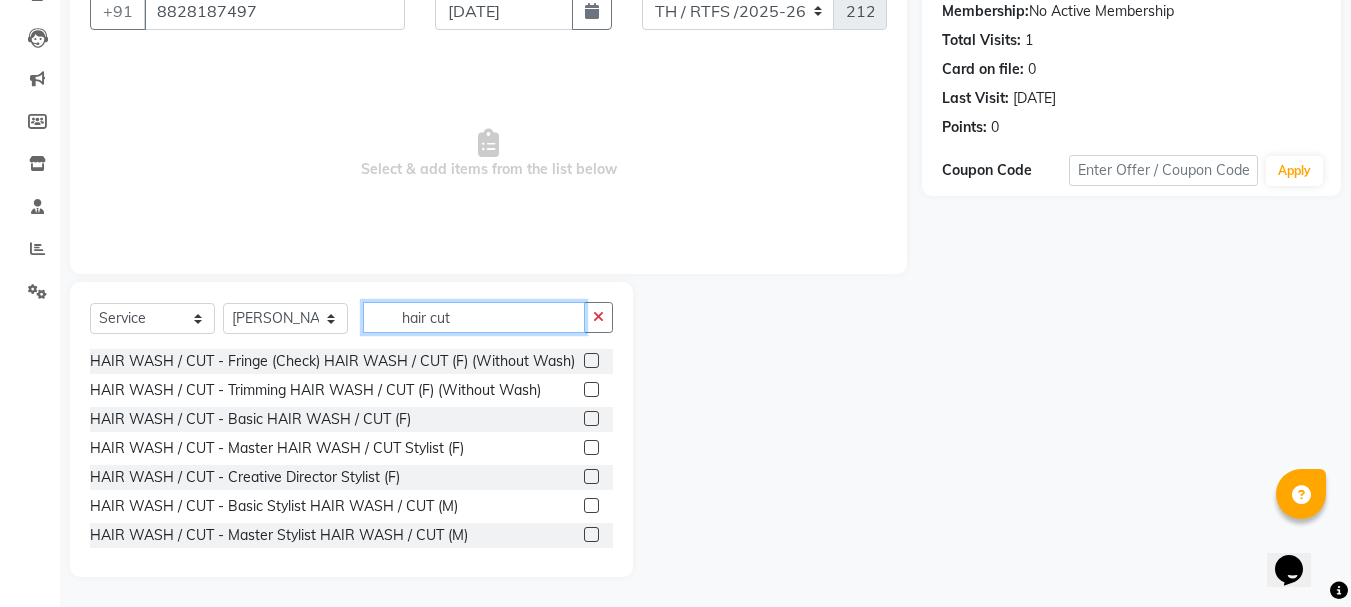 type on "hair cut" 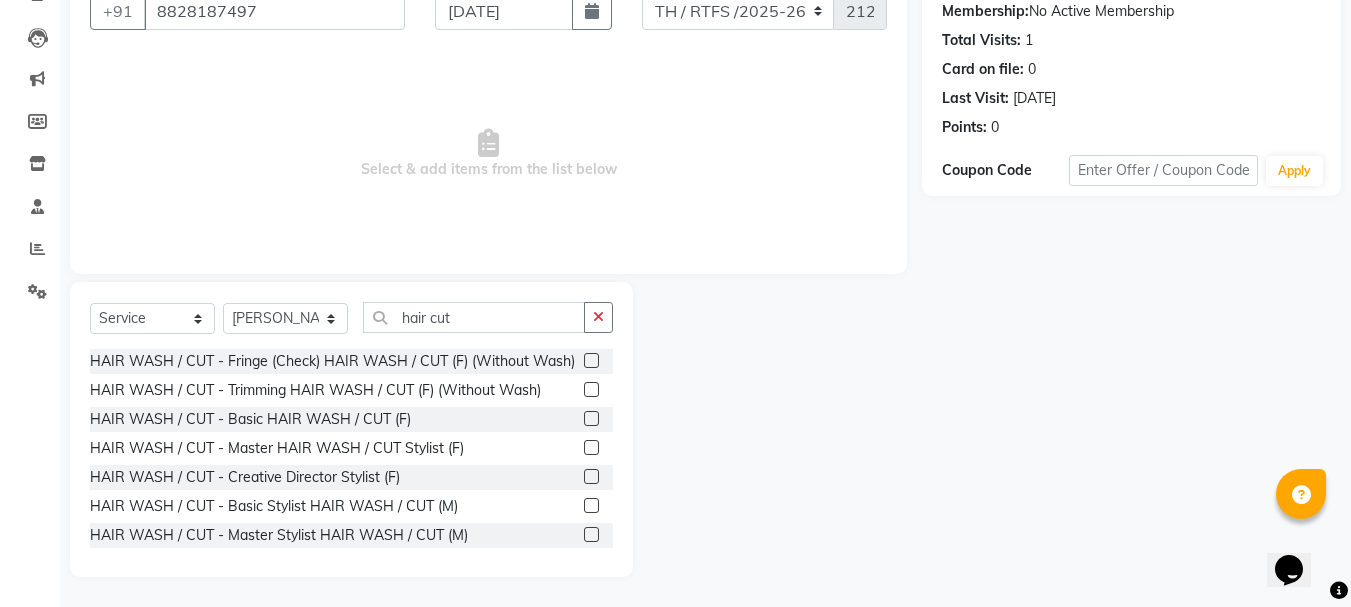 click 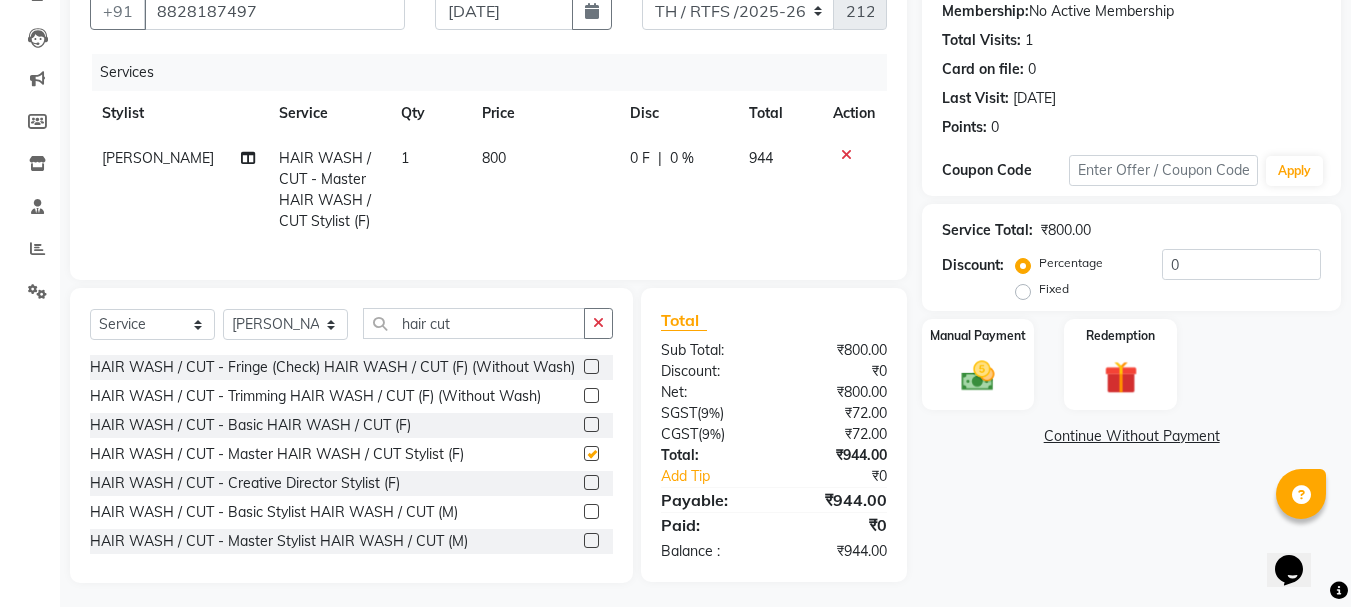 checkbox on "false" 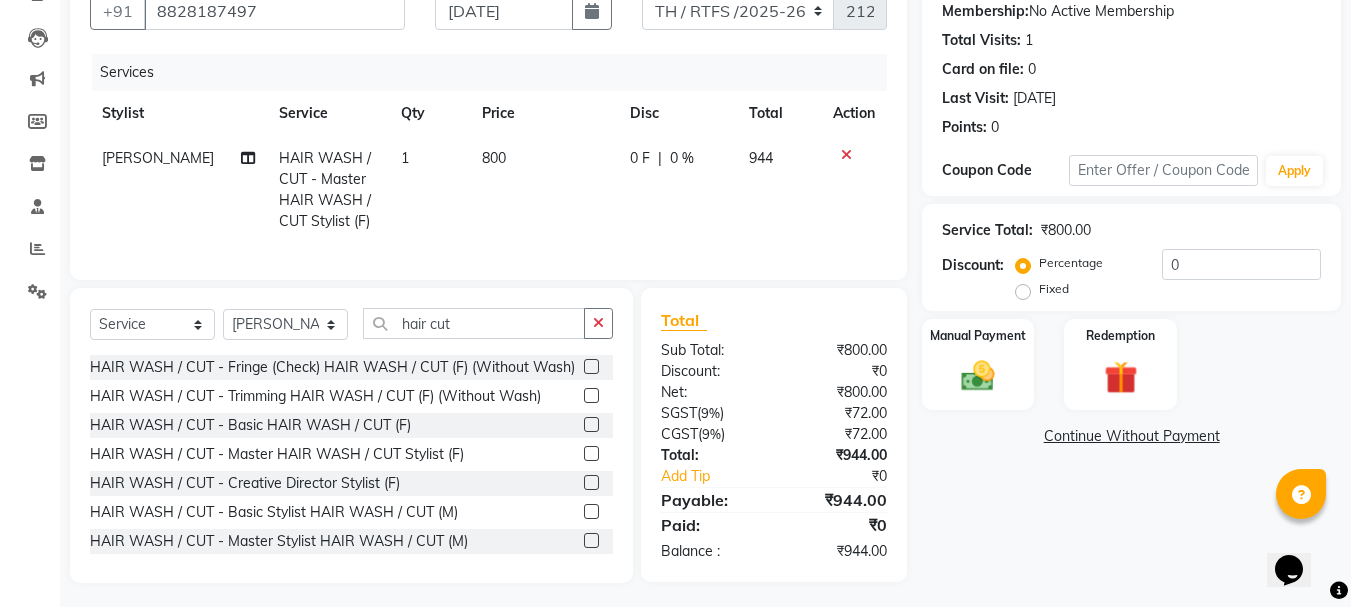 click on "800" 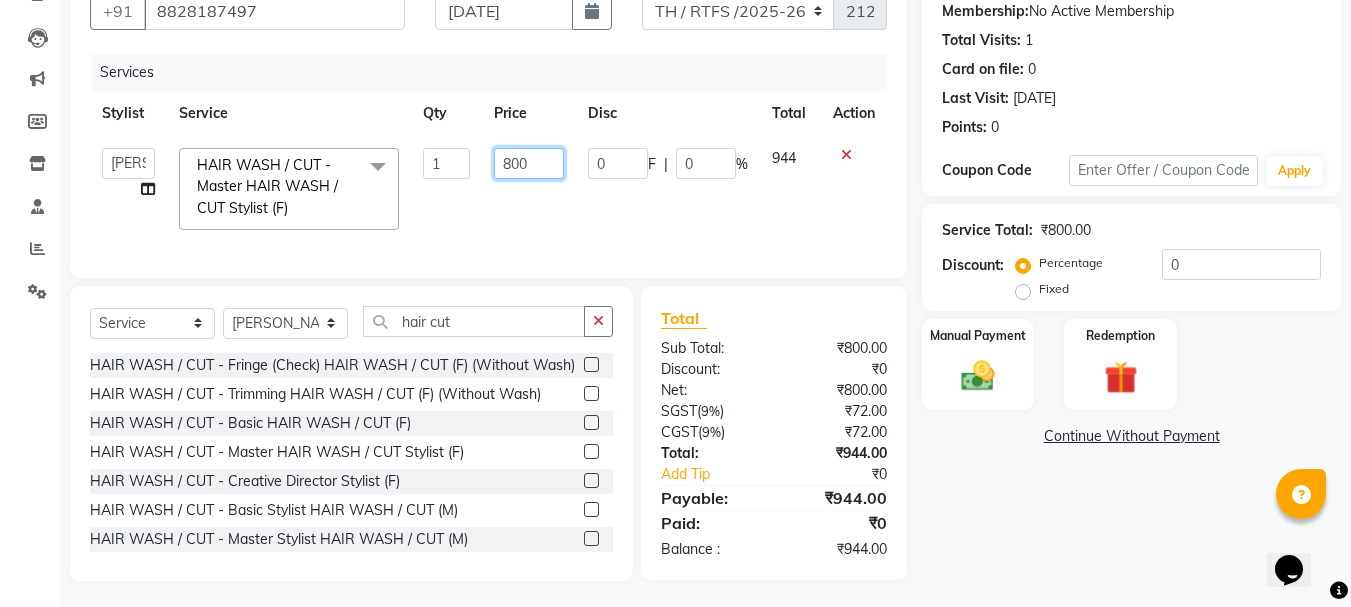 click on "800" 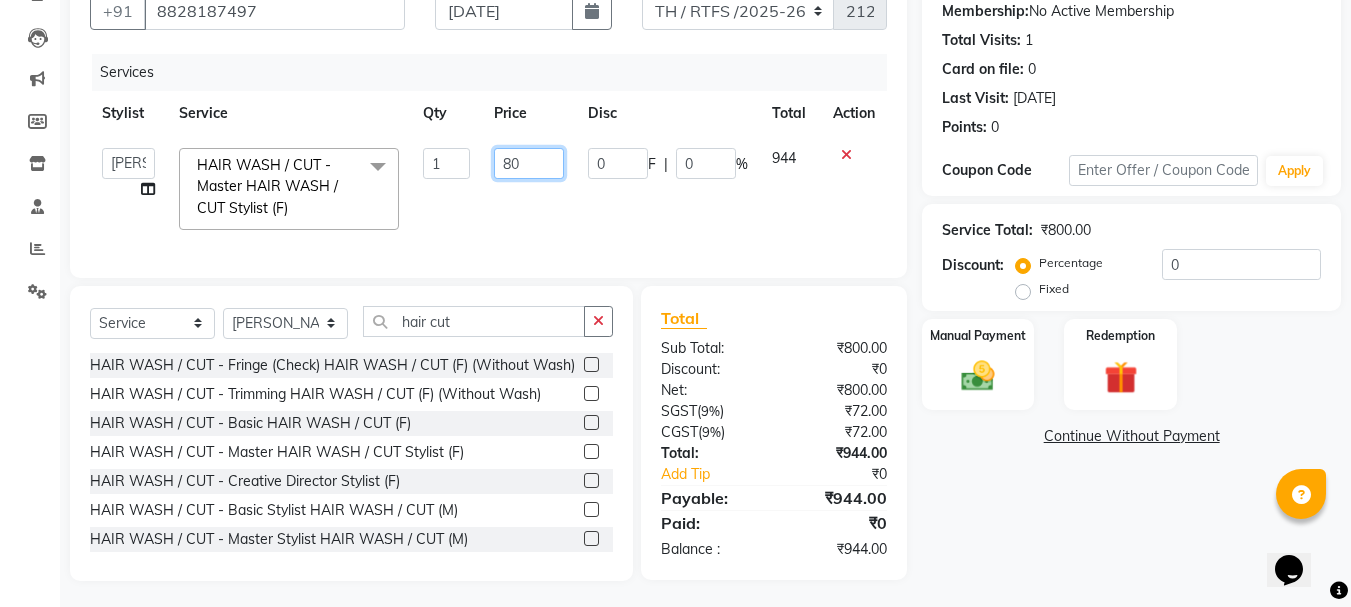 type on "8" 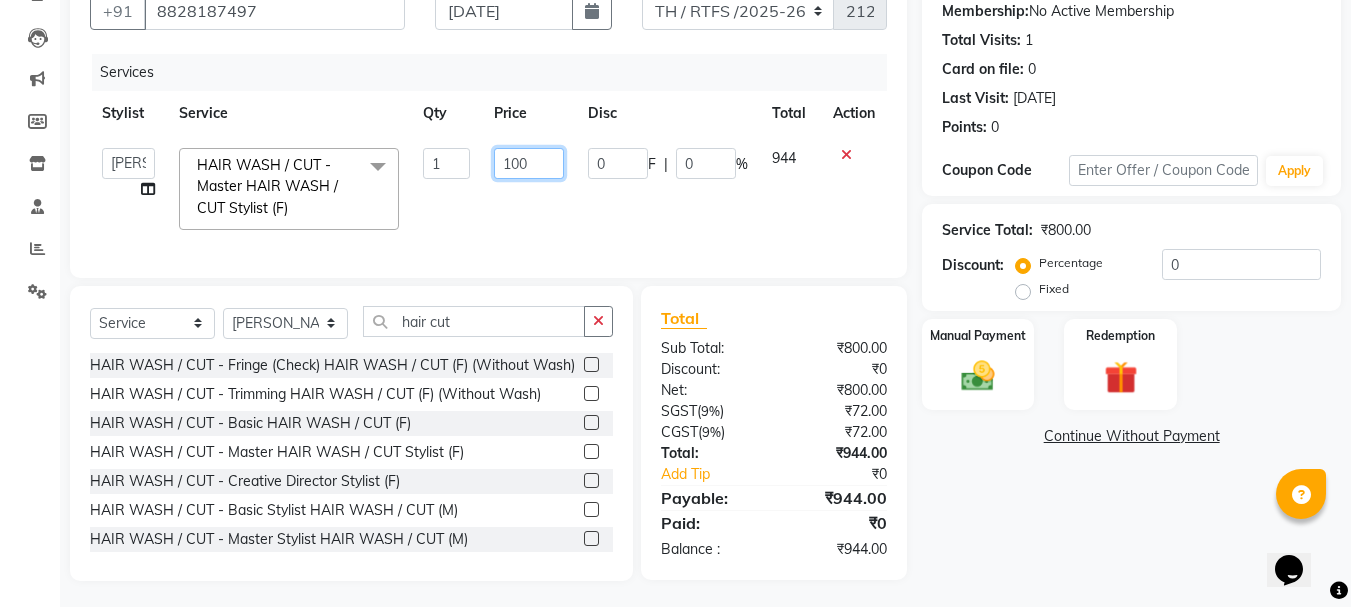 type on "1000" 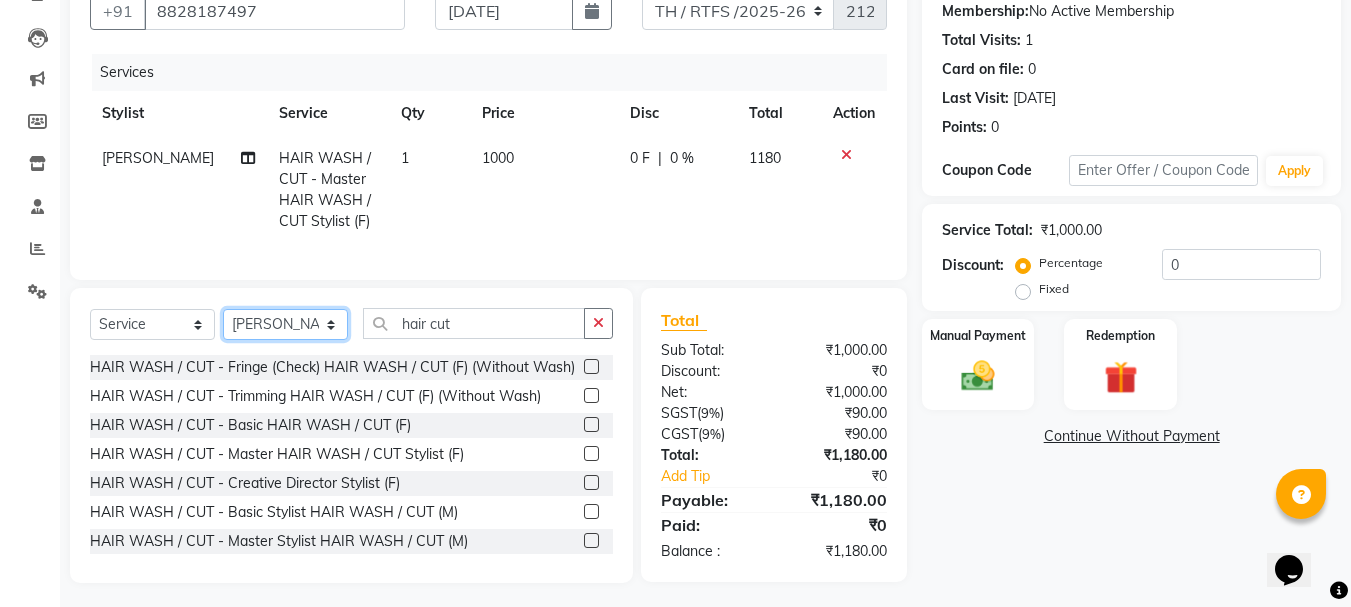 click on "Select Stylist Aarohi P   Aksahy auty Ali  Aniket A  Anuradha arvind Divya gautam .kasrade House sale Komal Waghmare  Laxmi   Manager Moin salmani Prashant   Ravindra Samrat Kumar Sangita Dighe Sanjana Kharat  Shreepad M  shrishti  jaiwala  vaibhavi  gudekar  Vikas H" 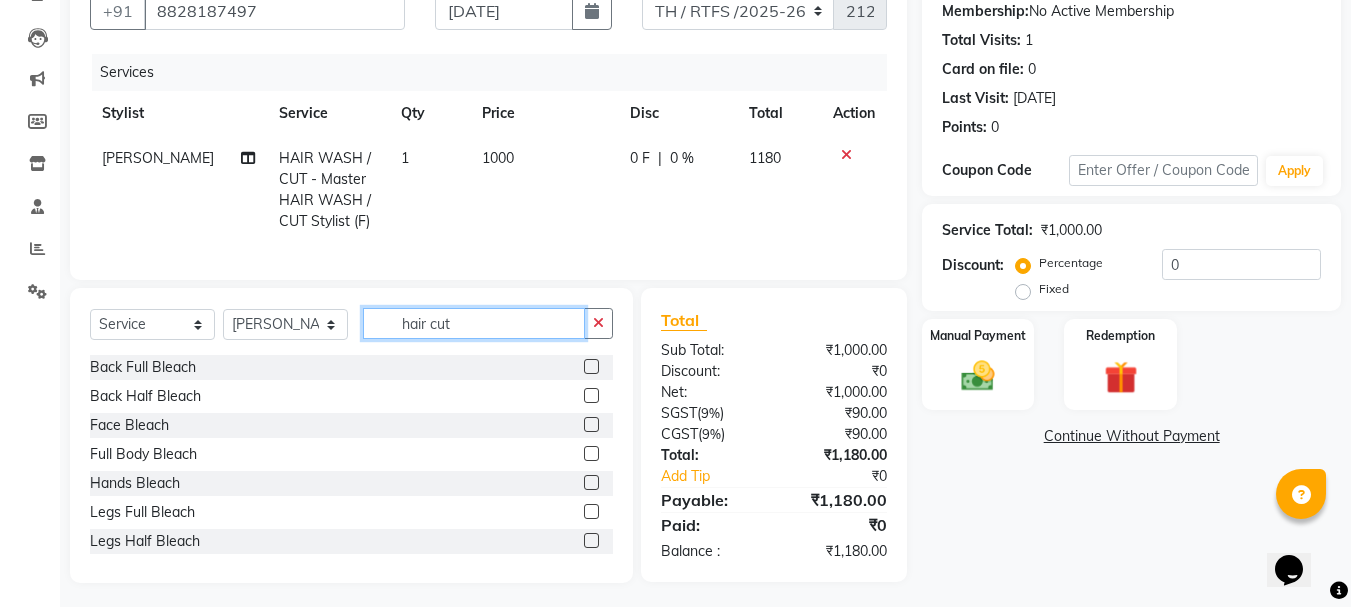 click on "hair cut" 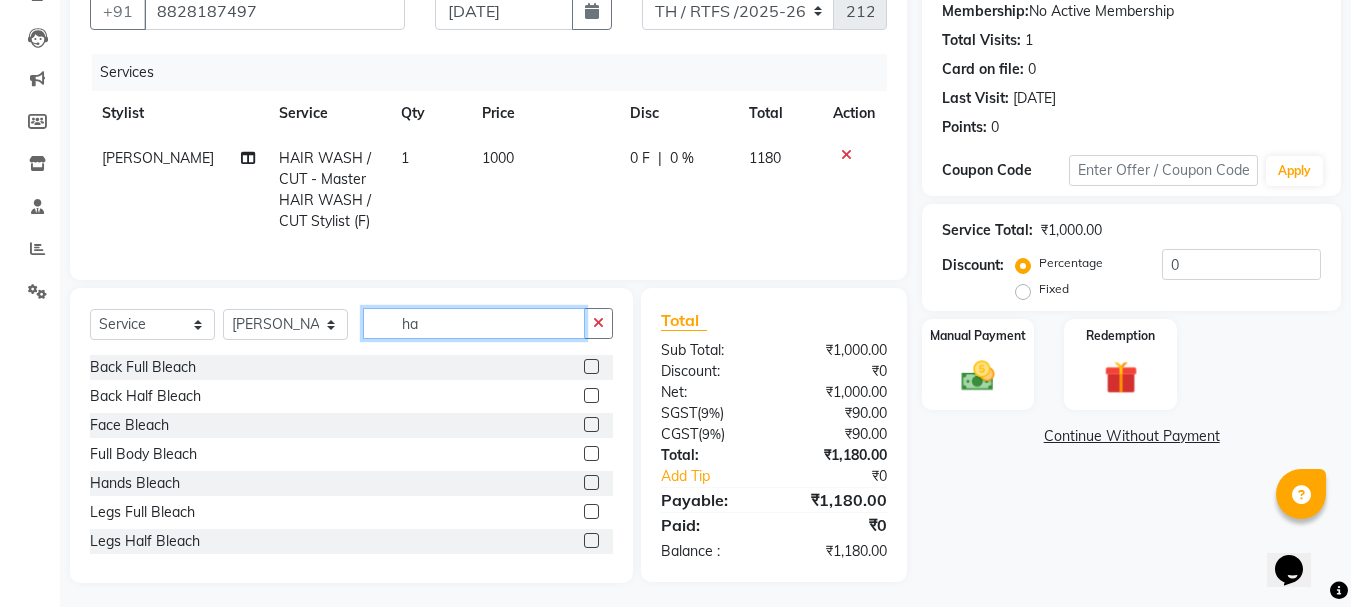 type on "h" 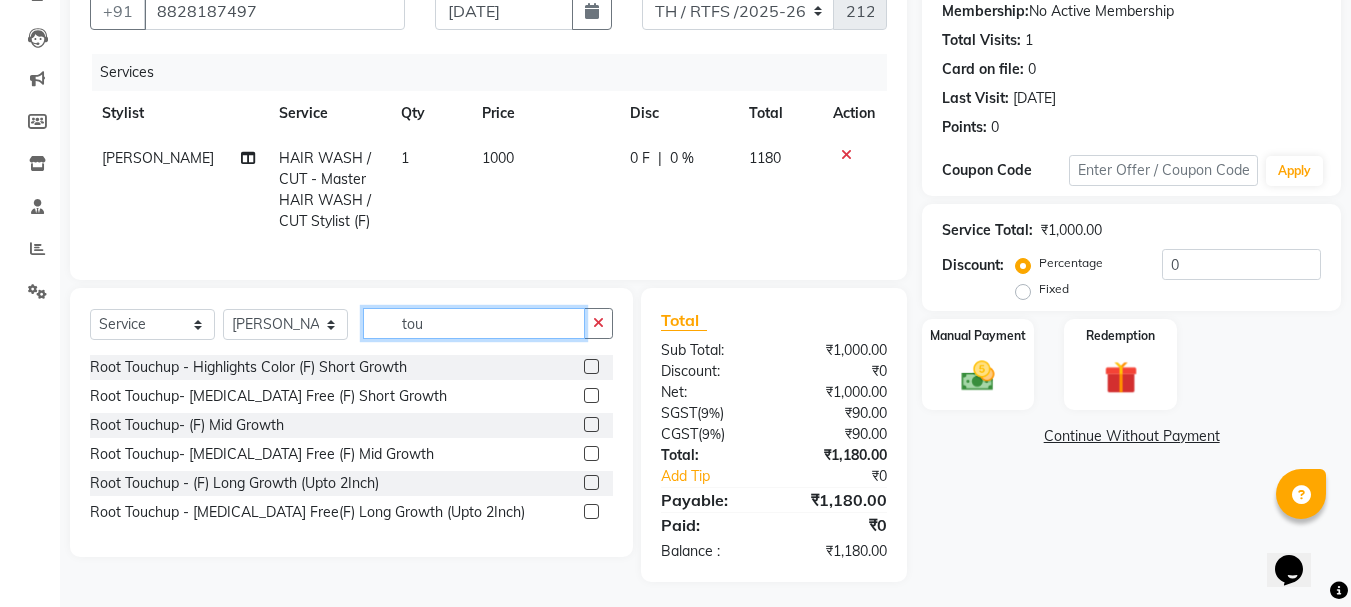 type on "tou" 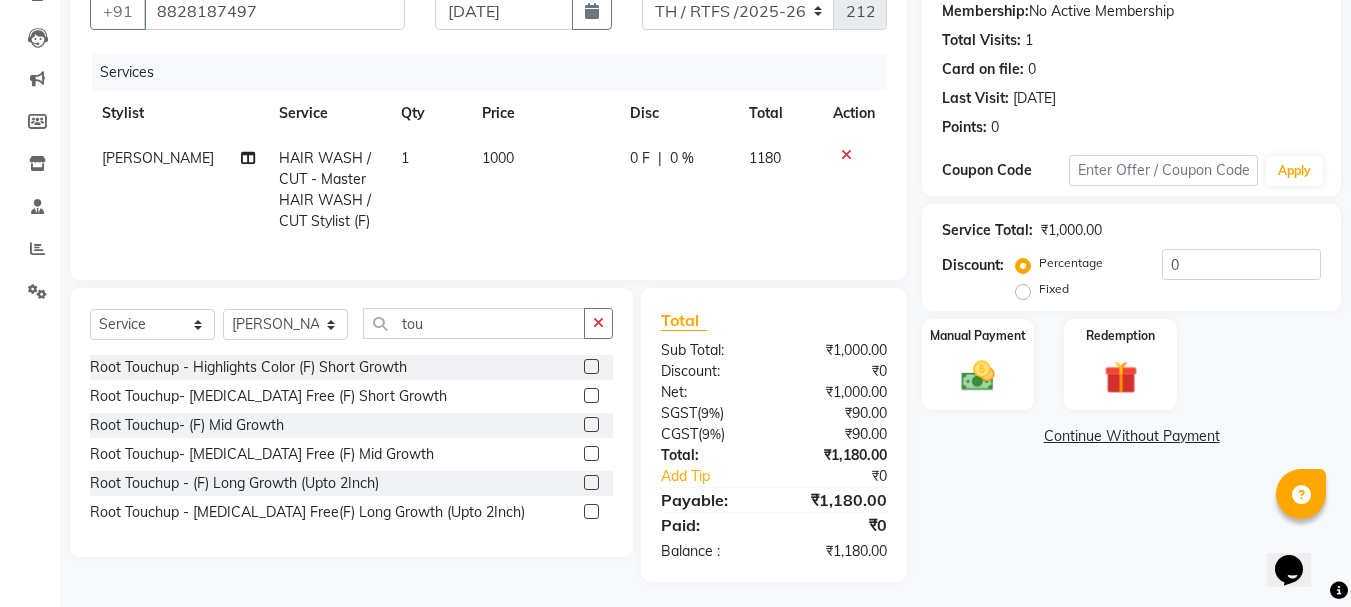 click 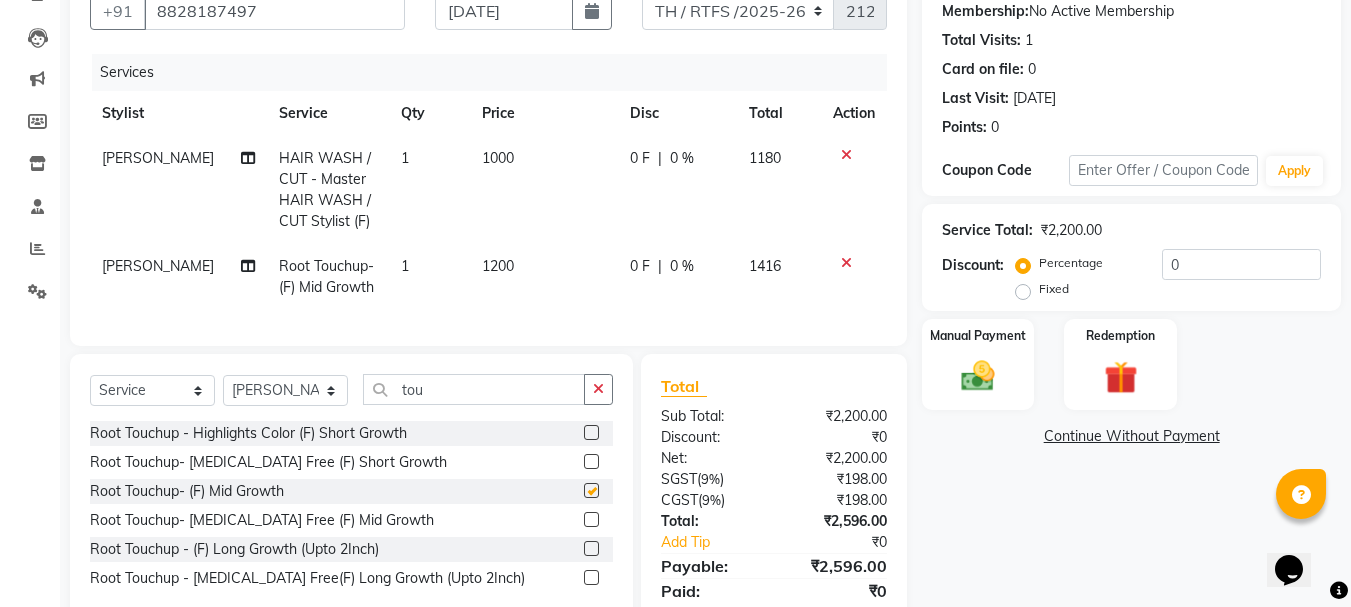 checkbox on "false" 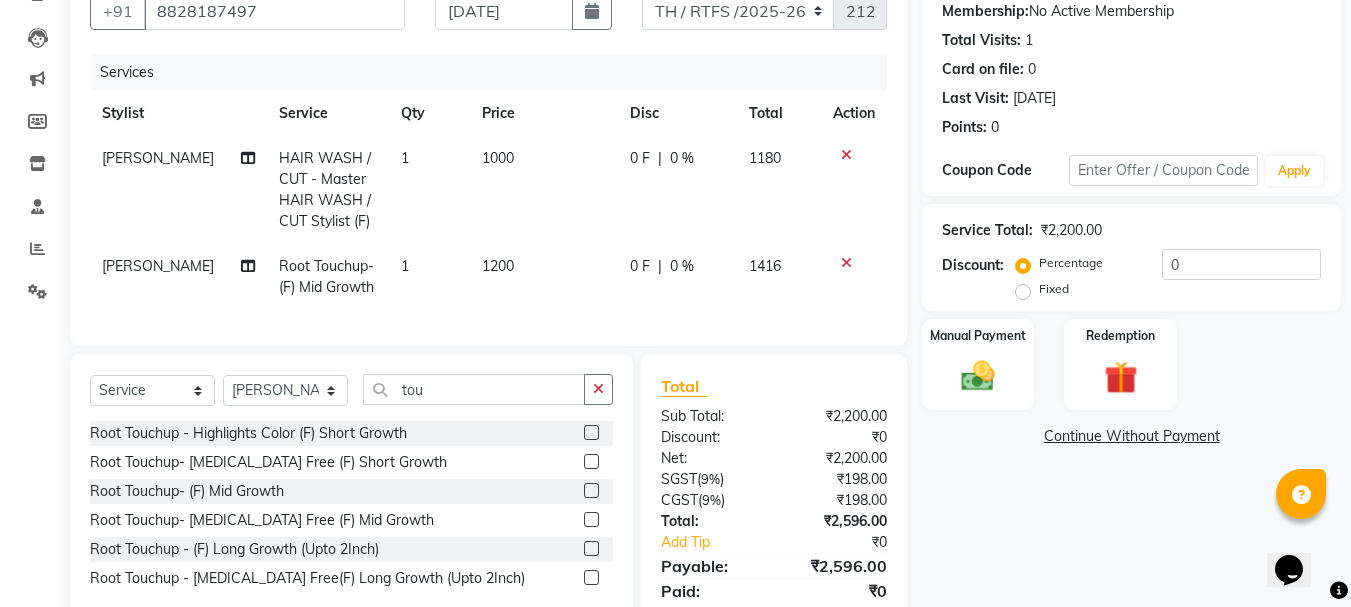 click on "1200" 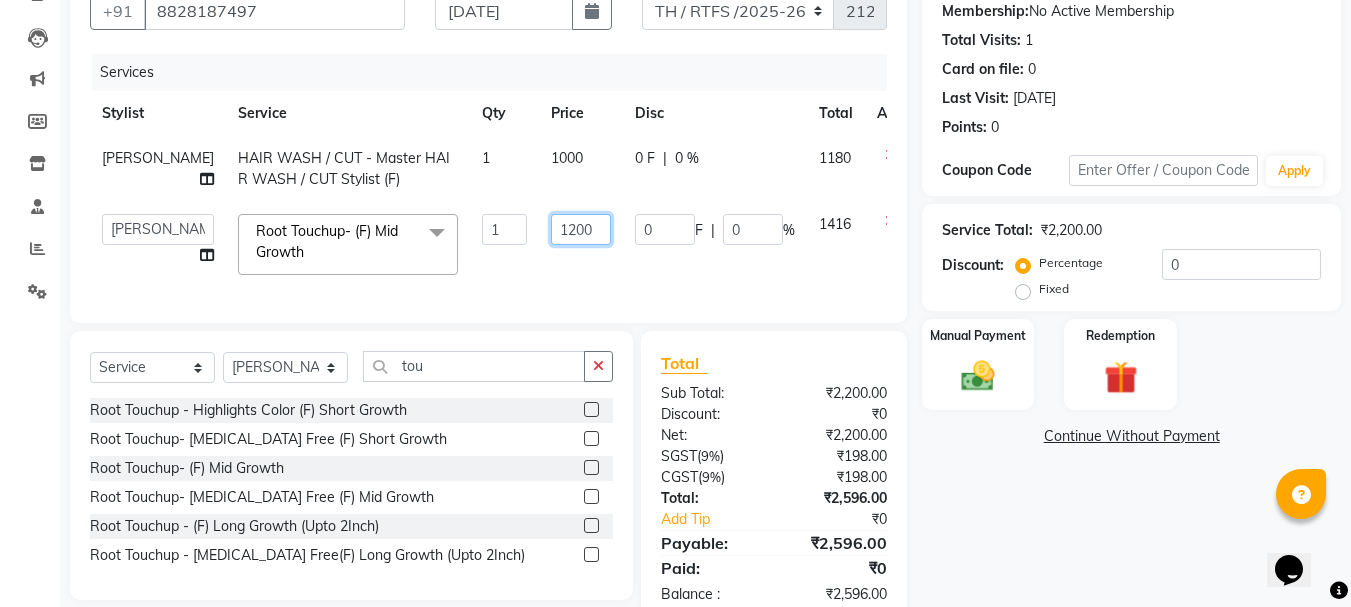 click on "1200" 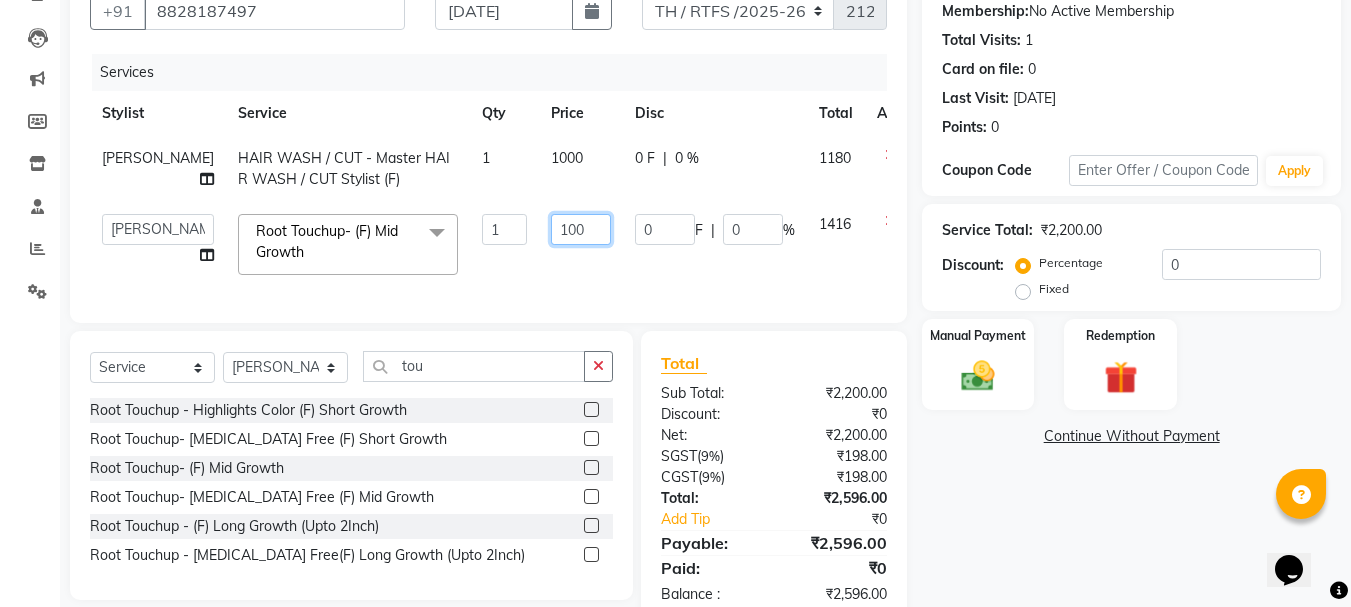 type on "1000" 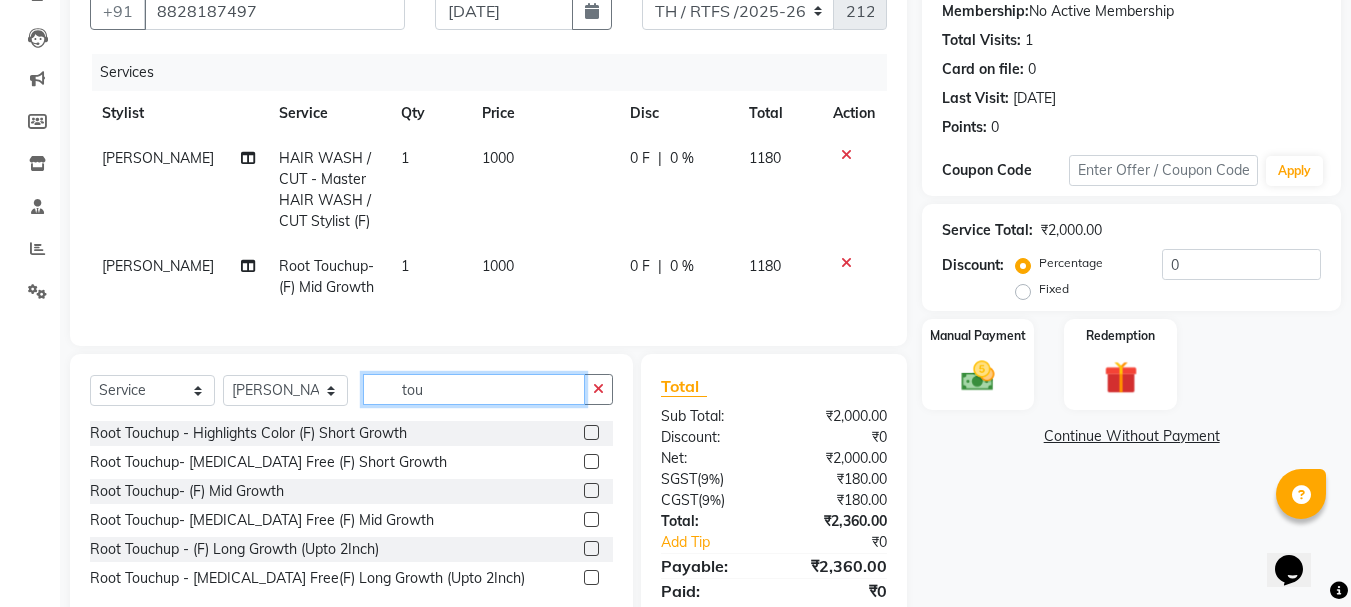 click on "Select  Service  Product  Membership  Package Voucher Prepaid Gift Card  Select Stylist Aarohi P   Aksahy auty Ali  Aniket A  Anuradha arvind Divya gautam .kasrade House sale Komal Waghmare  Laxmi   Manager Moin salmani Prashant   Ravindra Samrat Kumar Sangita Dighe Sanjana Kharat  Shreepad M  shrishti  jaiwala  vaibhavi  gudekar  Vikas H tou Root Touchup - Highlights Color (F) Short Growth  Root Touchup- Ammonia Free (F) Short Growth  Root Touchup- (F) Mid Growth  Root Touchup- Ammonia Free (F) Mid Growth  Root Touchup -  (F) Long Growth (Upto 2Inch)  Root Touchup - Ammonia Free(F) Long Growth (Upto 2Inch)" 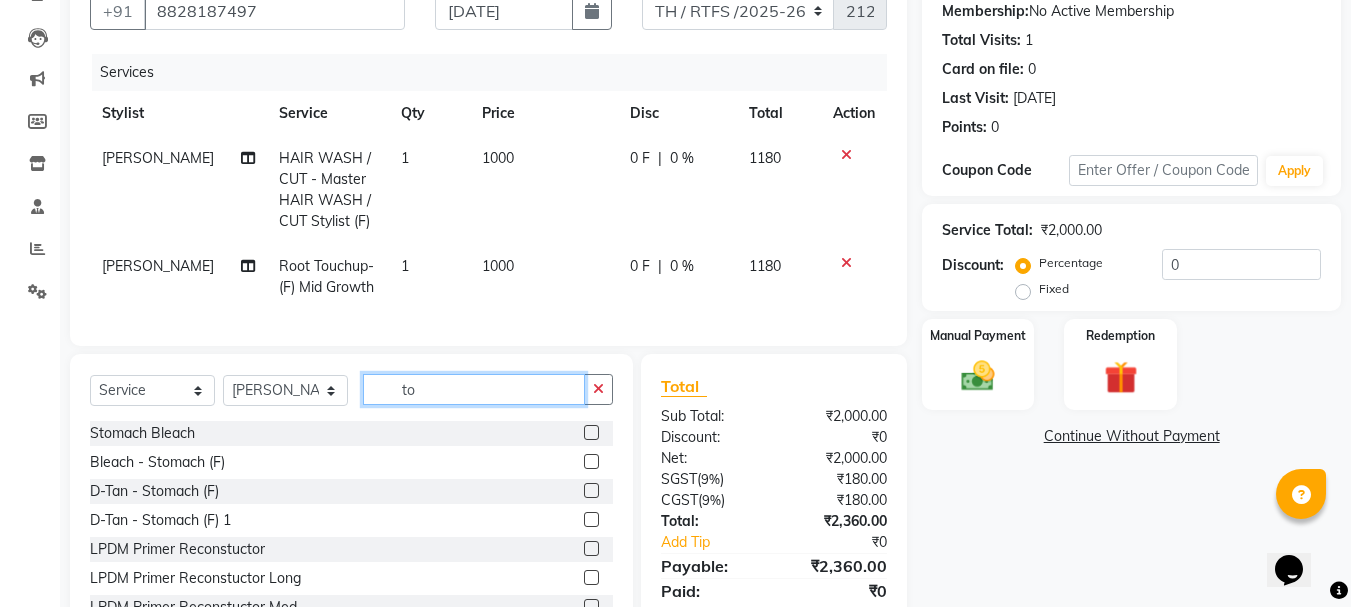 type on "t" 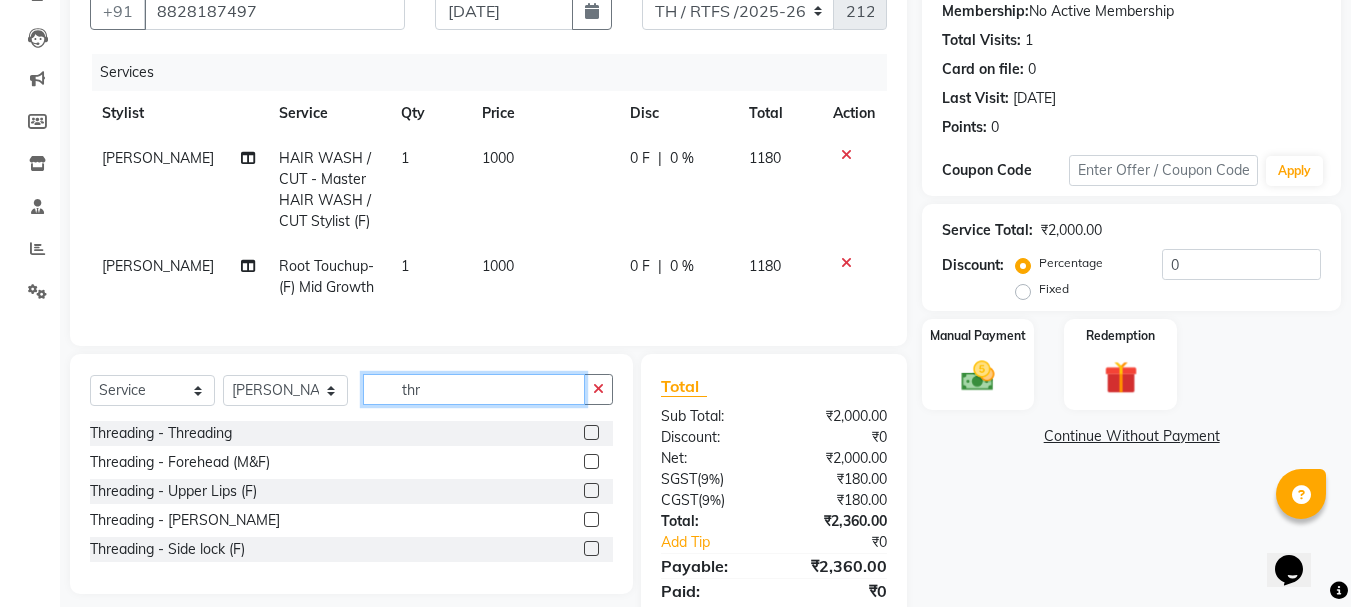 type on "thr" 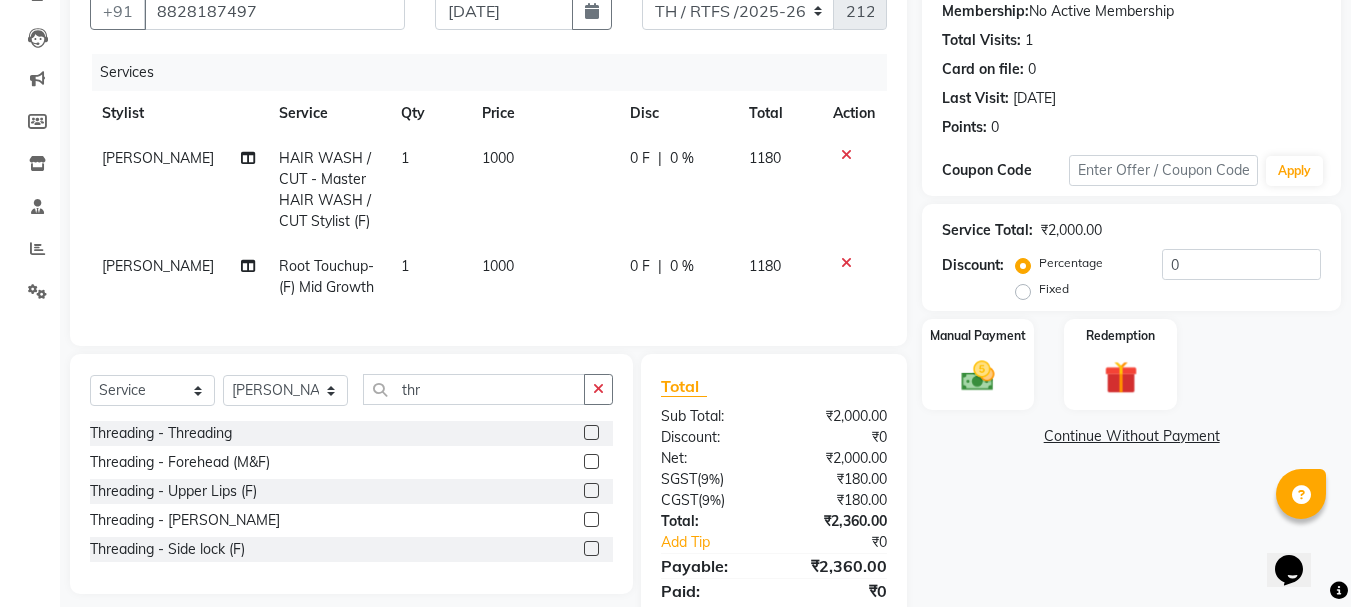 click 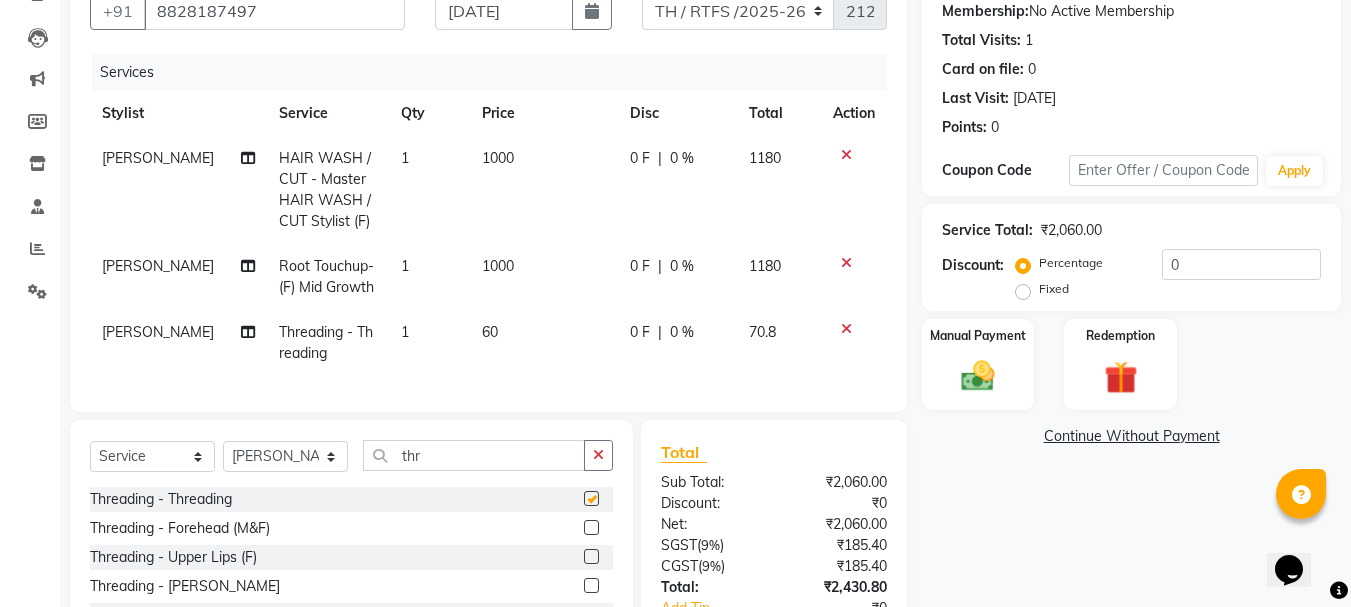 checkbox on "false" 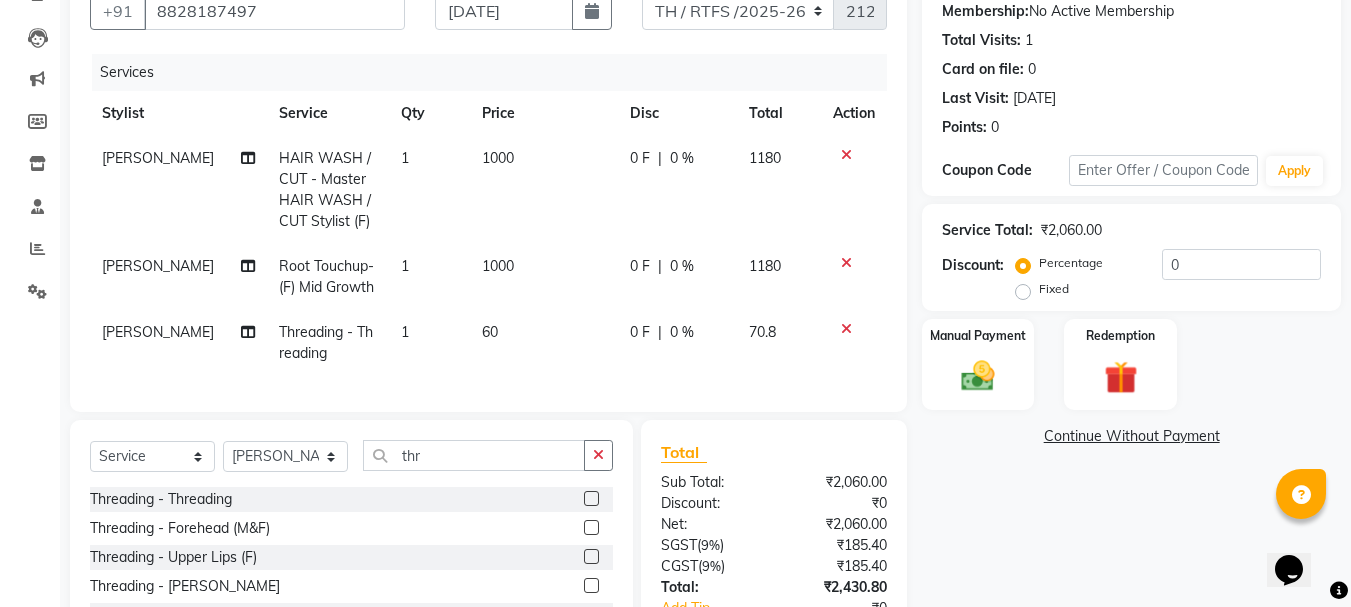 click 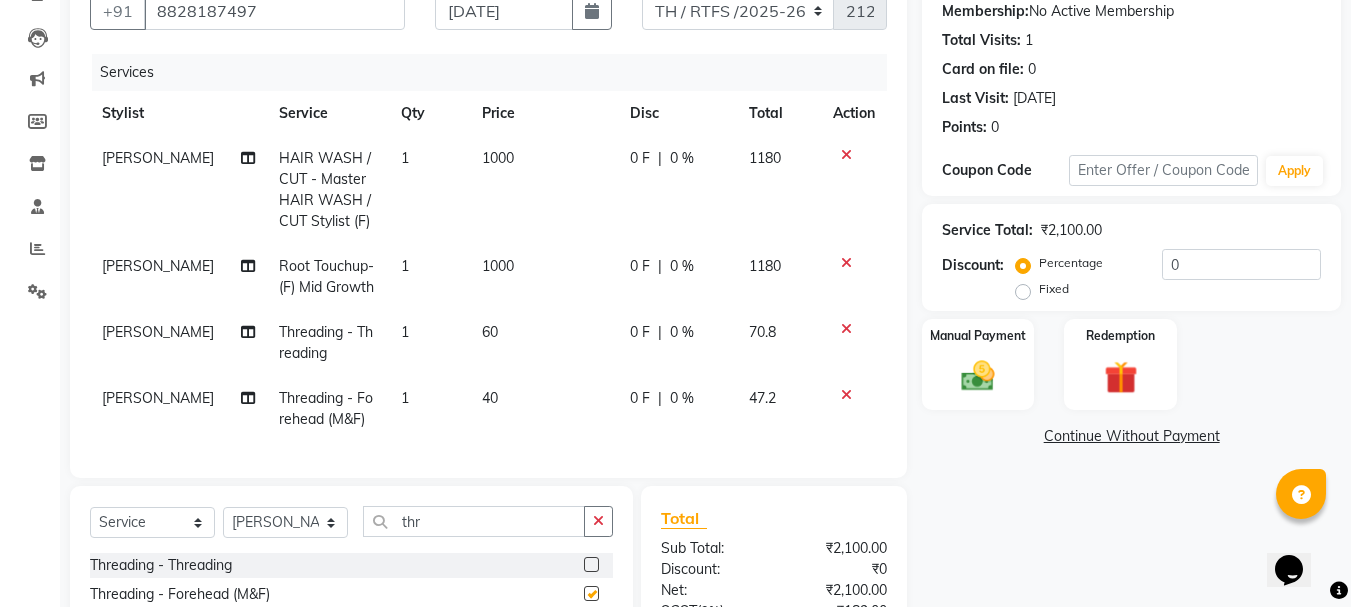 checkbox on "false" 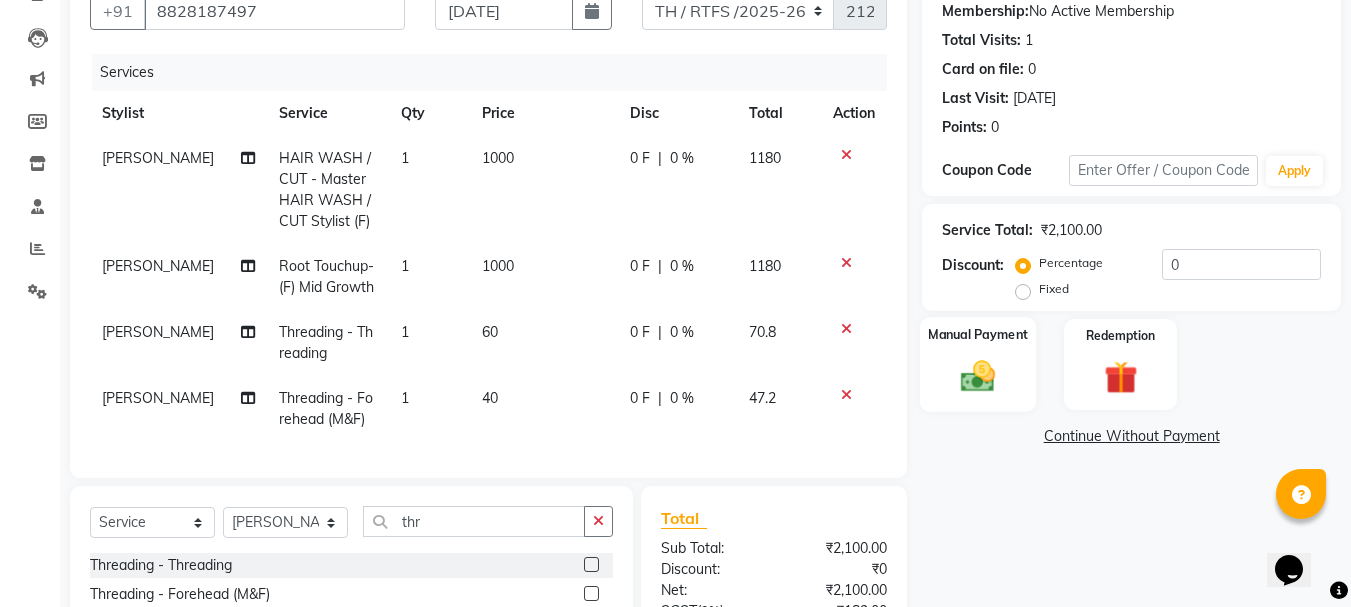 click 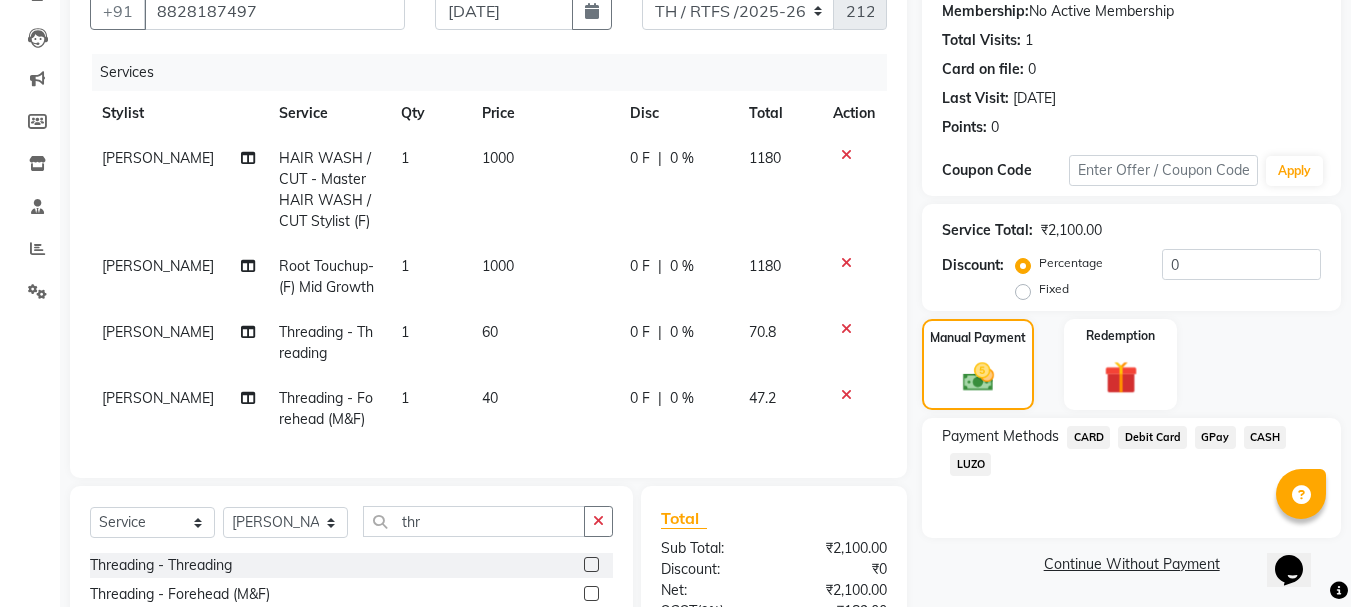 scroll, scrollTop: 412, scrollLeft: 0, axis: vertical 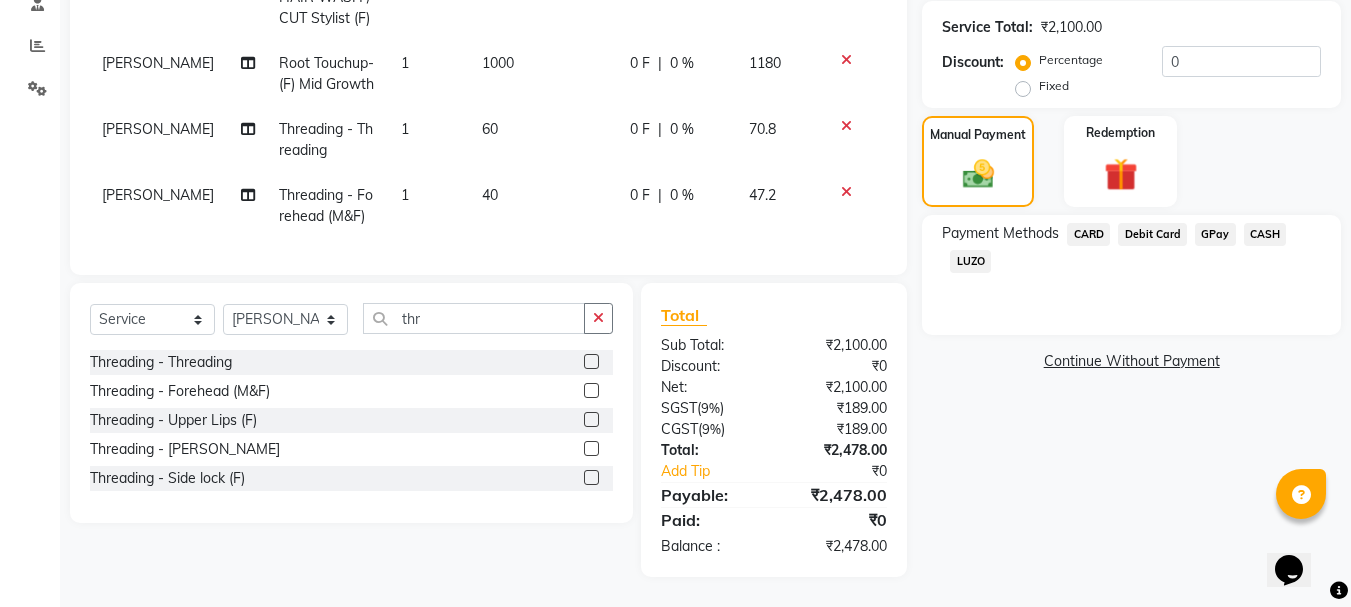 click on "GPay" 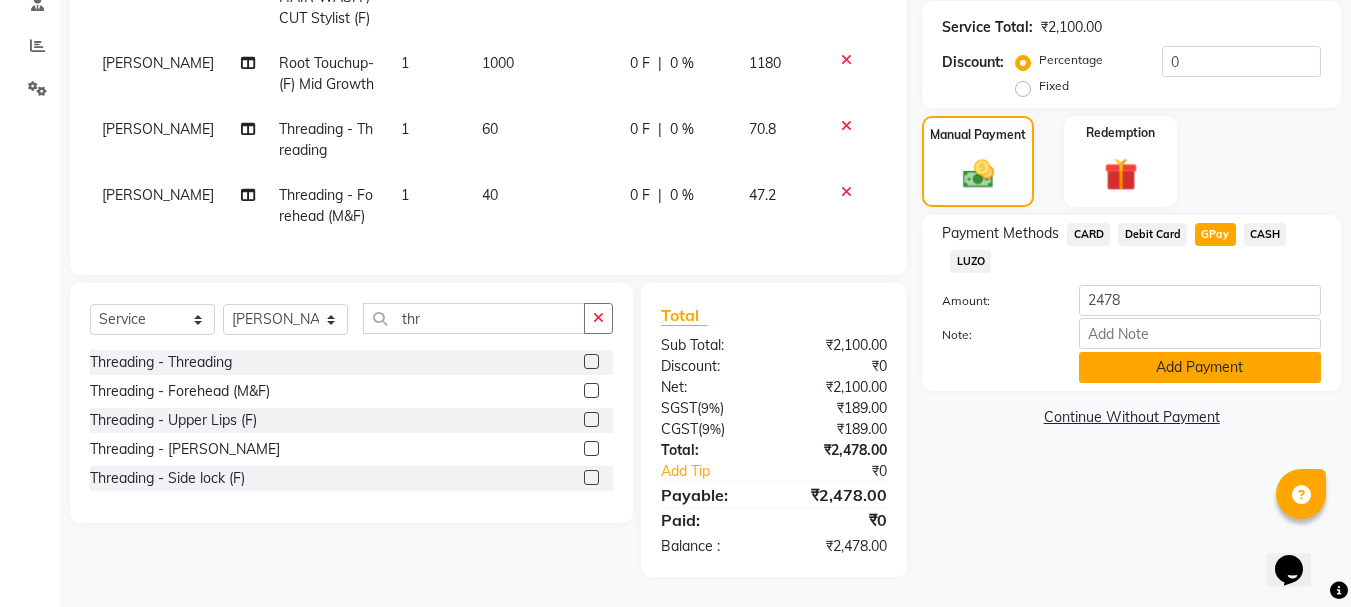 click on "Add Payment" 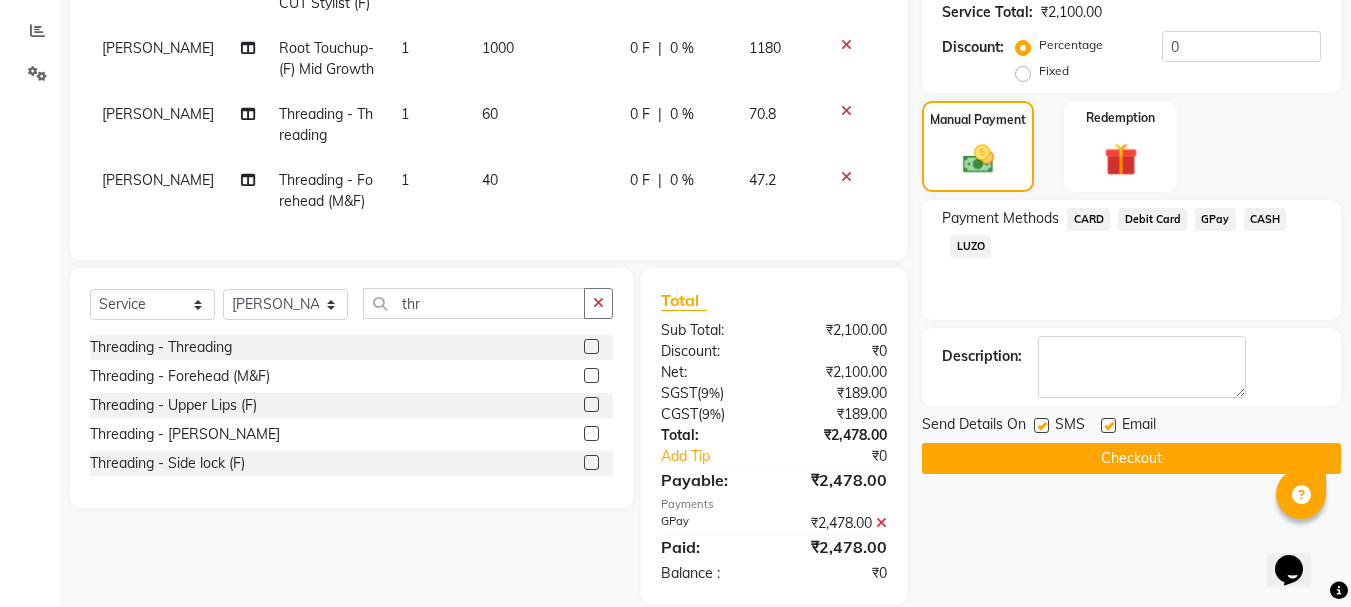 click on "Checkout" 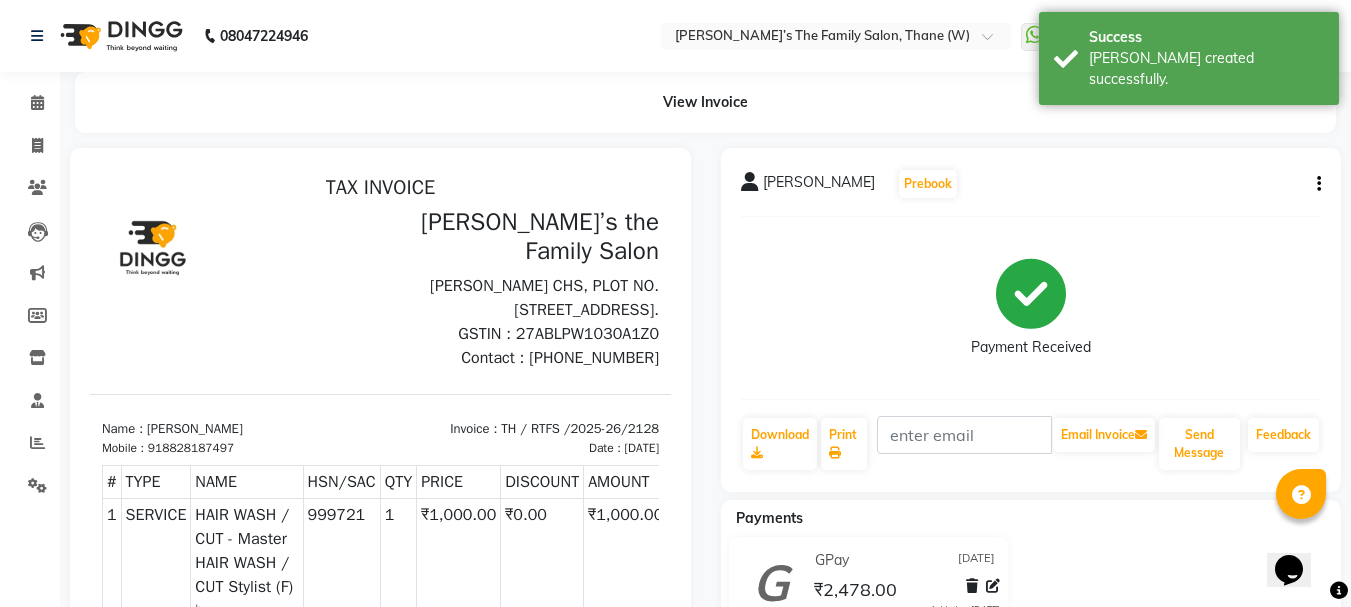 scroll, scrollTop: 0, scrollLeft: 0, axis: both 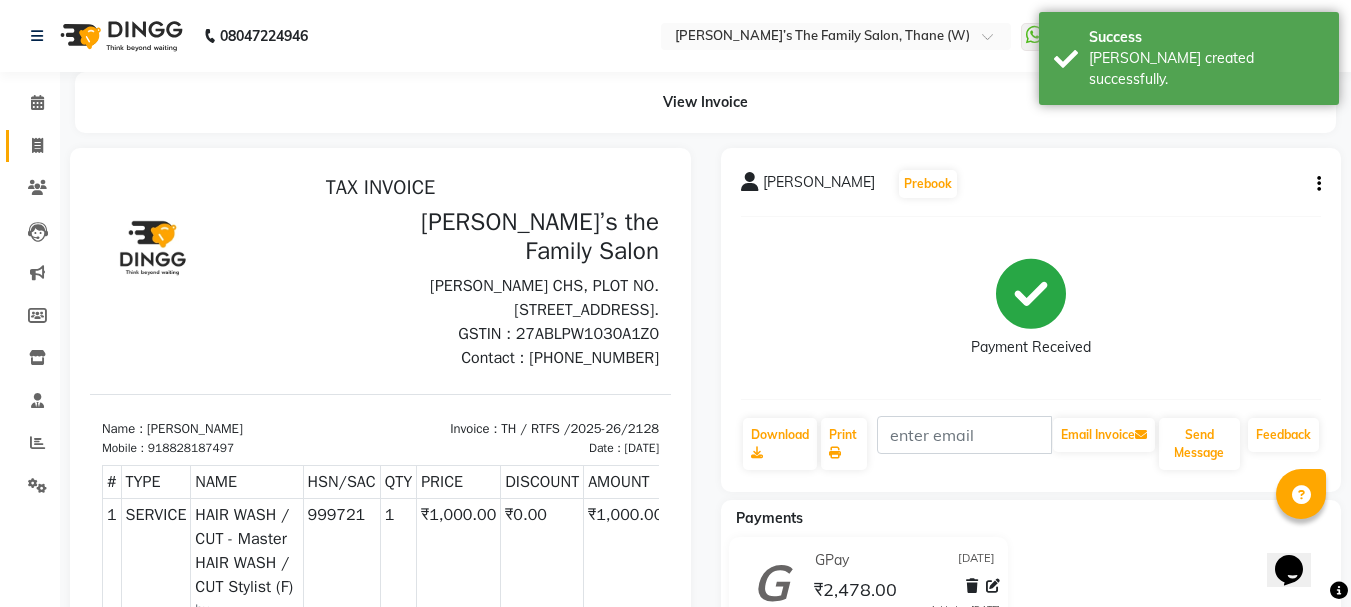 click 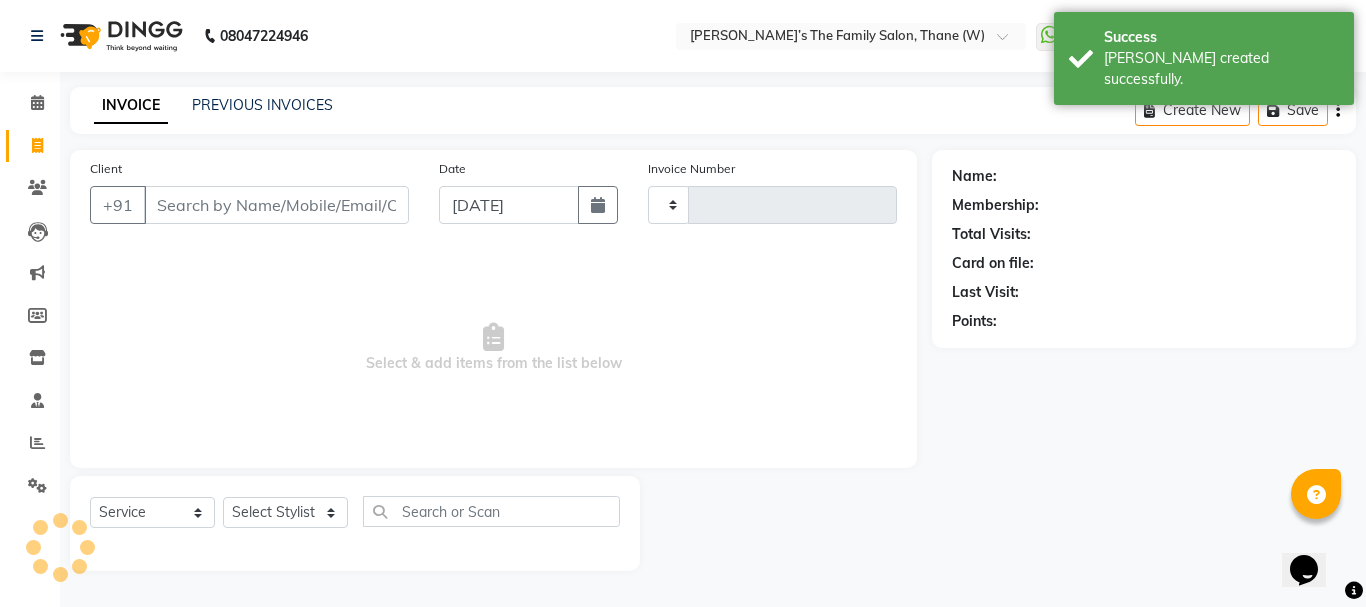 type on "2129" 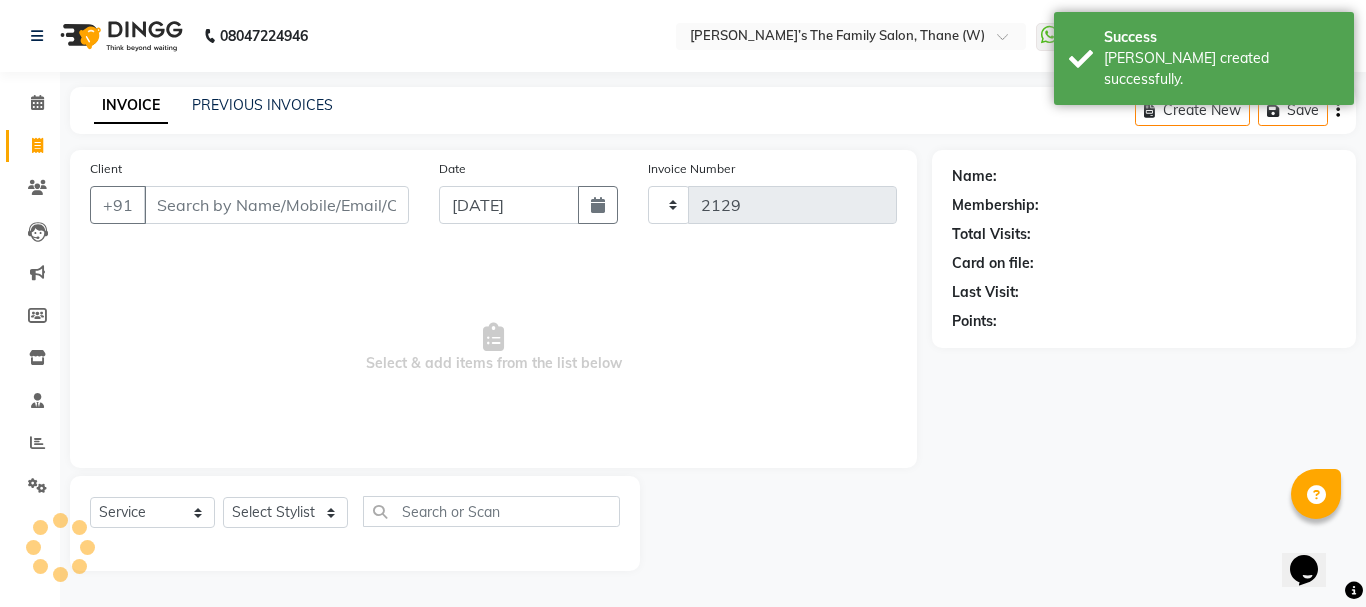 select on "8004" 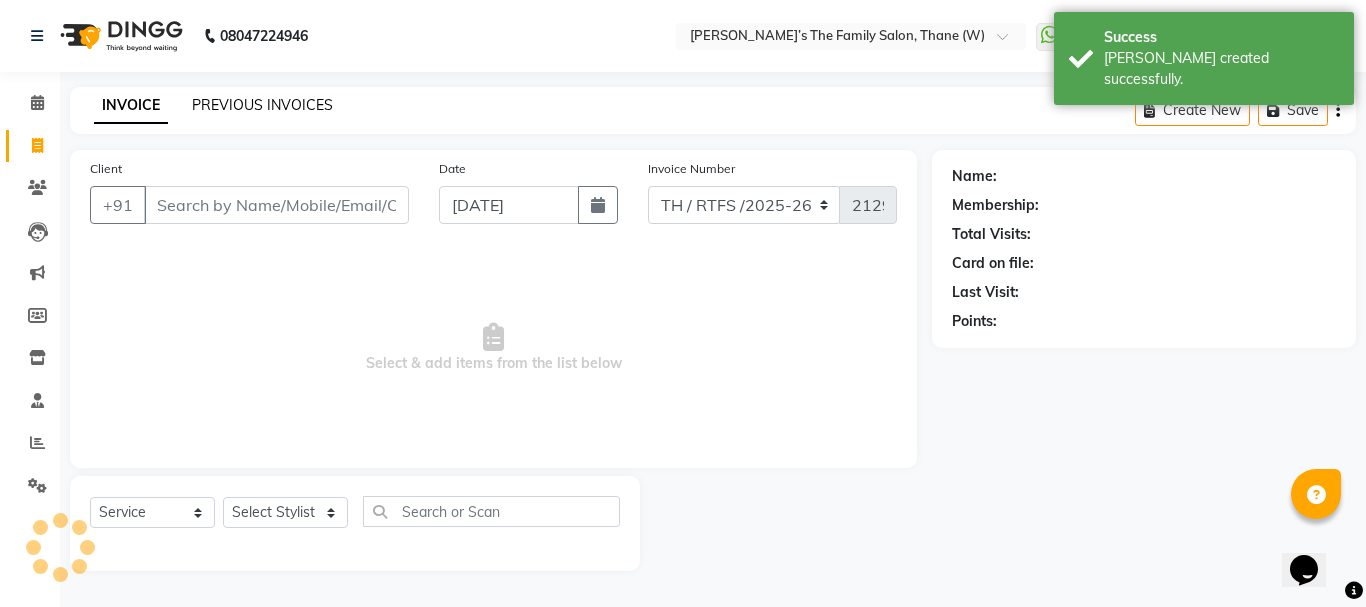 click on "PREVIOUS INVOICES" 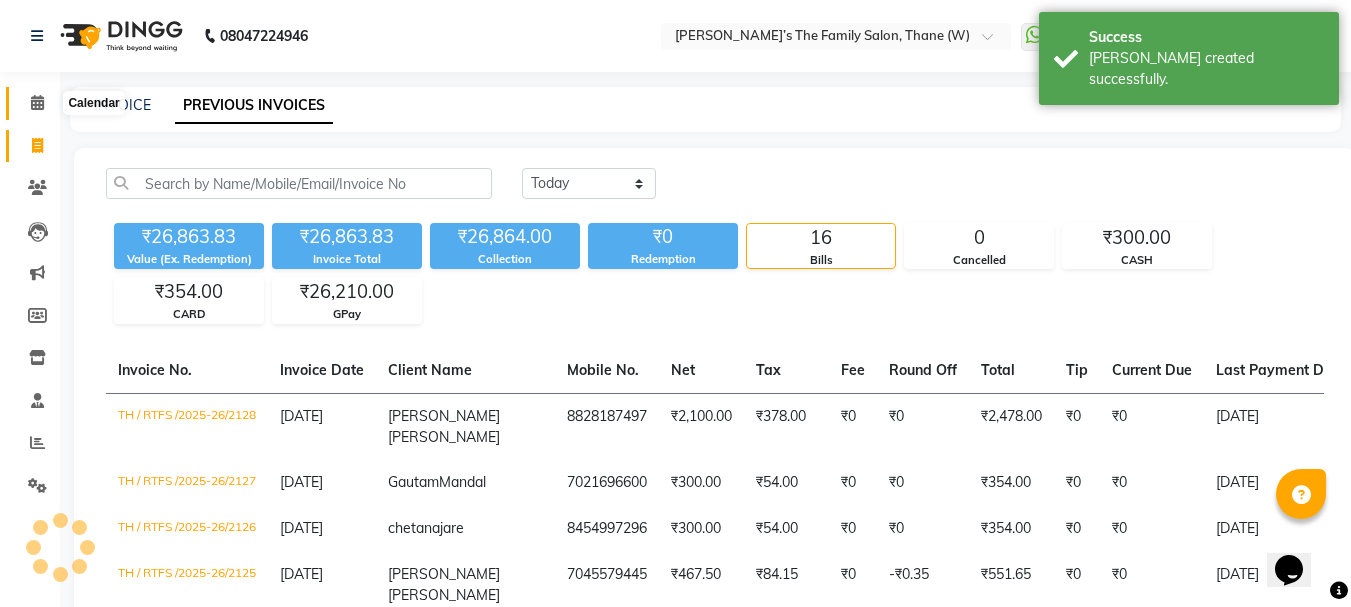 click 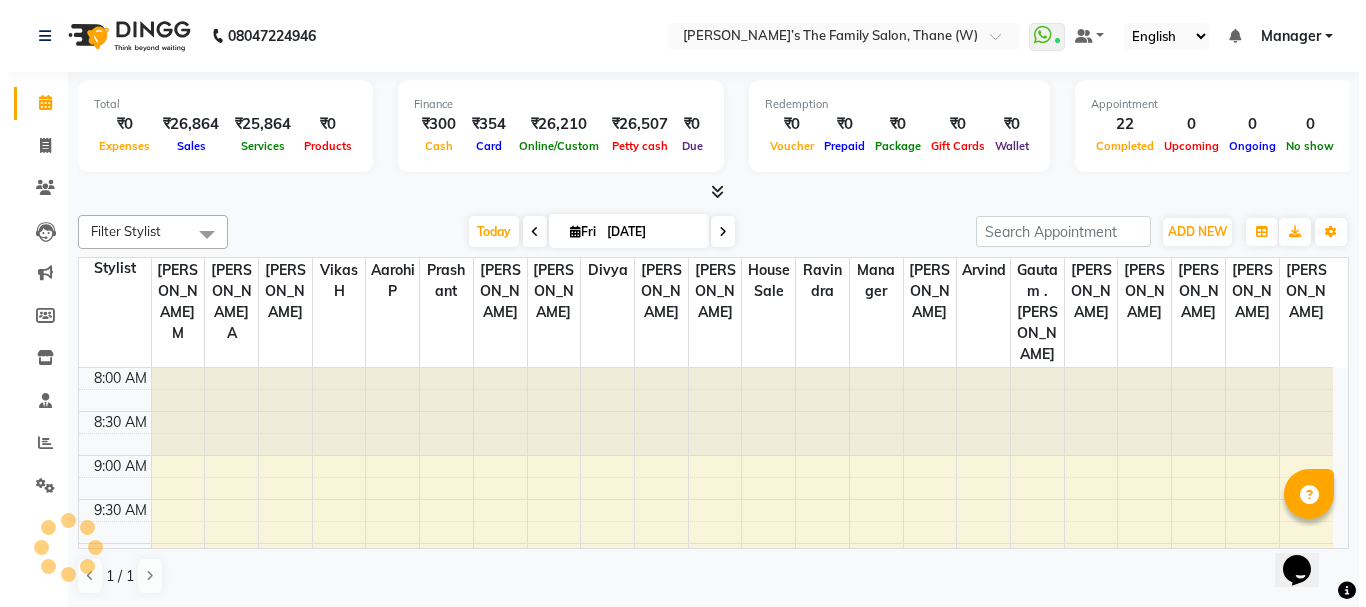 scroll, scrollTop: 881, scrollLeft: 0, axis: vertical 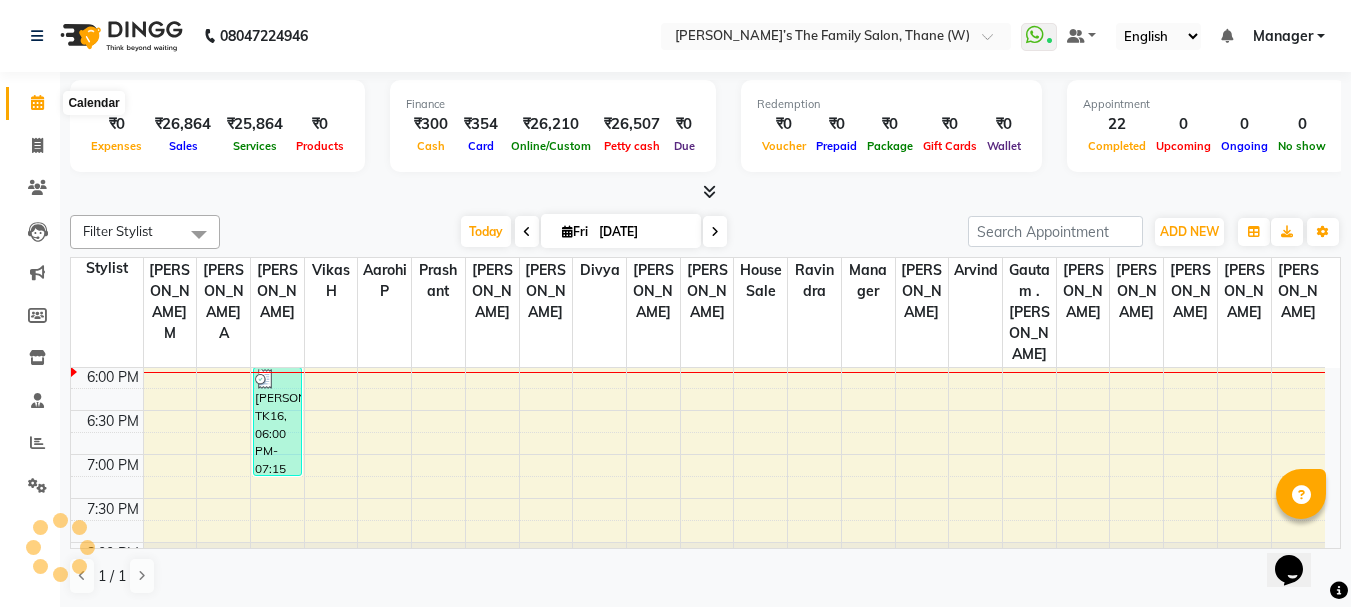 click 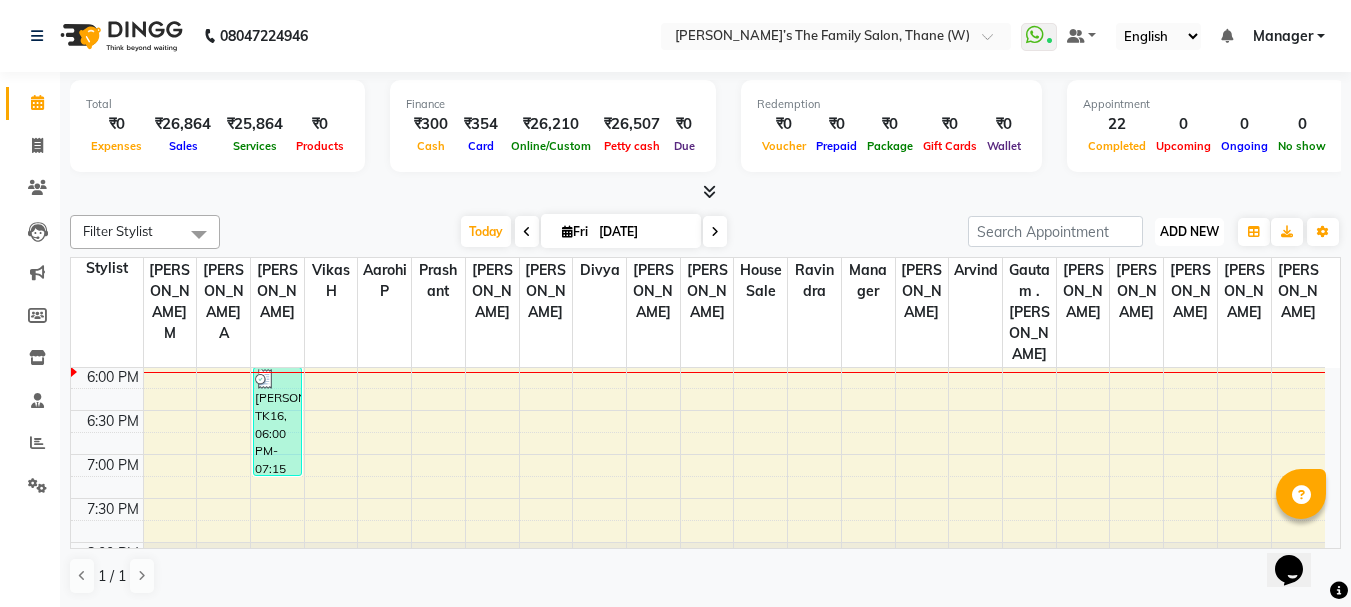 click on "ADD NEW" at bounding box center [1189, 231] 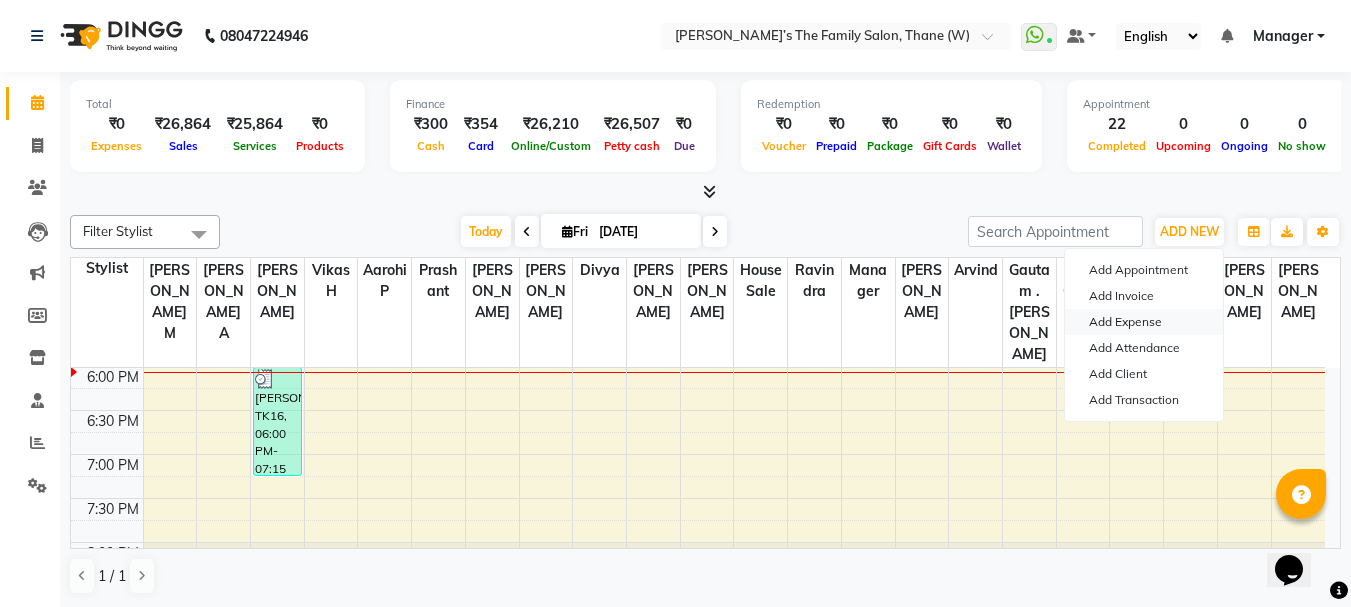 click on "Add Expense" at bounding box center [1144, 322] 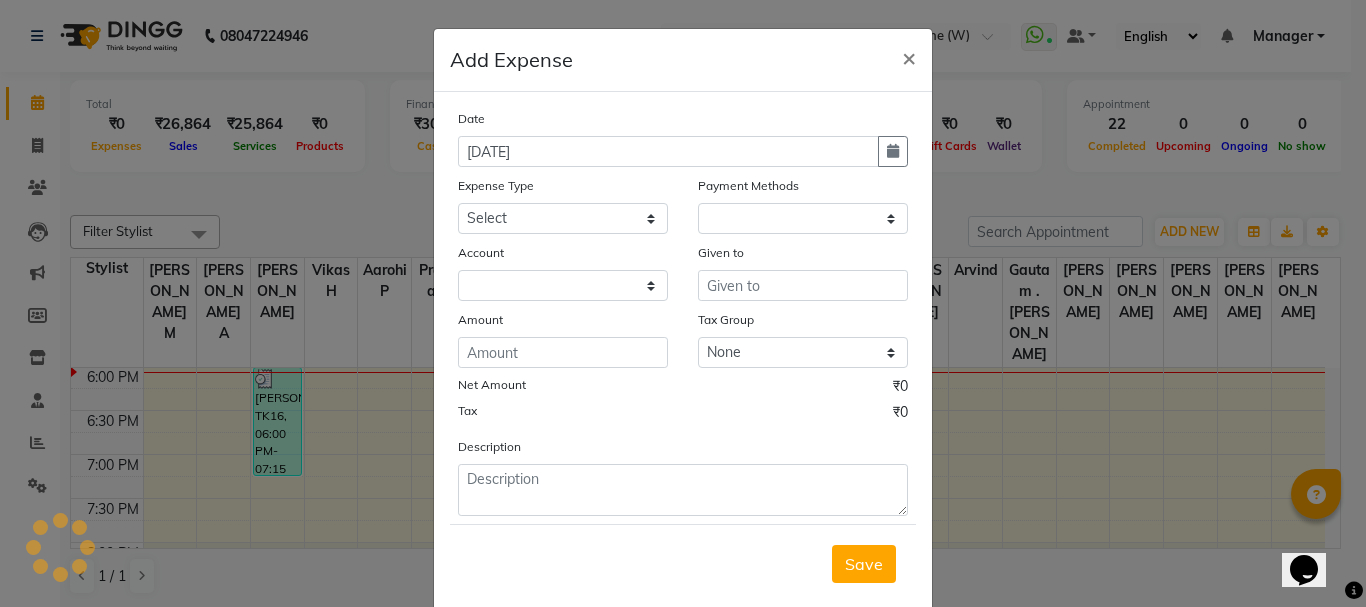 select on "1" 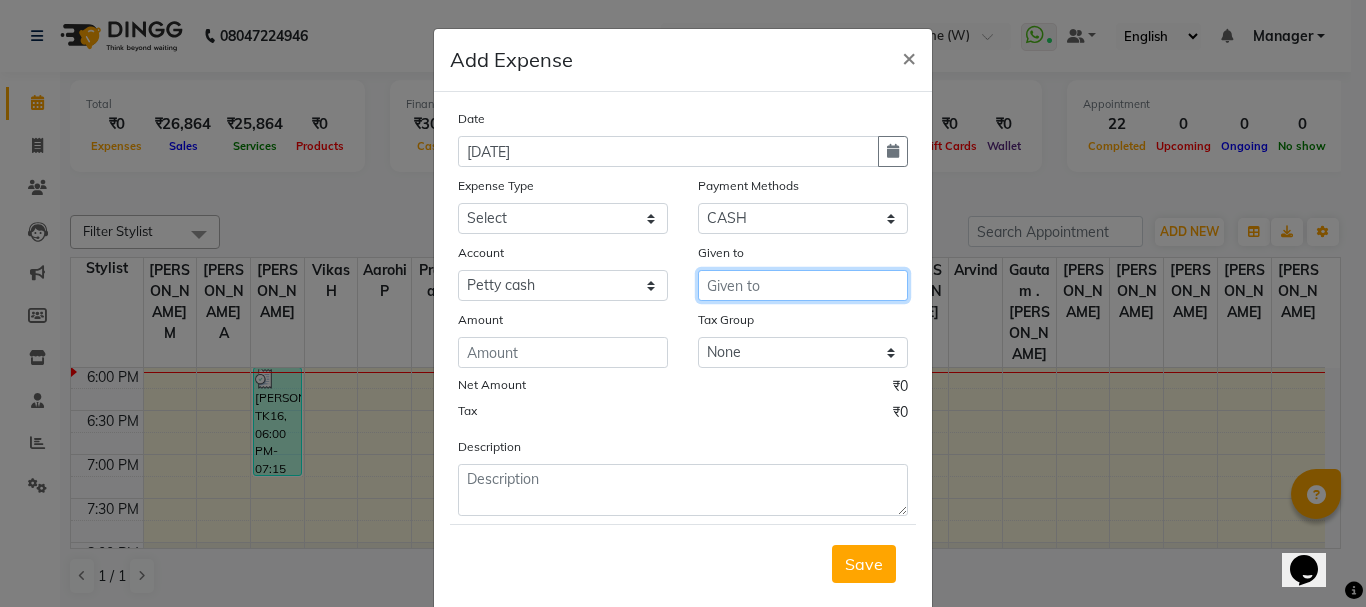 click at bounding box center [803, 285] 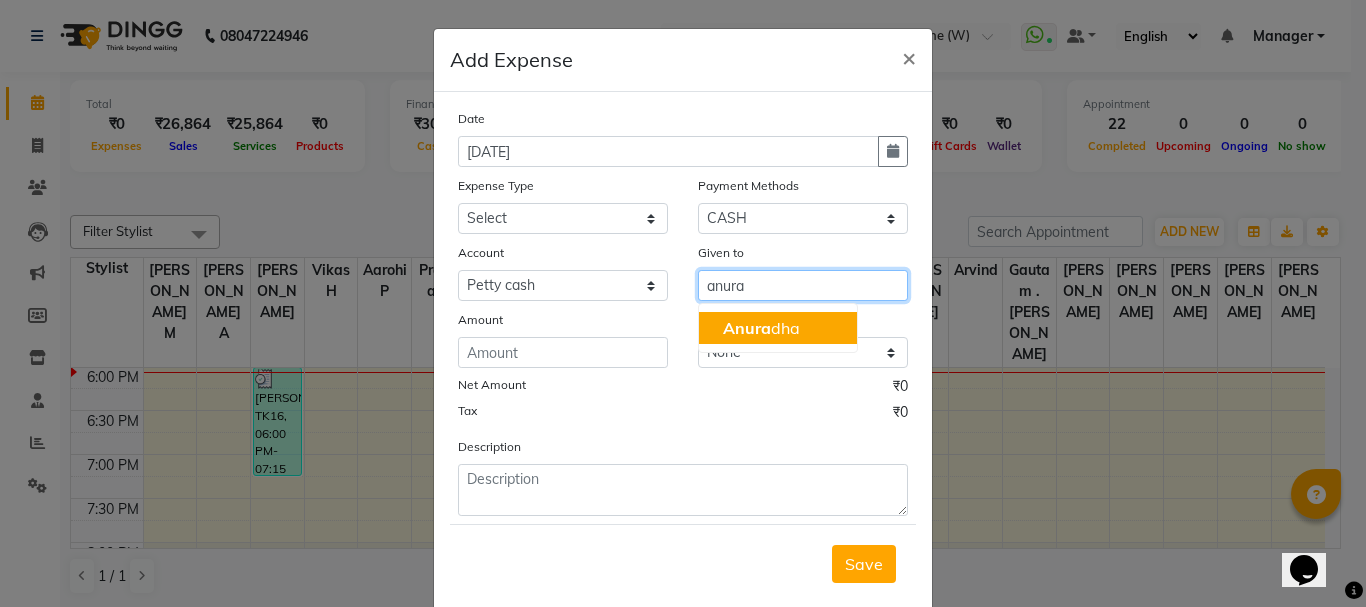 click on "Anura" 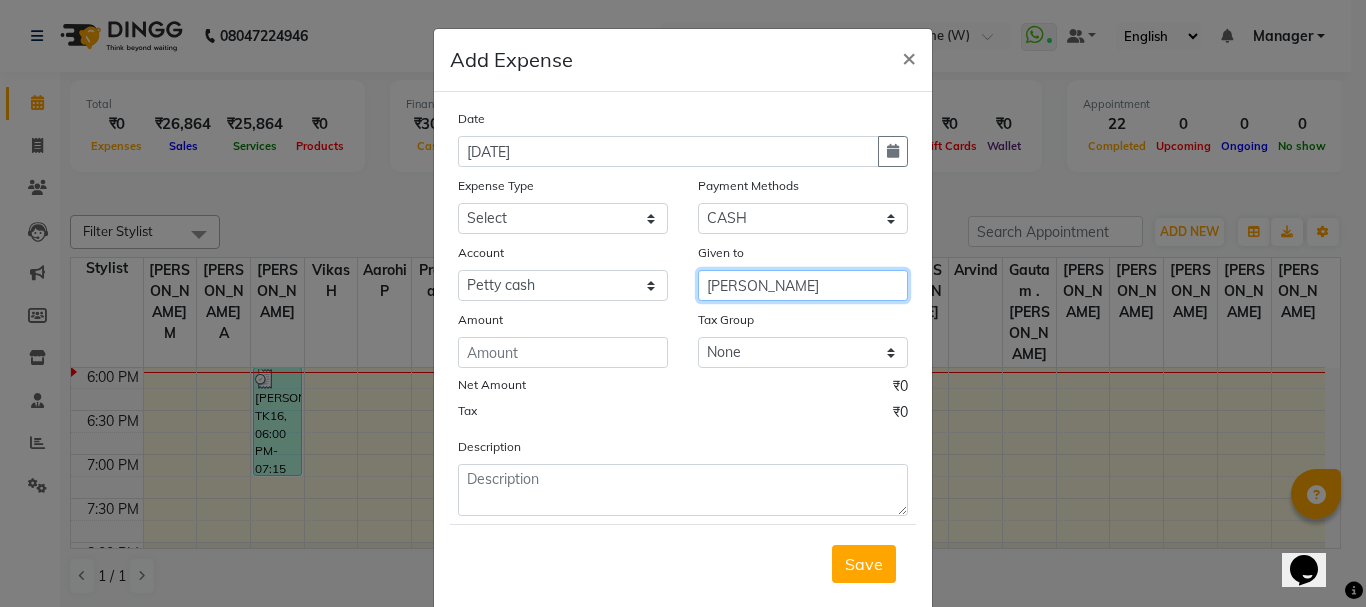 type on "[PERSON_NAME]" 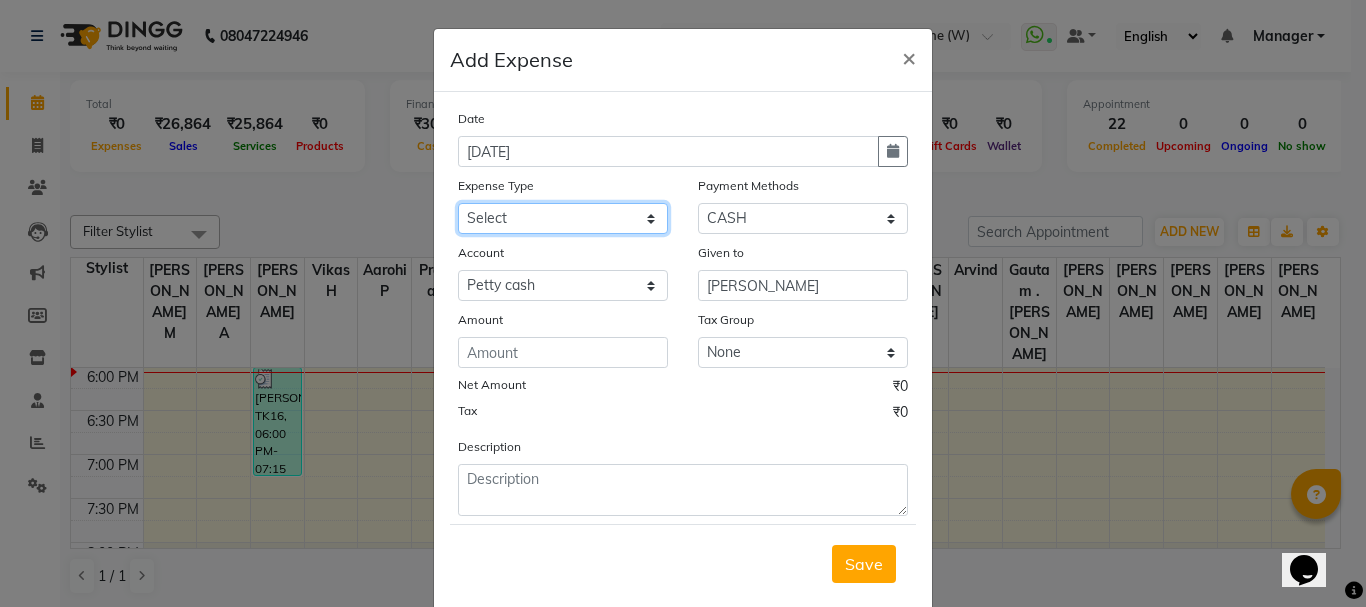 click on "Select Advance Salary Bank charges Car maintenance  Cash transfer to bank Cash transfer to hub Client Snacks Clinical charges coffee Equipment Fuel Govt fee Incentive Insurance International purchase Loan Repayment Maintenance Marketing Membership reward Milk Miscellaneous MRA Other Pantry Product Rent Staff Snacks Tax Tea & Refreshment Tip Transfer Utilities" 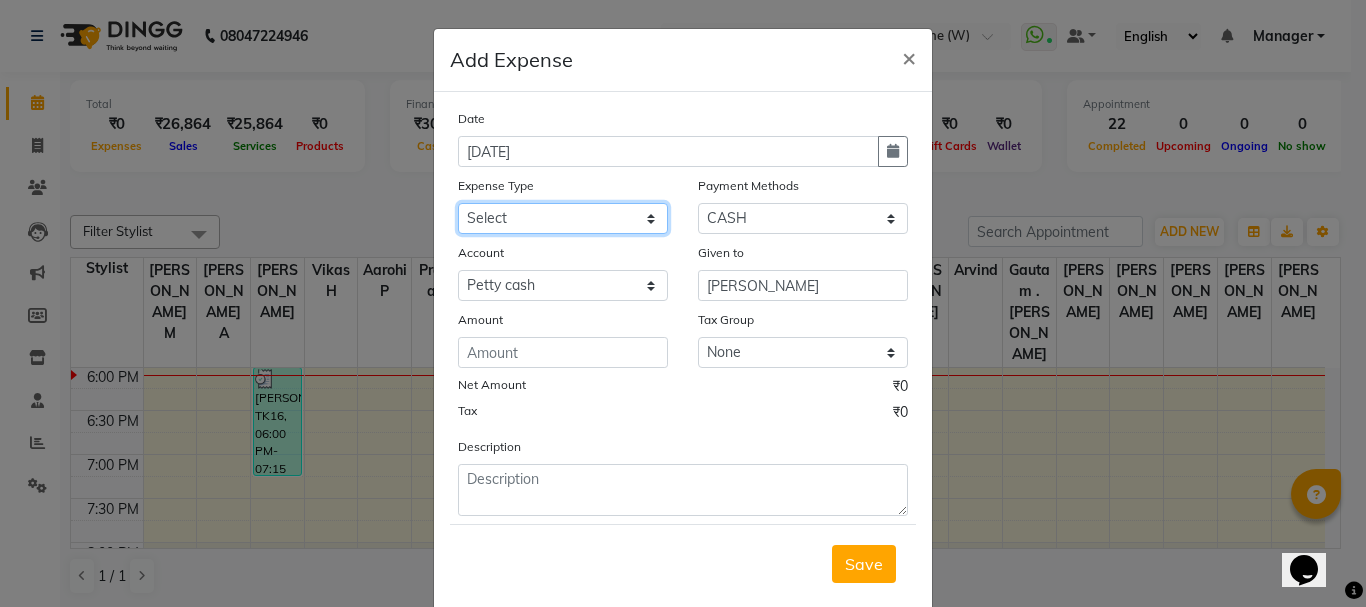 select on "12917" 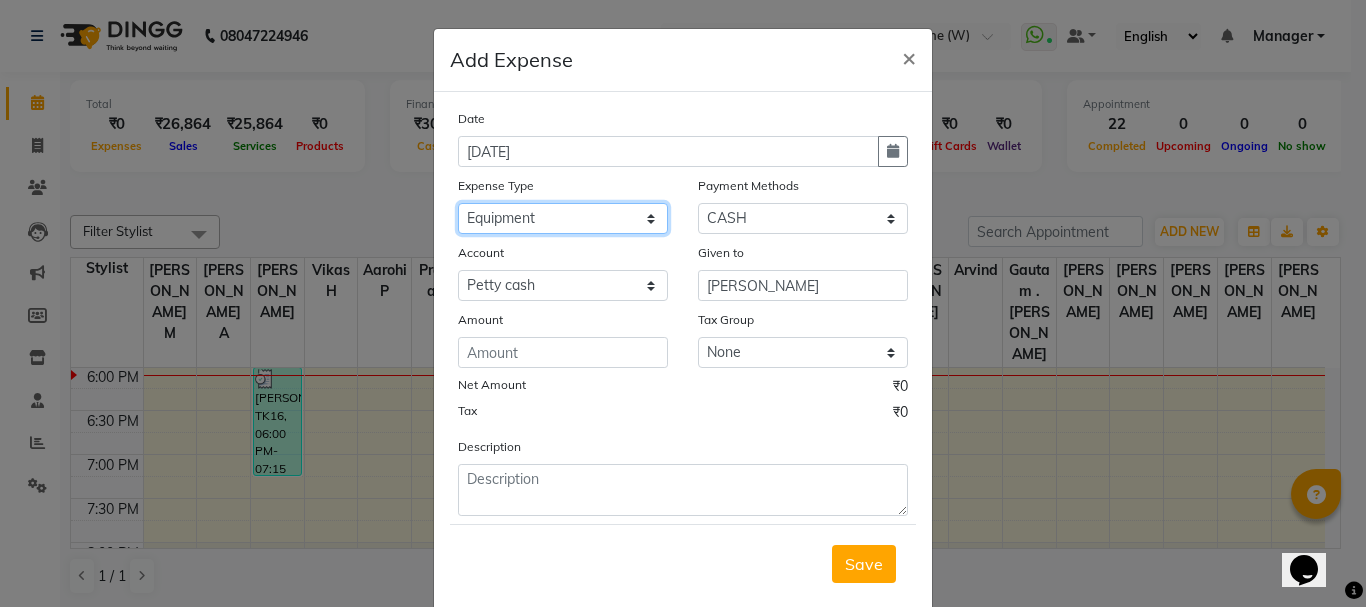 click on "Select Advance Salary Bank charges Car maintenance  Cash transfer to bank Cash transfer to hub Client Snacks Clinical charges coffee Equipment Fuel Govt fee Incentive Insurance International purchase Loan Repayment Maintenance Marketing Membership reward Milk Miscellaneous MRA Other Pantry Product Rent Staff Snacks Tax Tea & Refreshment Tip Transfer Utilities" 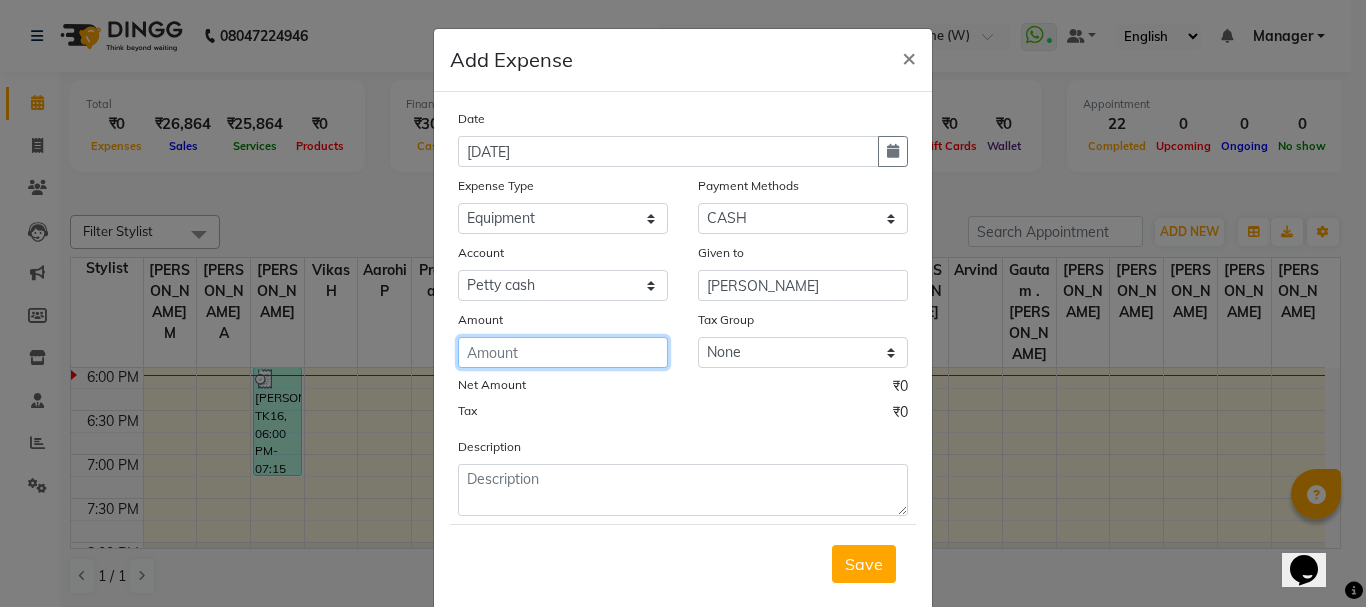 click 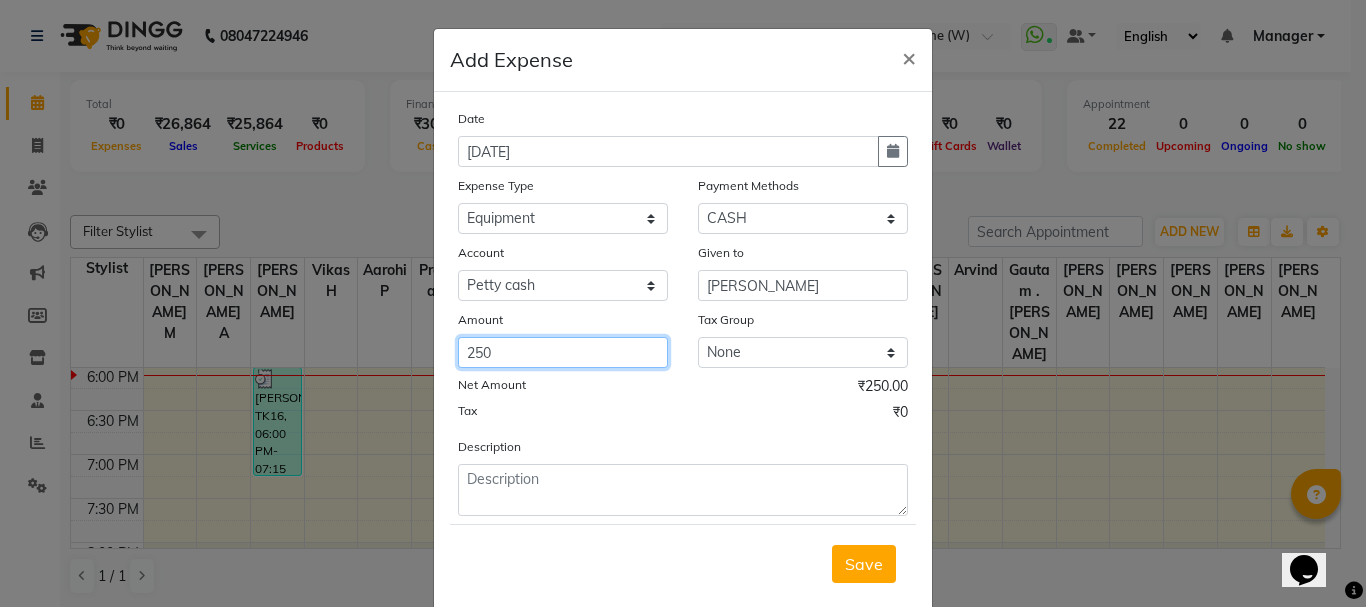 type on "250" 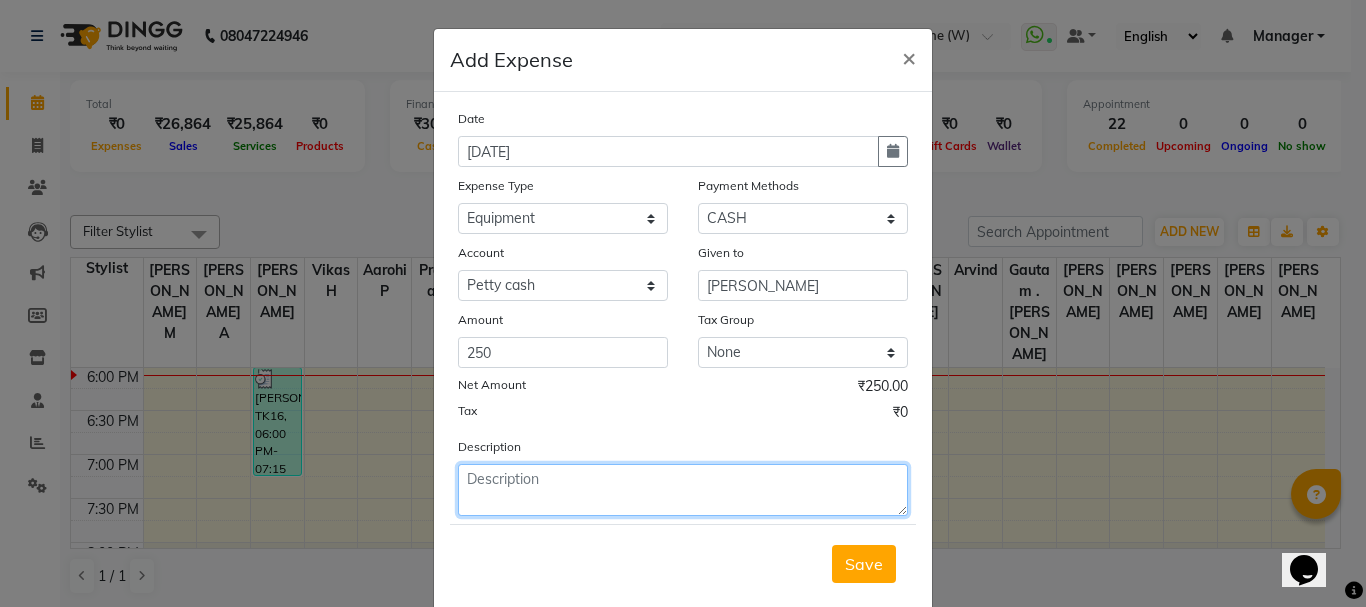 click 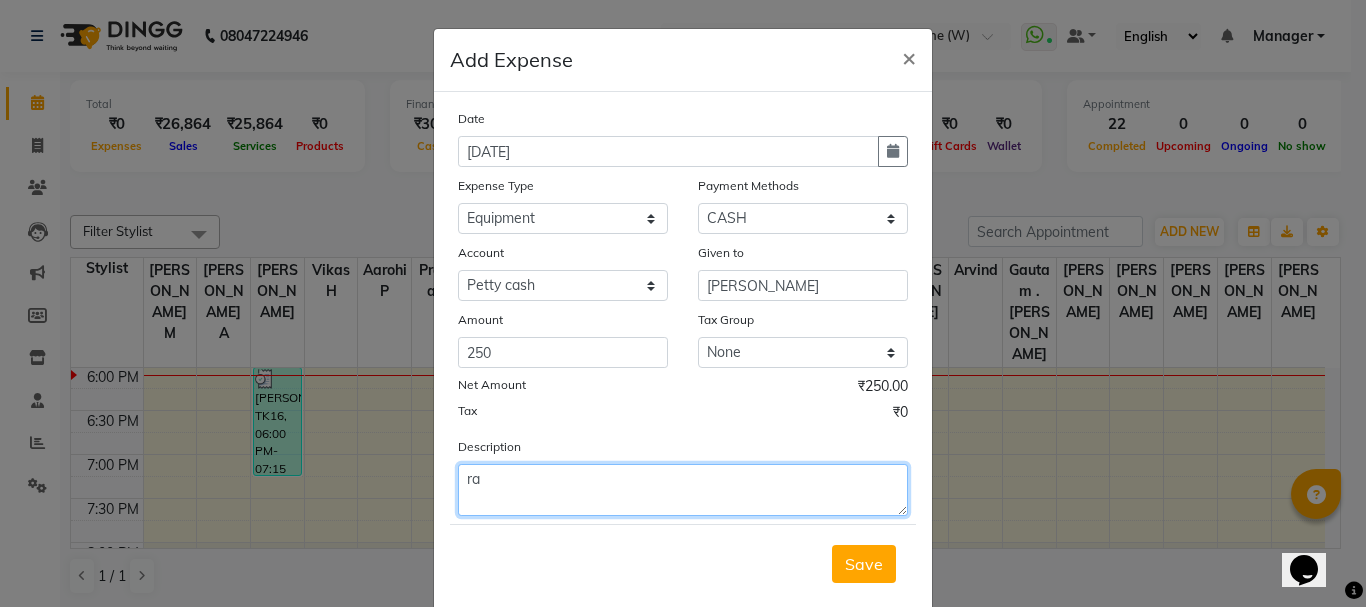 type on "r" 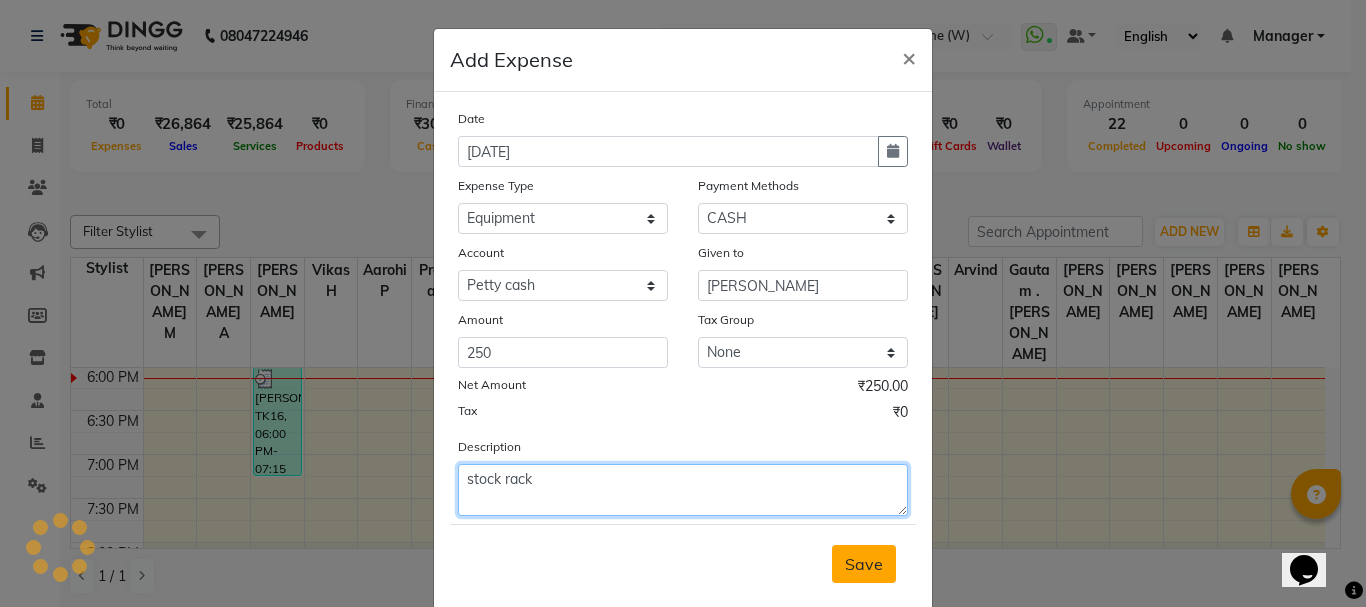 type on "stock rack" 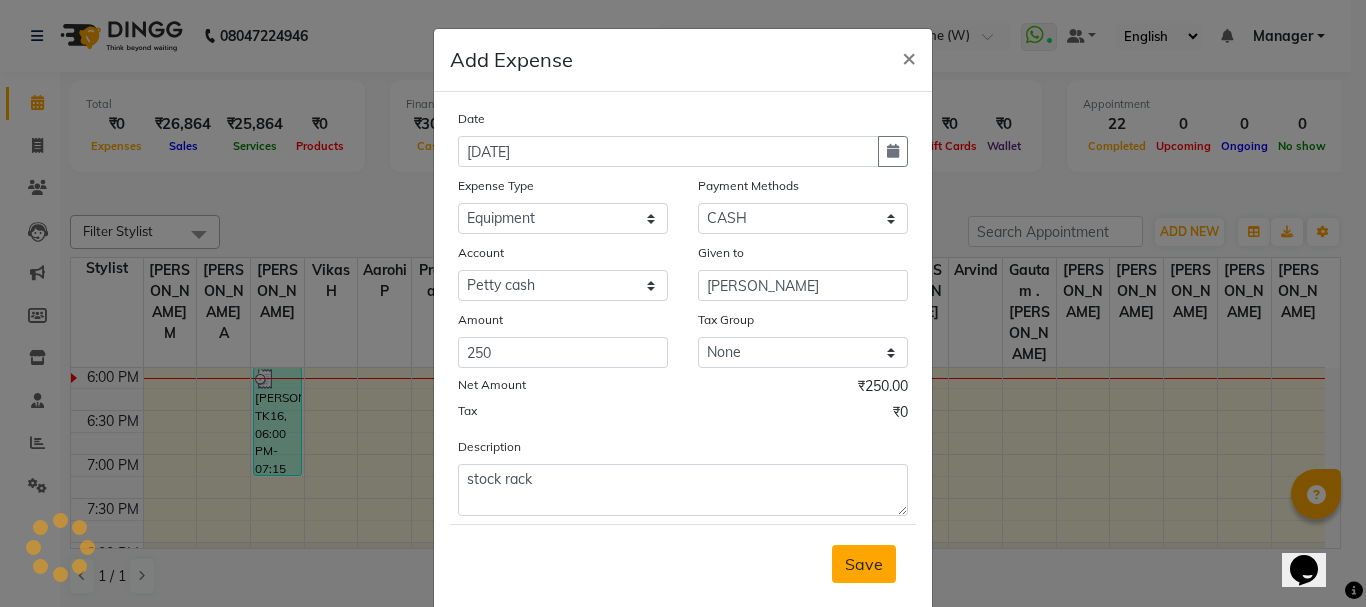 click on "Save" at bounding box center (864, 564) 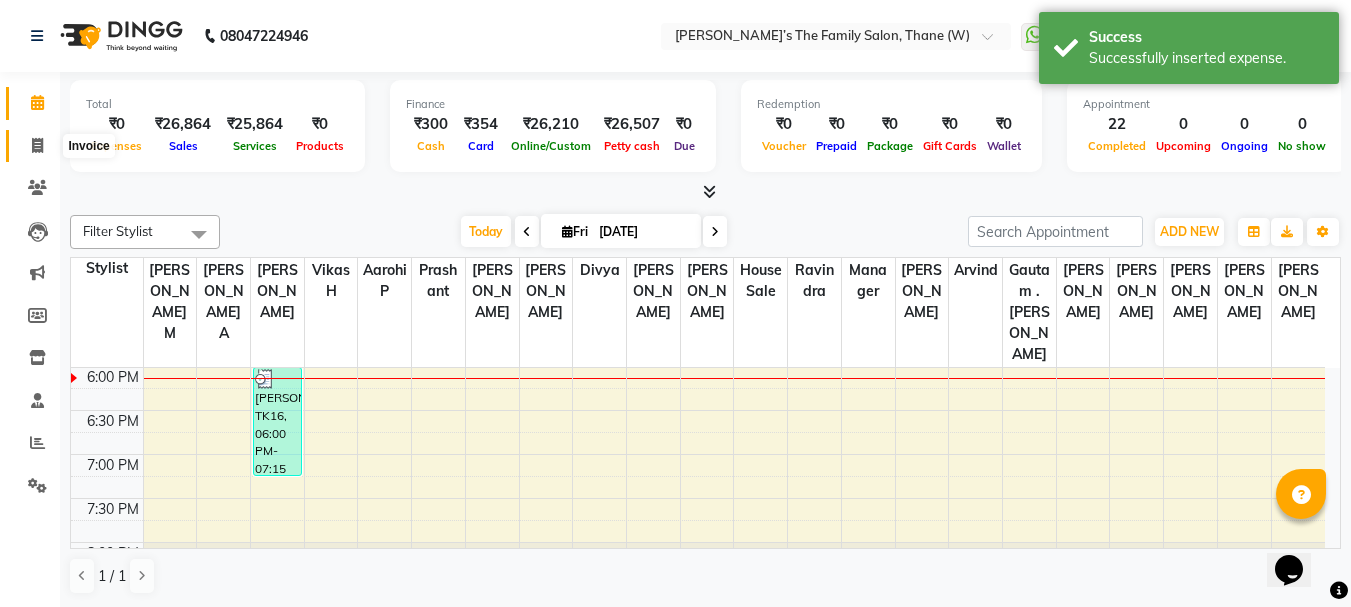 click 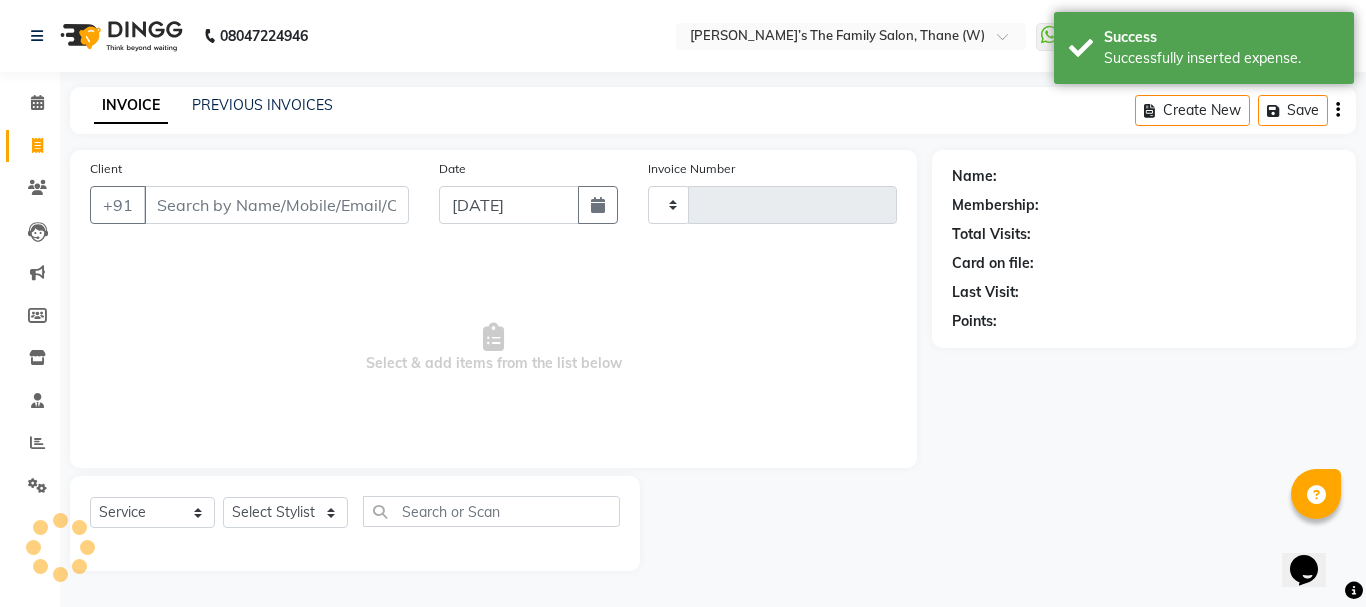 type on "2129" 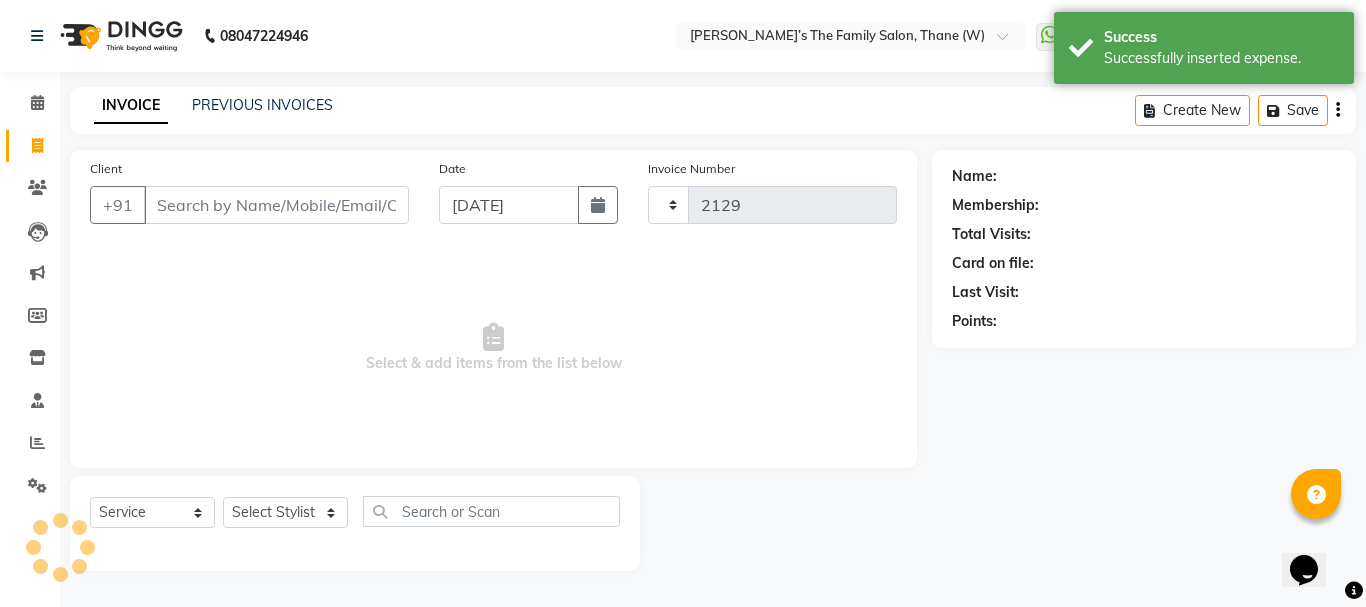 select on "8004" 